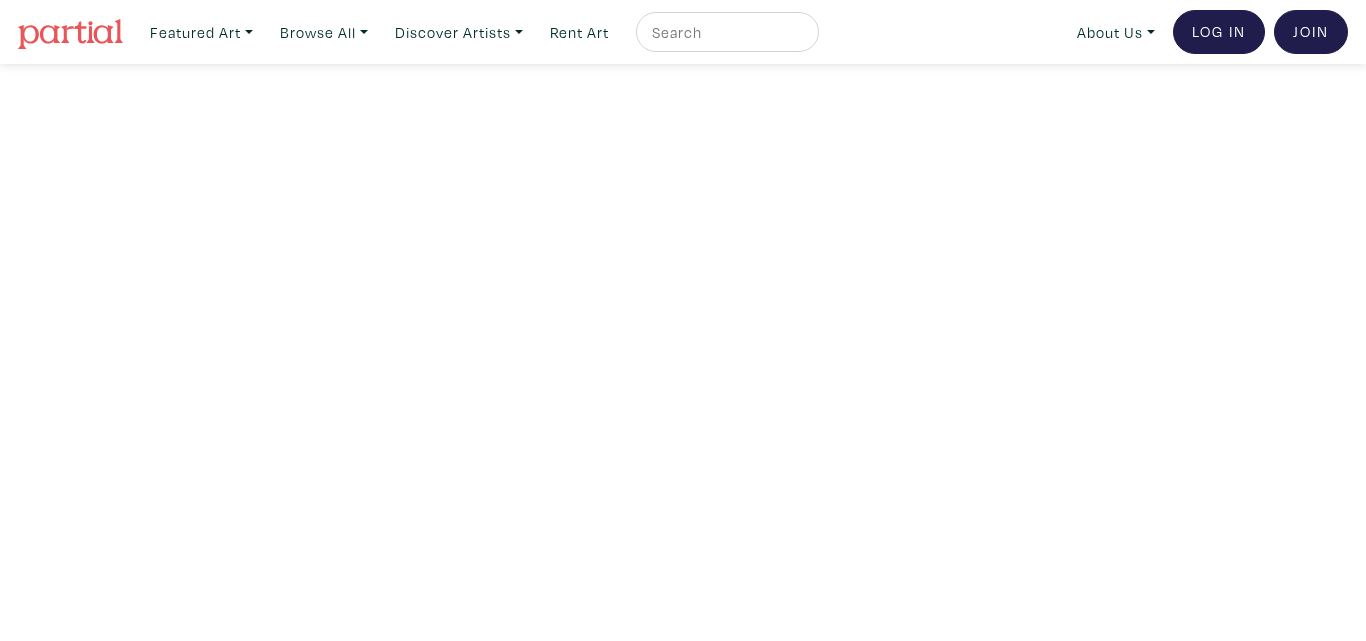 scroll, scrollTop: 0, scrollLeft: 0, axis: both 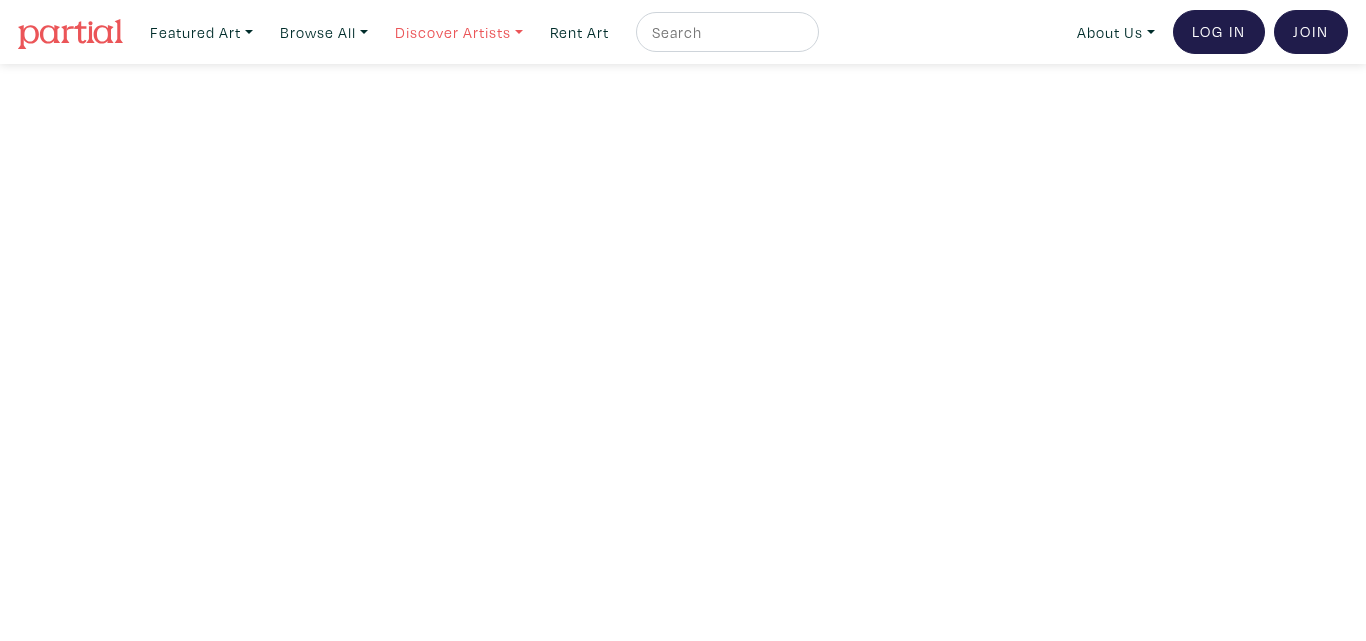 click on "Discover Artists" at bounding box center [201, 32] 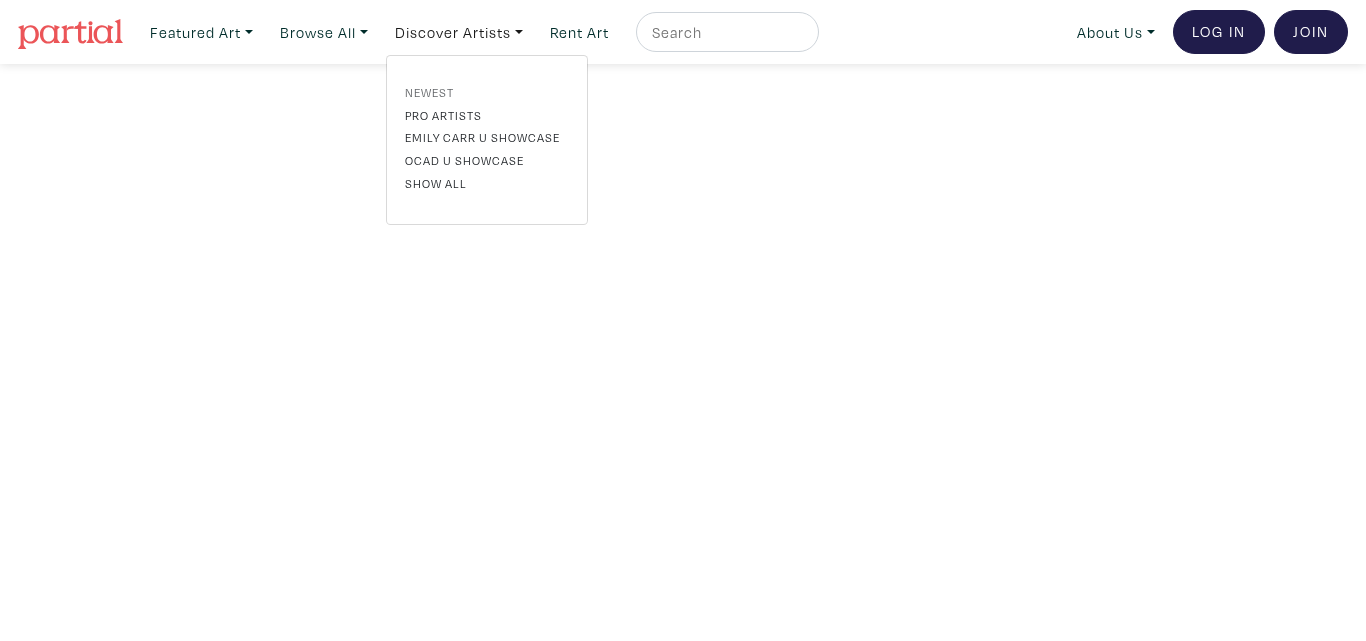 click on "Newest" at bounding box center (487, 92) 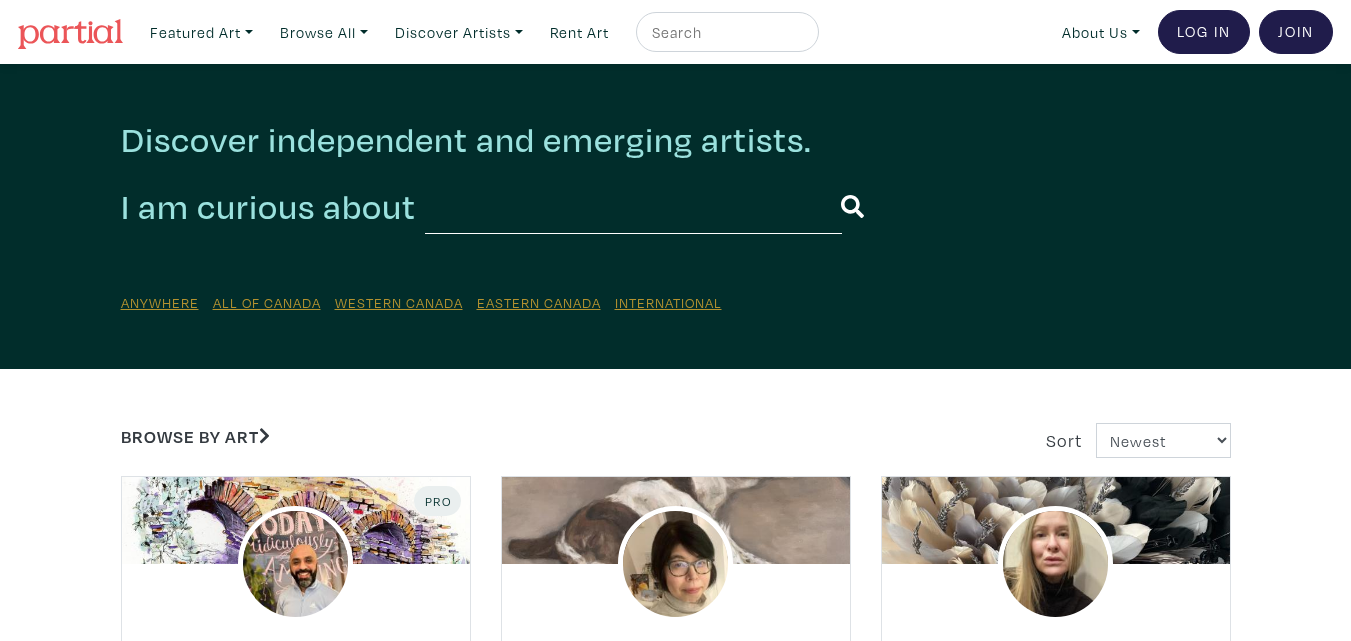 scroll, scrollTop: 0, scrollLeft: 0, axis: both 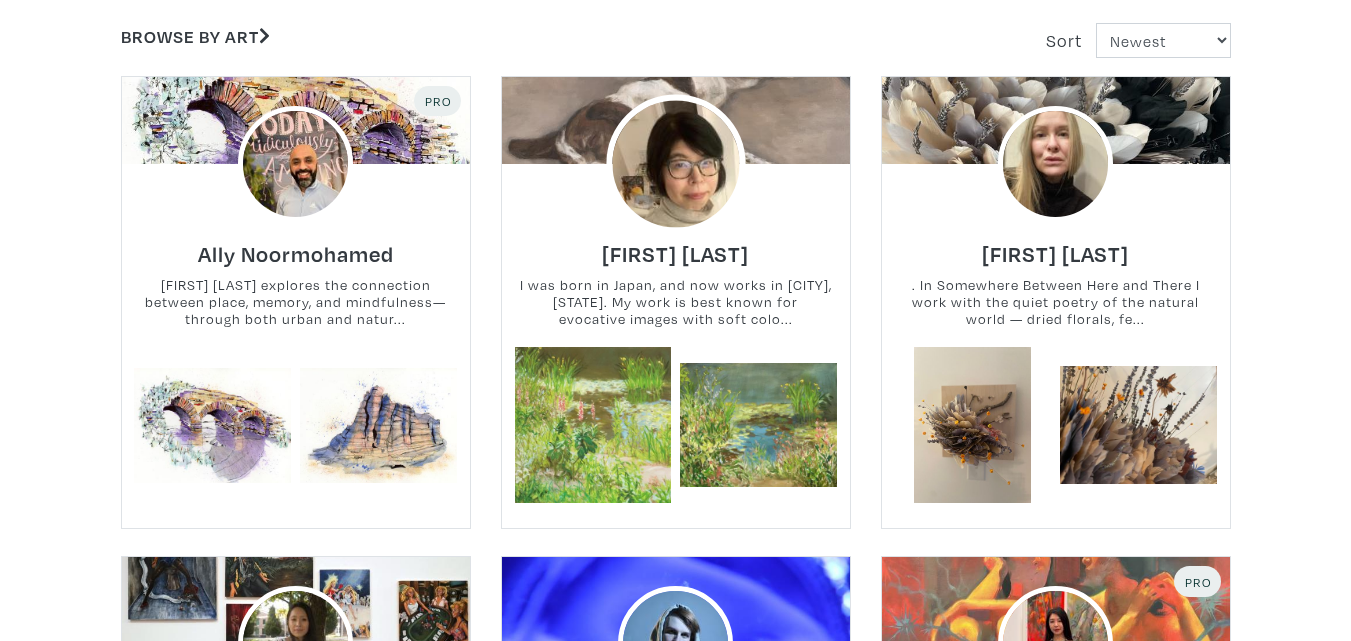 click at bounding box center (675, 163) 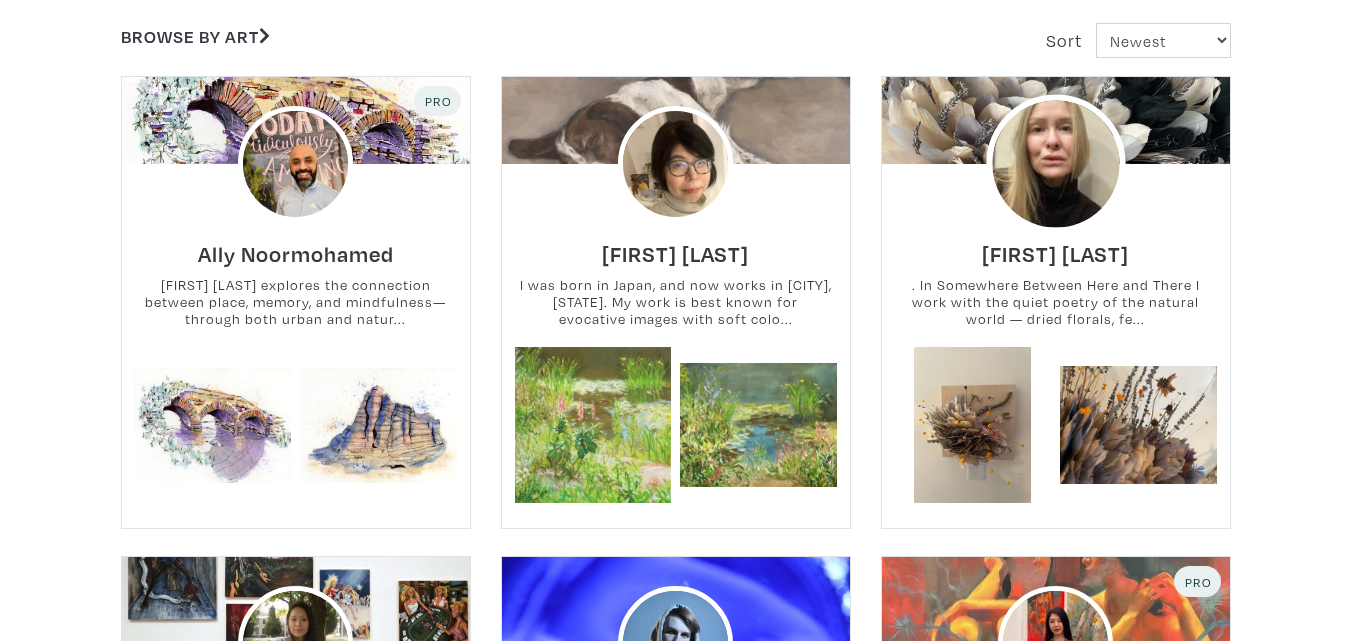 click at bounding box center (1055, 163) 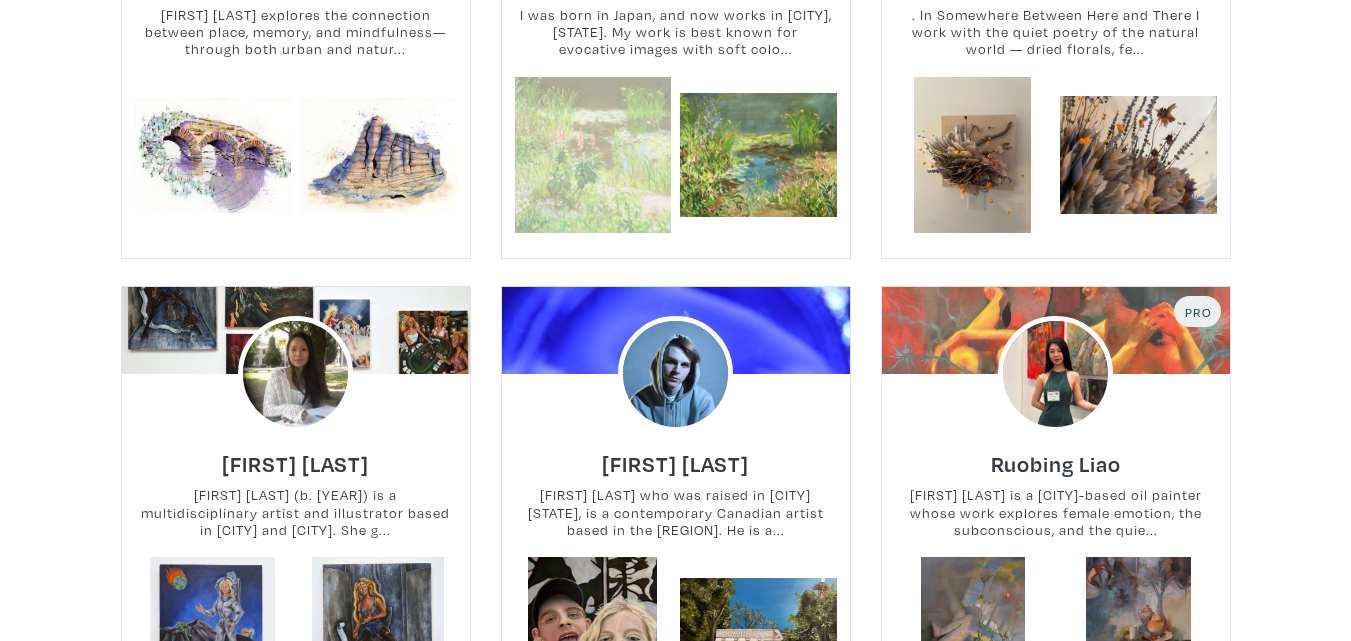 scroll, scrollTop: 700, scrollLeft: 0, axis: vertical 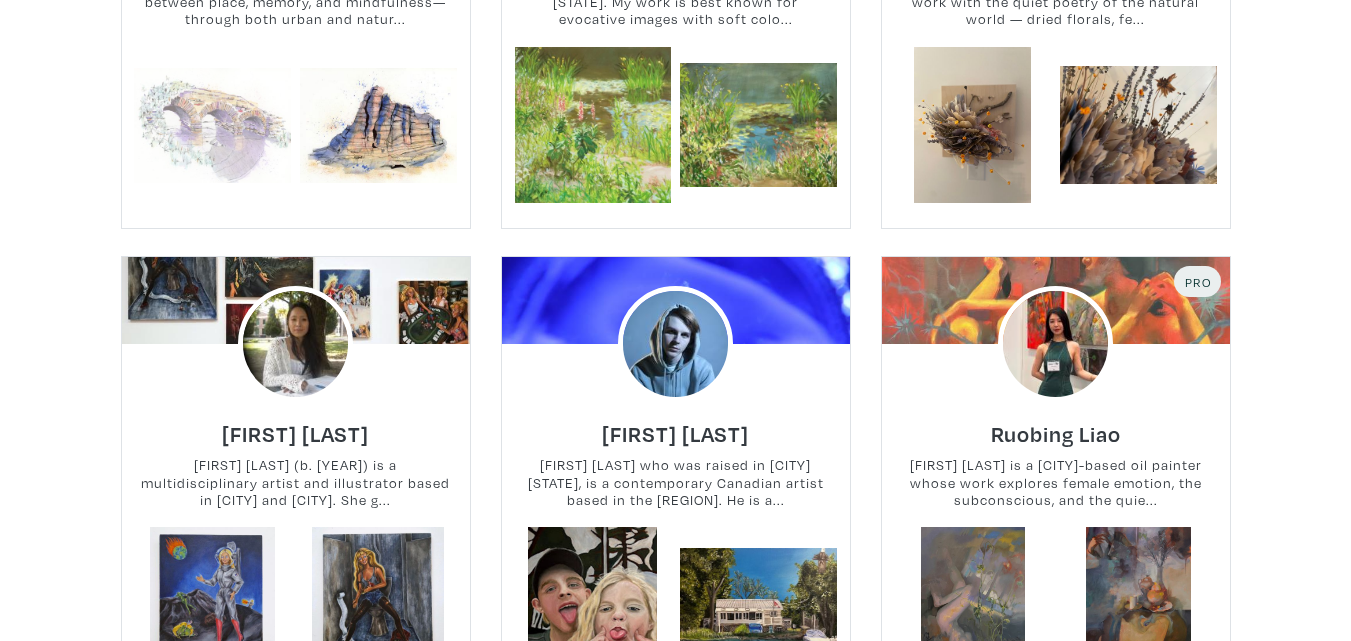 click at bounding box center (212, 125) 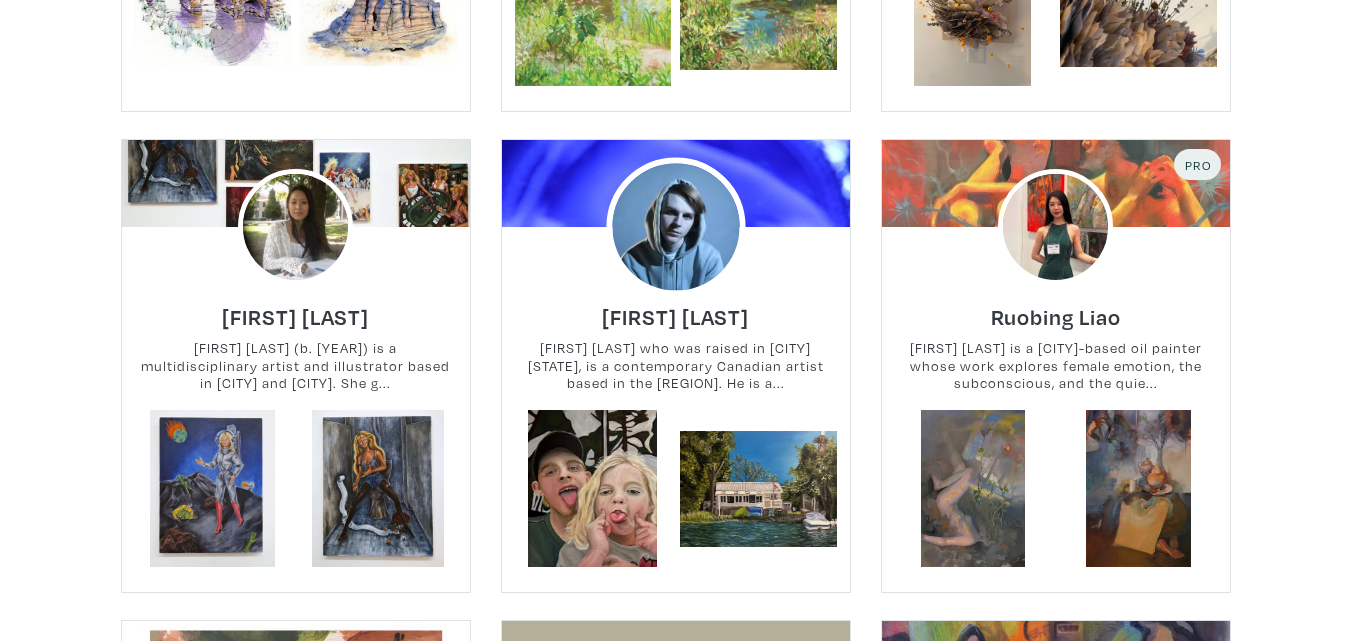 scroll, scrollTop: 1000, scrollLeft: 0, axis: vertical 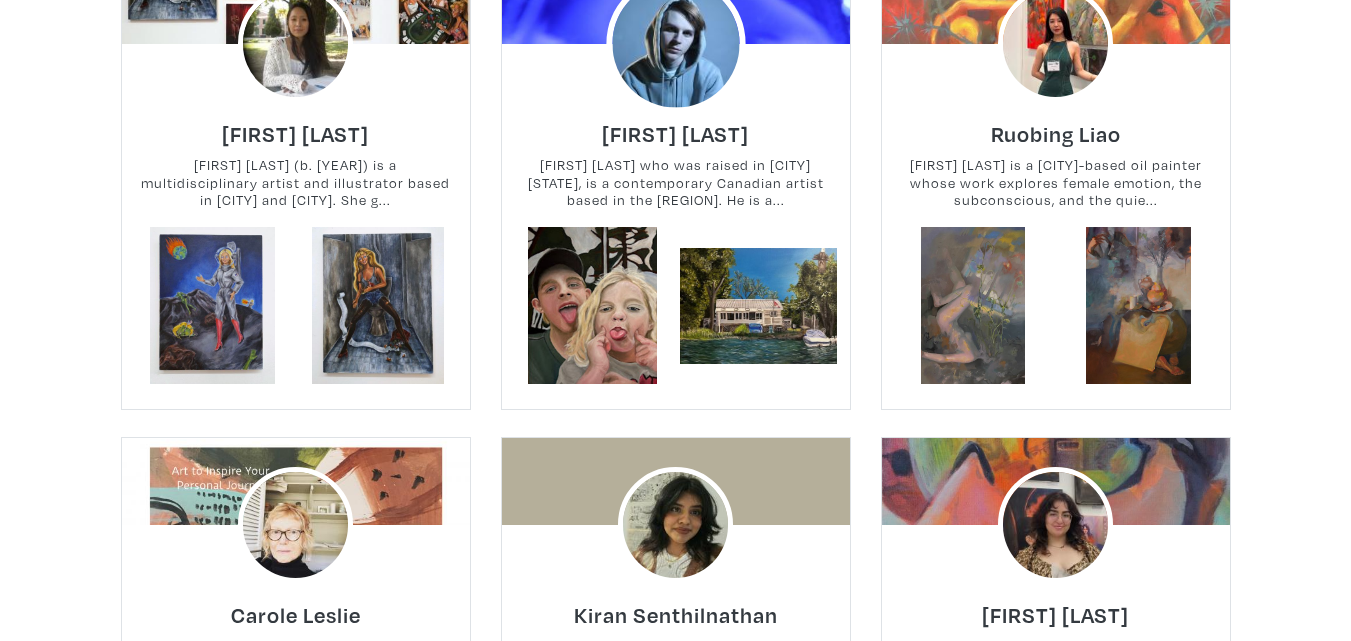 click at bounding box center (675, 44) 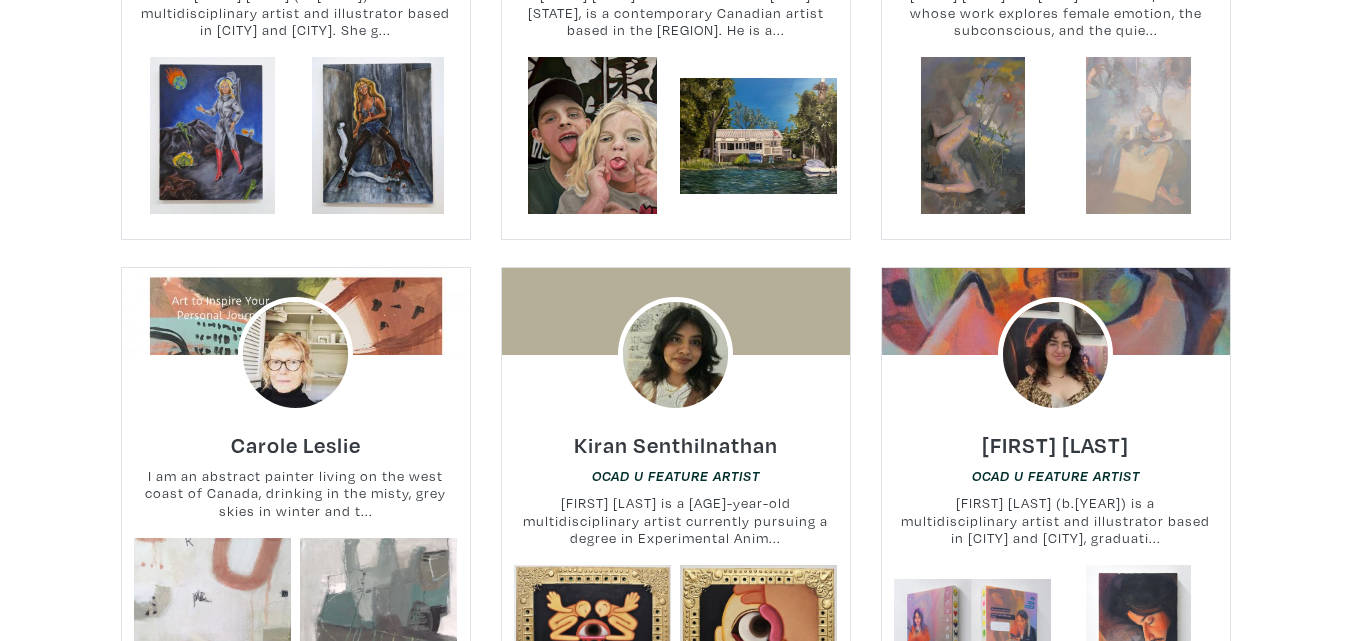 scroll, scrollTop: 1300, scrollLeft: 0, axis: vertical 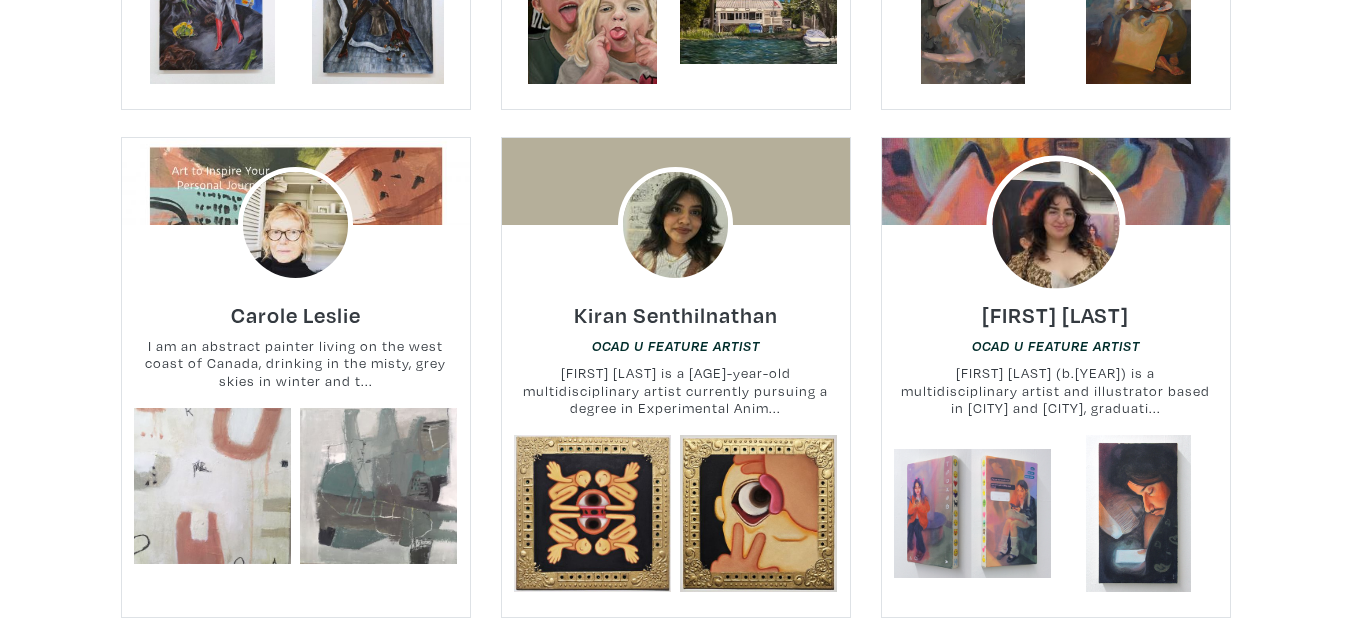 click at bounding box center [1055, 224] 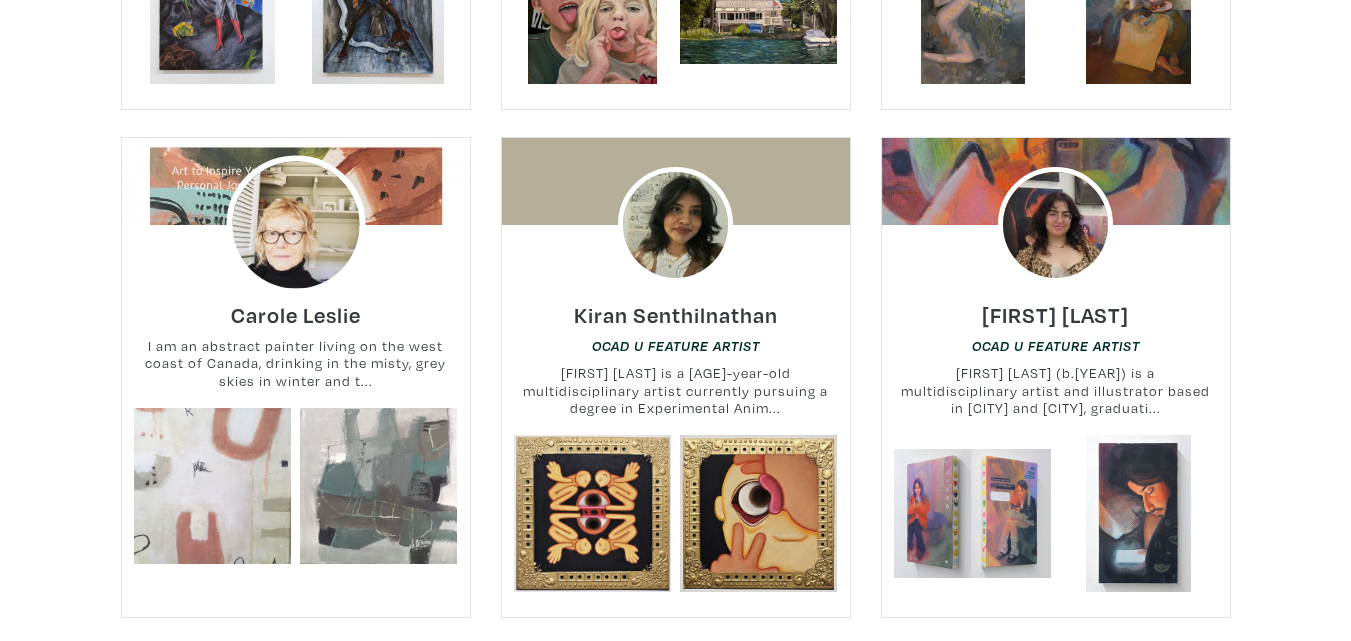 click at bounding box center (295, 224) 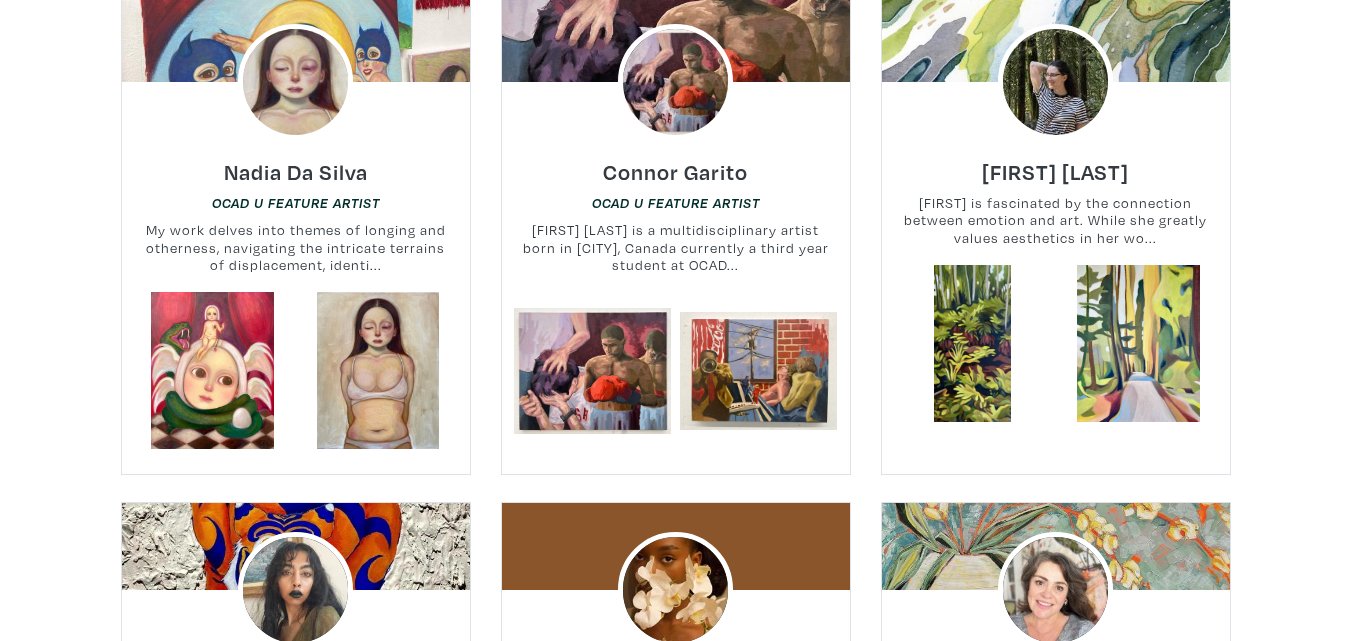 scroll, scrollTop: 2000, scrollLeft: 0, axis: vertical 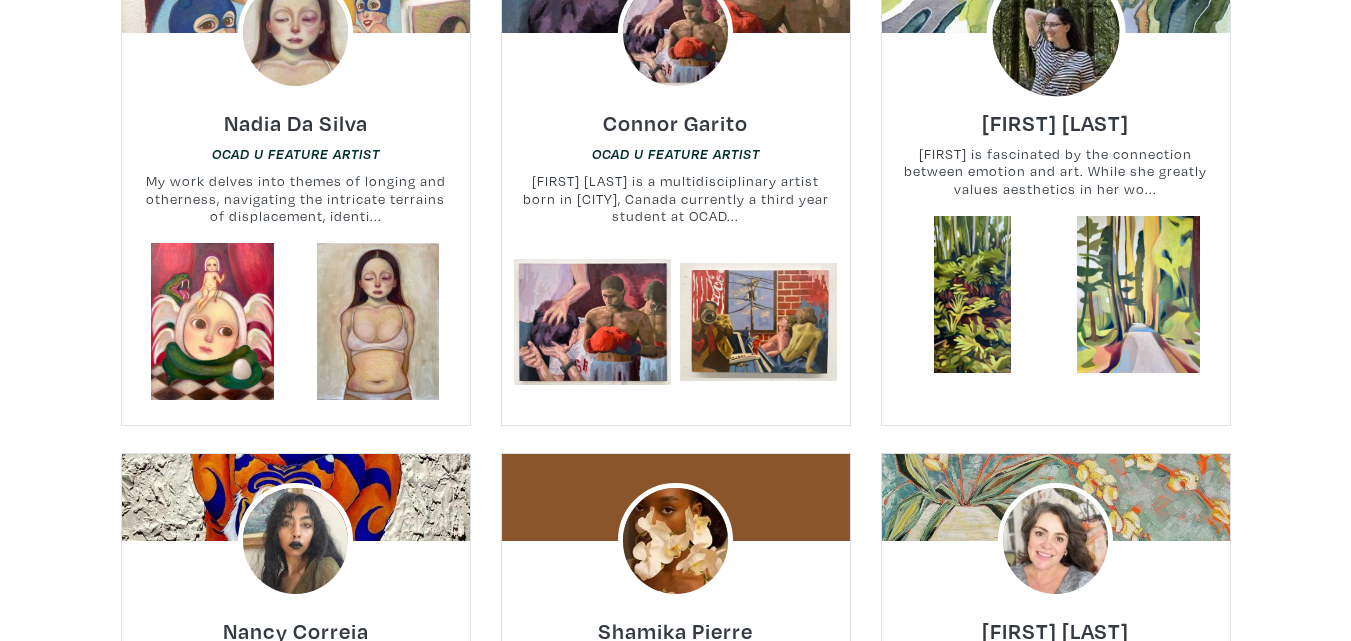 click at bounding box center (1055, 32) 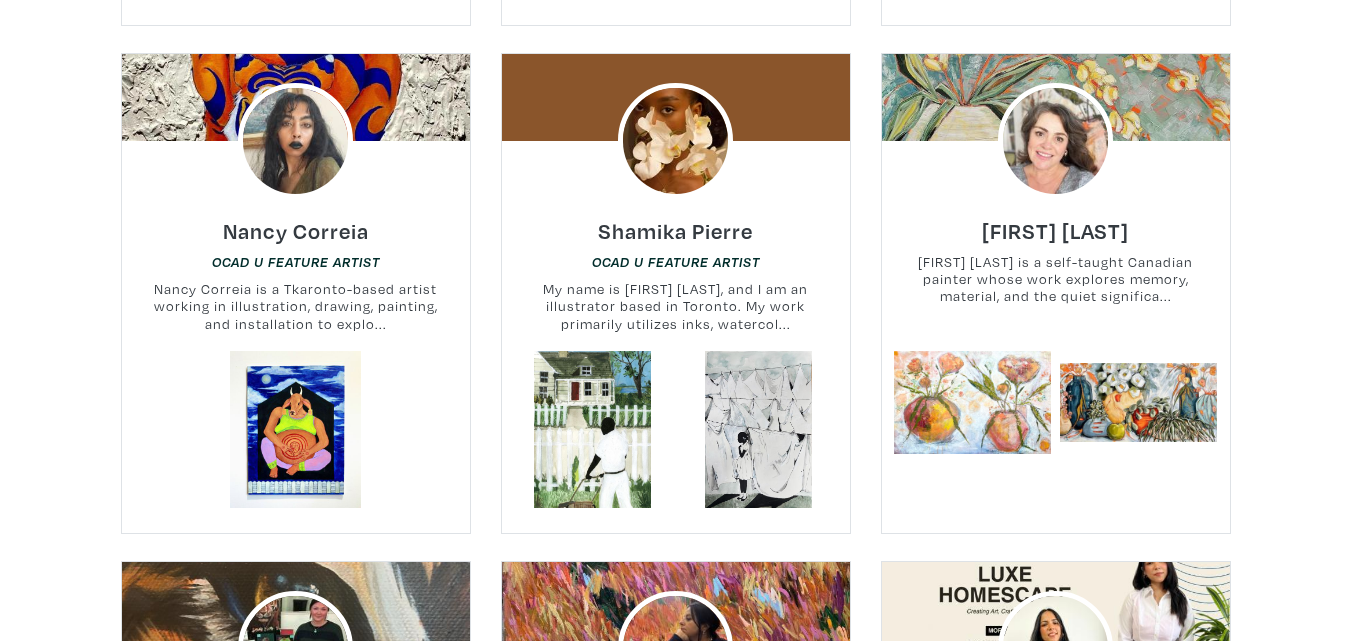 scroll, scrollTop: 2300, scrollLeft: 0, axis: vertical 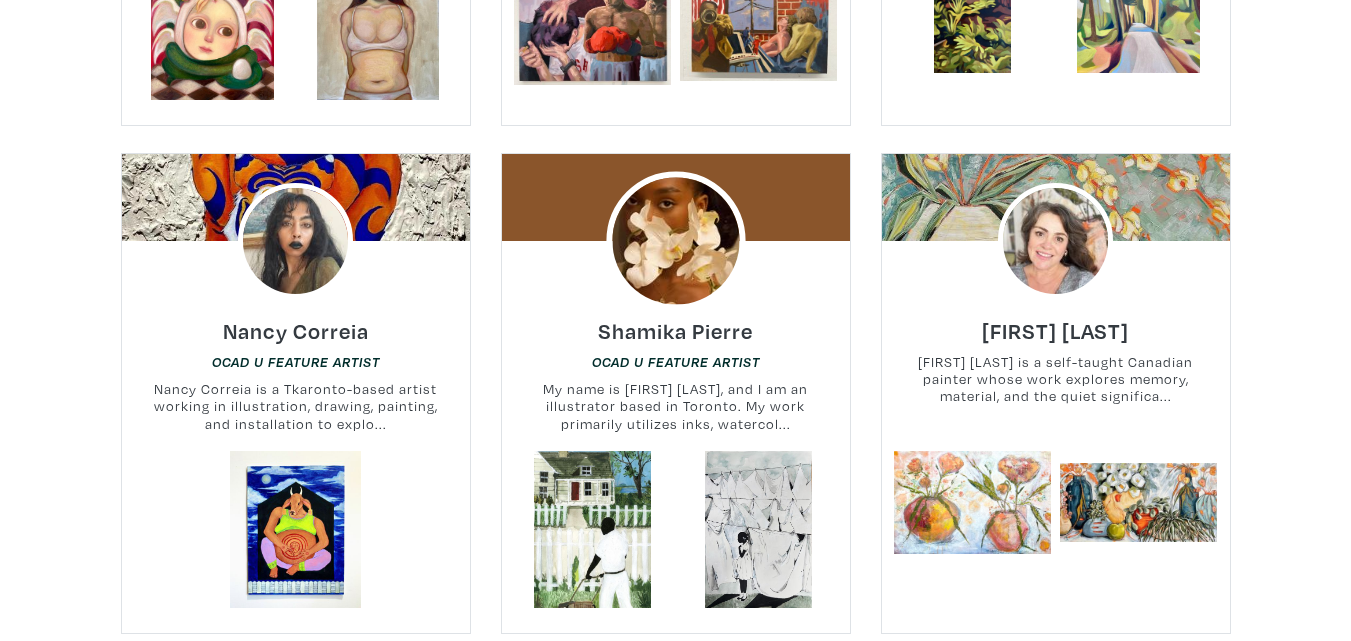 click at bounding box center [675, 240] 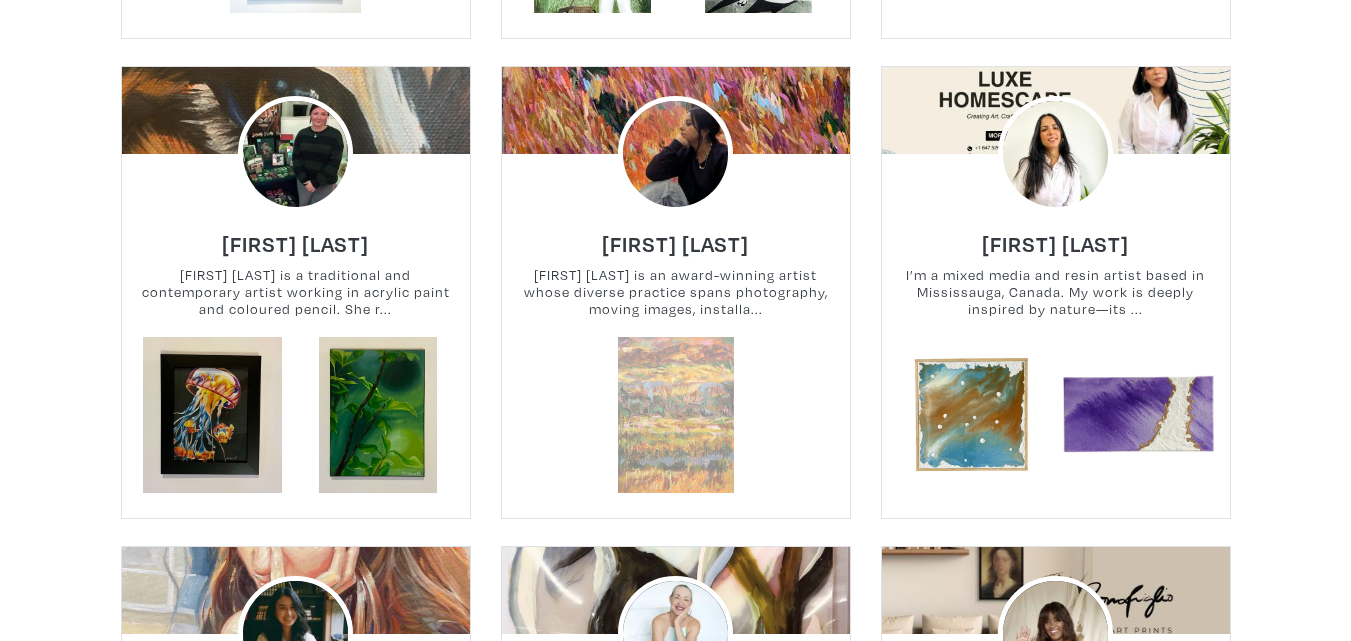scroll, scrollTop: 2900, scrollLeft: 0, axis: vertical 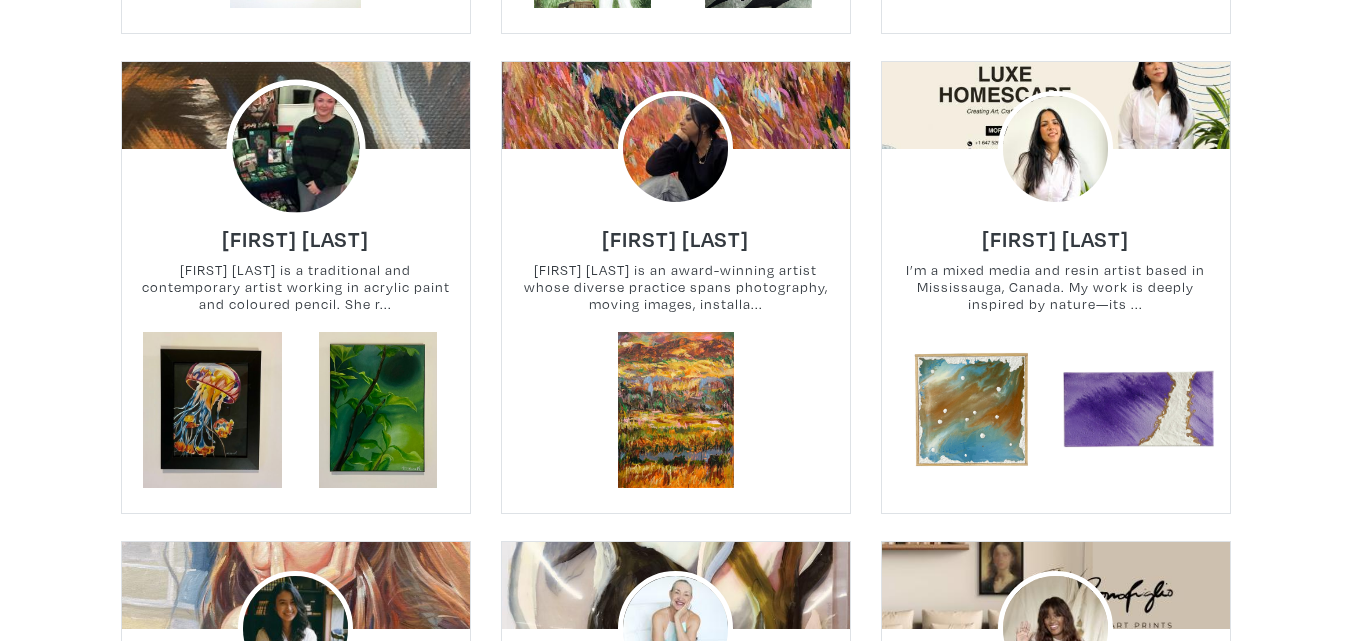 click at bounding box center [295, 148] 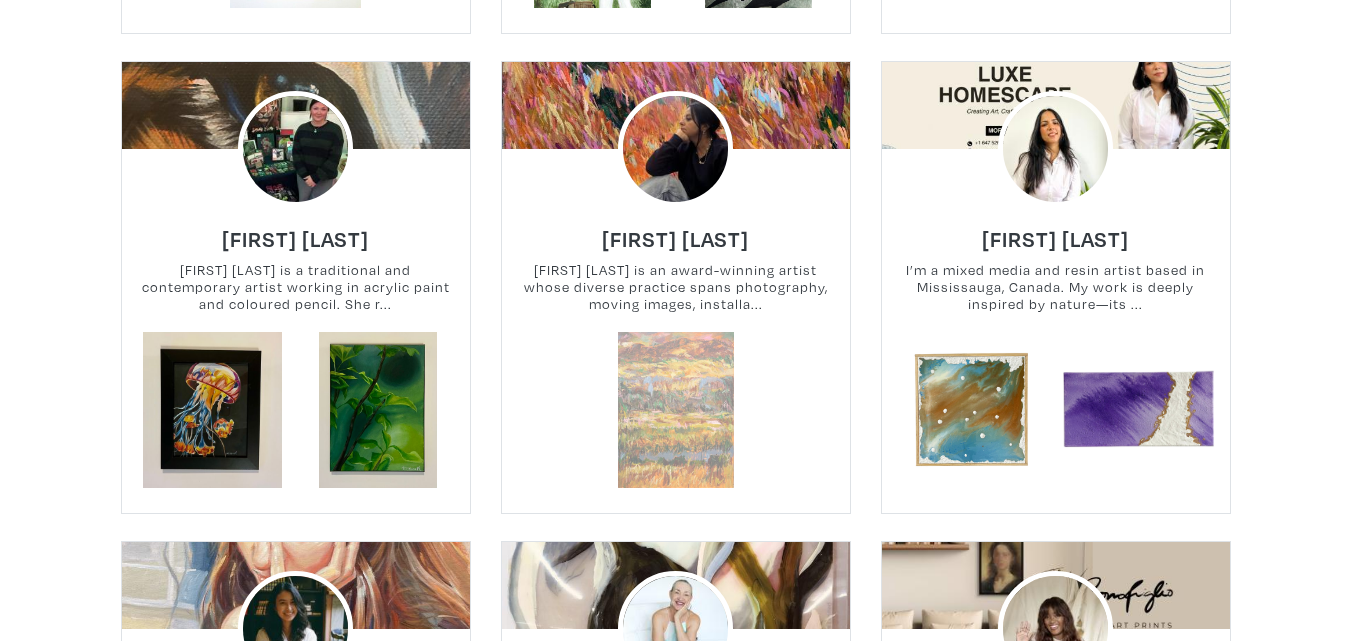 click at bounding box center (675, 410) 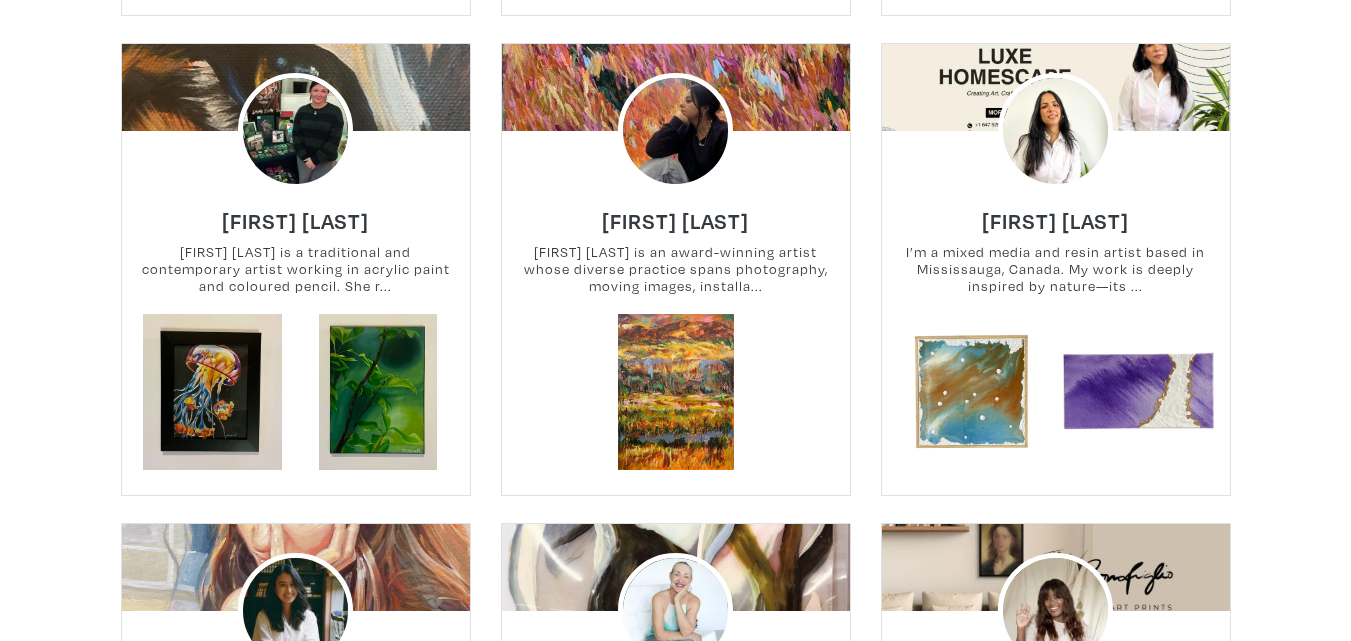 scroll, scrollTop: 2900, scrollLeft: 0, axis: vertical 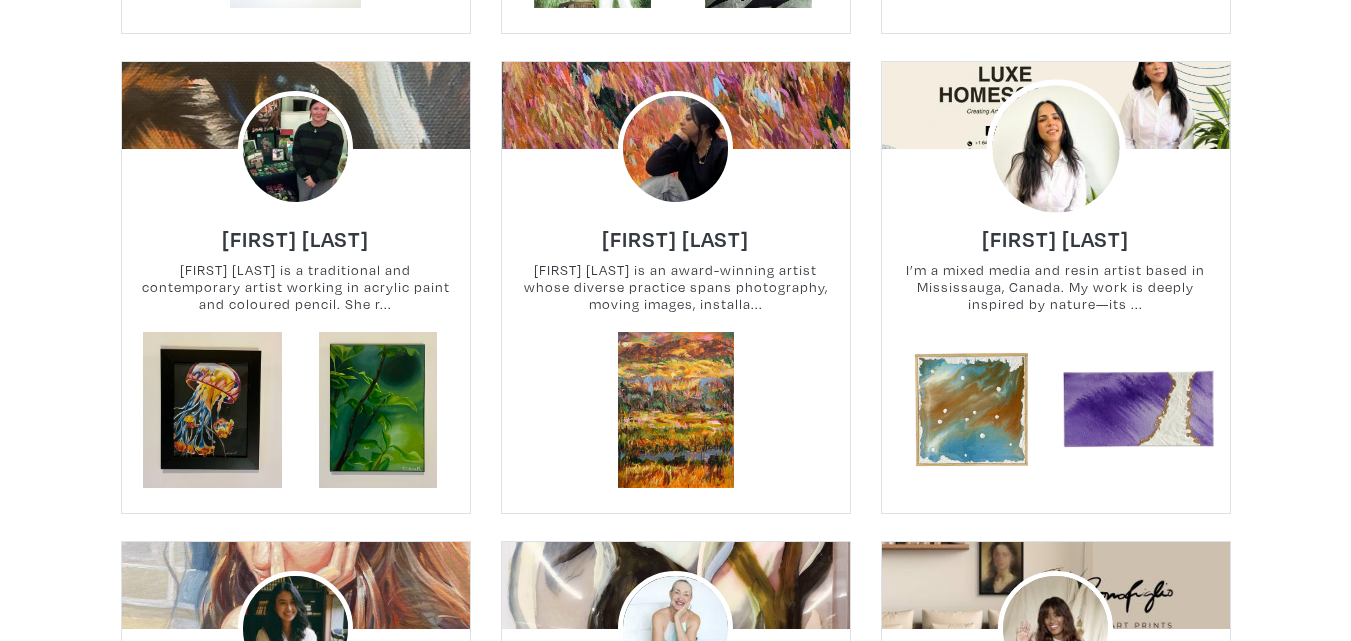 click at bounding box center (1055, 148) 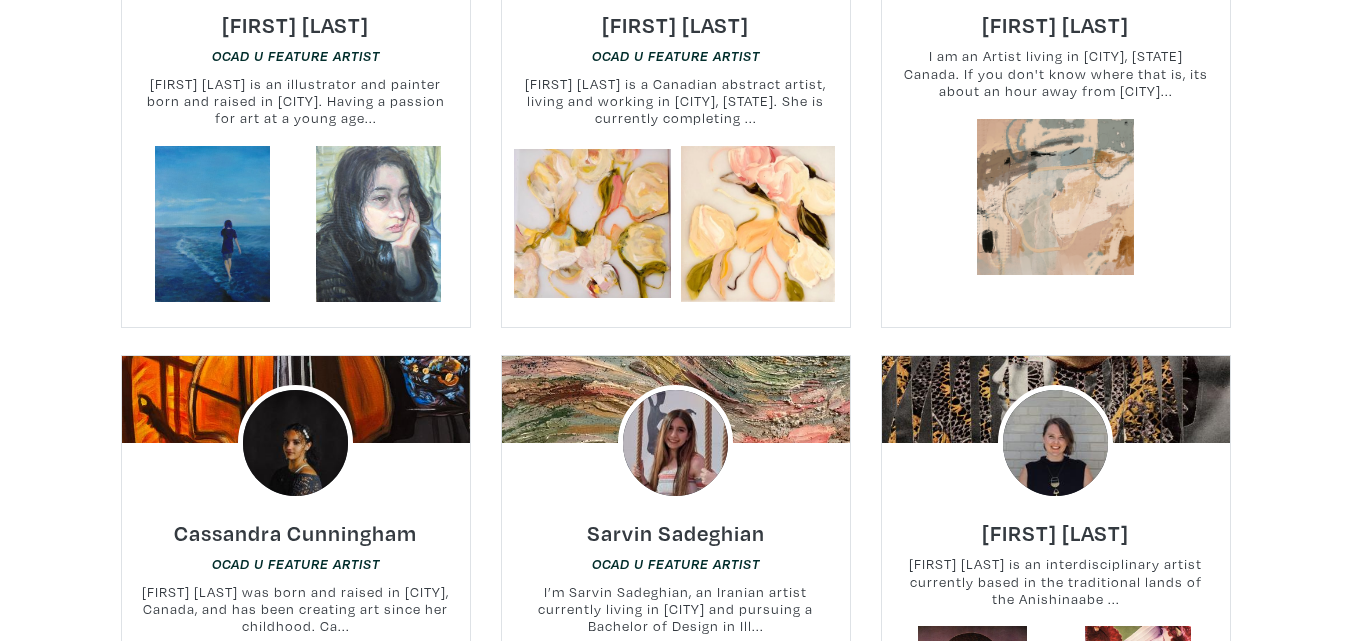 scroll, scrollTop: 3600, scrollLeft: 0, axis: vertical 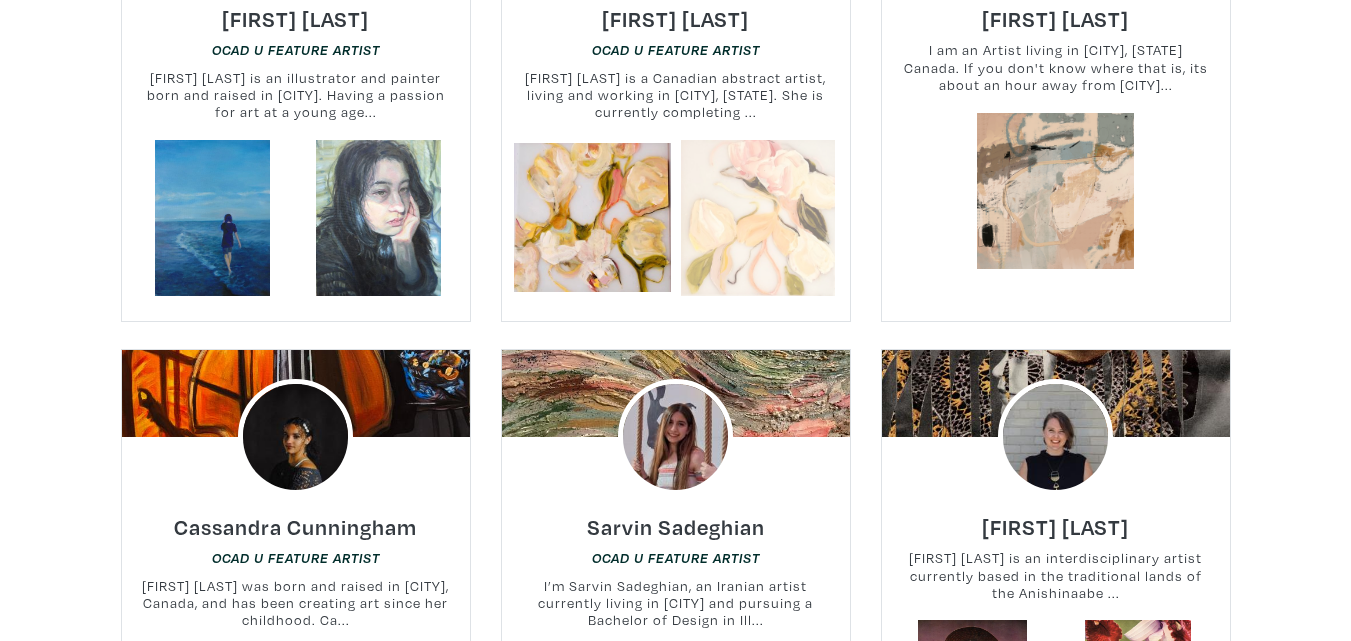 click at bounding box center (758, 218) 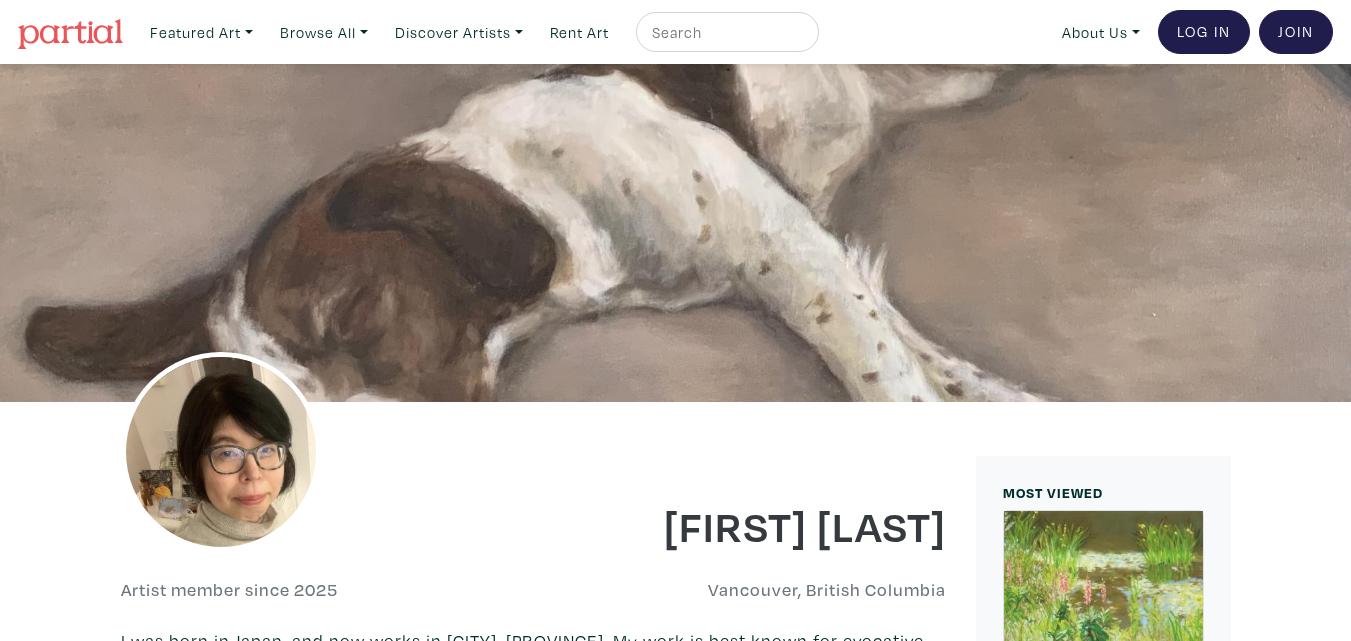 scroll, scrollTop: 0, scrollLeft: 0, axis: both 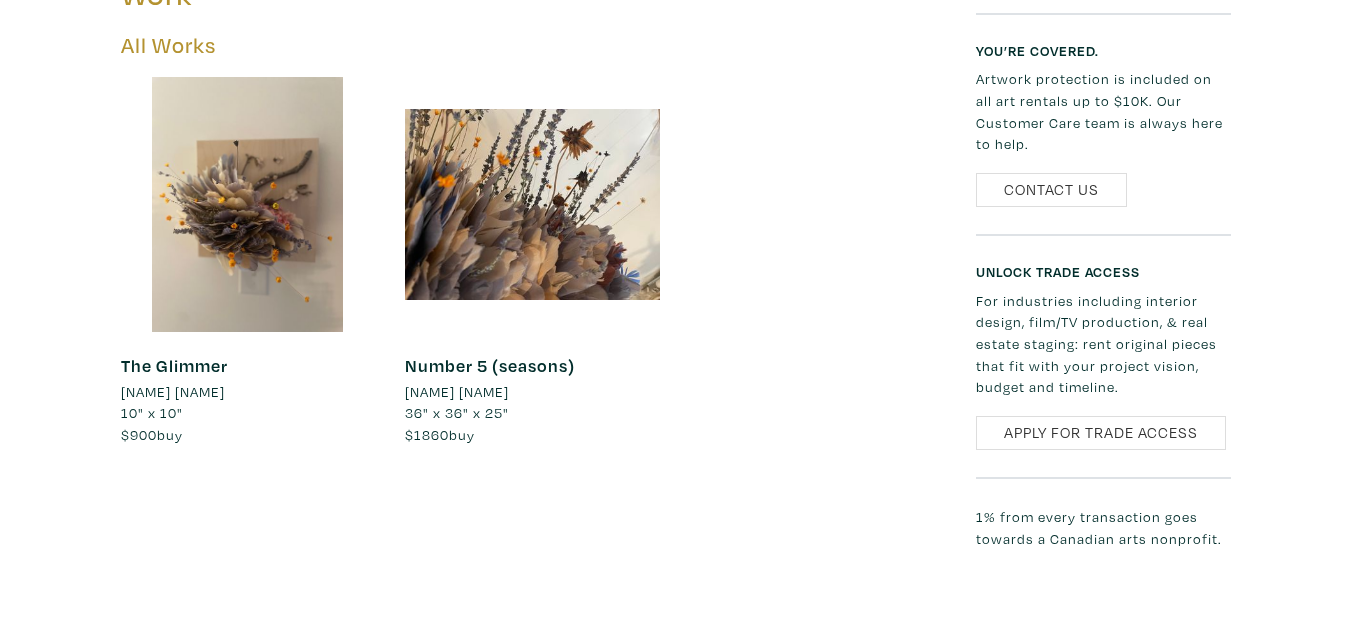 click at bounding box center (532, 204) 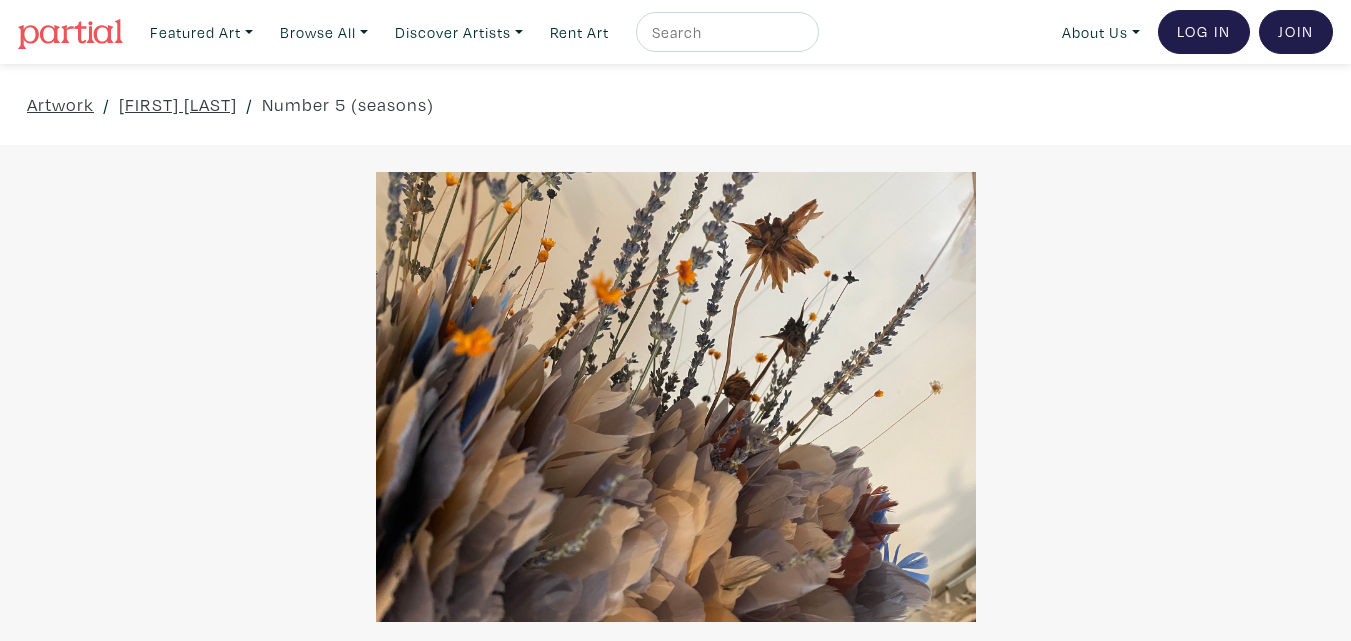scroll, scrollTop: 0, scrollLeft: 0, axis: both 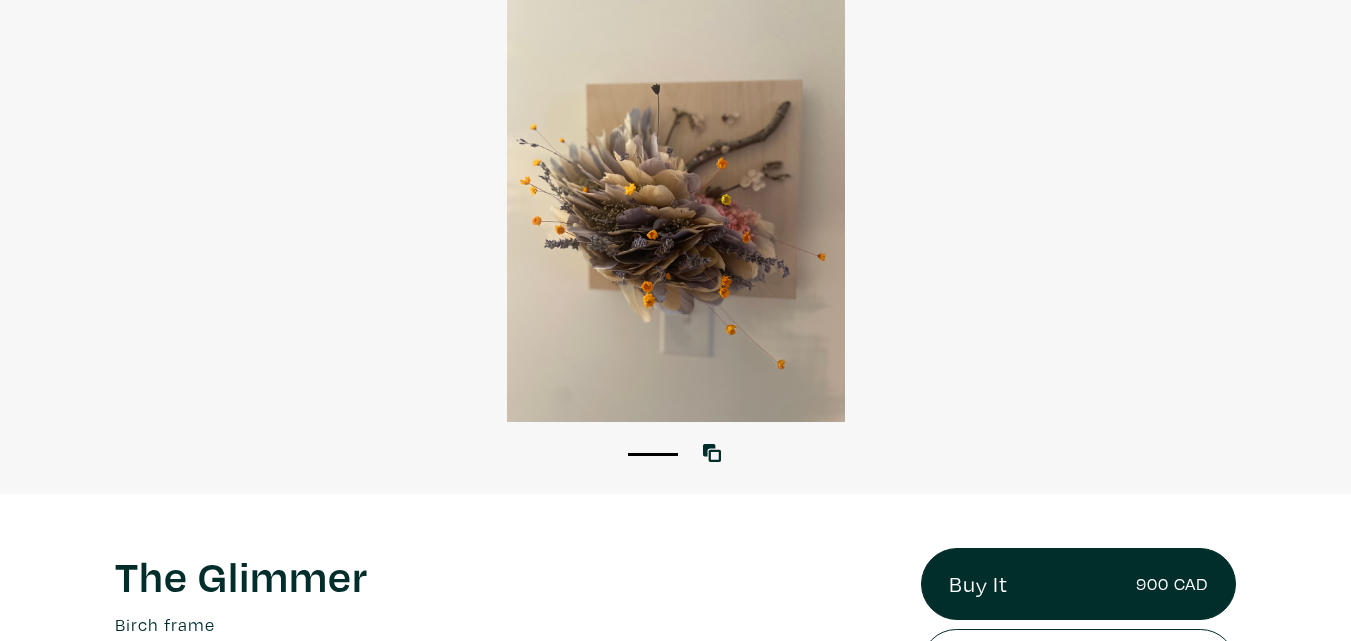 click at bounding box center (675, 197) 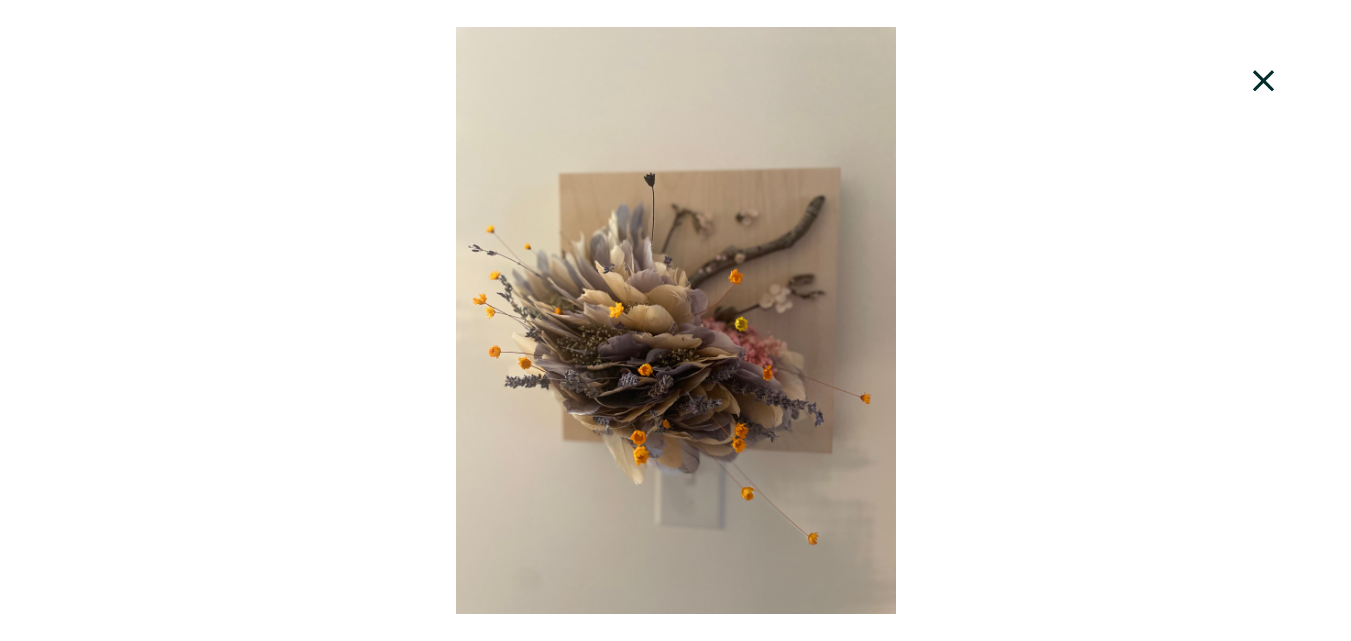 click 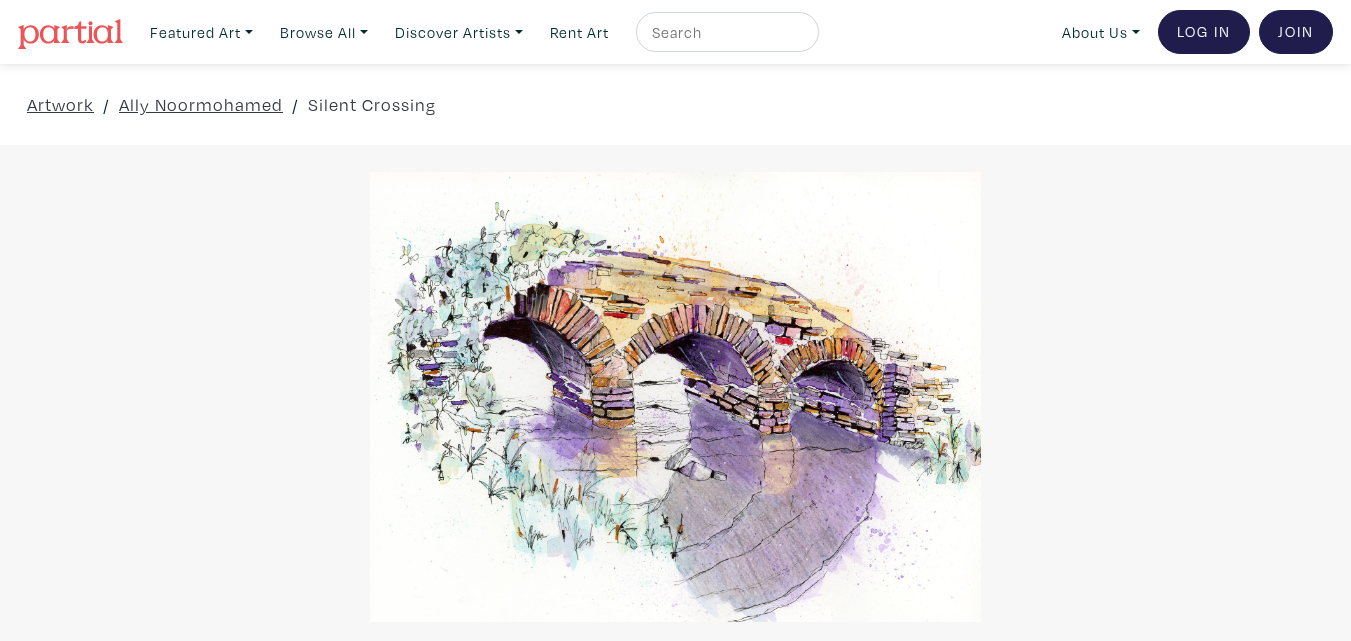 scroll, scrollTop: 0, scrollLeft: 0, axis: both 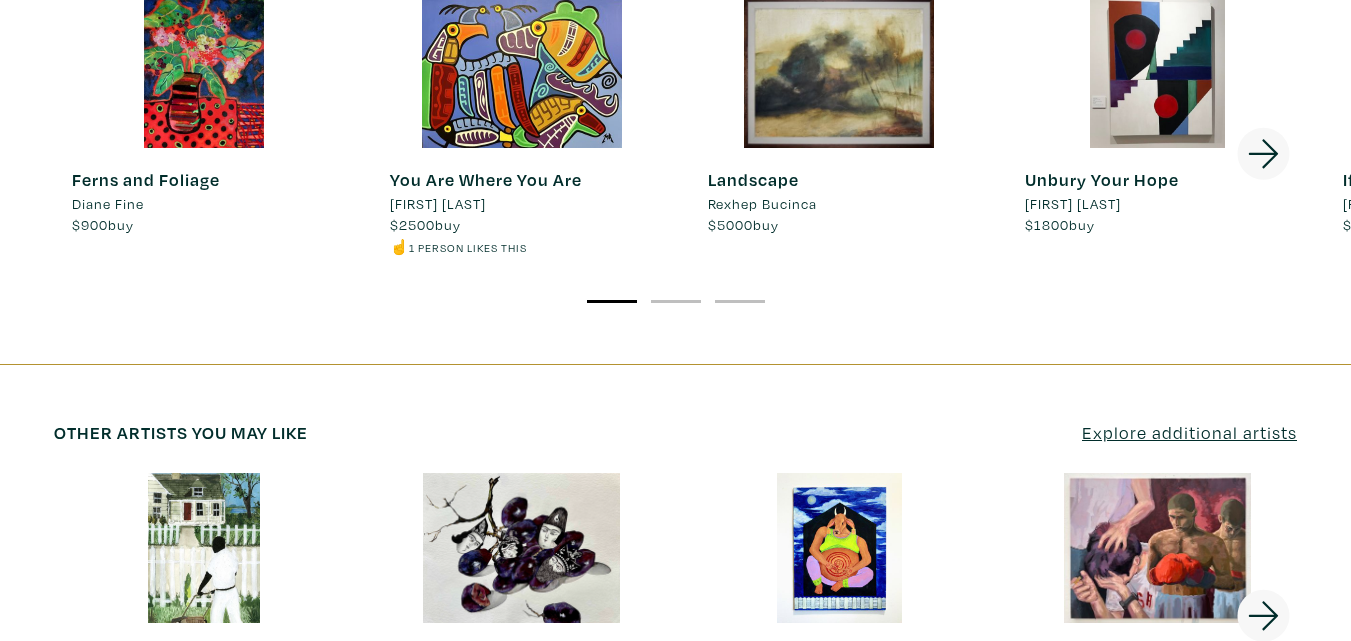 click at bounding box center [1157, 73] 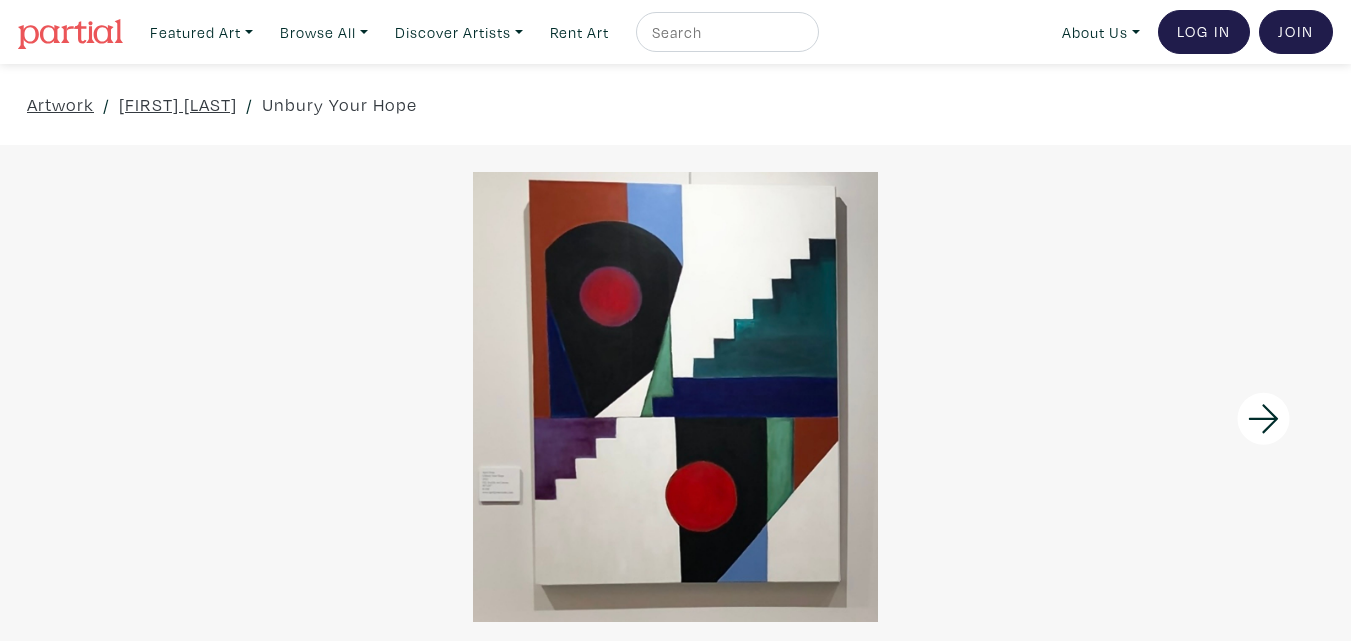 scroll, scrollTop: 0, scrollLeft: 0, axis: both 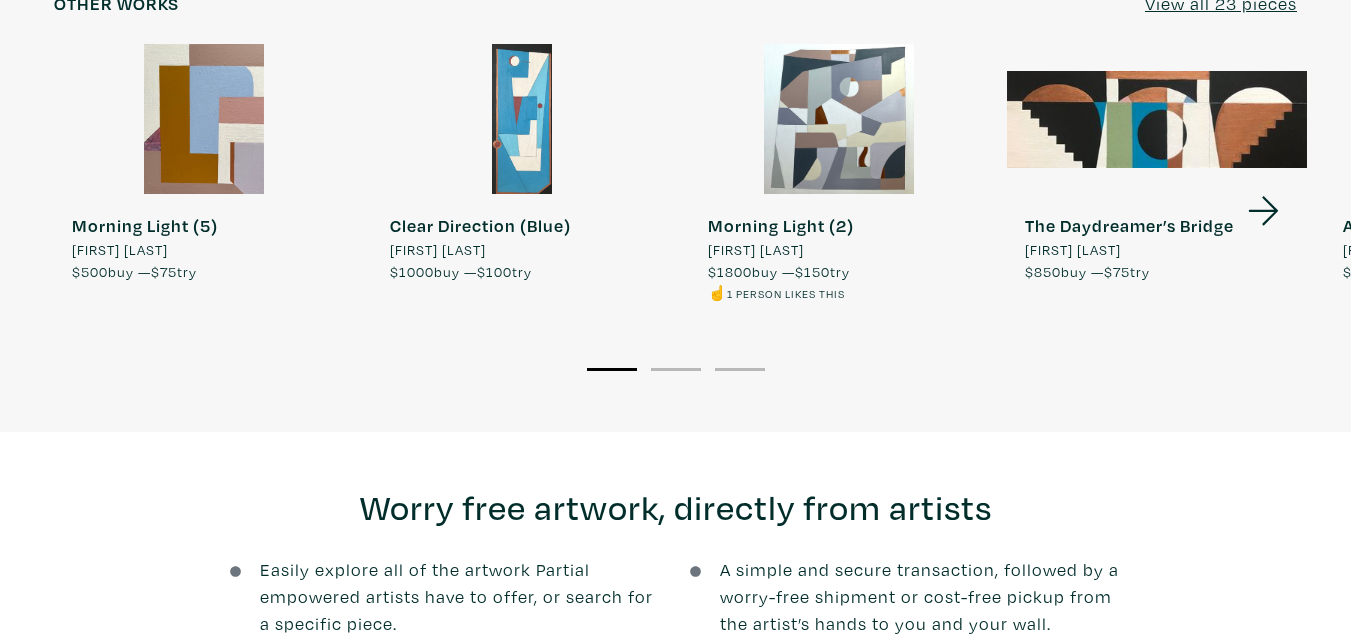 click 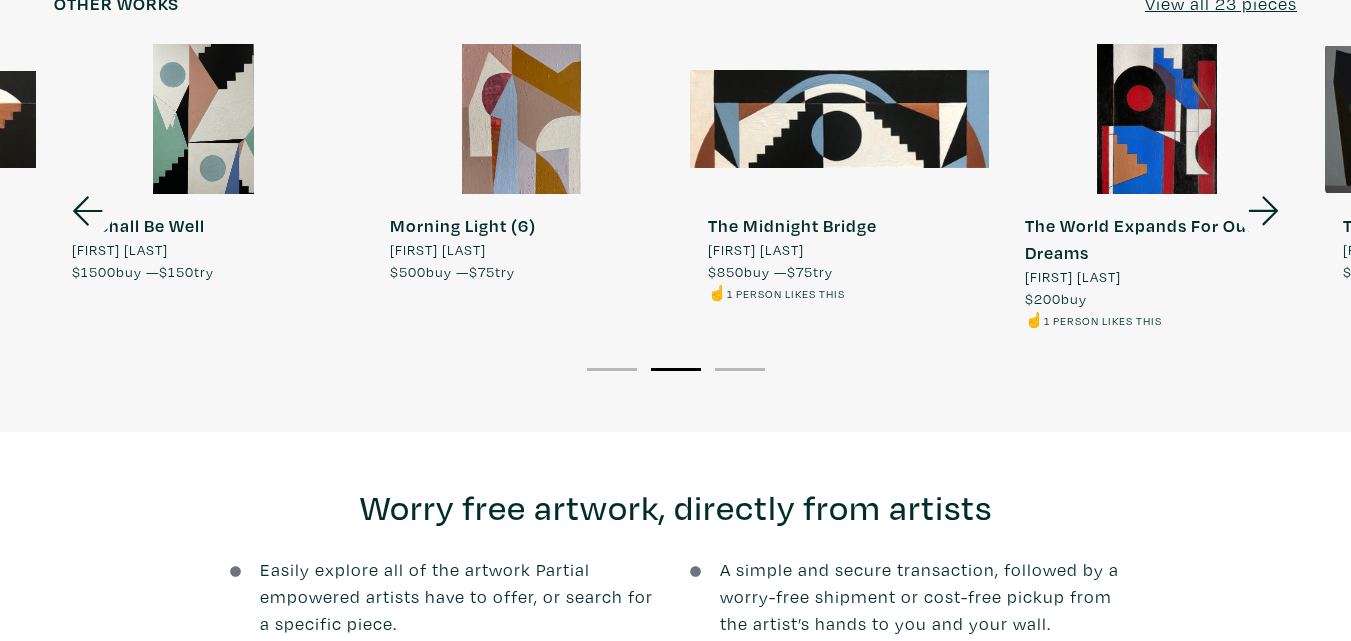 click 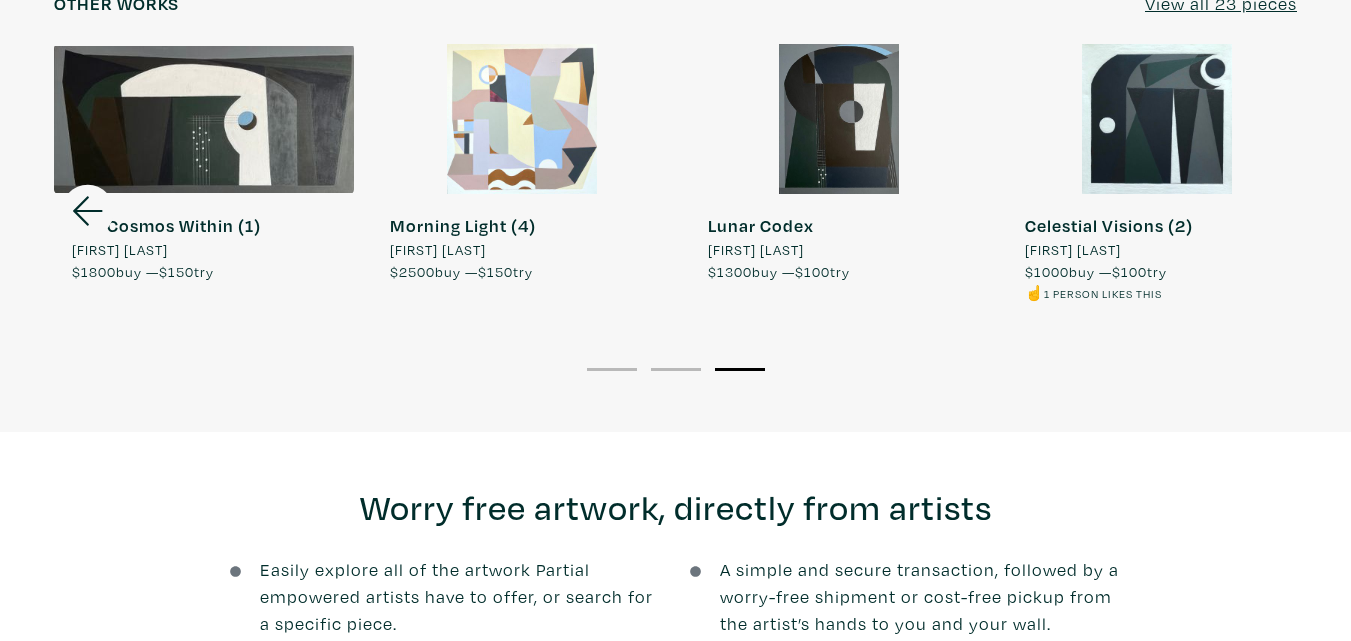 click on "Celestial Visions (2)
April Pyne
$1000  buy   —  $100  try
☝️  1 person likes this" at bounding box center (1157, 174) 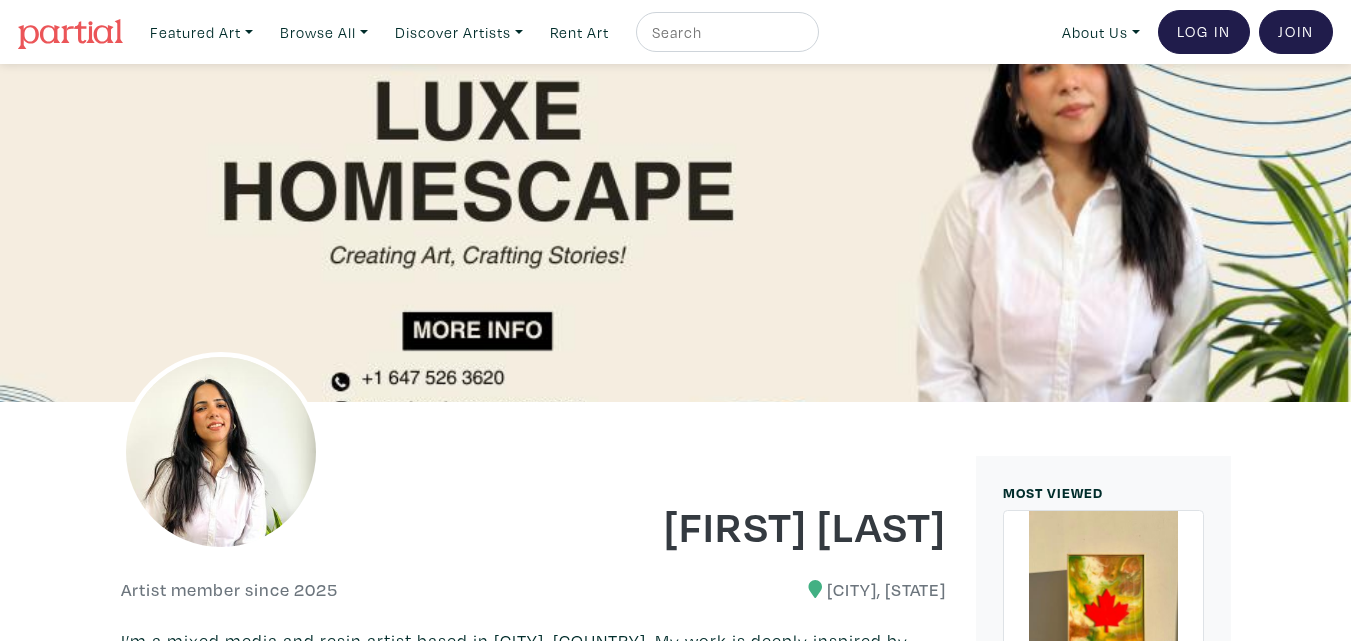scroll, scrollTop: 0, scrollLeft: 0, axis: both 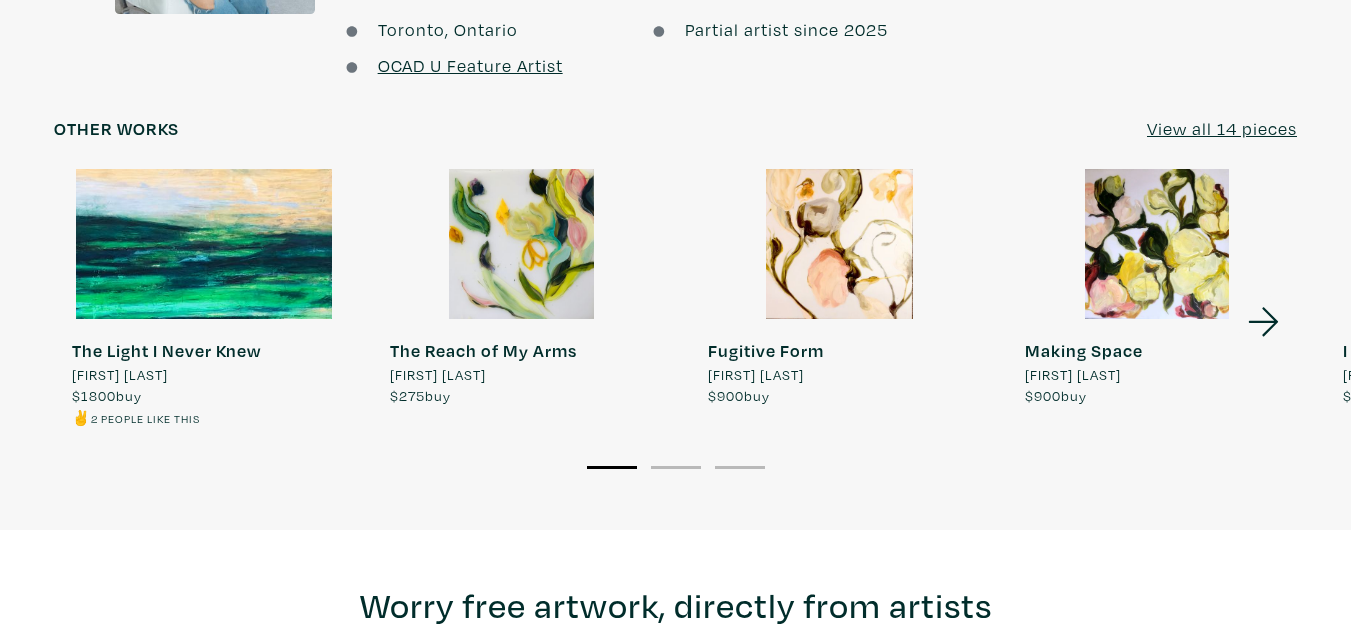click 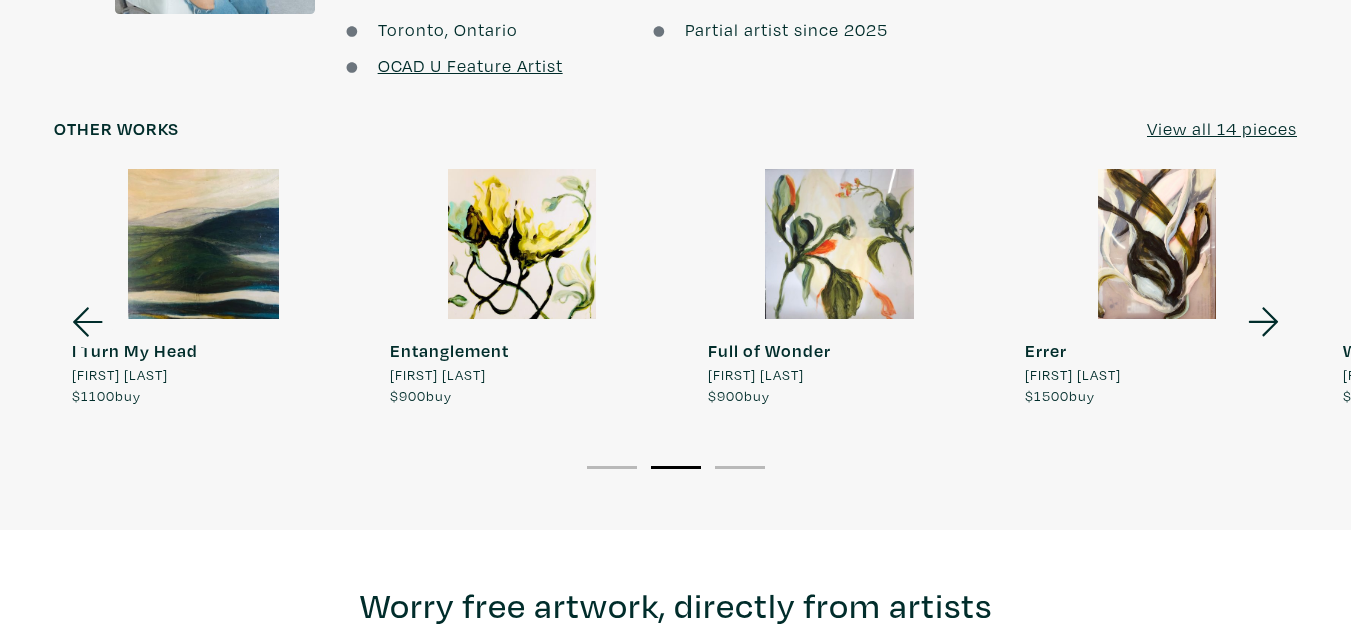 click 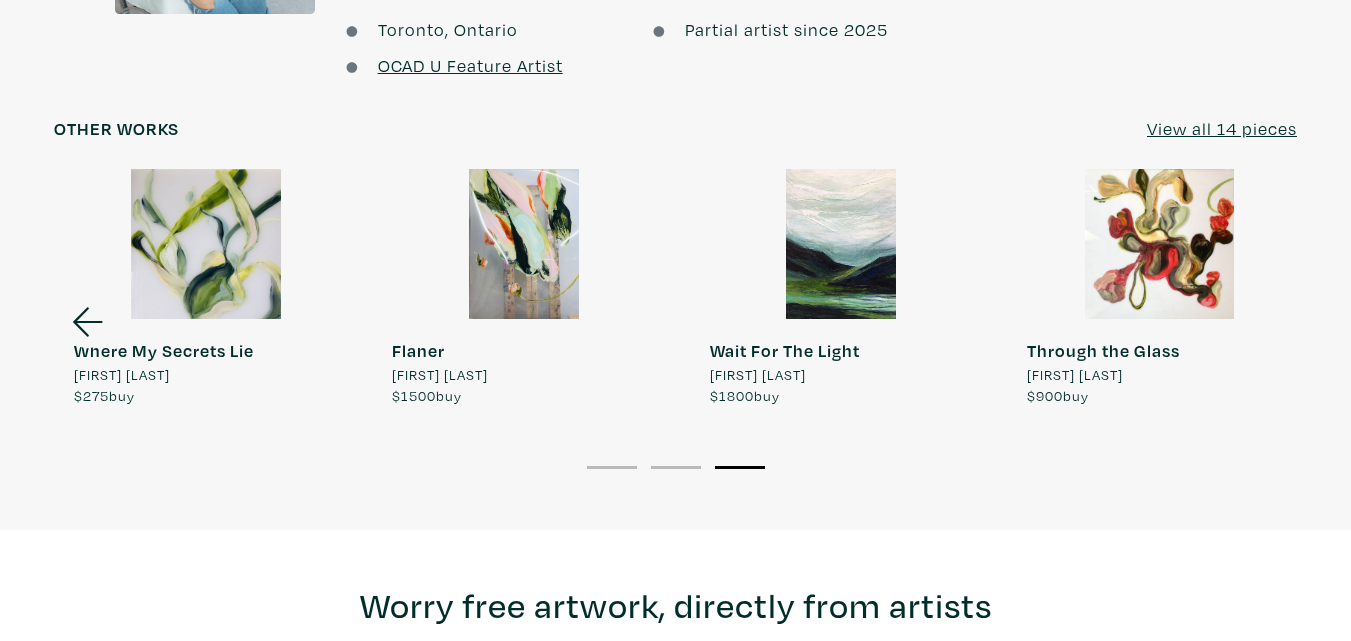 click at bounding box center (206, 244) 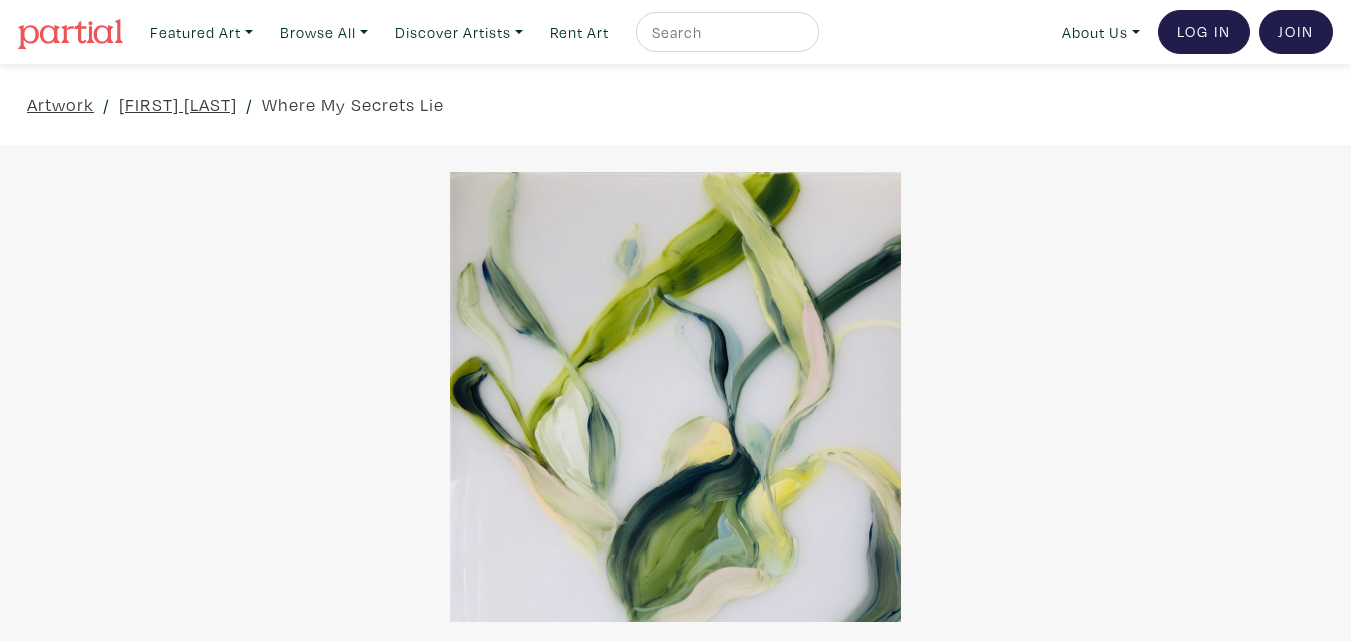 scroll, scrollTop: 0, scrollLeft: 0, axis: both 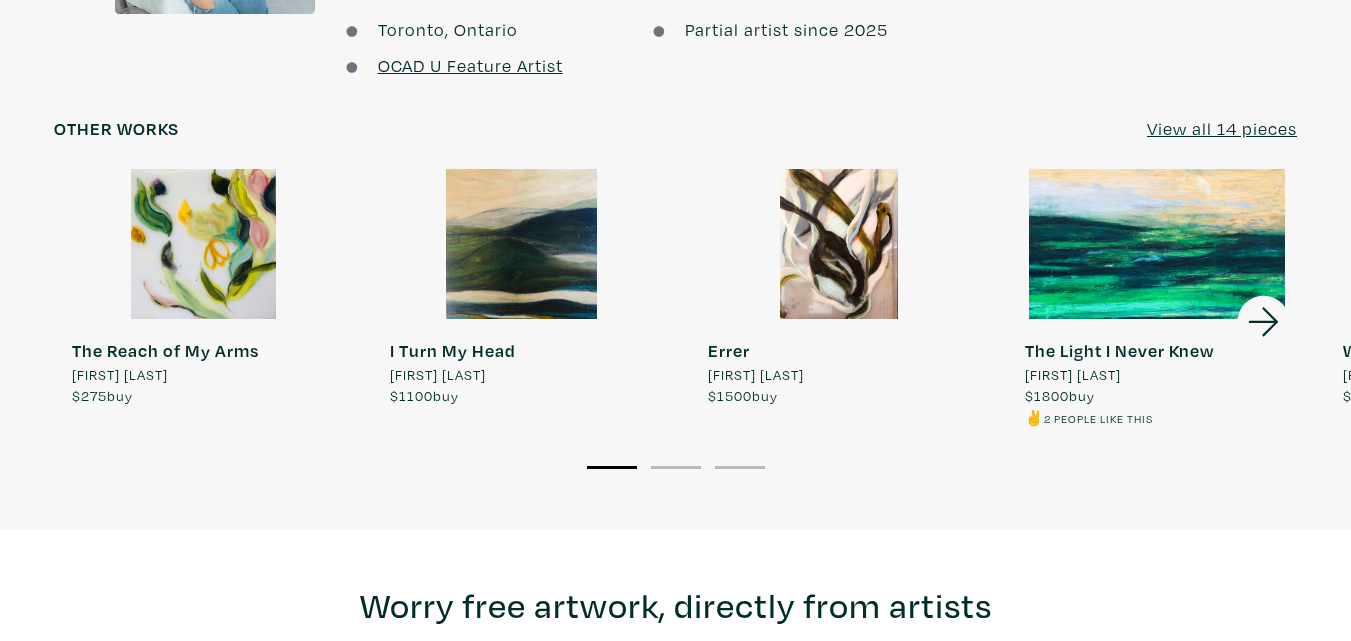 click at bounding box center (204, 244) 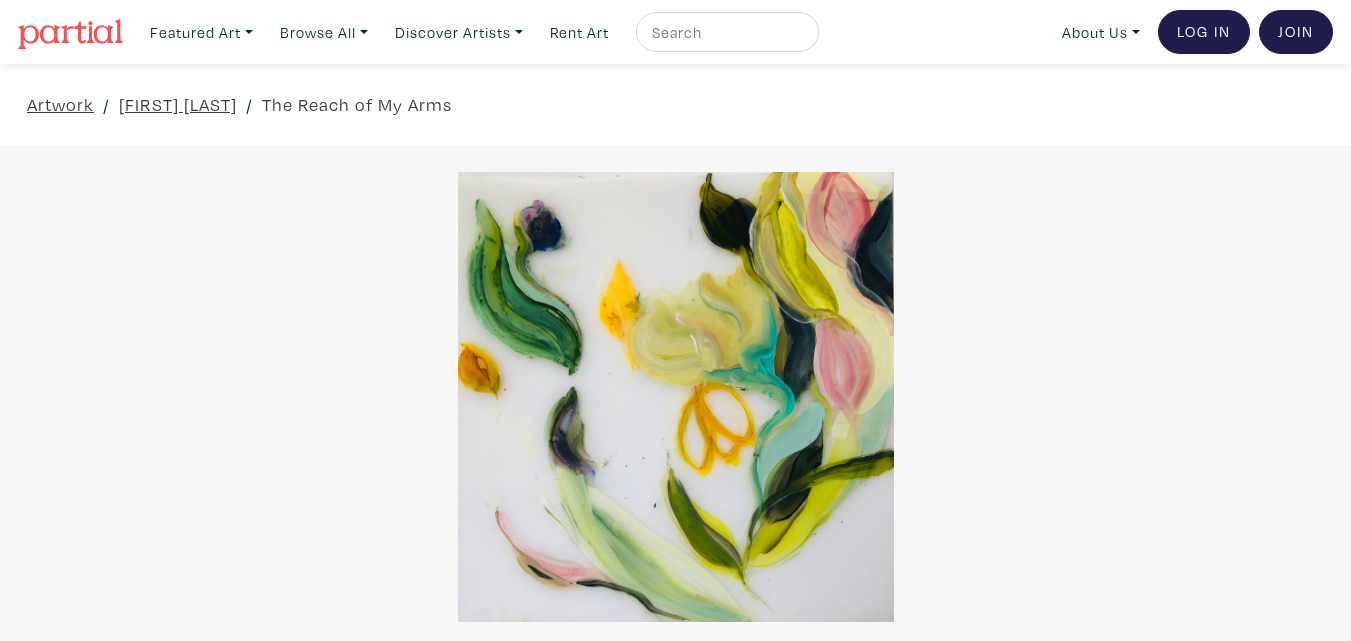 scroll, scrollTop: 0, scrollLeft: 0, axis: both 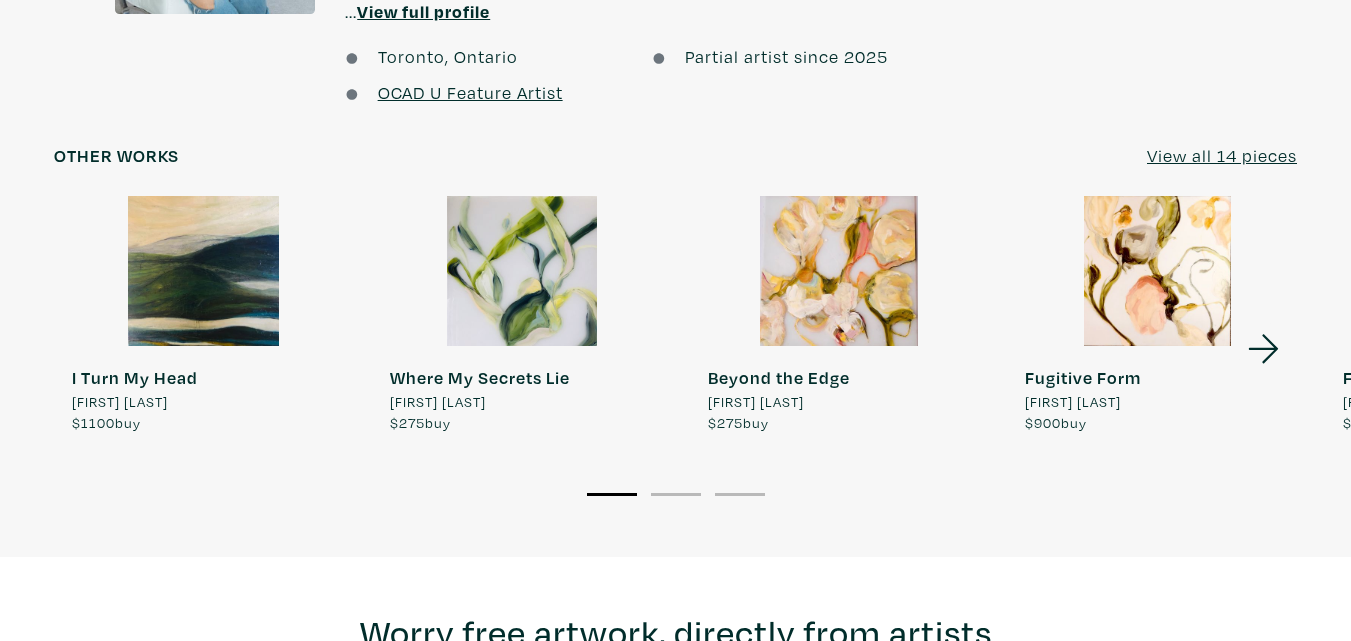 click at bounding box center [840, 271] 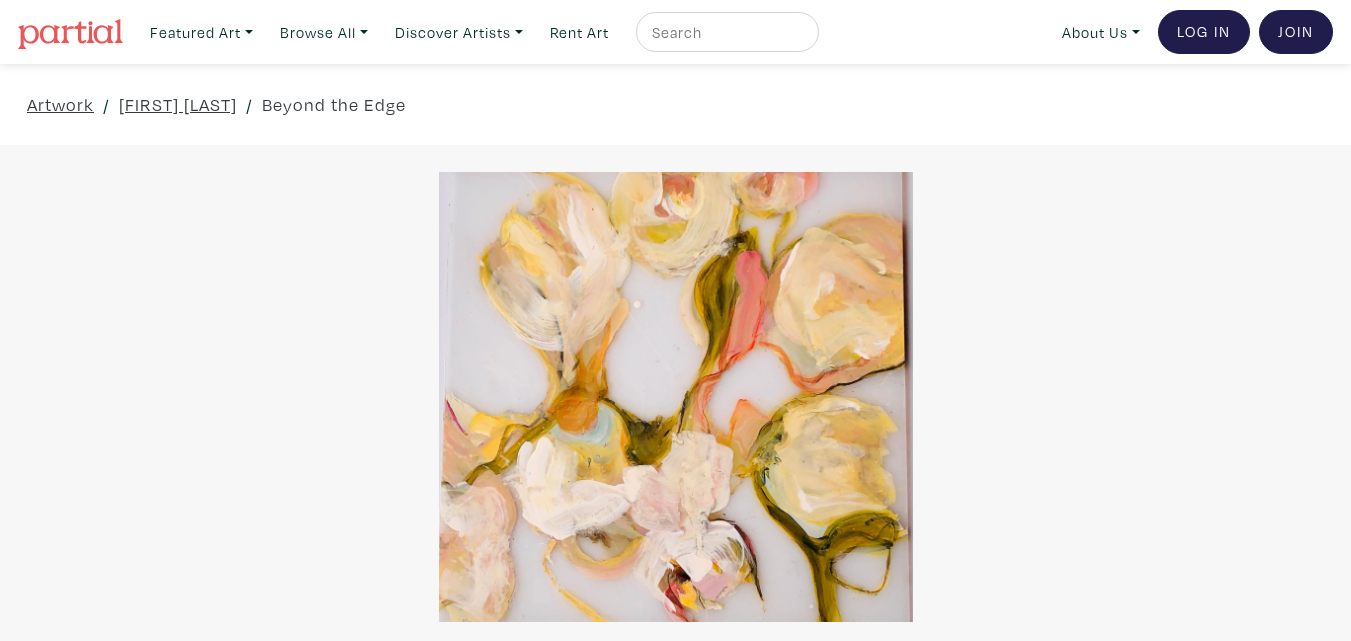 scroll, scrollTop: 0, scrollLeft: 0, axis: both 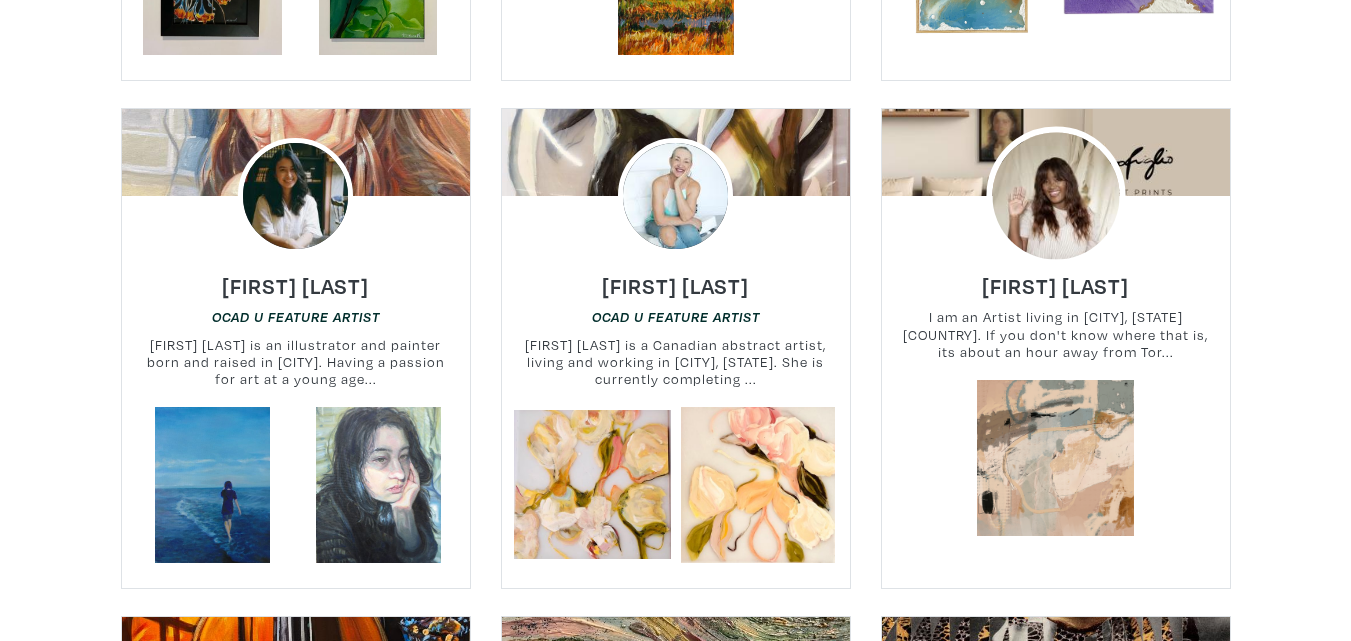 click at bounding box center (1055, 196) 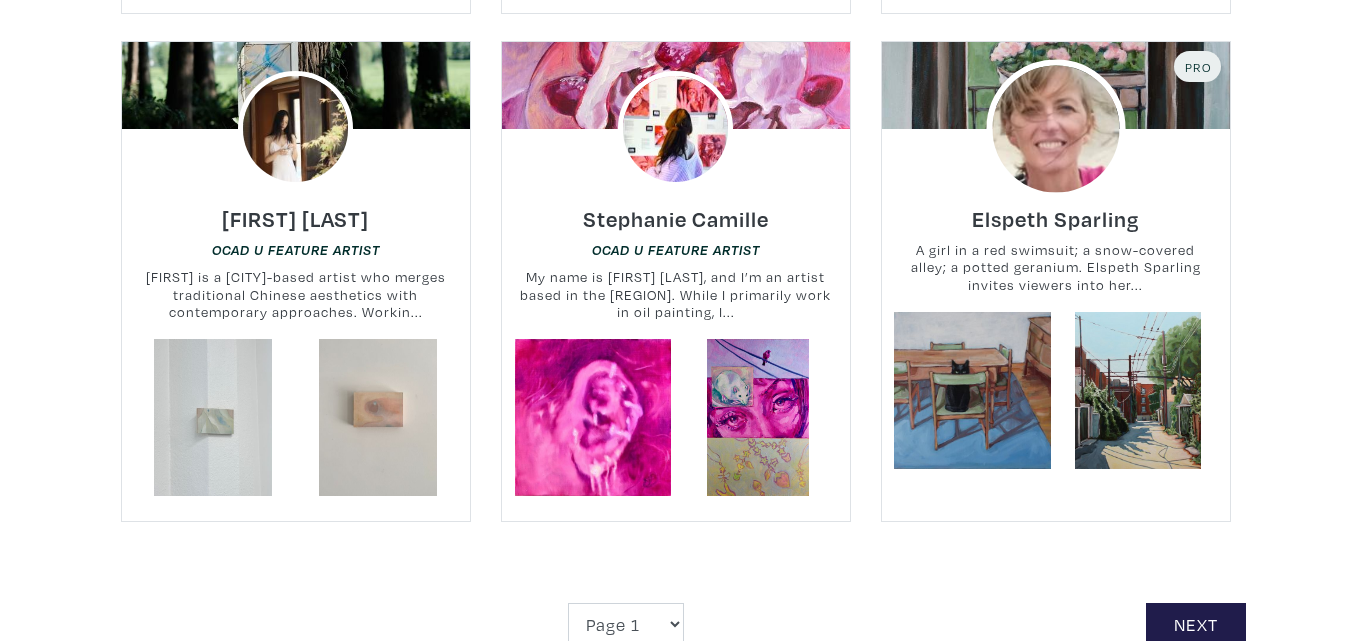 scroll, scrollTop: 4433, scrollLeft: 0, axis: vertical 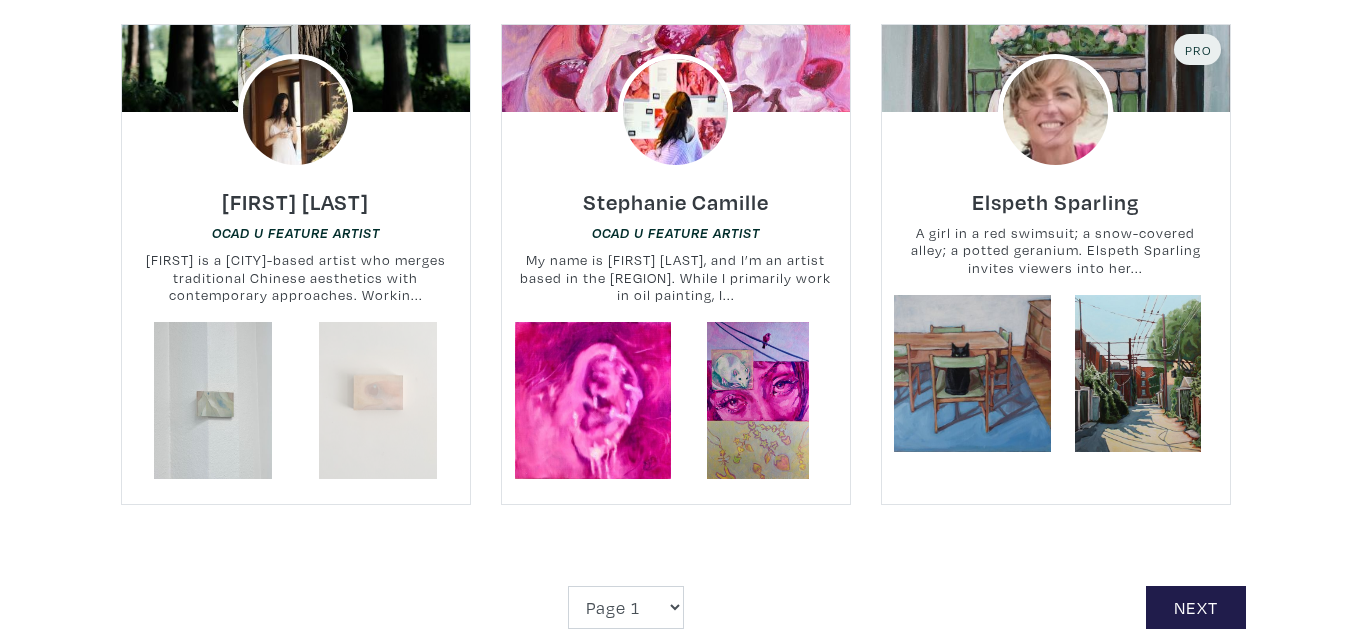 click at bounding box center (378, 400) 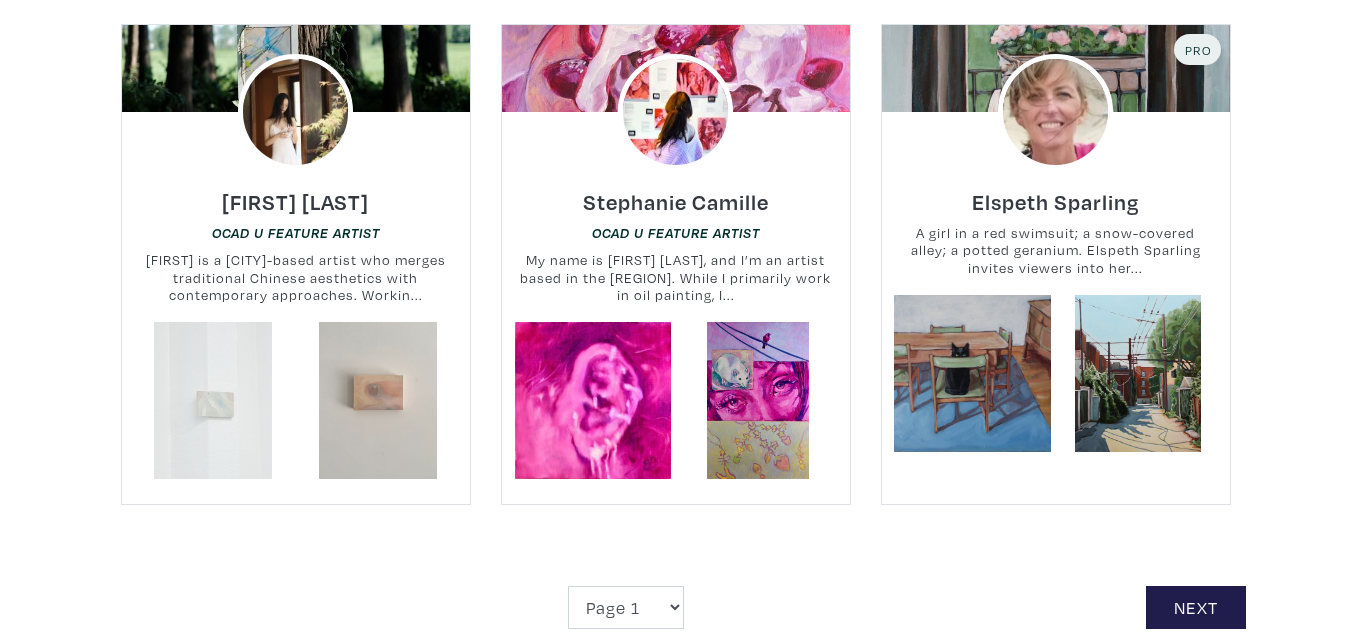 click at bounding box center (212, 400) 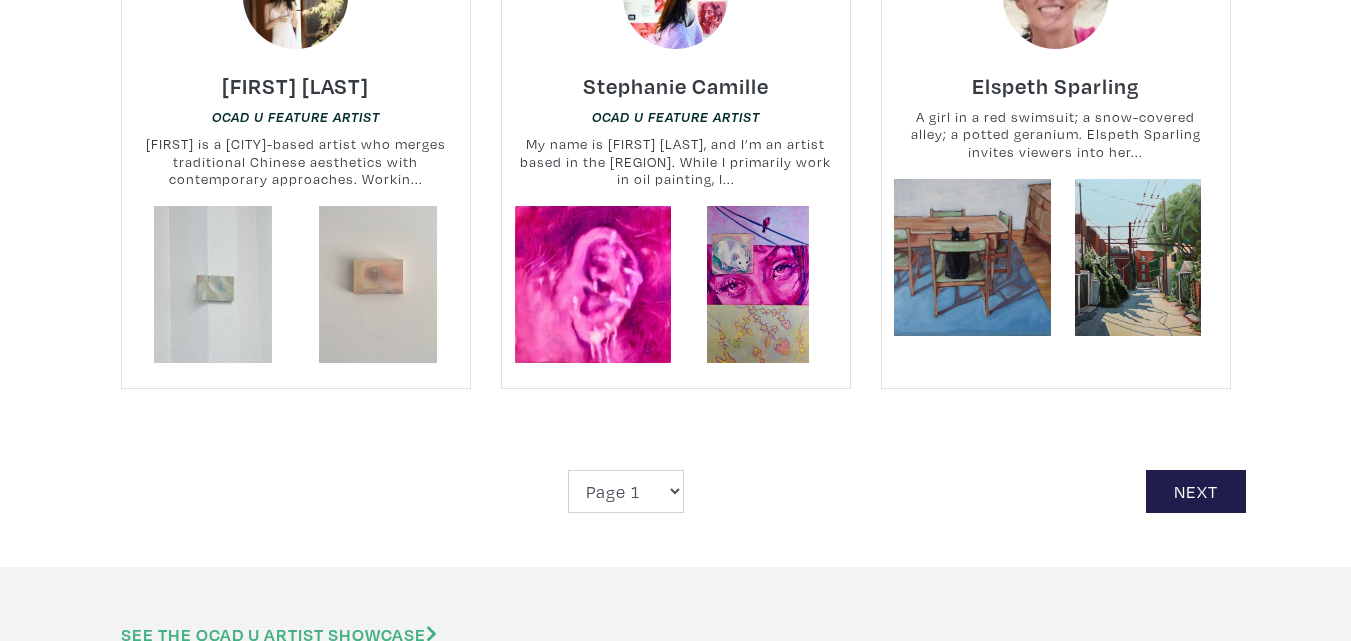 scroll, scrollTop: 4933, scrollLeft: 0, axis: vertical 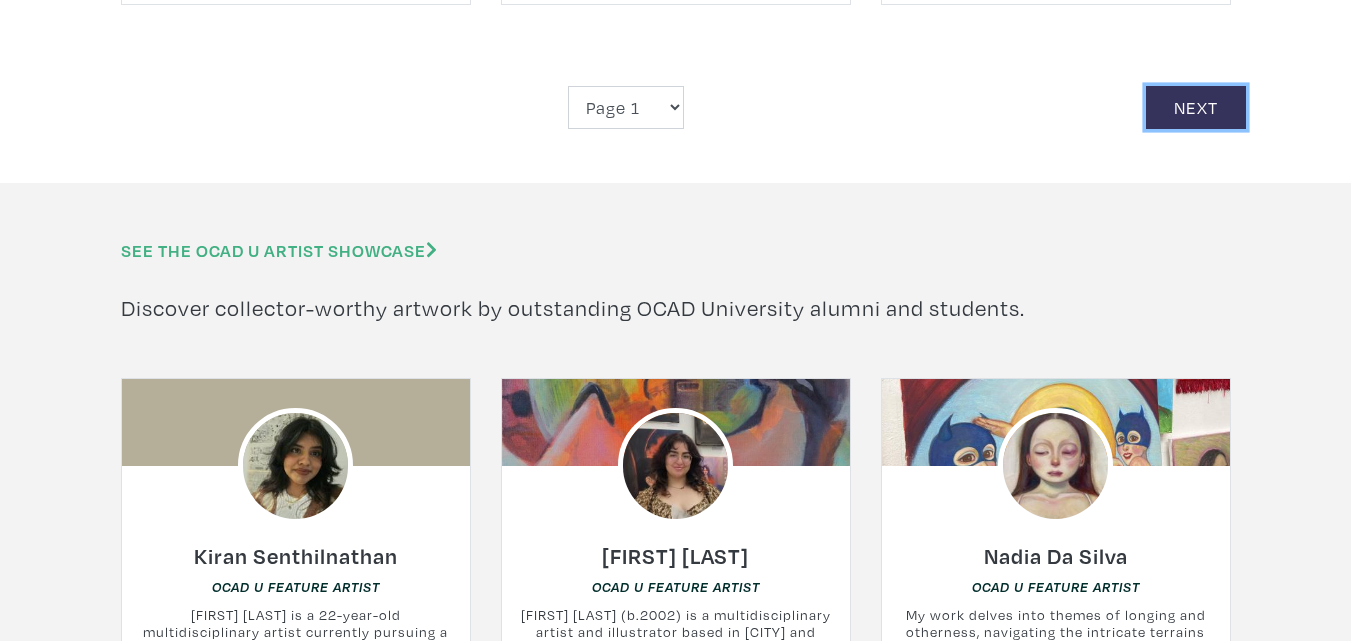 click on "Next" at bounding box center [1196, 107] 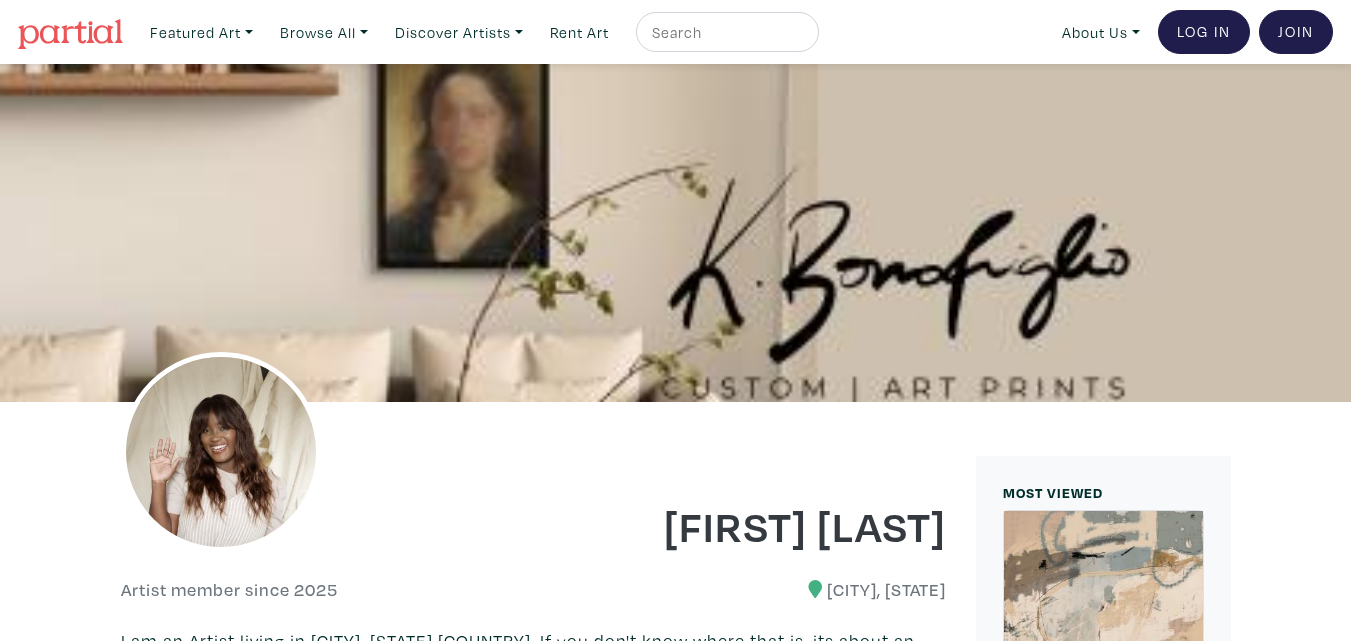 scroll, scrollTop: 400, scrollLeft: 0, axis: vertical 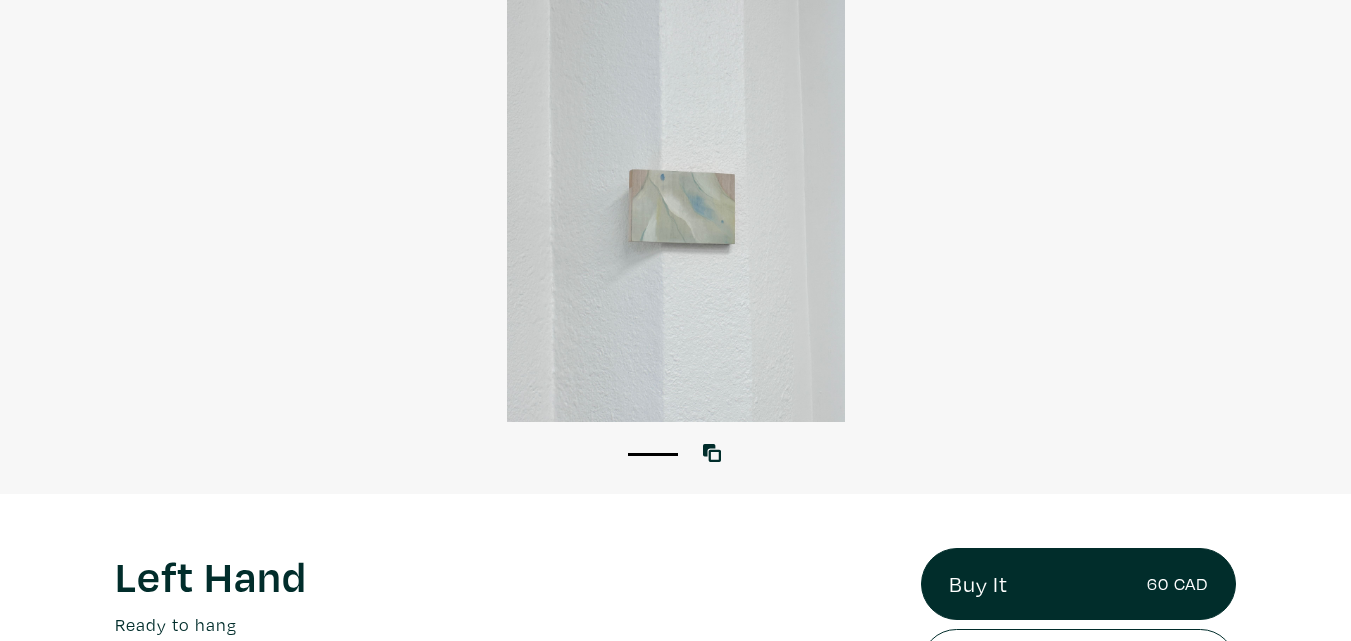click at bounding box center [675, 197] 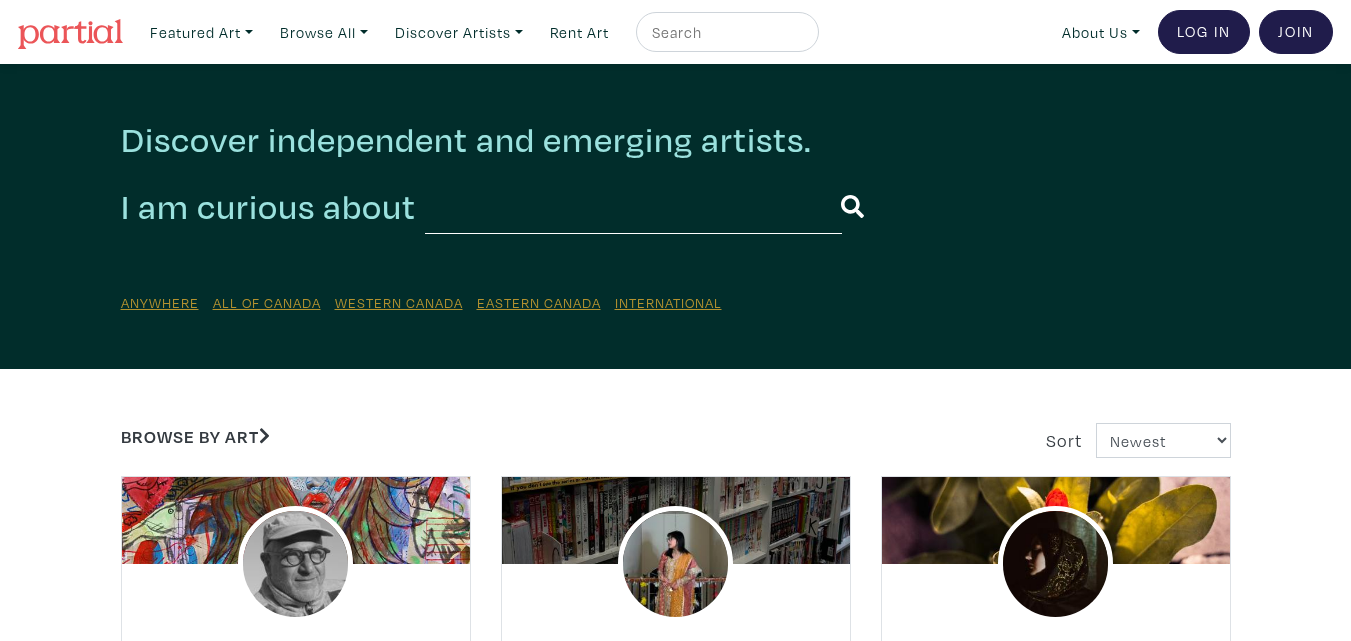 scroll, scrollTop: 206, scrollLeft: 0, axis: vertical 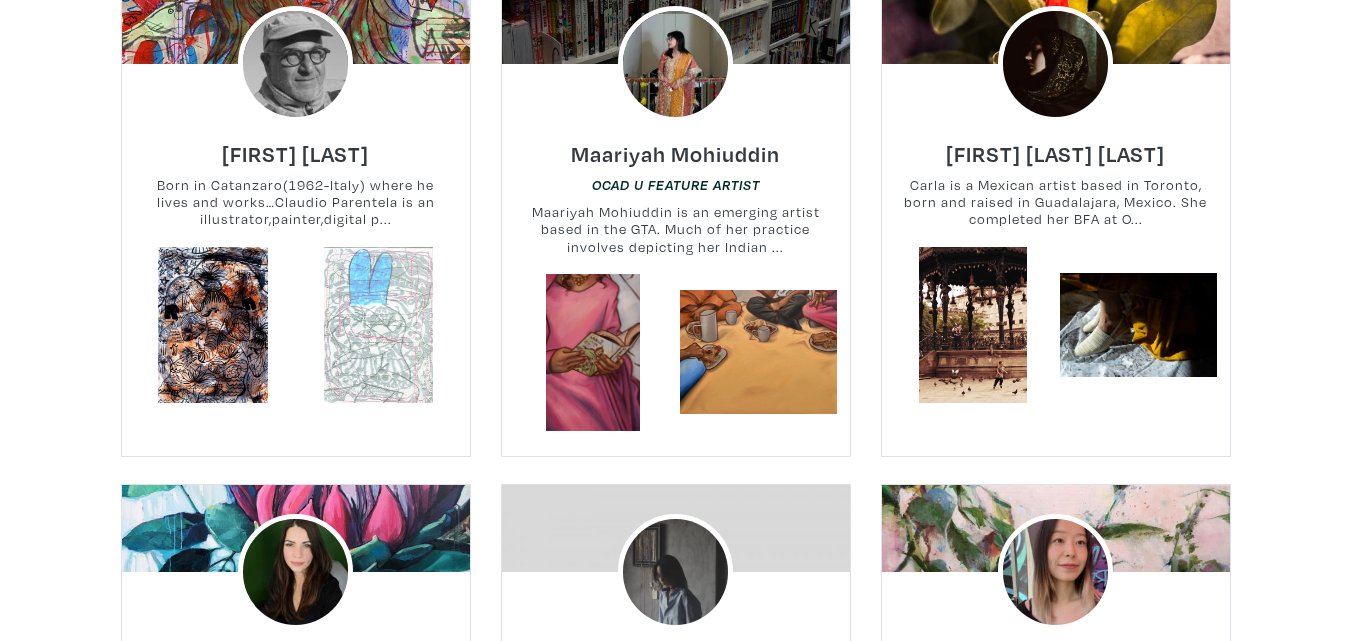 click at bounding box center (378, 325) 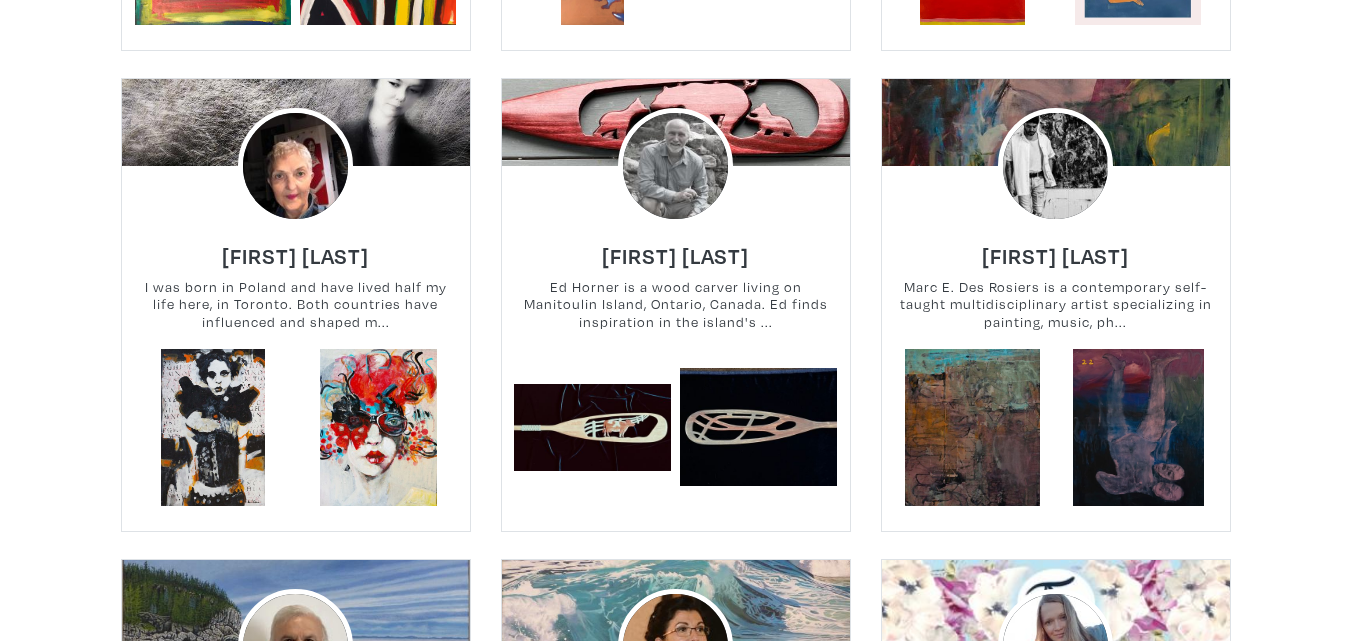 scroll, scrollTop: 2400, scrollLeft: 0, axis: vertical 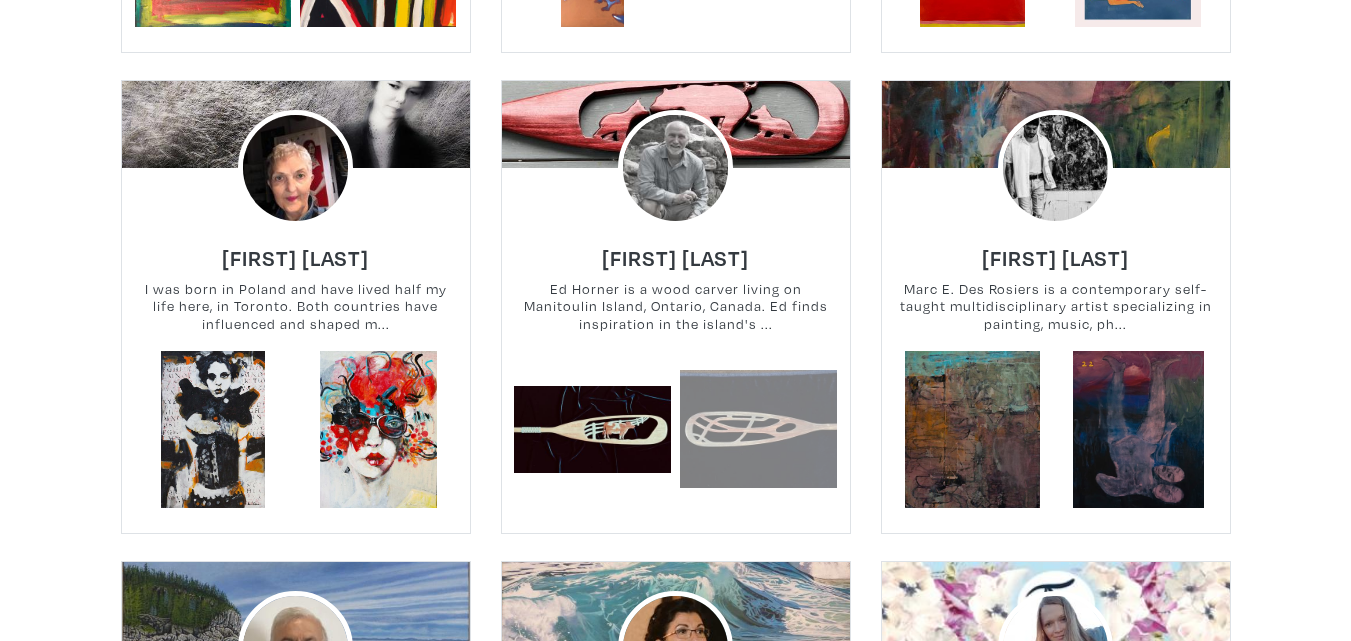 click at bounding box center [758, 429] 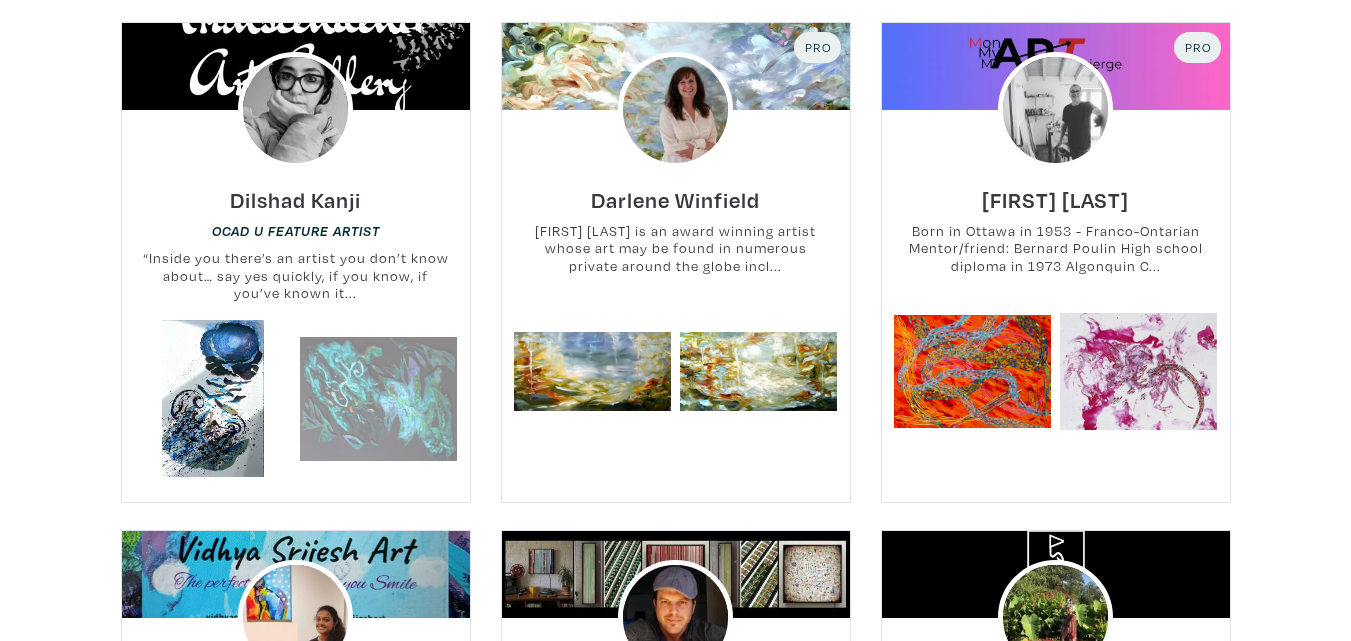 scroll, scrollTop: 4000, scrollLeft: 0, axis: vertical 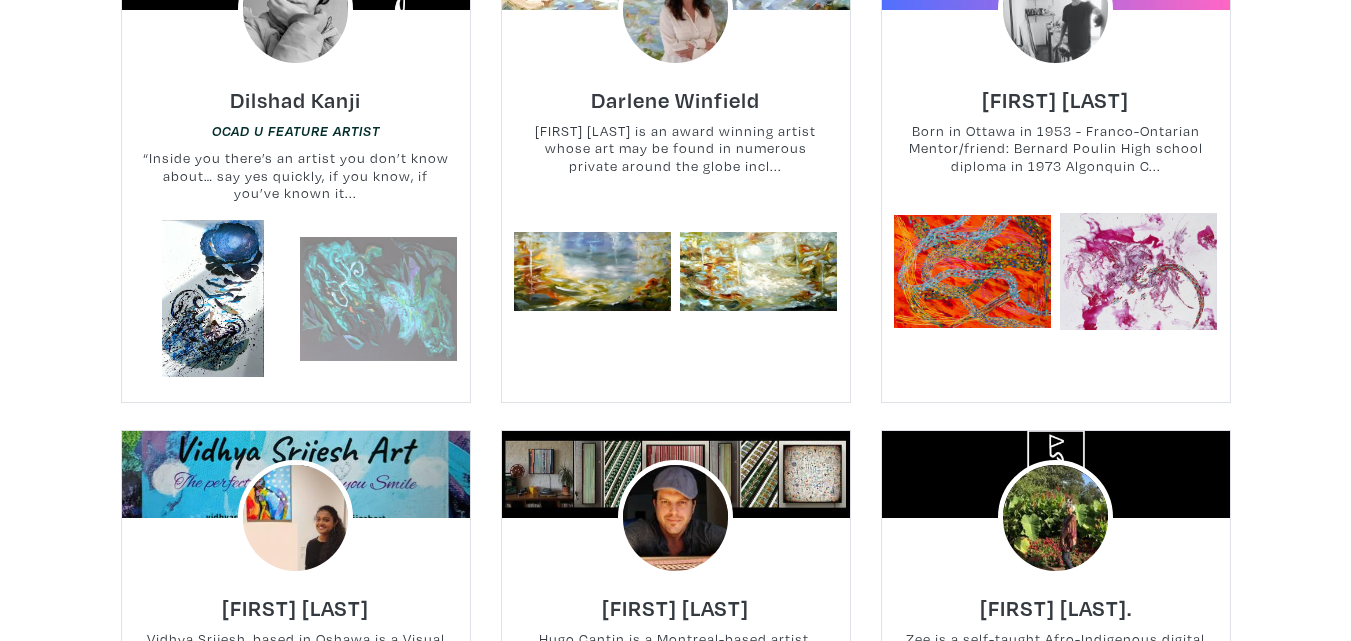 click at bounding box center (378, 298) 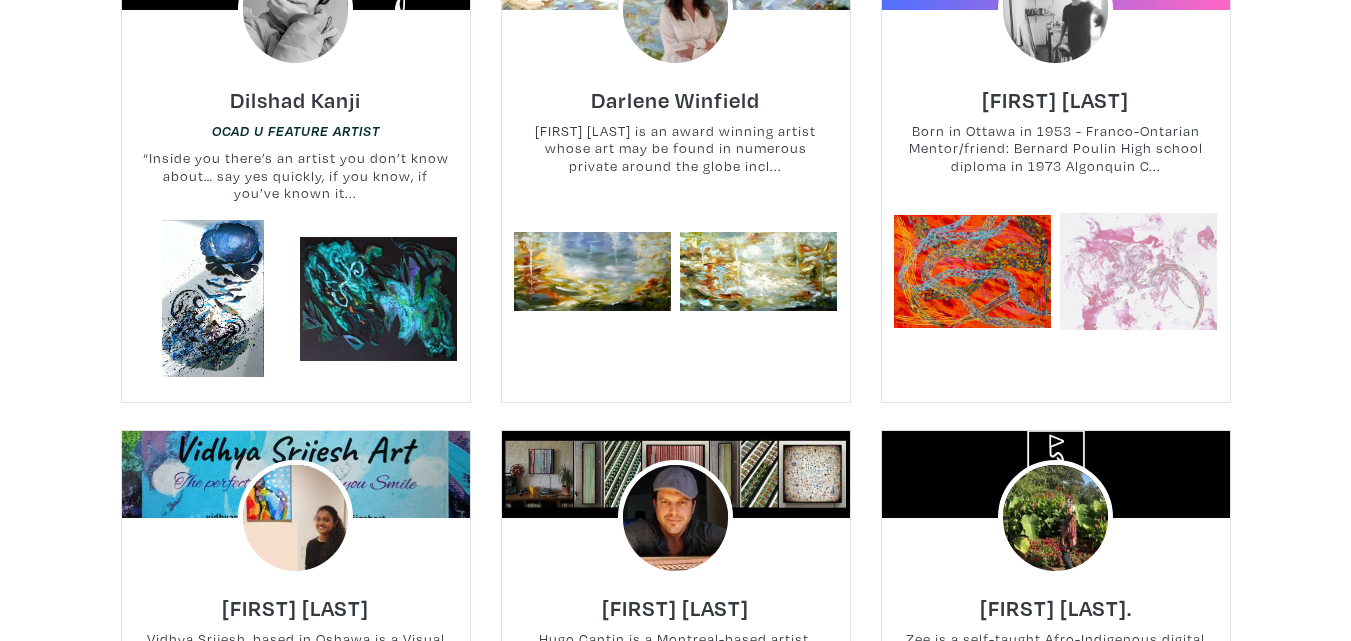 click at bounding box center (1138, 271) 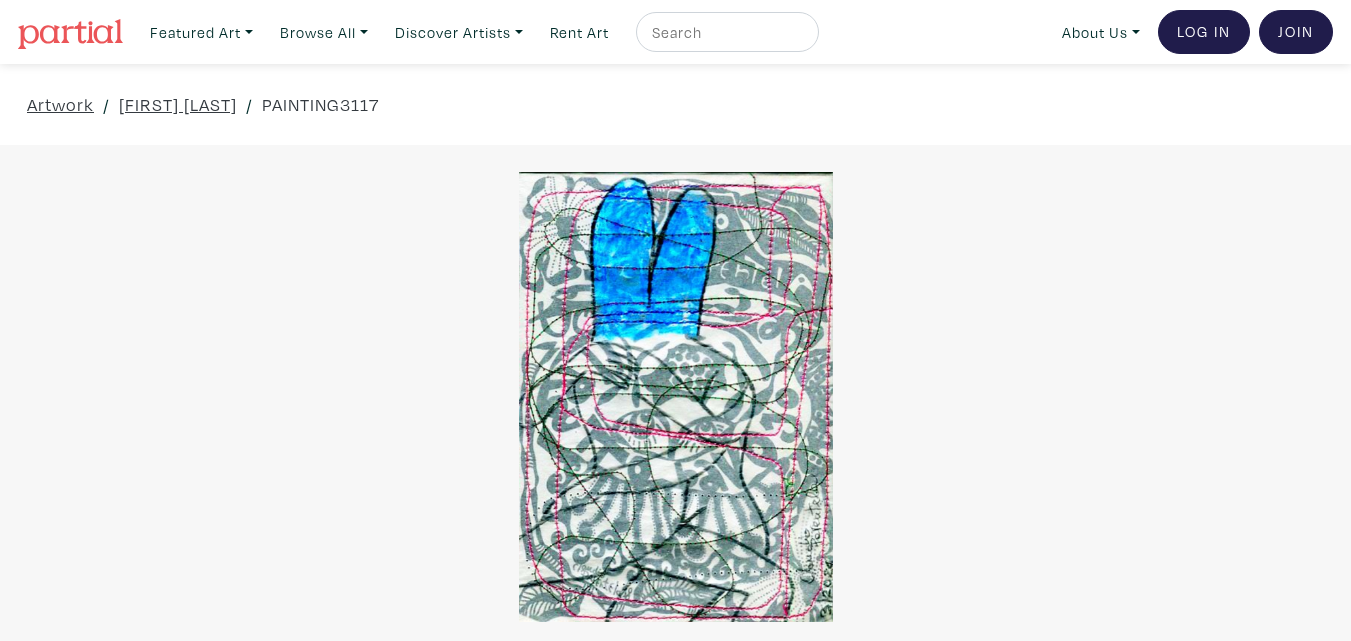 scroll, scrollTop: 0, scrollLeft: 0, axis: both 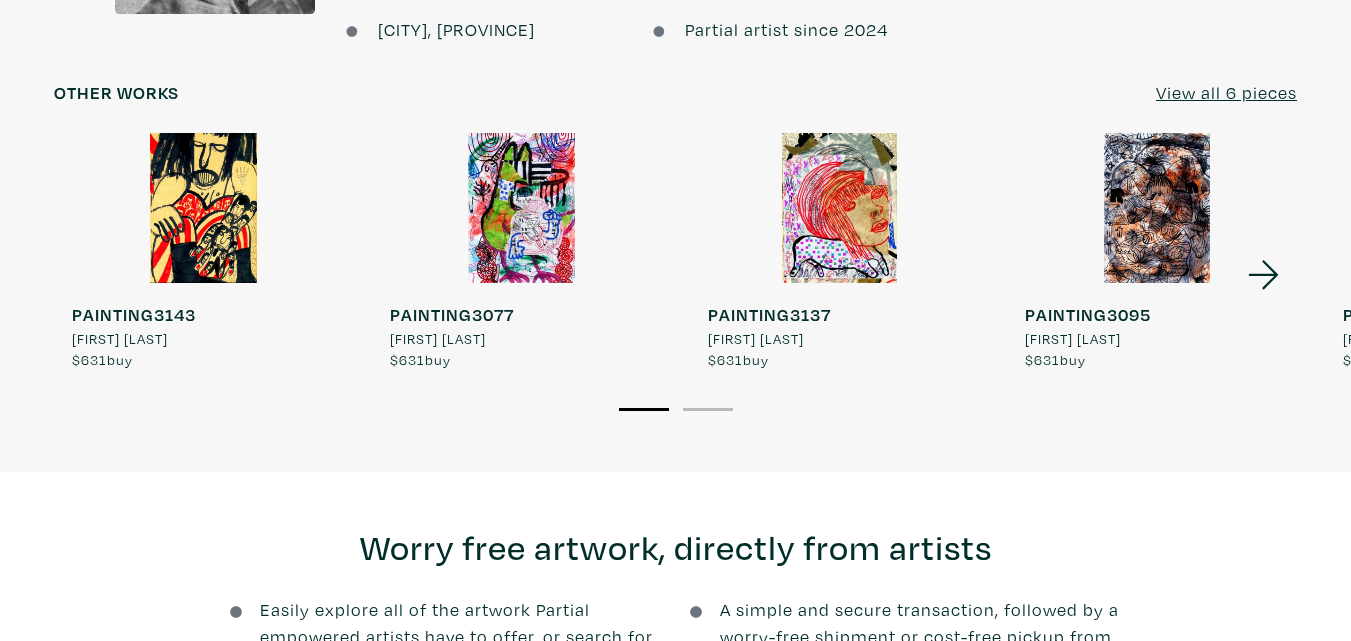 click 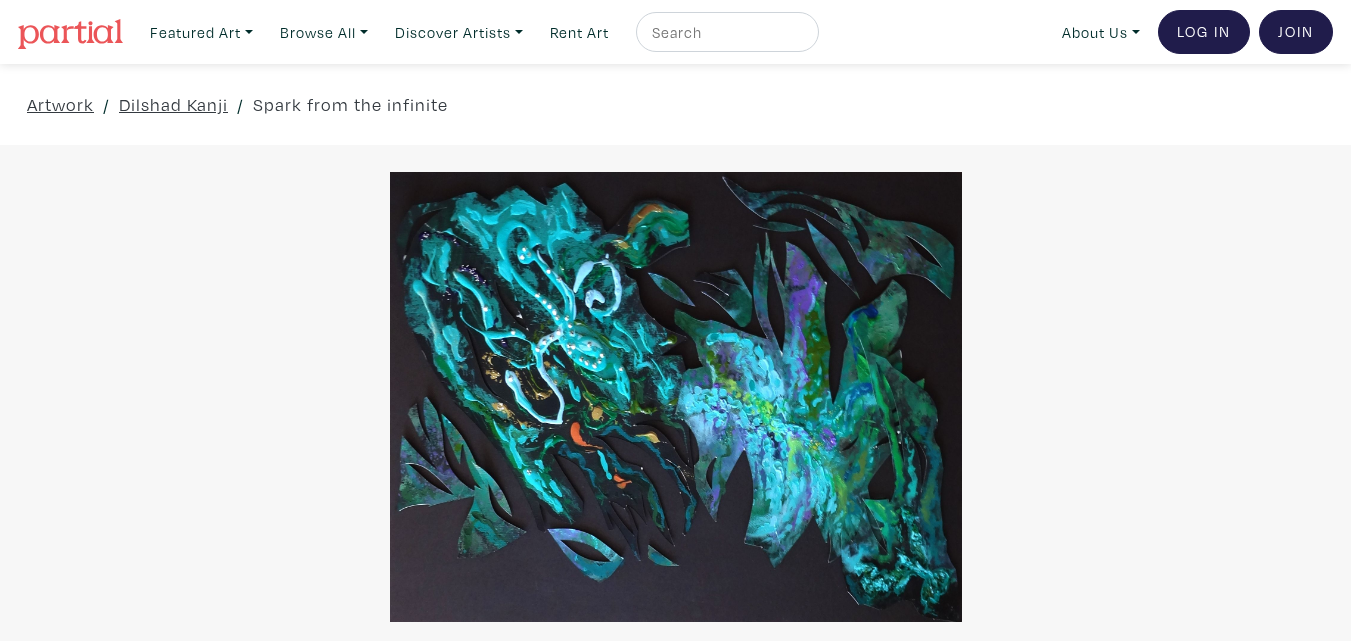 scroll, scrollTop: 0, scrollLeft: 0, axis: both 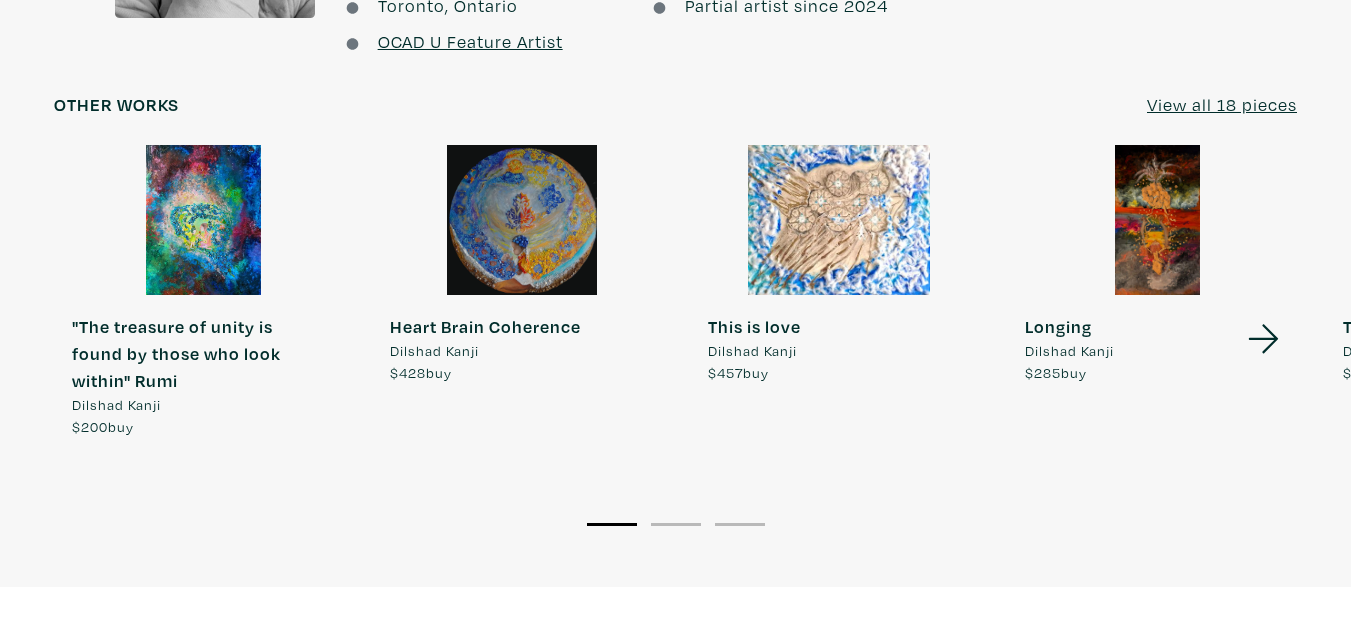 click 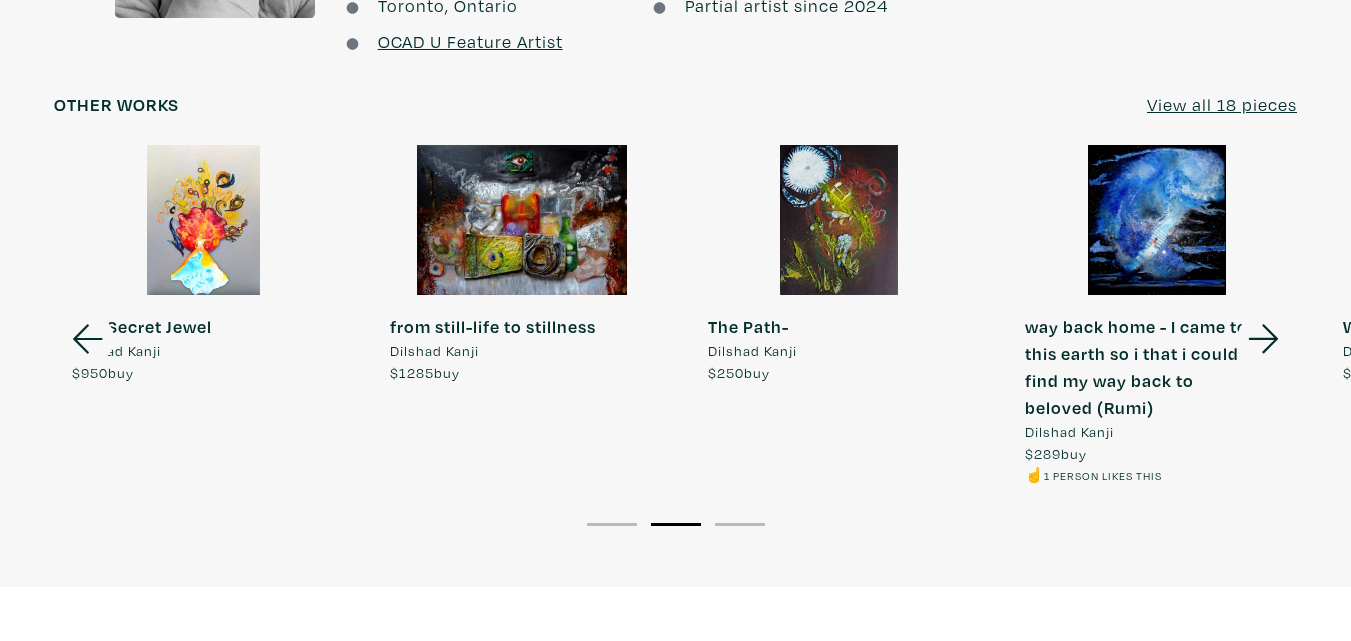 click 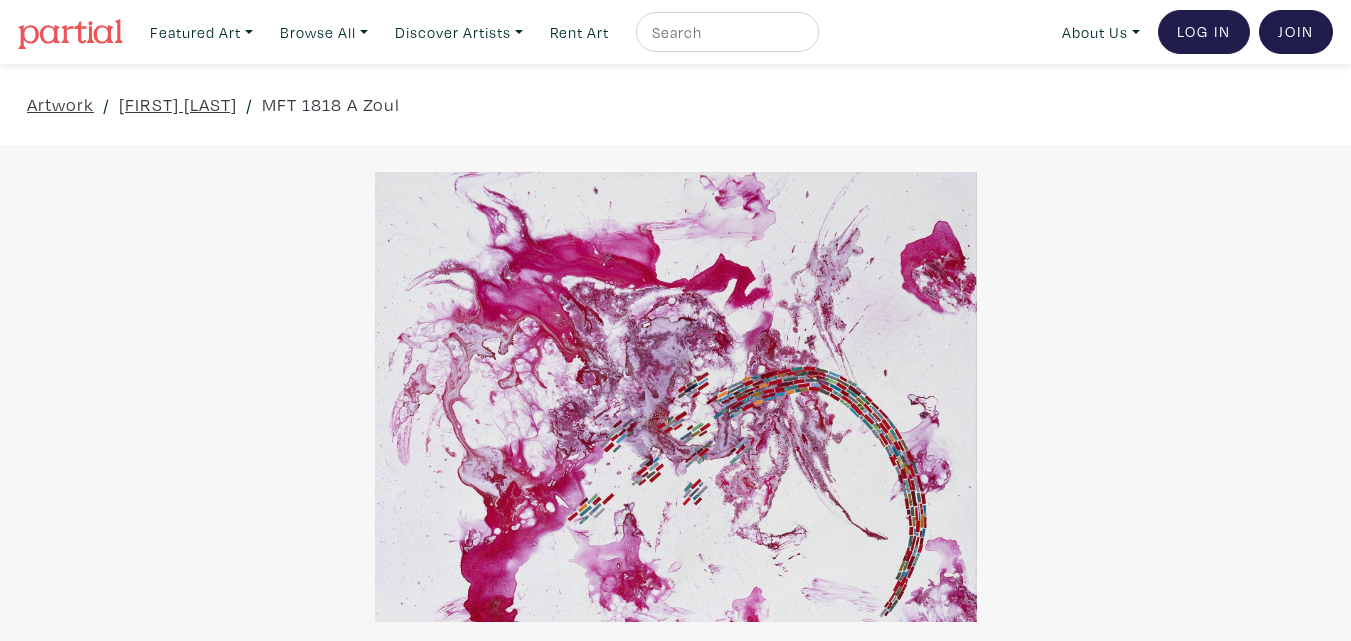 scroll, scrollTop: 0, scrollLeft: 0, axis: both 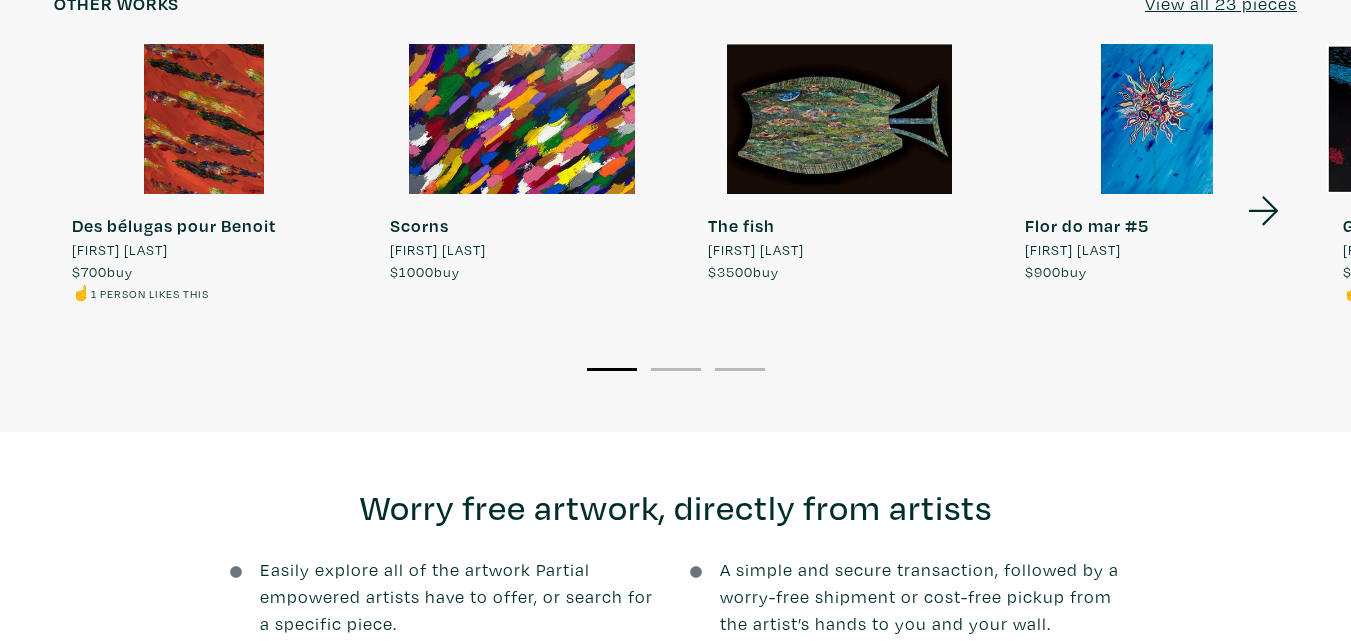 click 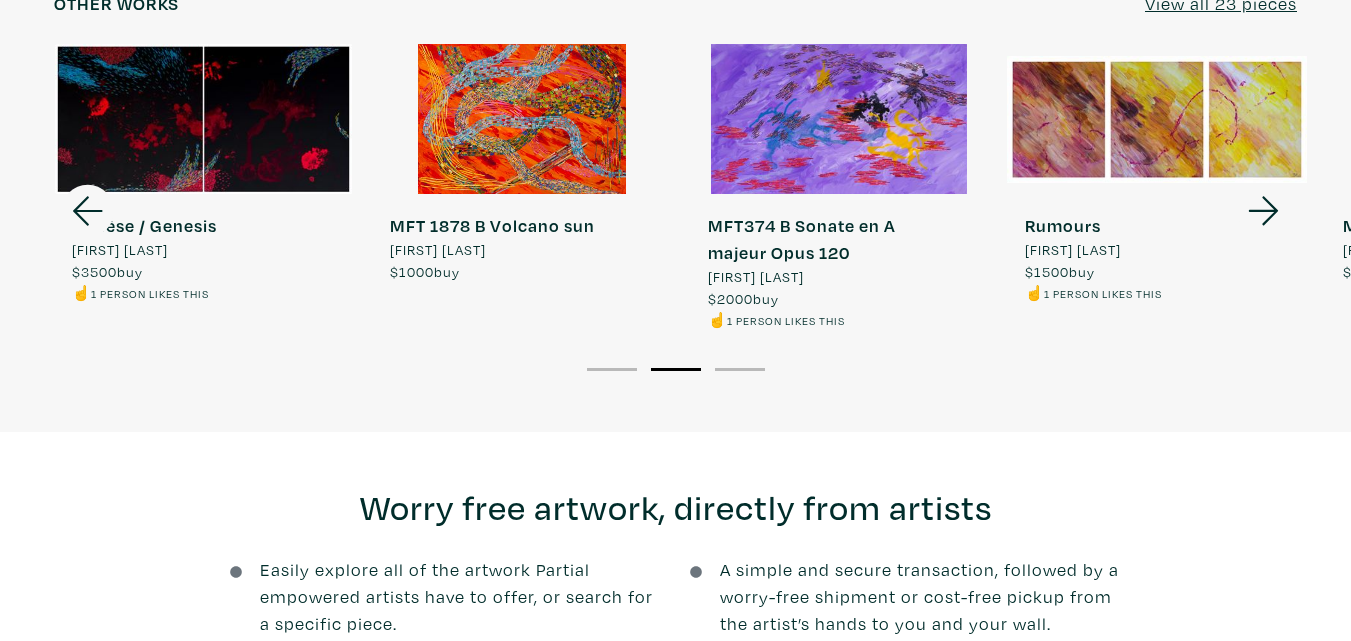 click 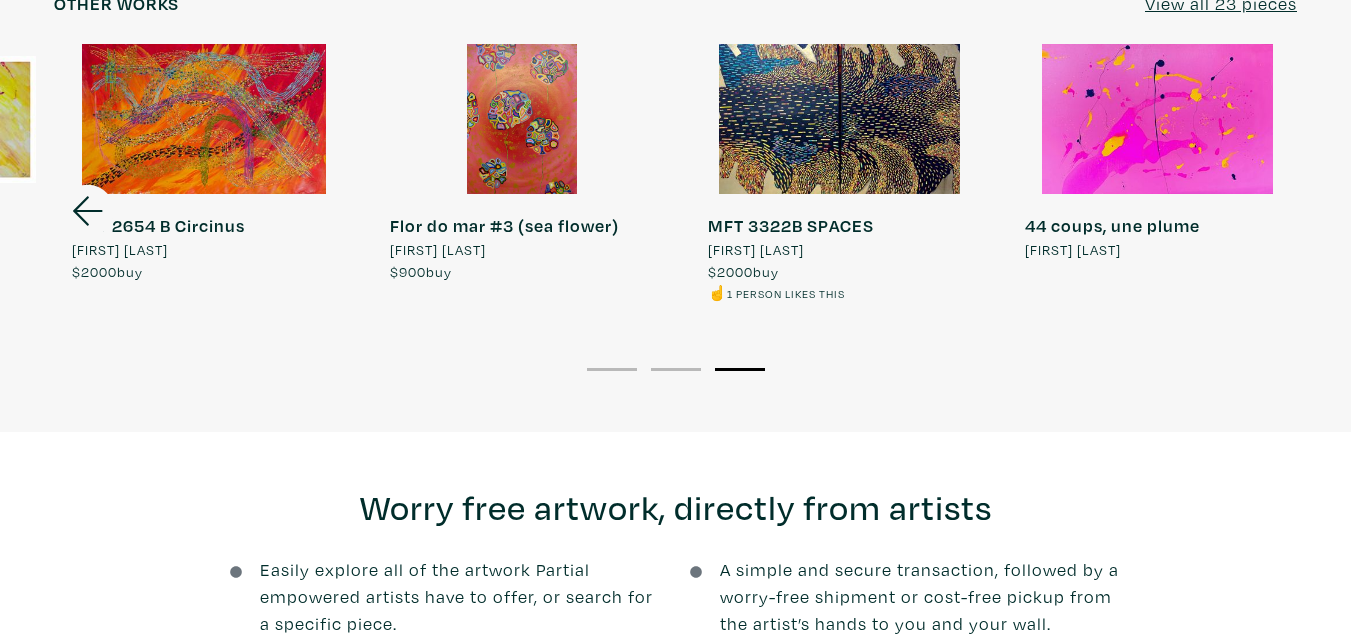 click at bounding box center (840, 119) 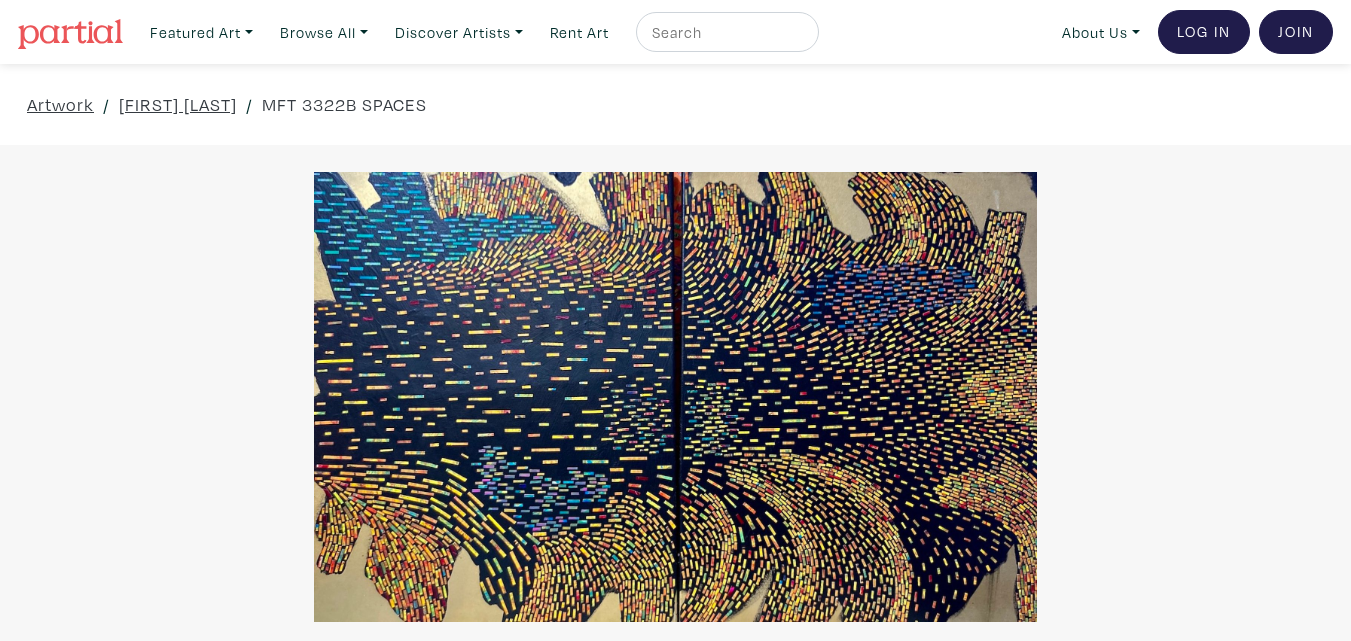 scroll, scrollTop: 0, scrollLeft: 0, axis: both 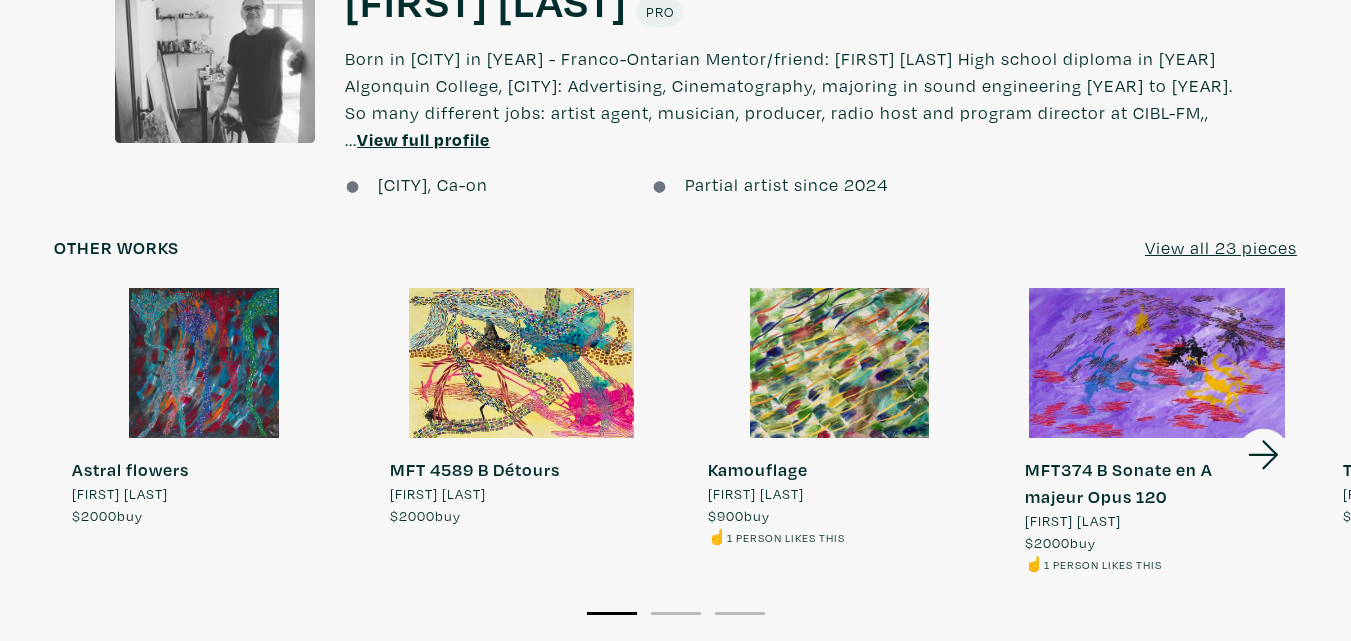 click 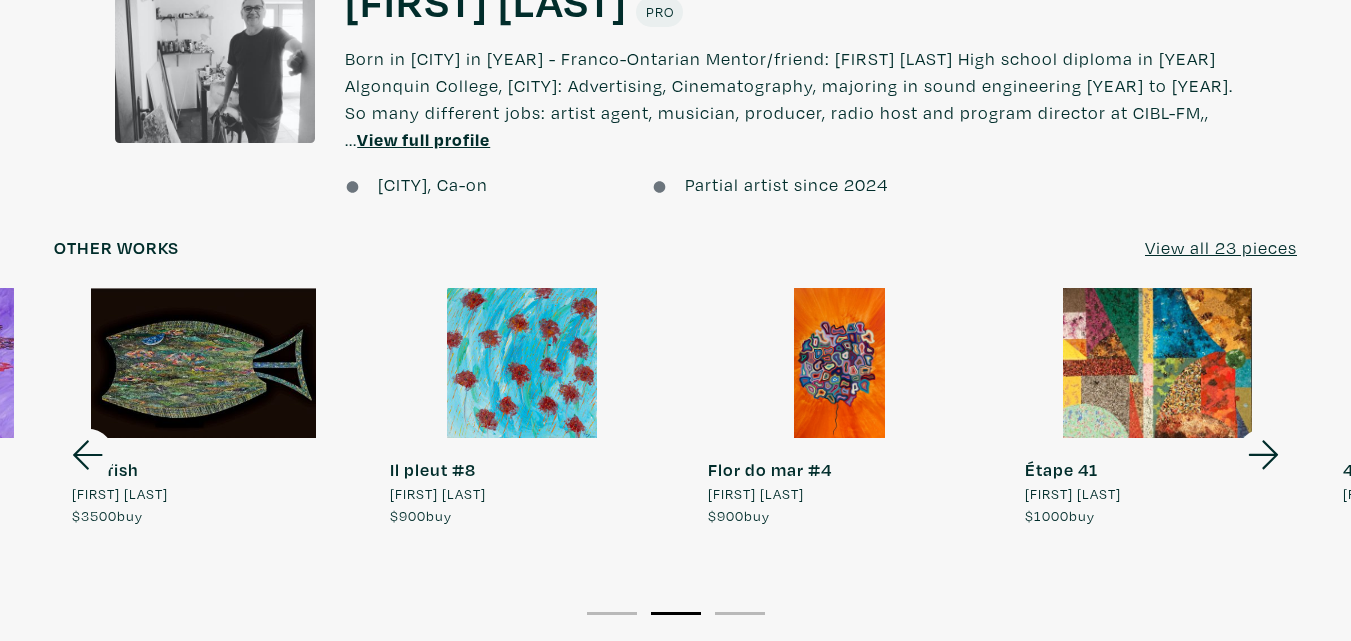 click 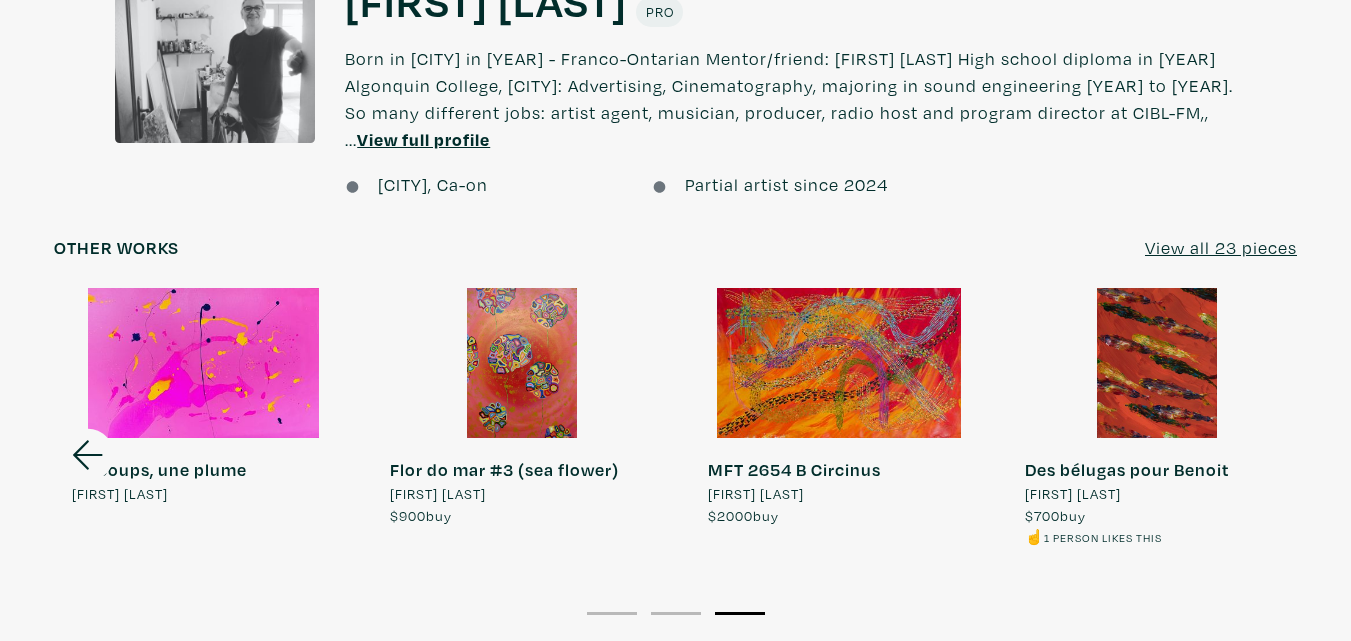 click at bounding box center [522, 363] 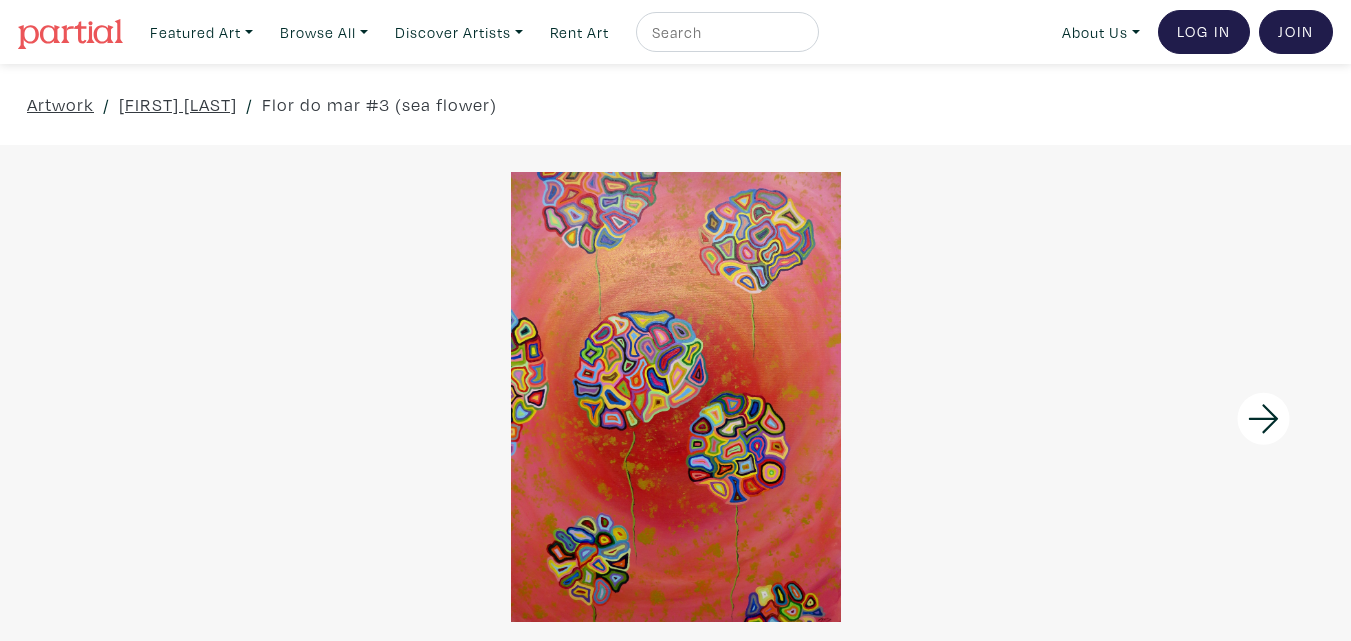 scroll, scrollTop: 0, scrollLeft: 0, axis: both 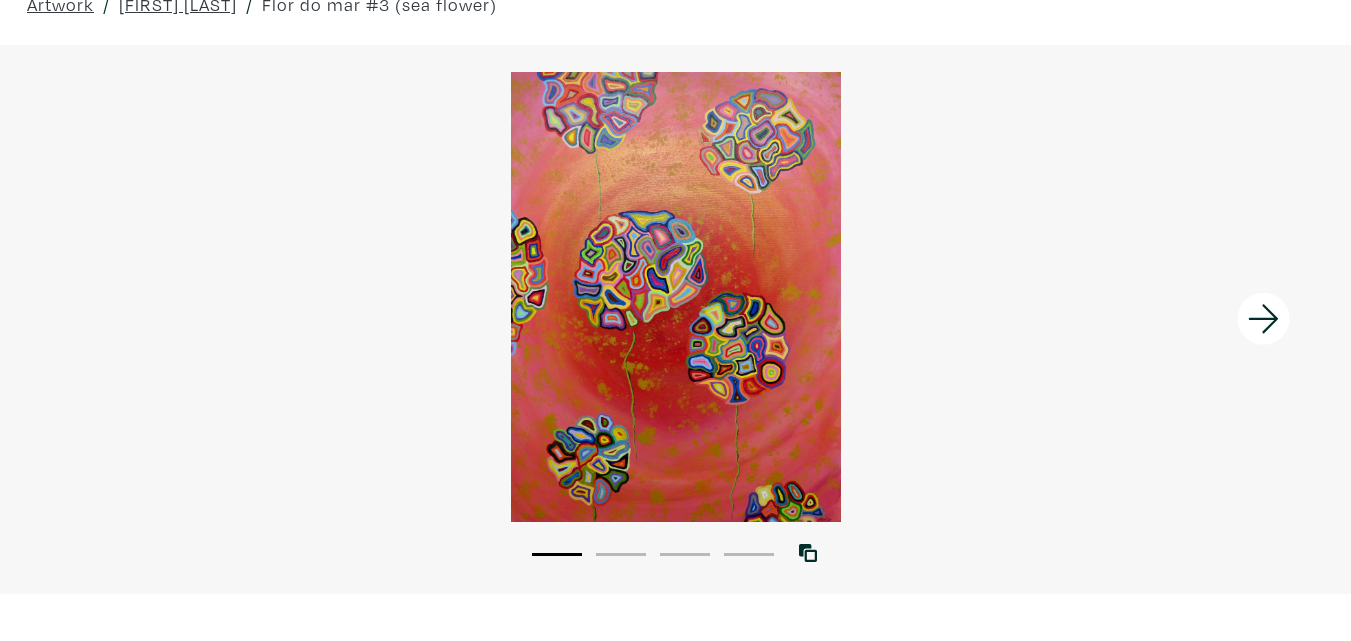 click 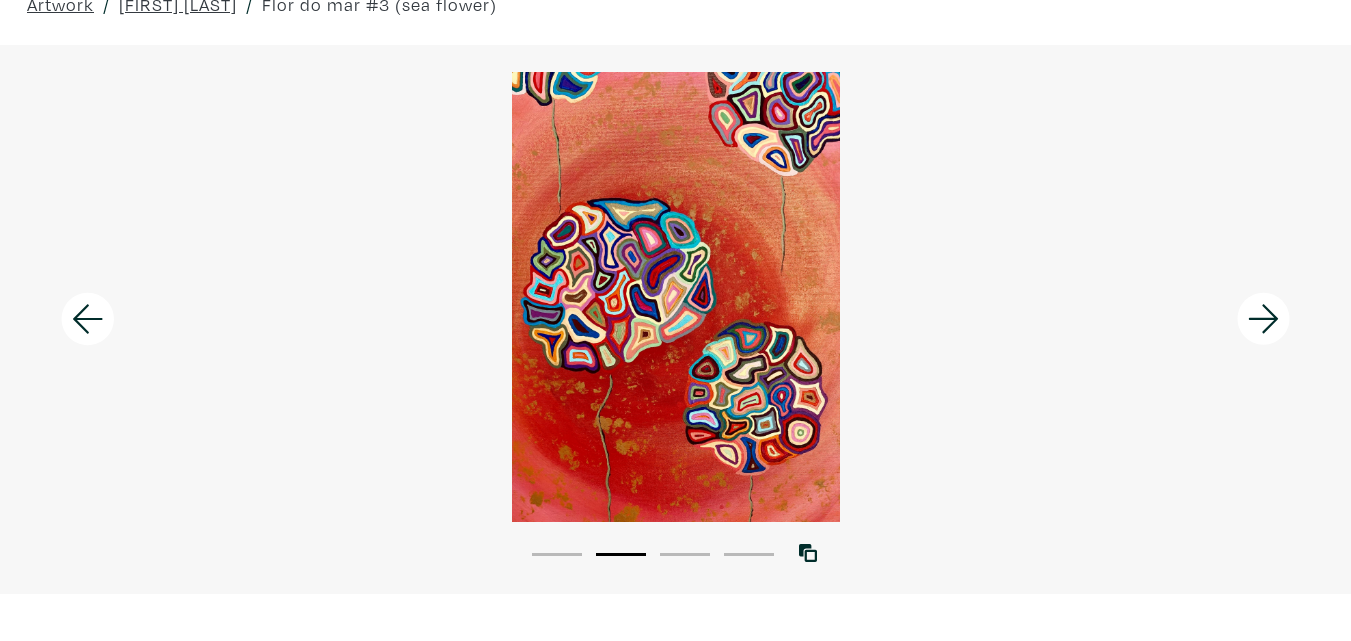 click 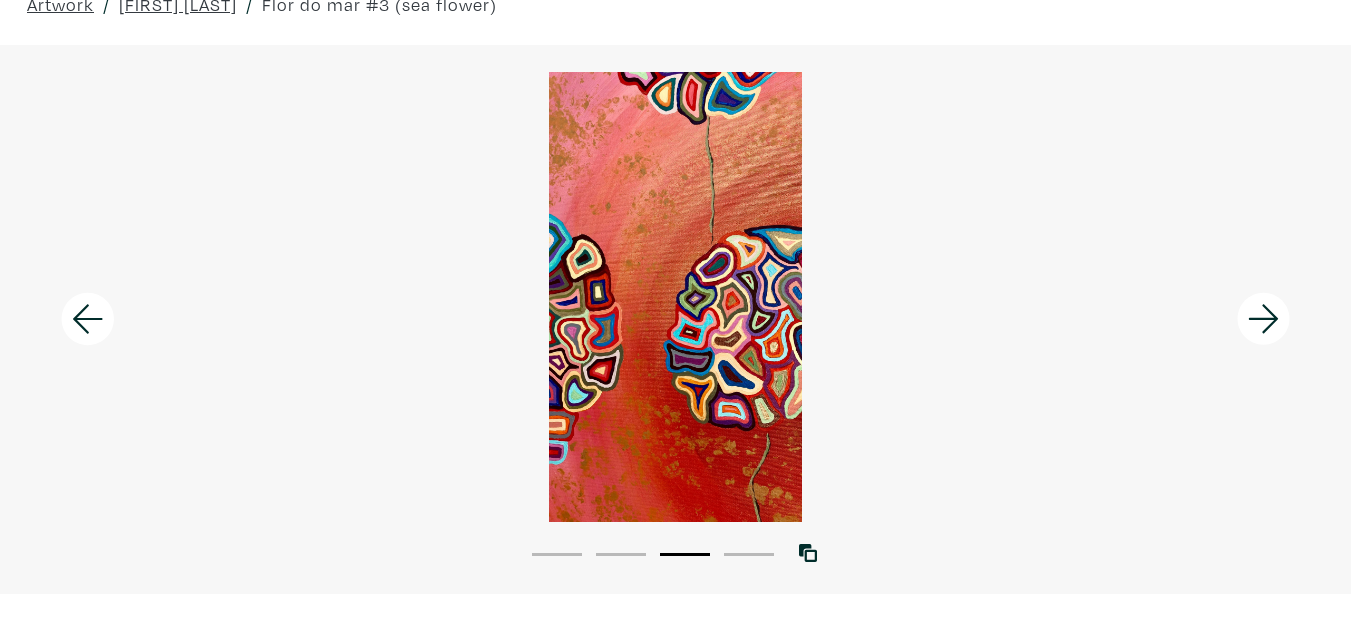 click 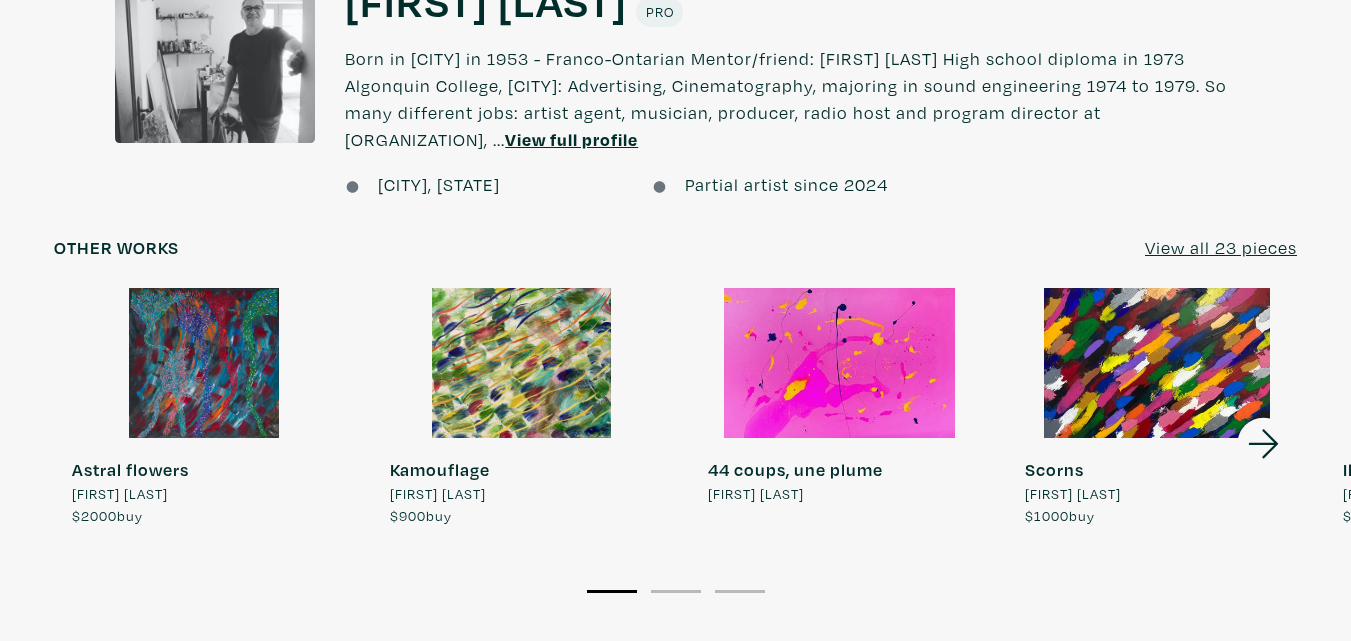 scroll, scrollTop: 1700, scrollLeft: 0, axis: vertical 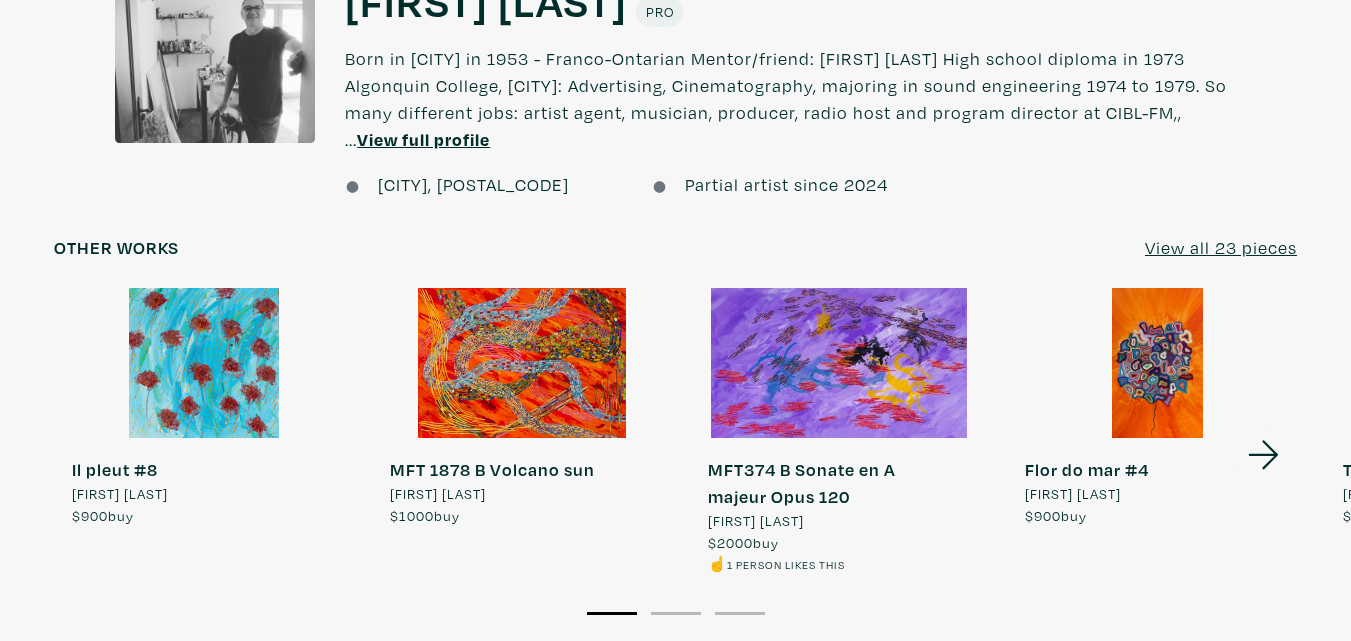click at bounding box center [522, 363] 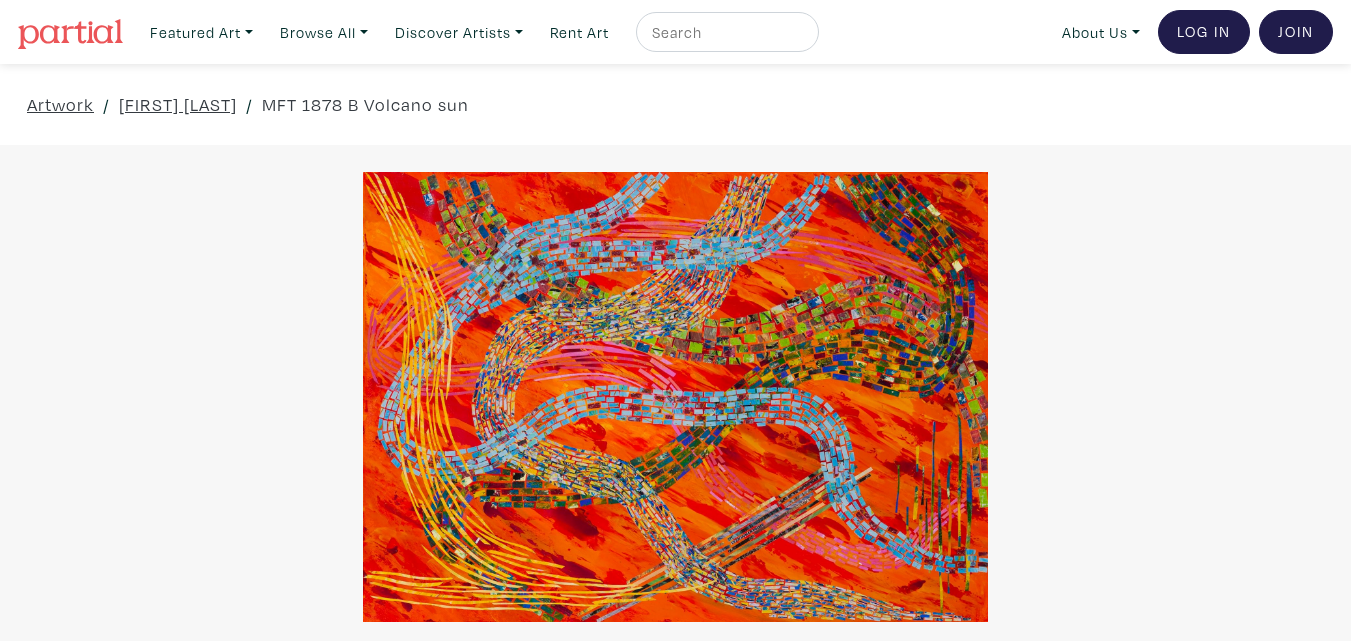 scroll, scrollTop: 0, scrollLeft: 0, axis: both 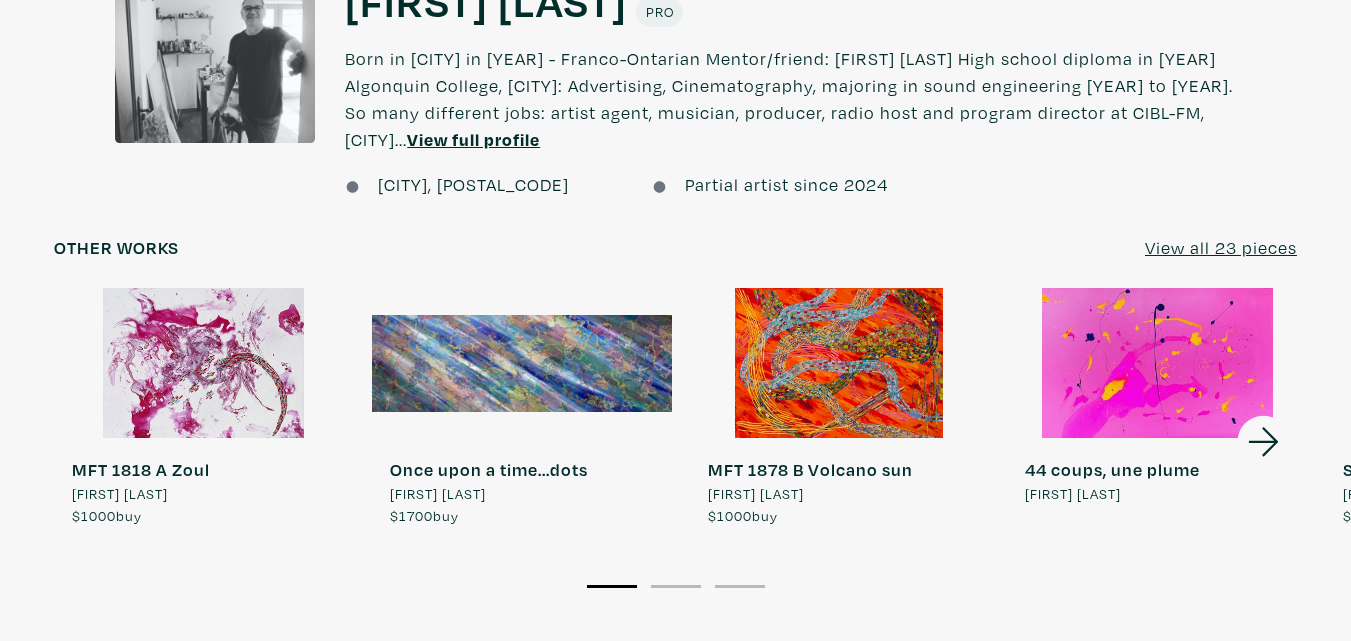 click at bounding box center (204, 363) 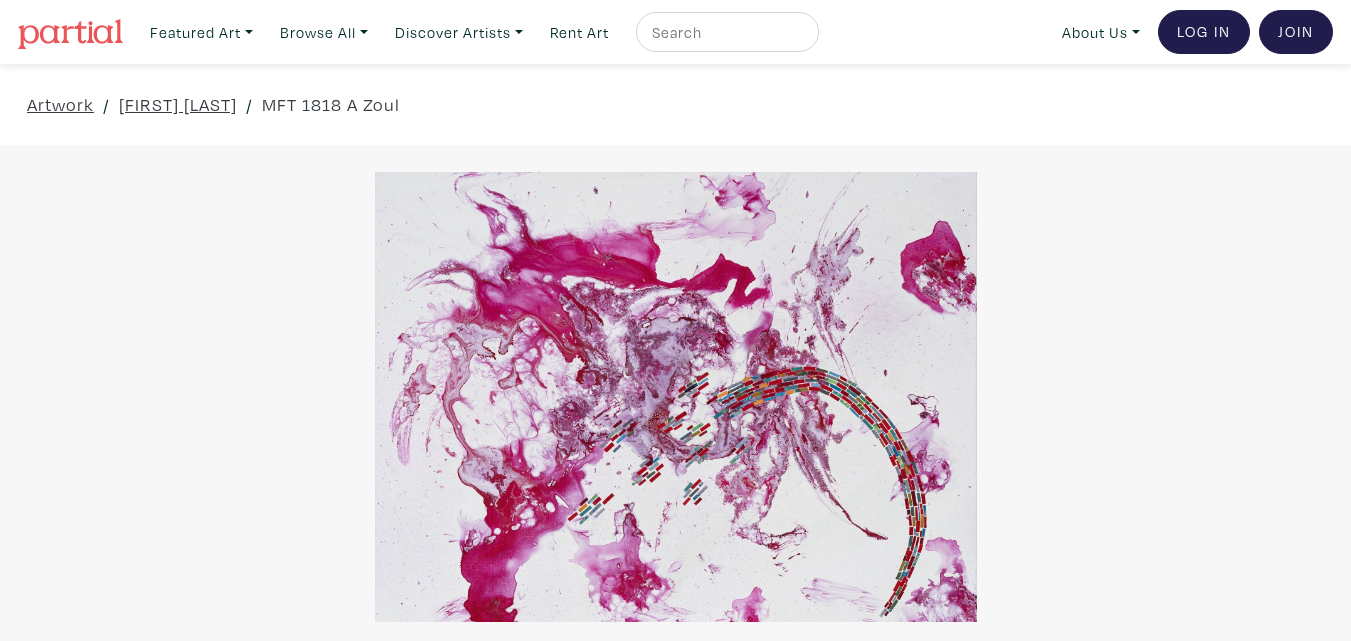 scroll, scrollTop: 0, scrollLeft: 0, axis: both 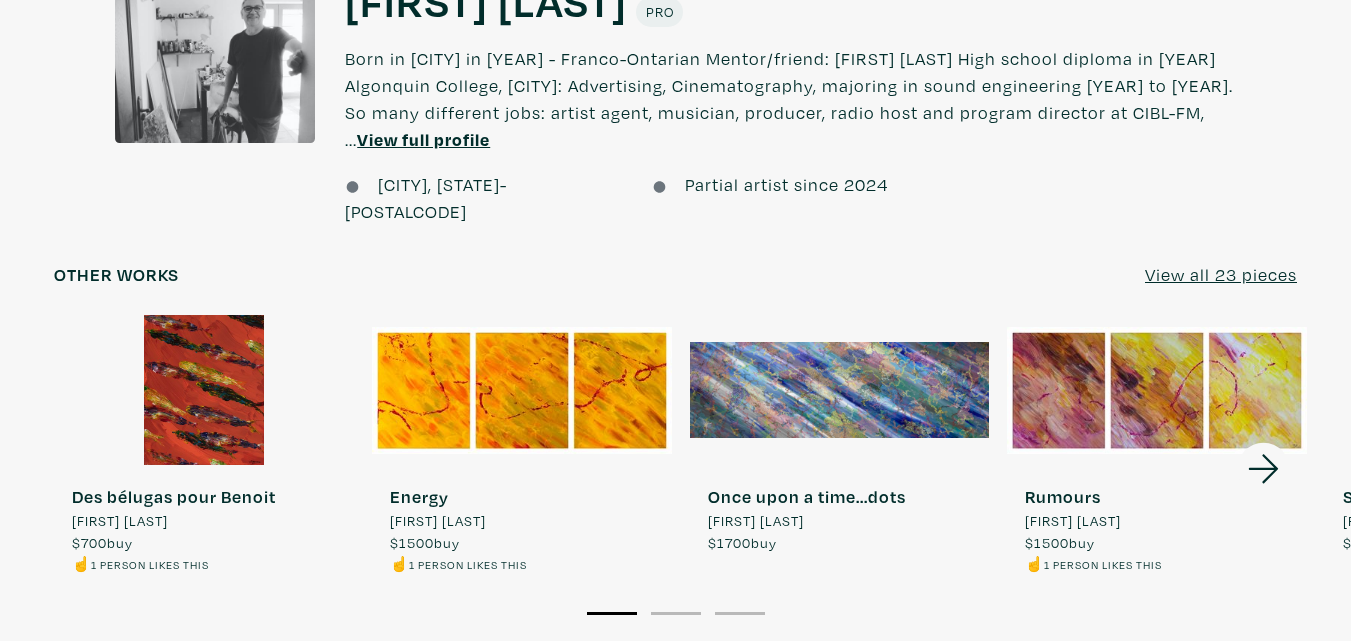 click 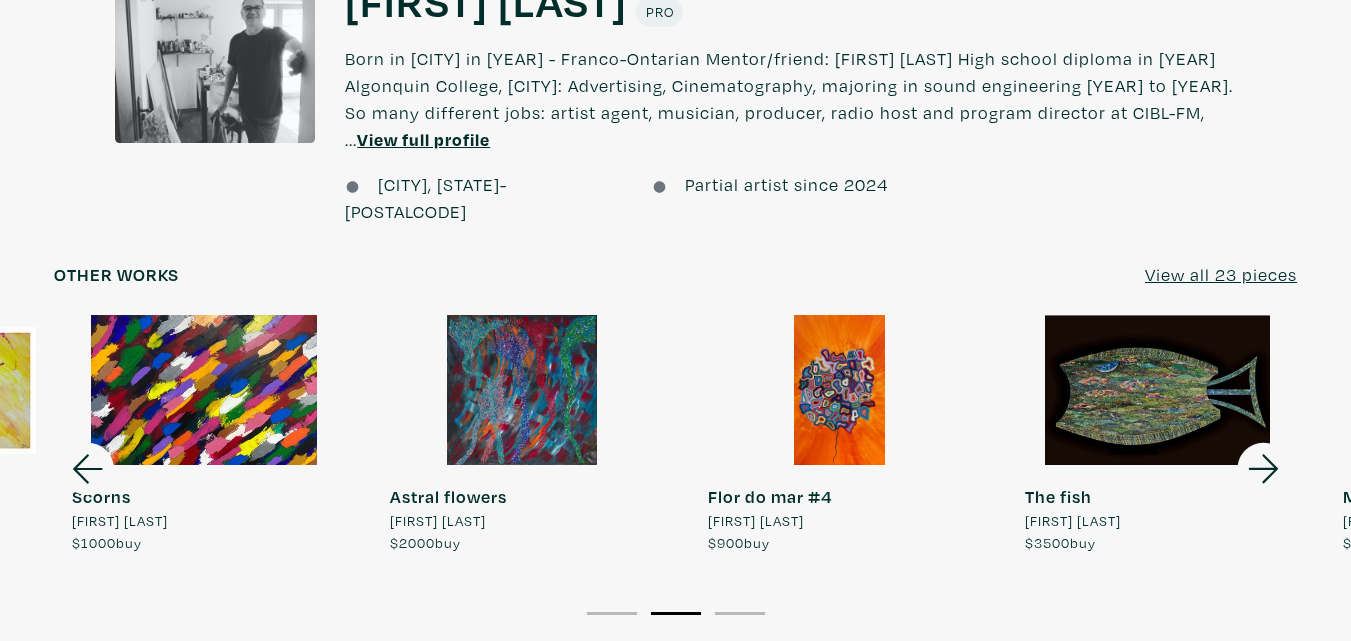 click 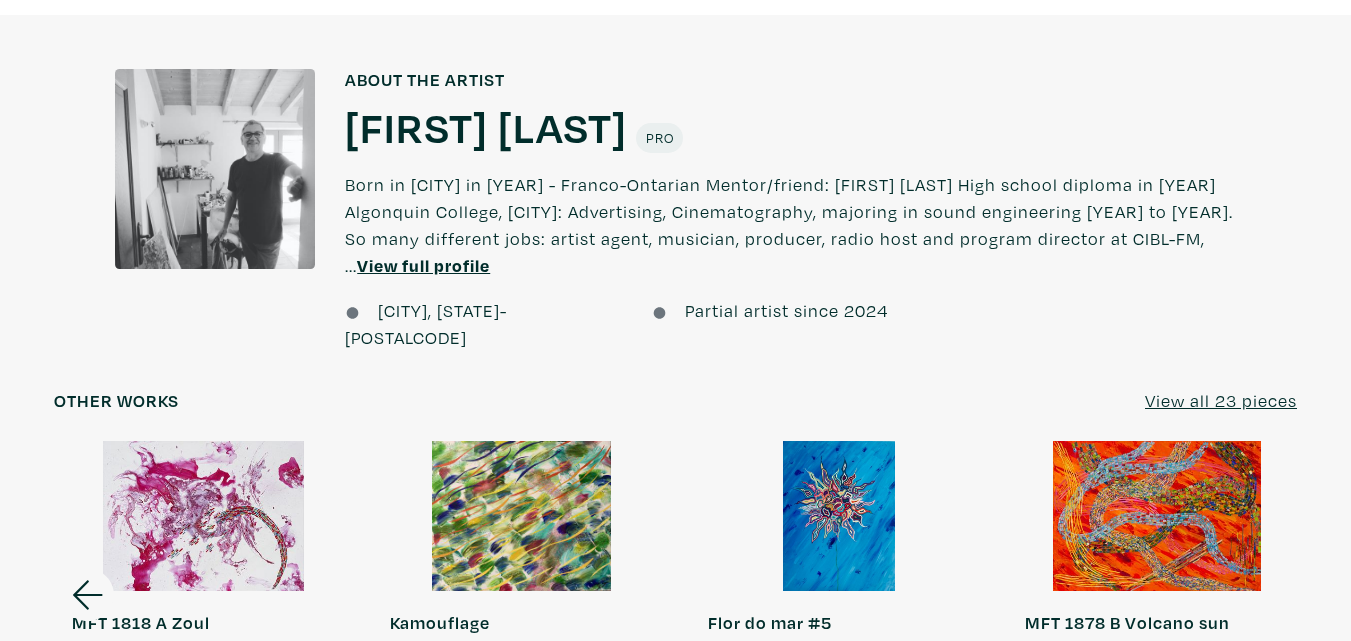 scroll, scrollTop: 1400, scrollLeft: 0, axis: vertical 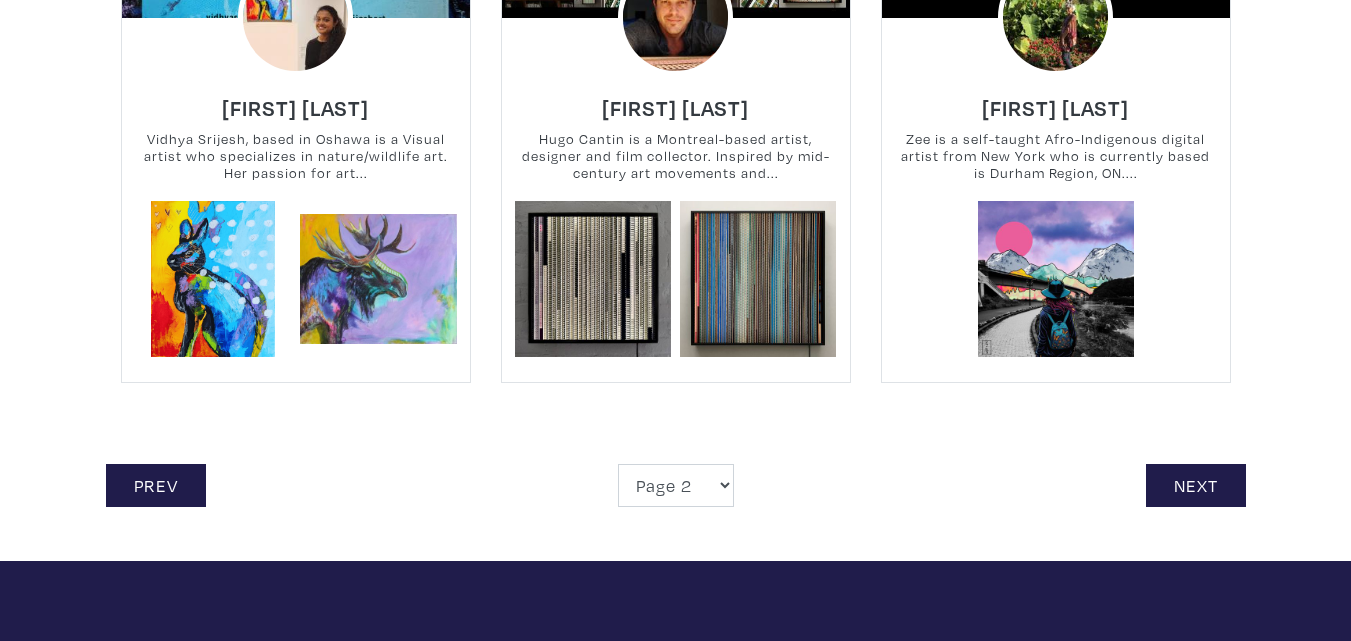 click on "Vidhya Srijesh
Vidhya Srijesh, based in Oshawa is a Visual artist who specializes in nature/wildlife art. Her passion for art..." at bounding box center (296, 138) 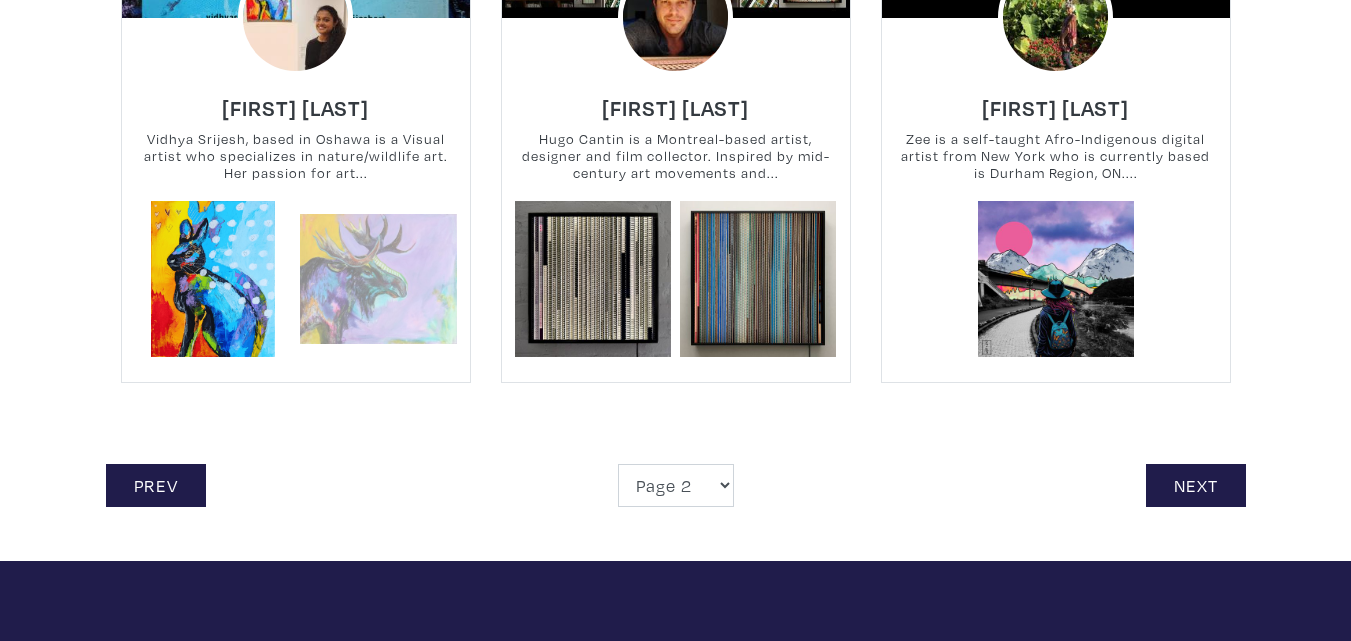 click at bounding box center [378, 279] 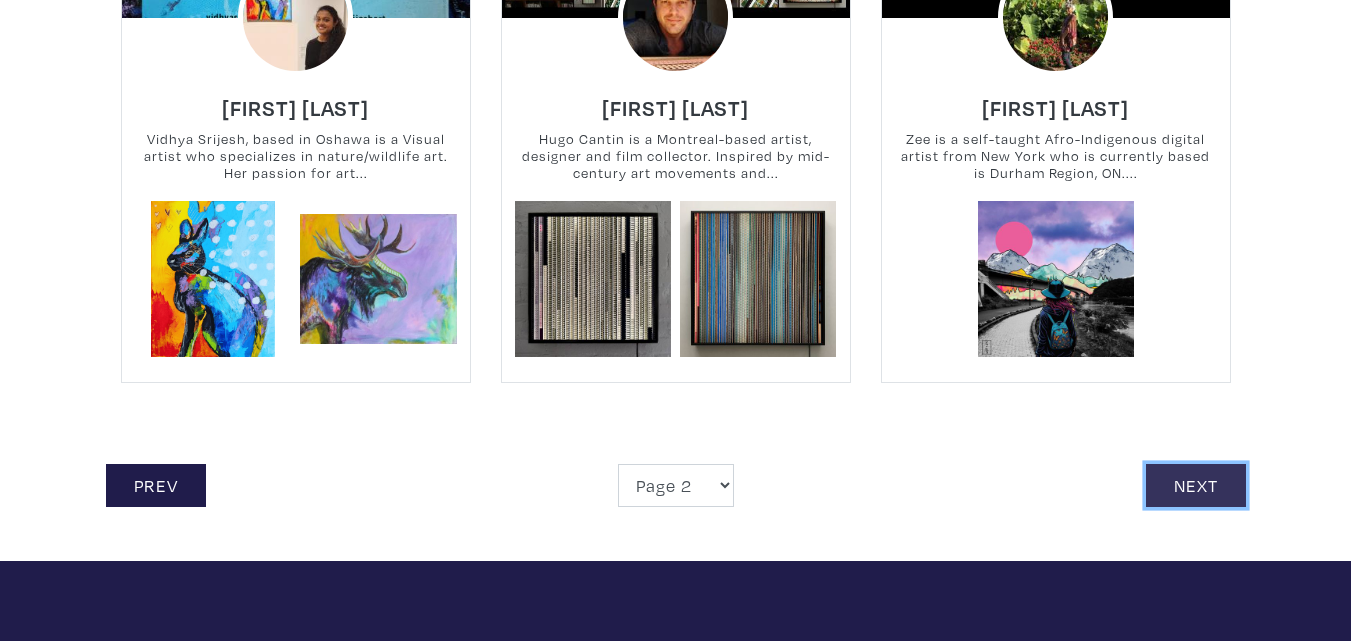click on "Next" at bounding box center (1196, 485) 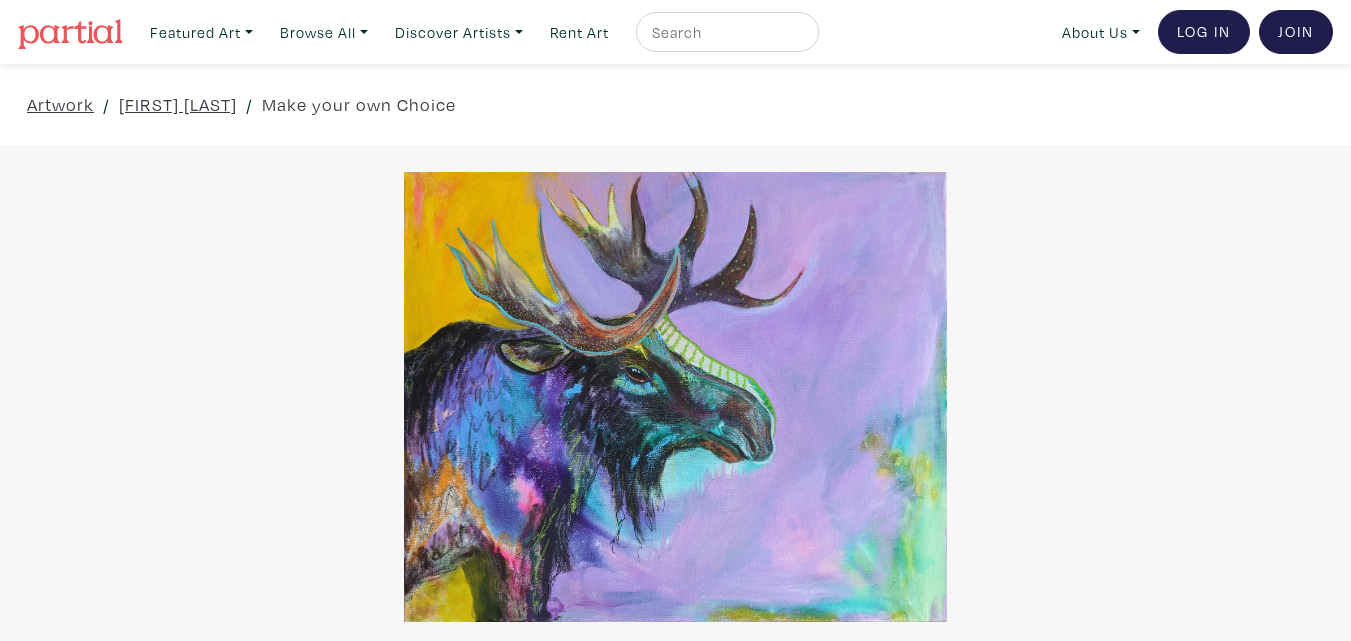 scroll, scrollTop: 0, scrollLeft: 0, axis: both 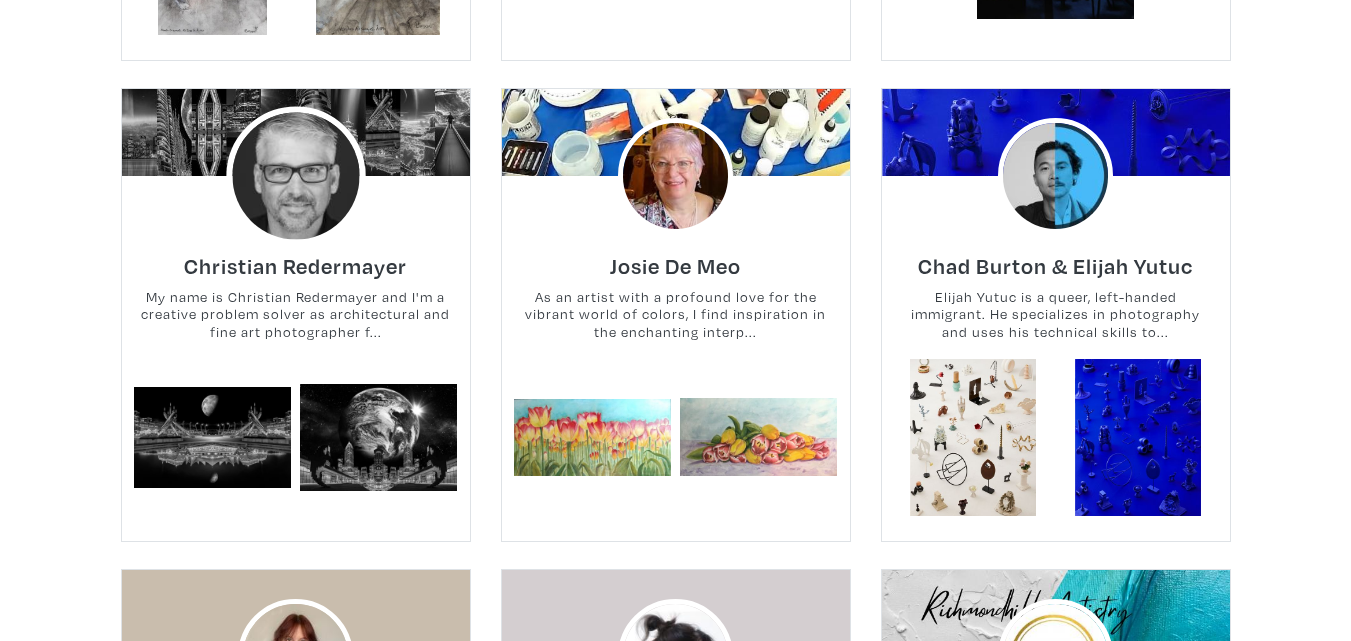 click at bounding box center (295, 175) 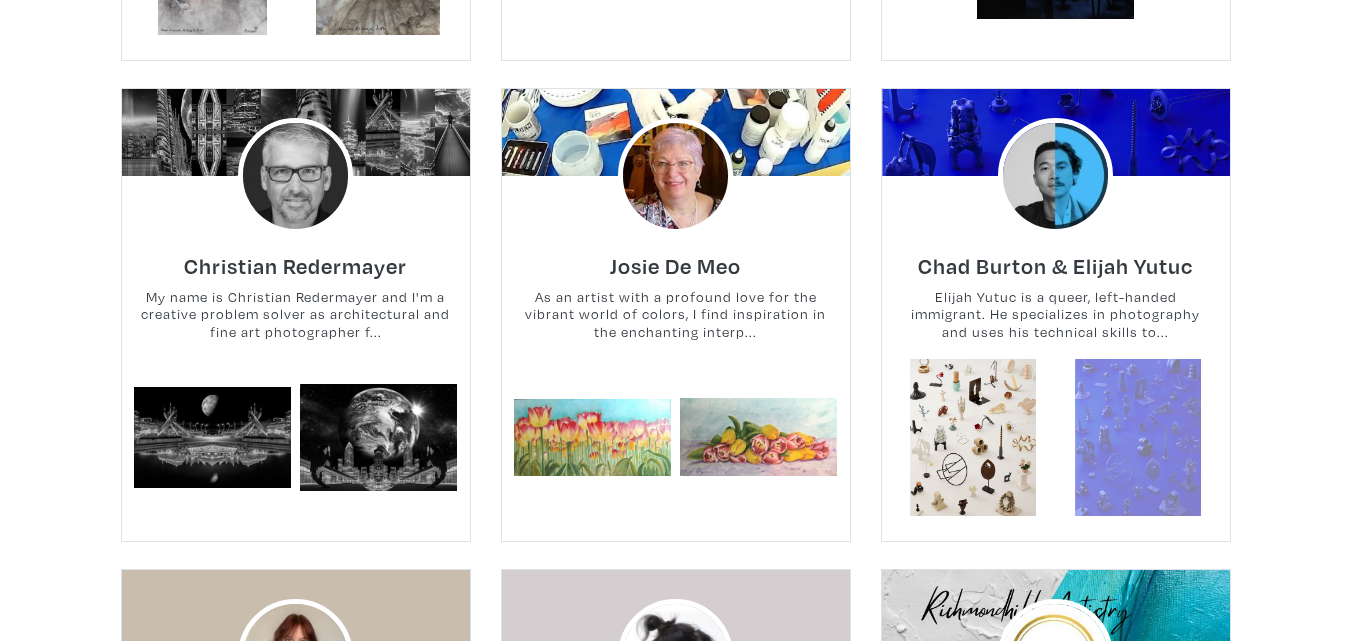 click at bounding box center (1138, 437) 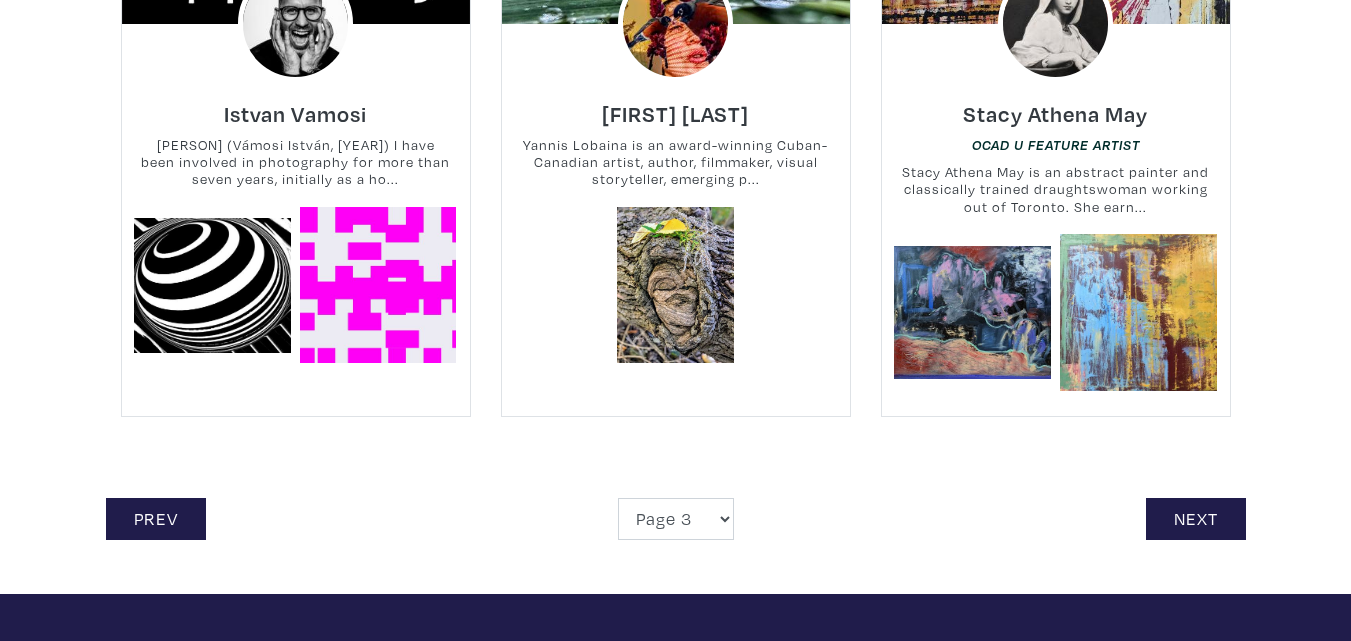 scroll, scrollTop: 4500, scrollLeft: 0, axis: vertical 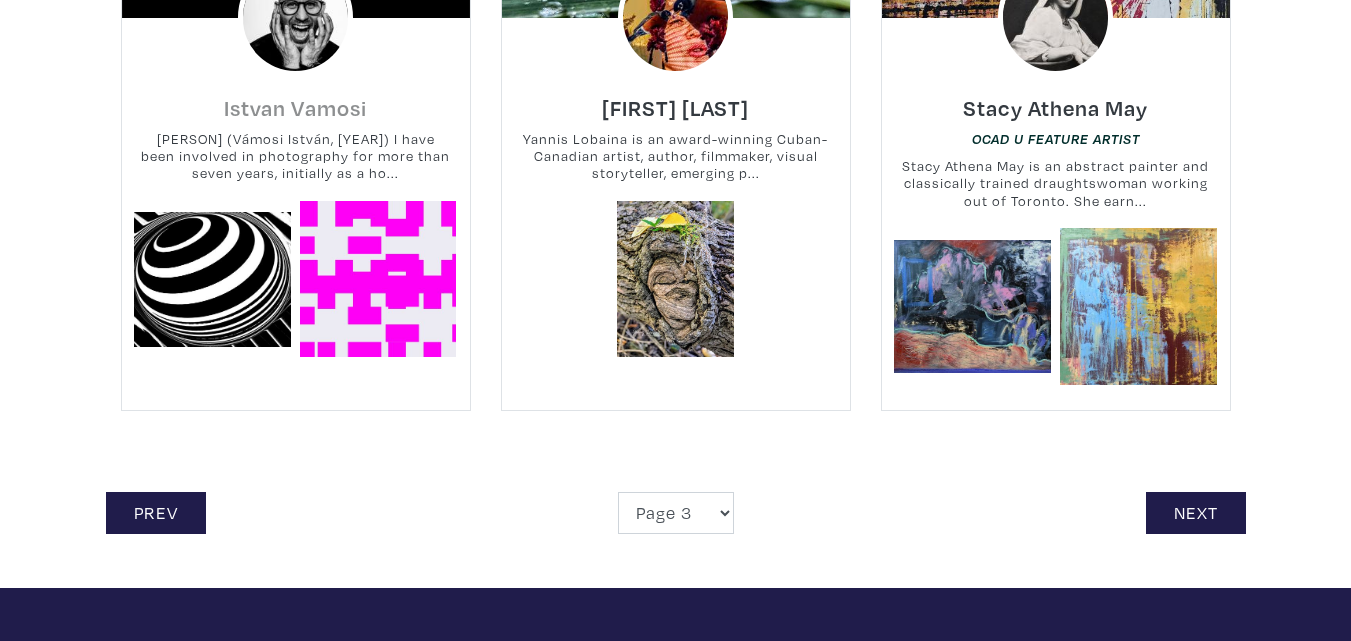 click on "Istvan Vamosi" at bounding box center [295, 107] 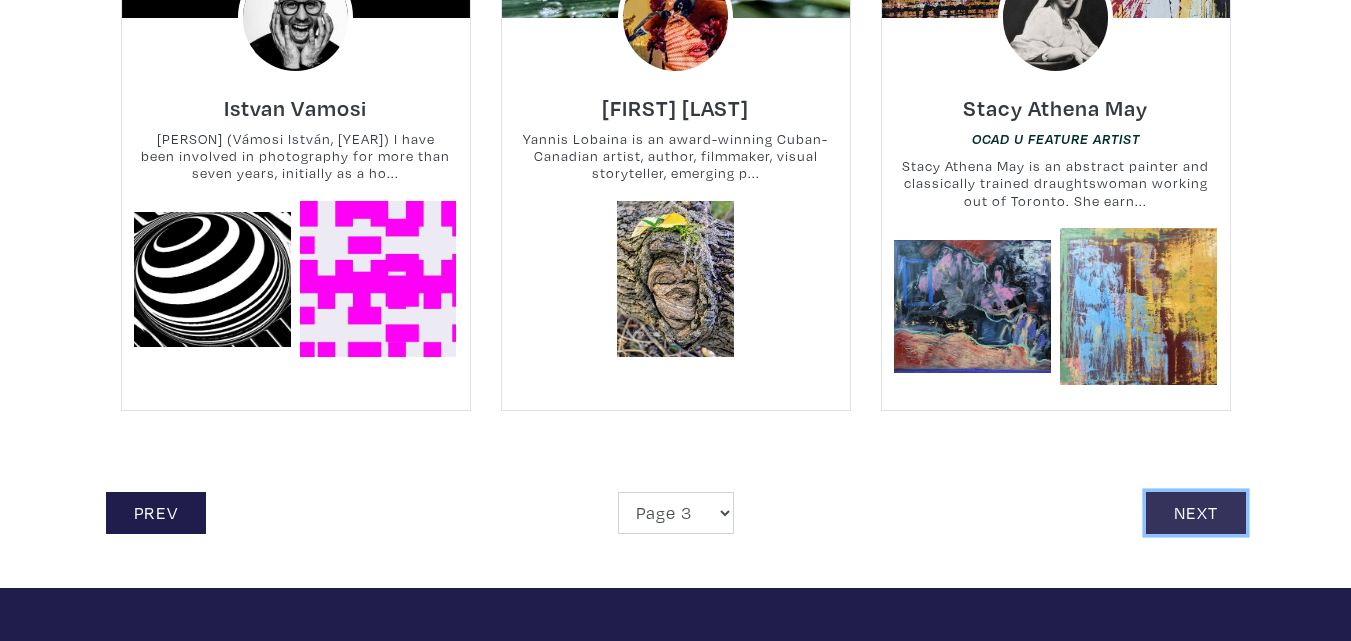 click on "Next" at bounding box center [1196, 513] 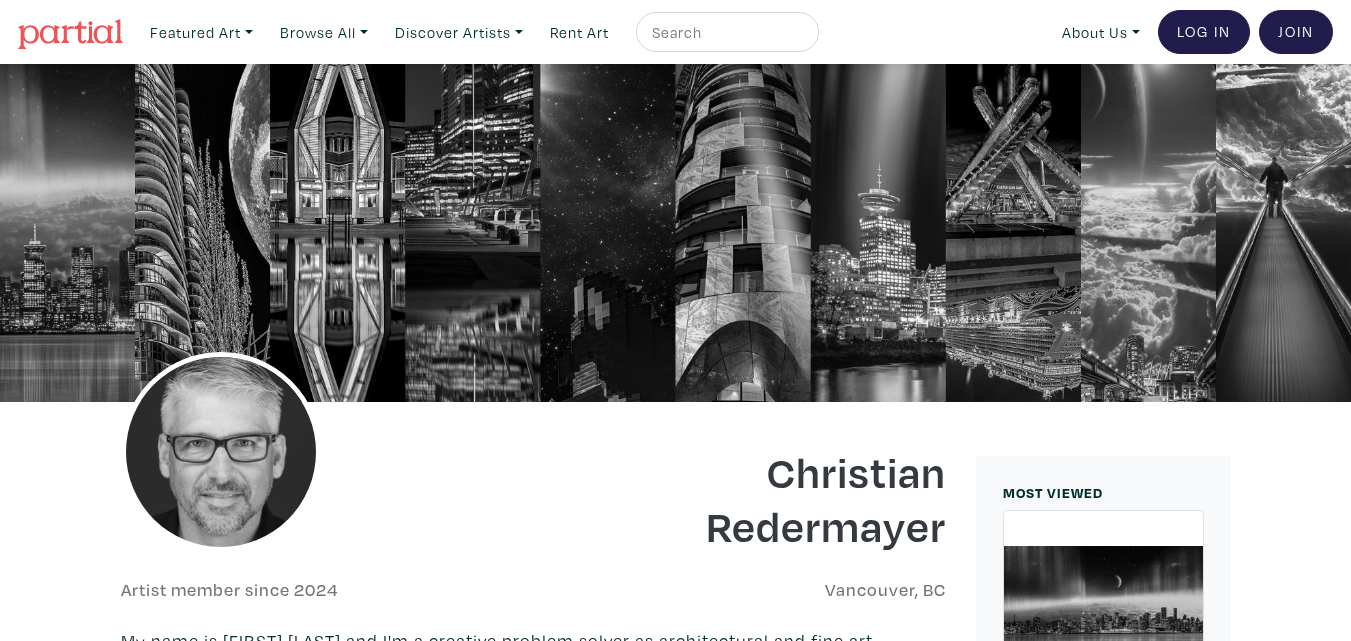 scroll, scrollTop: 0, scrollLeft: 0, axis: both 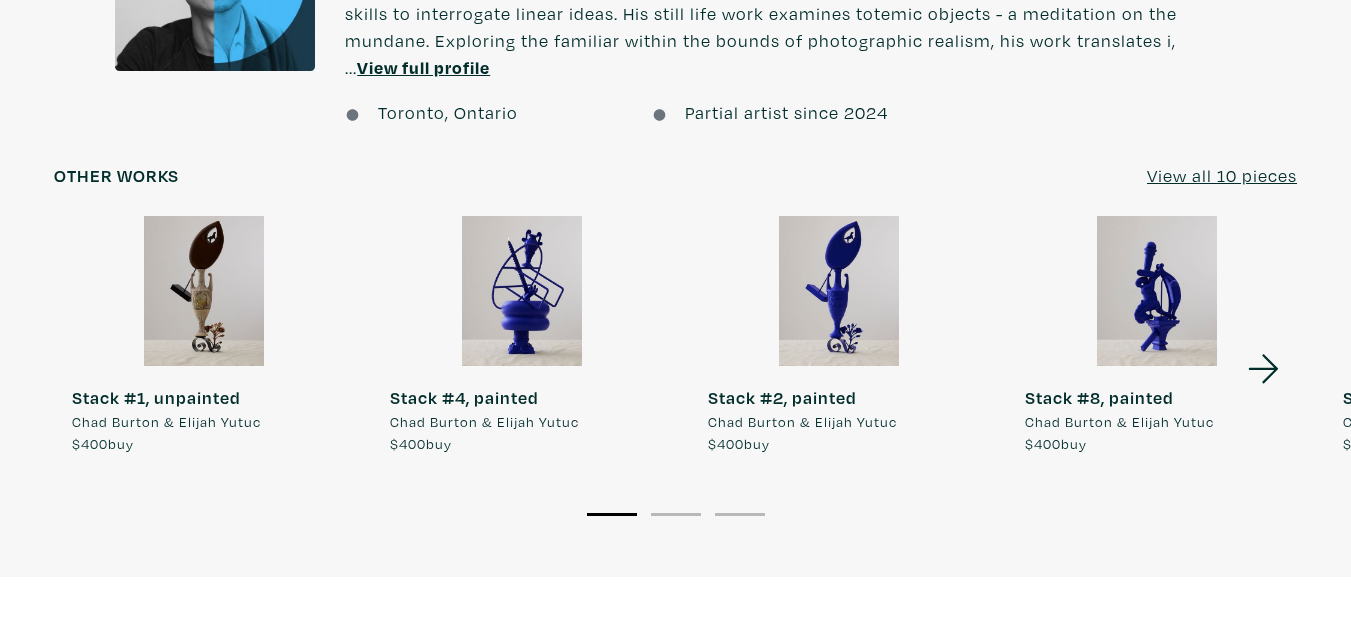click 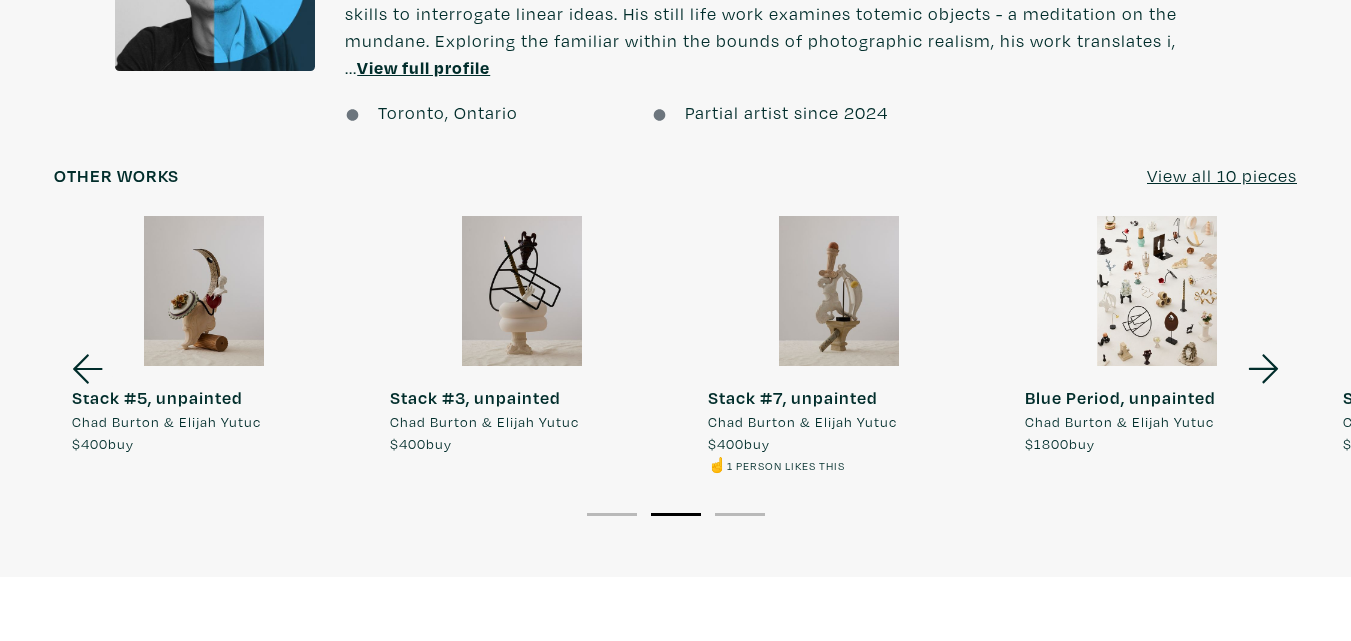 click 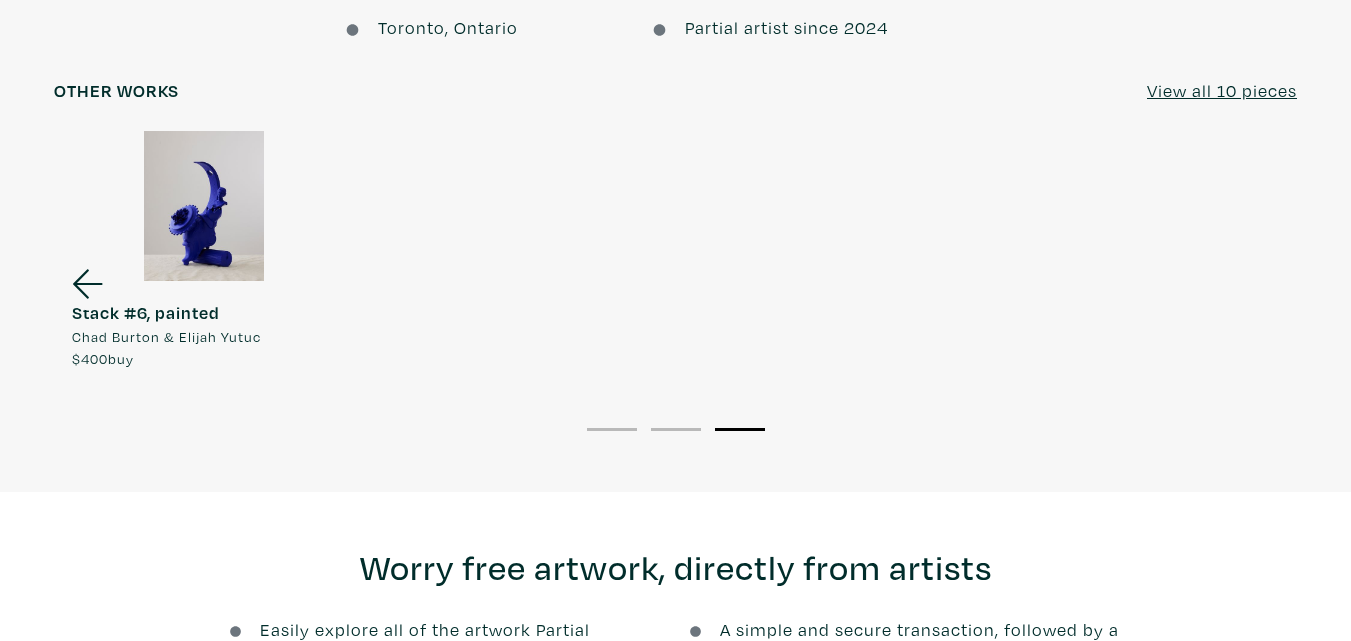 scroll, scrollTop: 1900, scrollLeft: 0, axis: vertical 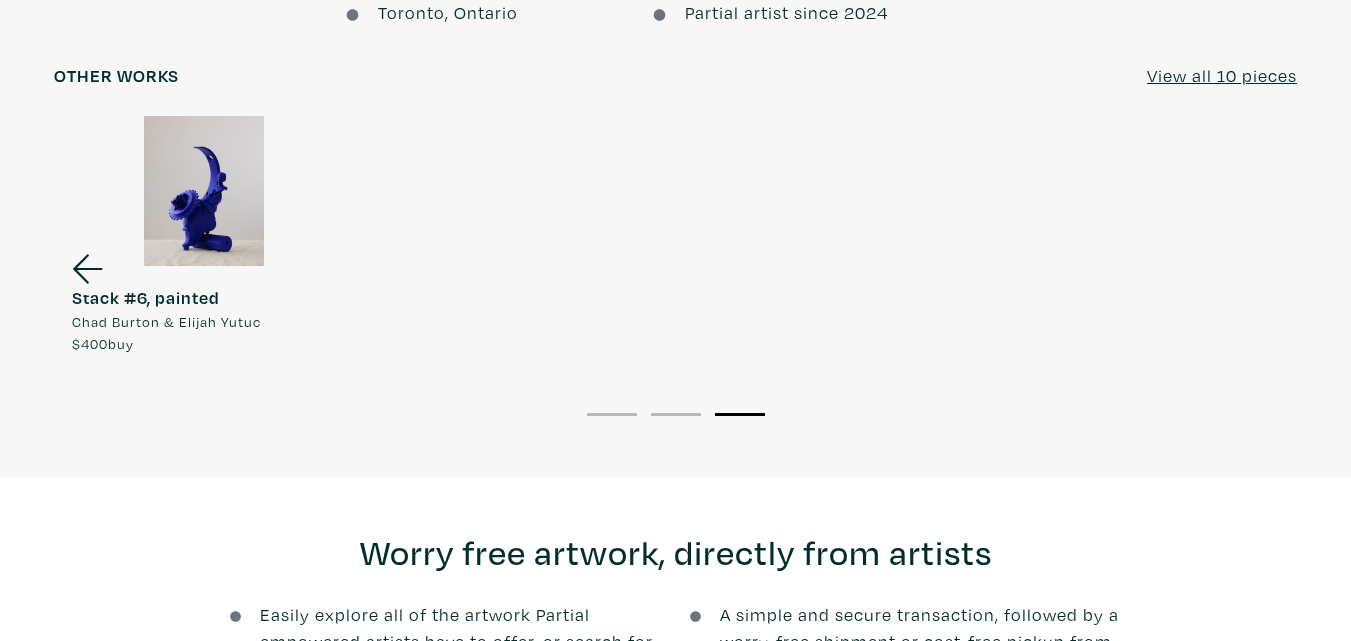 click 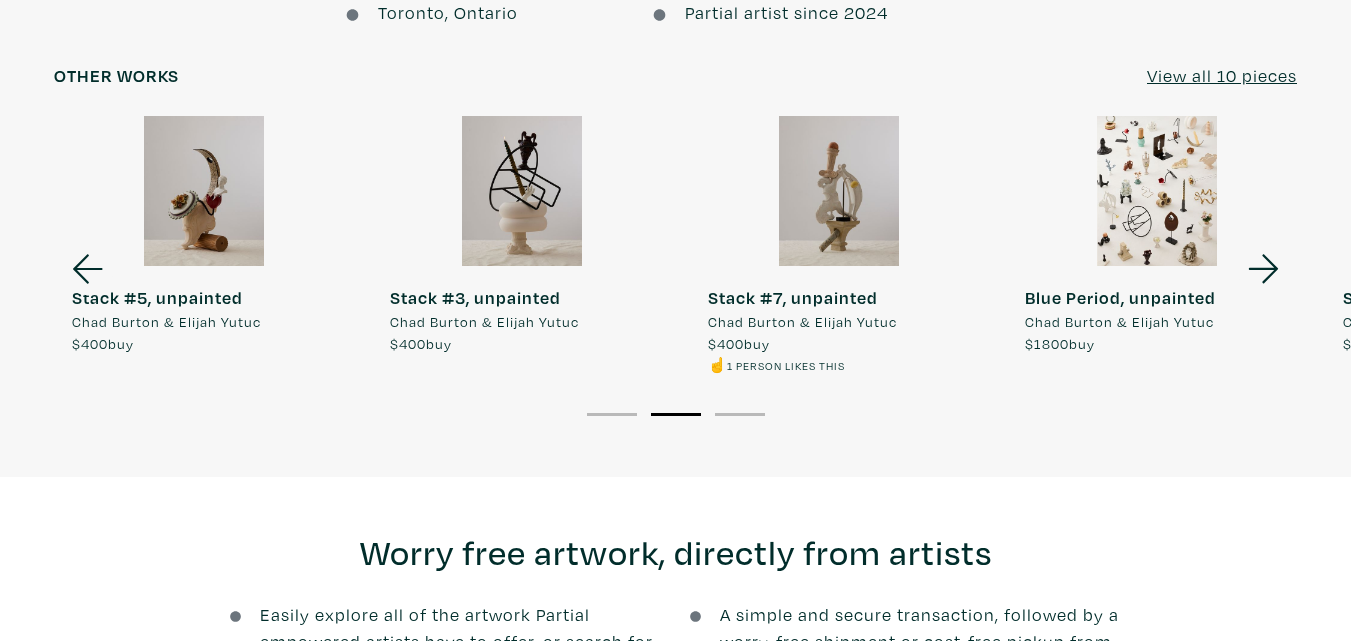 click at bounding box center [1157, 191] 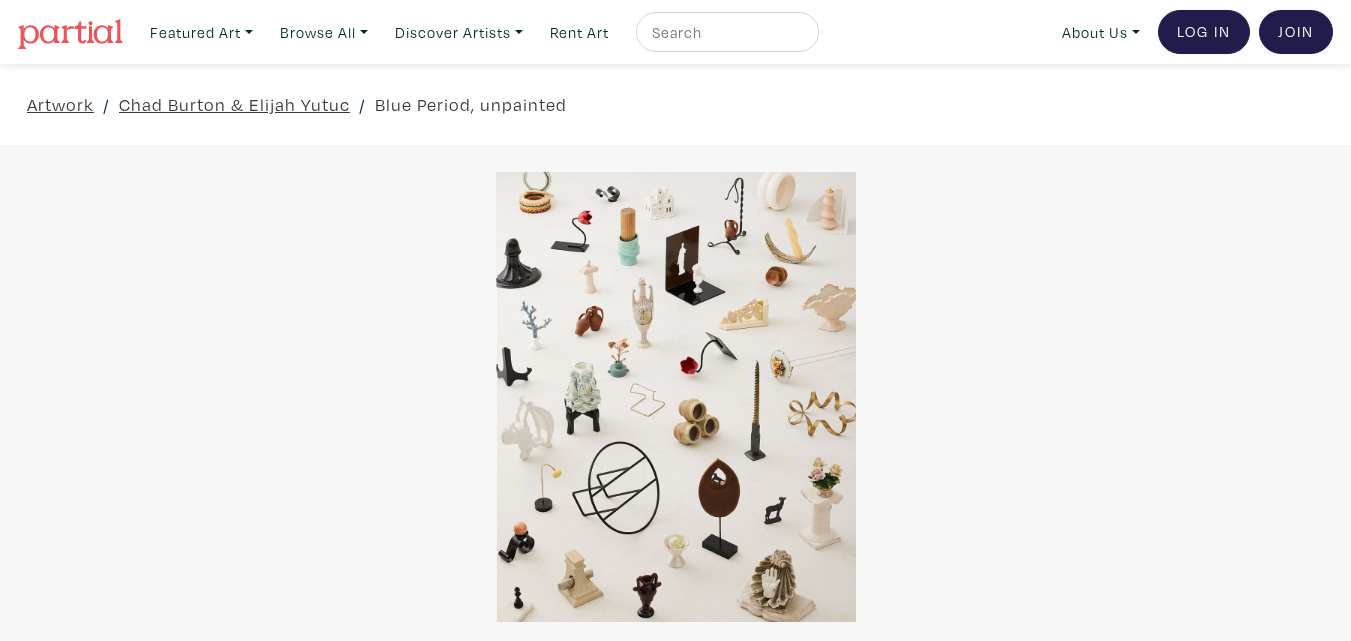 scroll, scrollTop: 0, scrollLeft: 0, axis: both 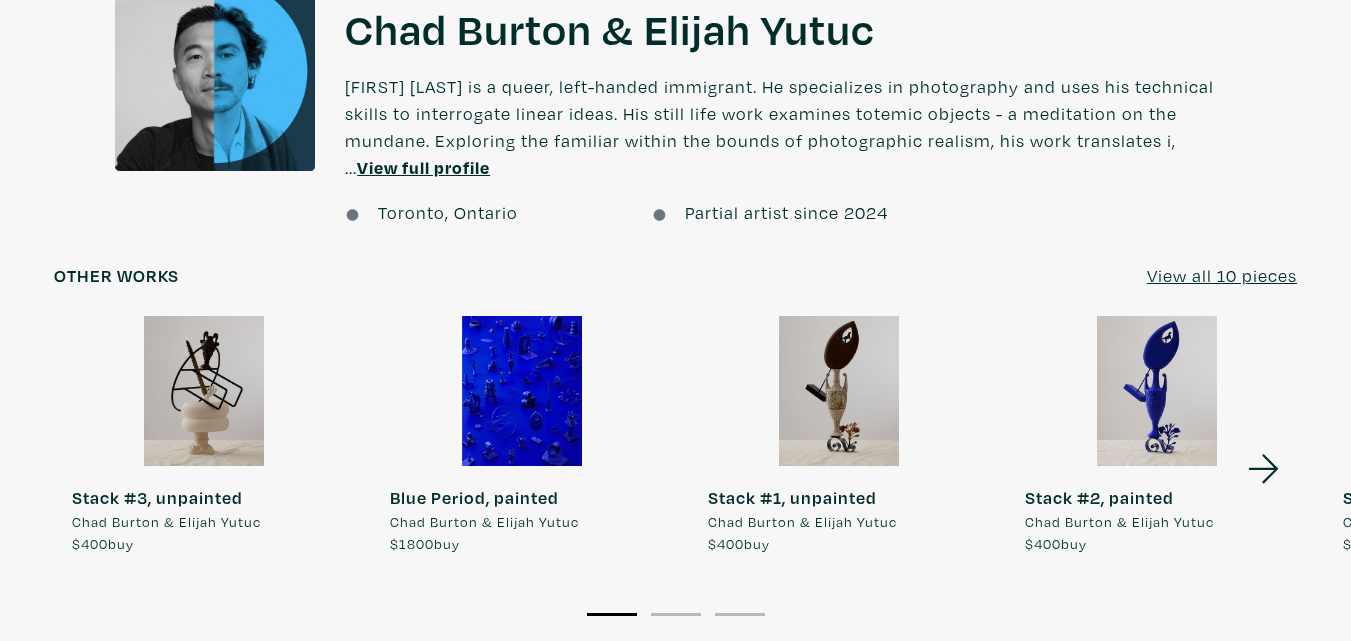 click at bounding box center (522, 391) 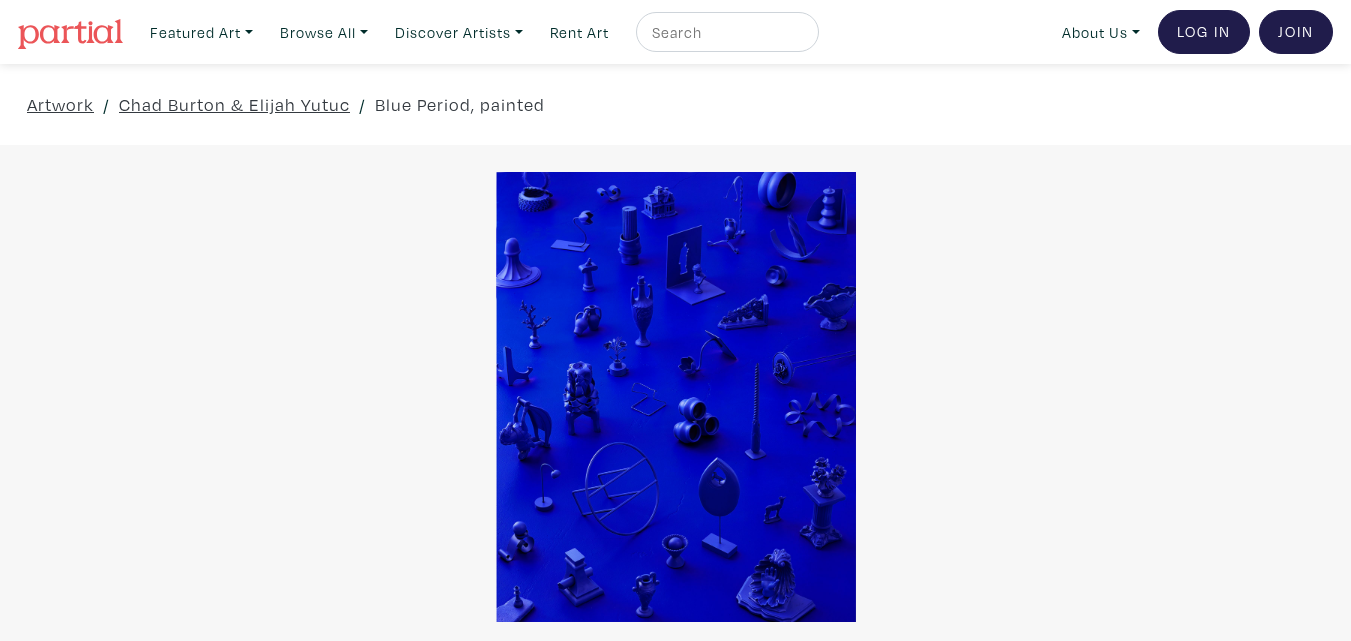 scroll, scrollTop: 0, scrollLeft: 0, axis: both 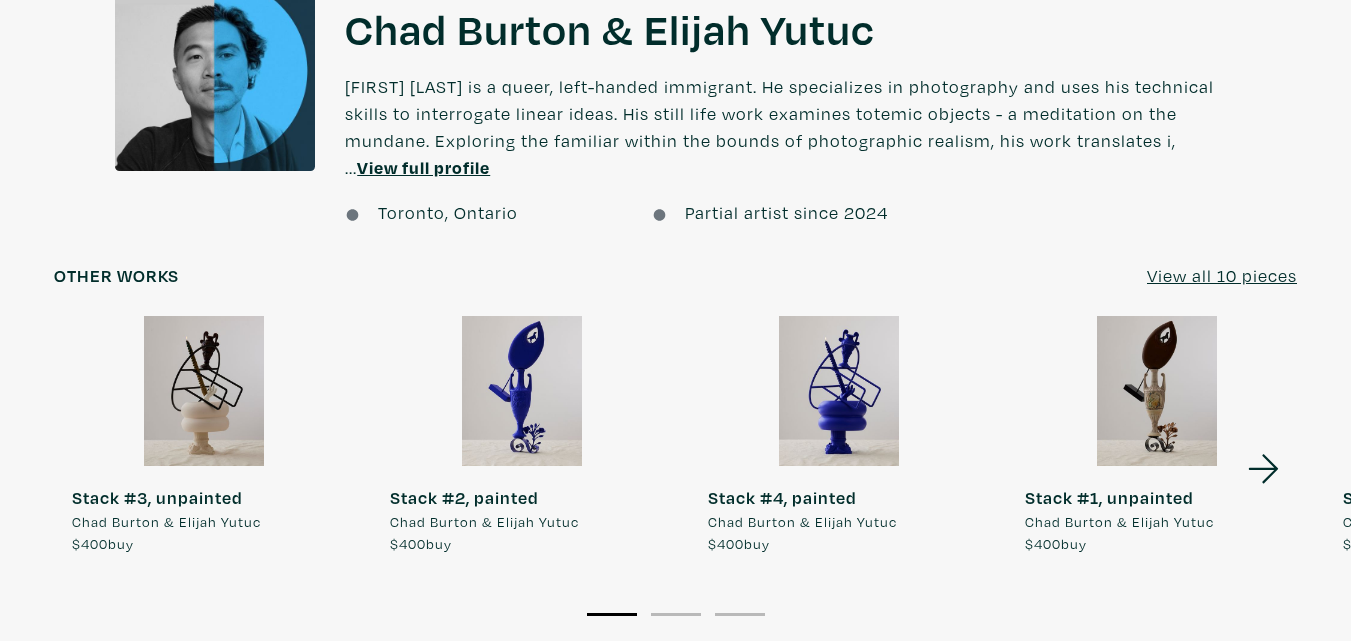 click at bounding box center (522, 391) 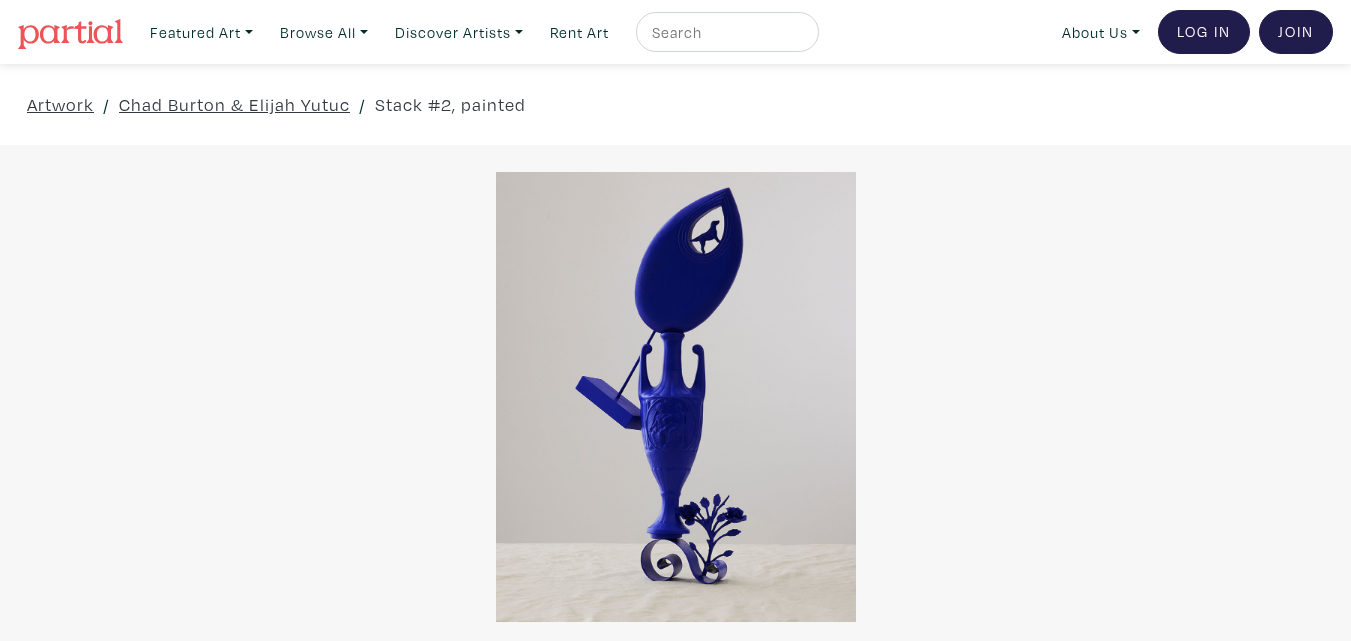 scroll, scrollTop: 0, scrollLeft: 0, axis: both 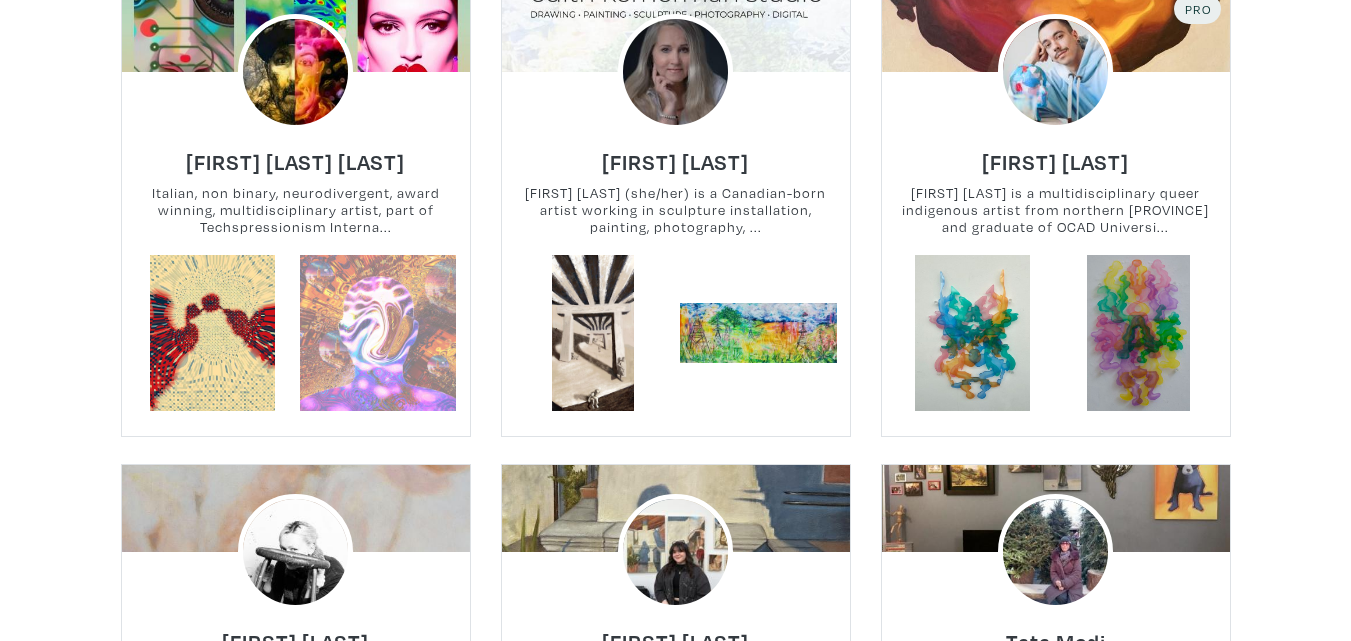 click at bounding box center (378, 333) 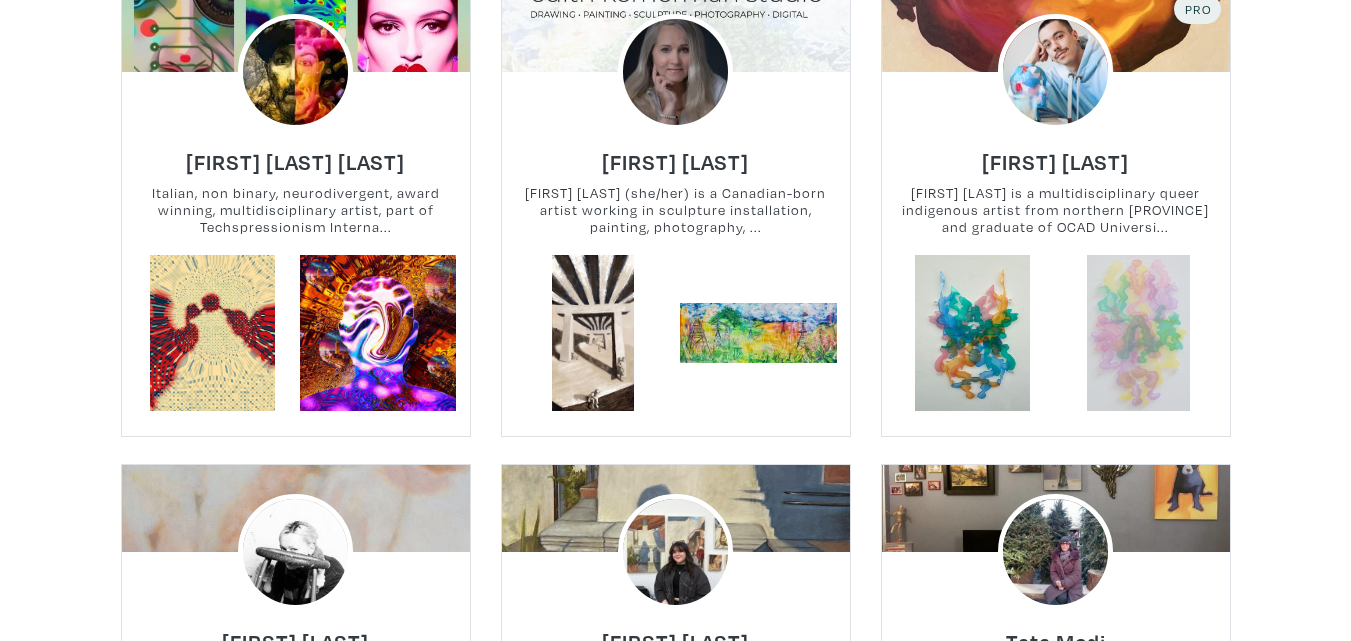 click at bounding box center (1138, 333) 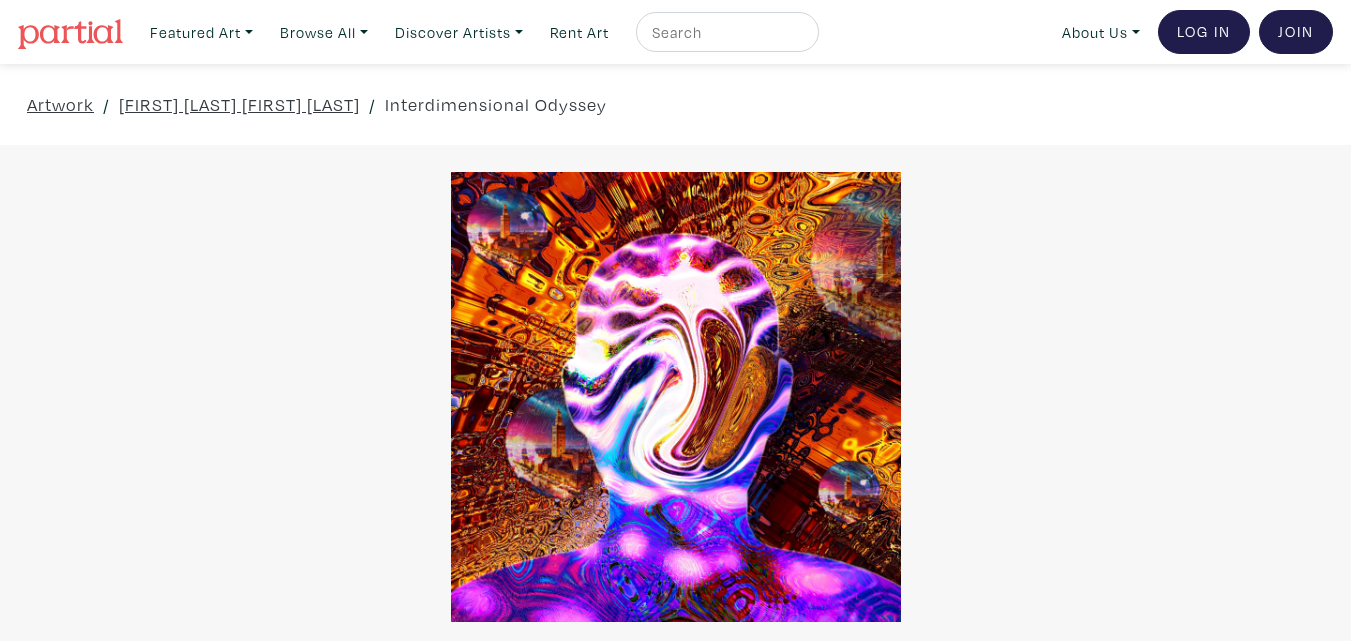 scroll, scrollTop: 139, scrollLeft: 0, axis: vertical 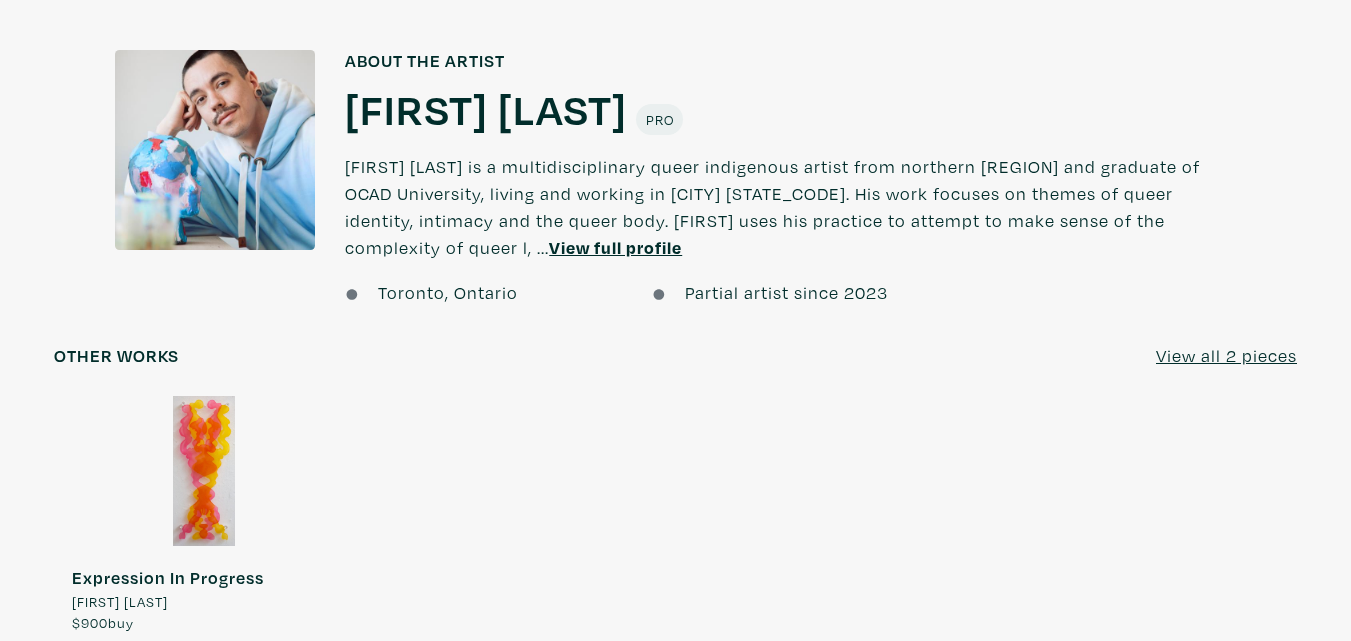 click on "View full profile" at bounding box center (615, 247) 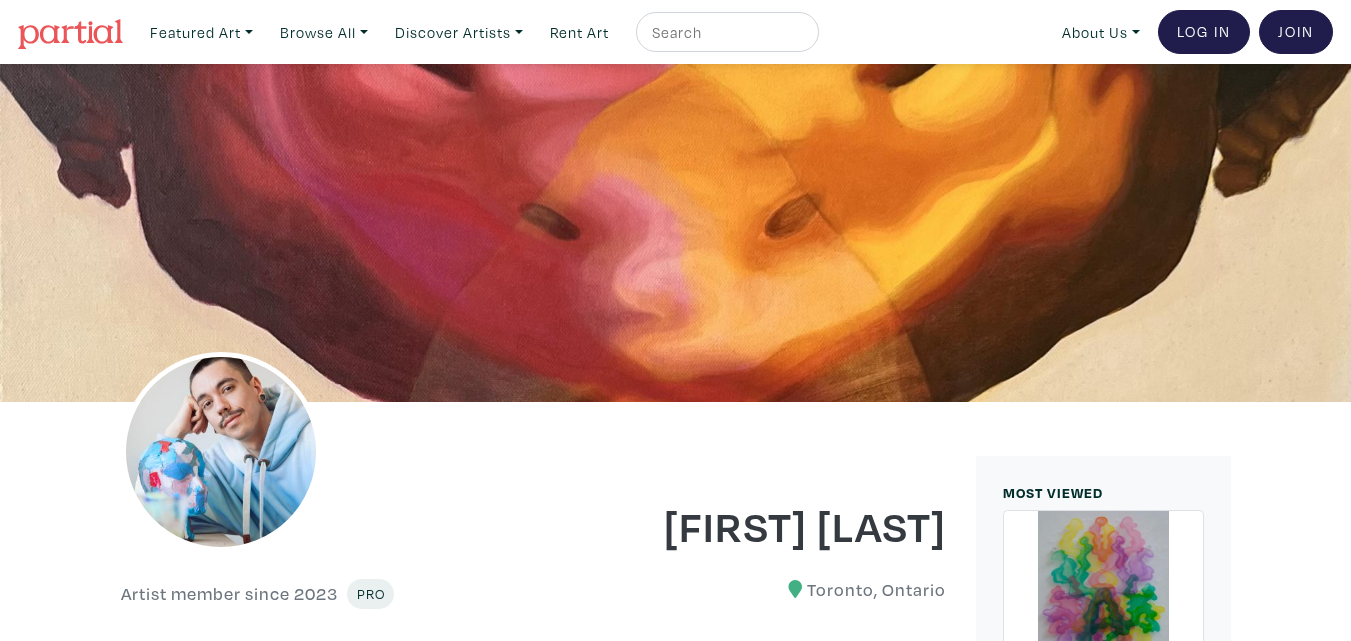 scroll, scrollTop: 377, scrollLeft: 0, axis: vertical 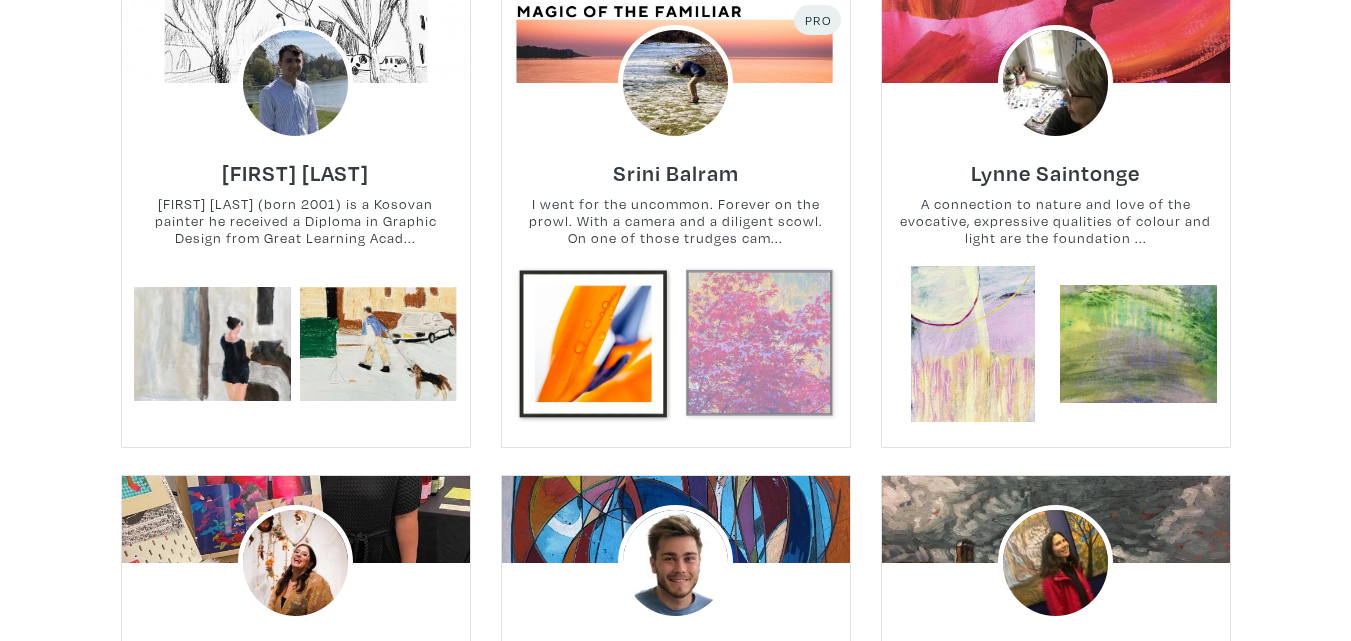 click at bounding box center (758, 344) 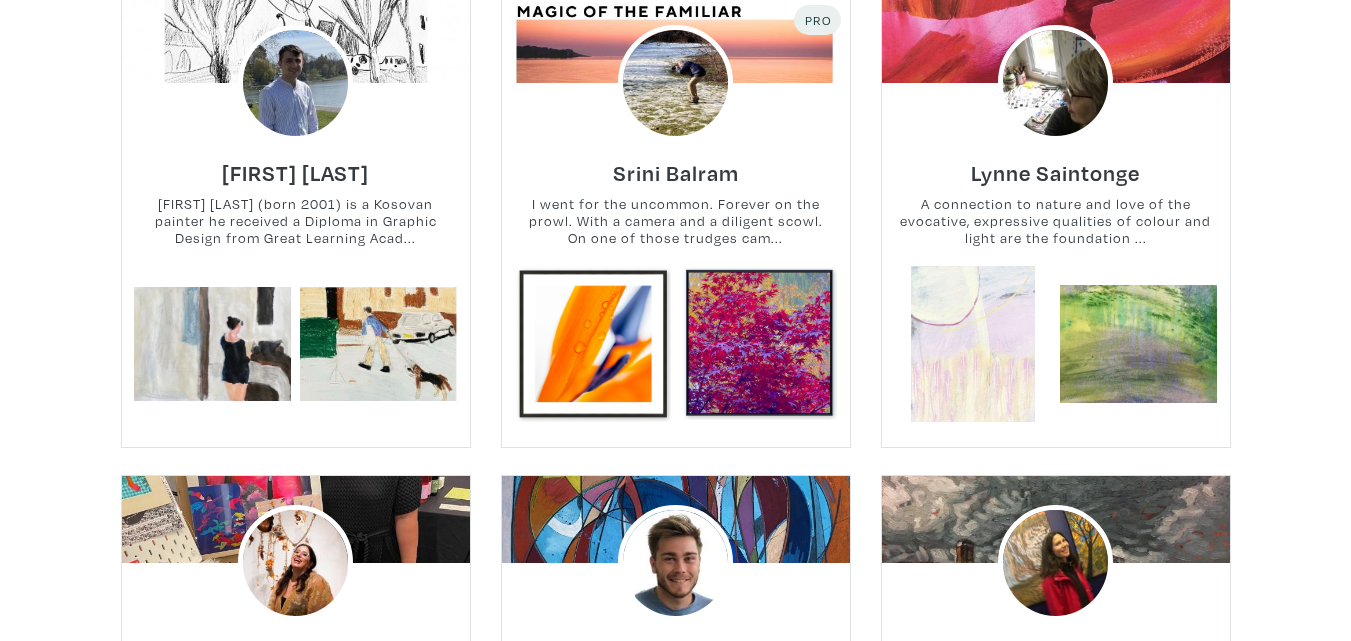 click at bounding box center [972, 344] 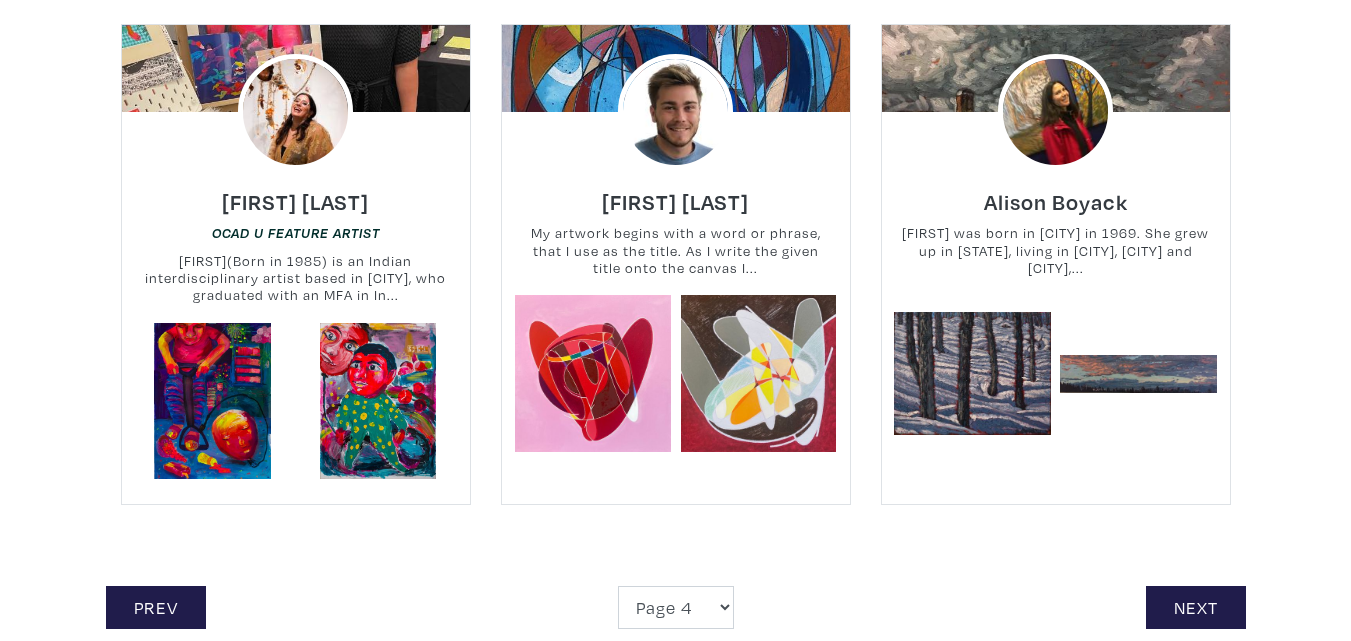 scroll, scrollTop: 4400, scrollLeft: 0, axis: vertical 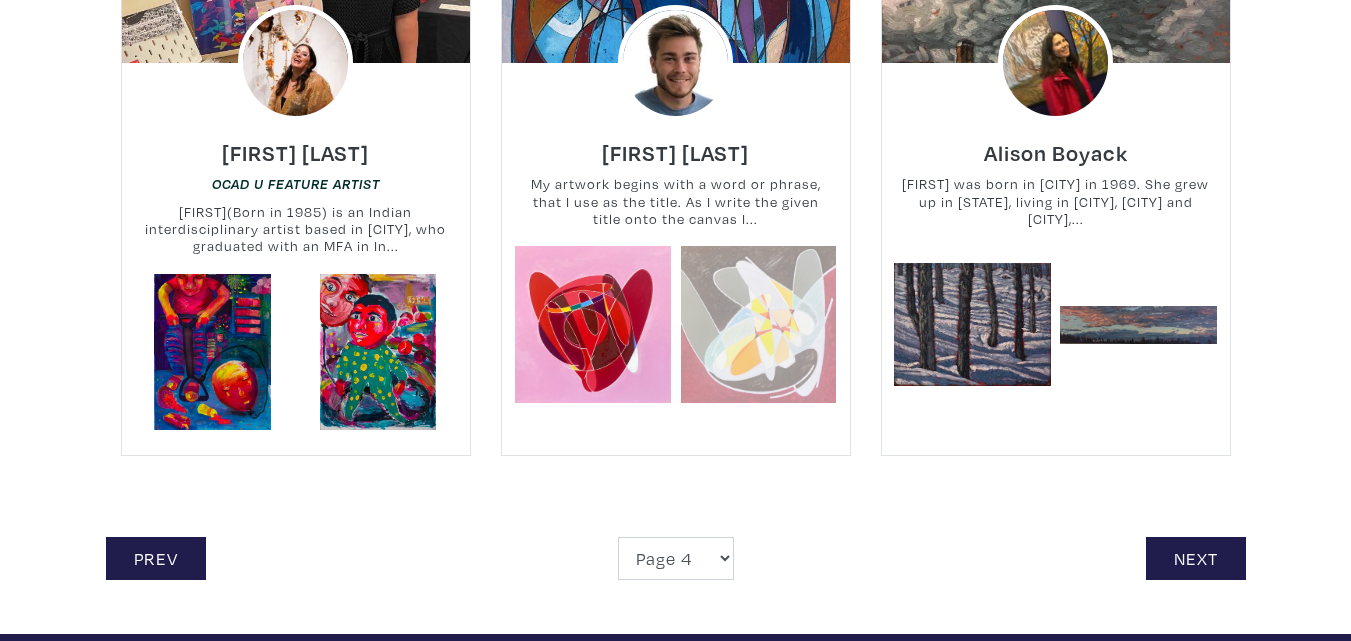 click at bounding box center (758, 324) 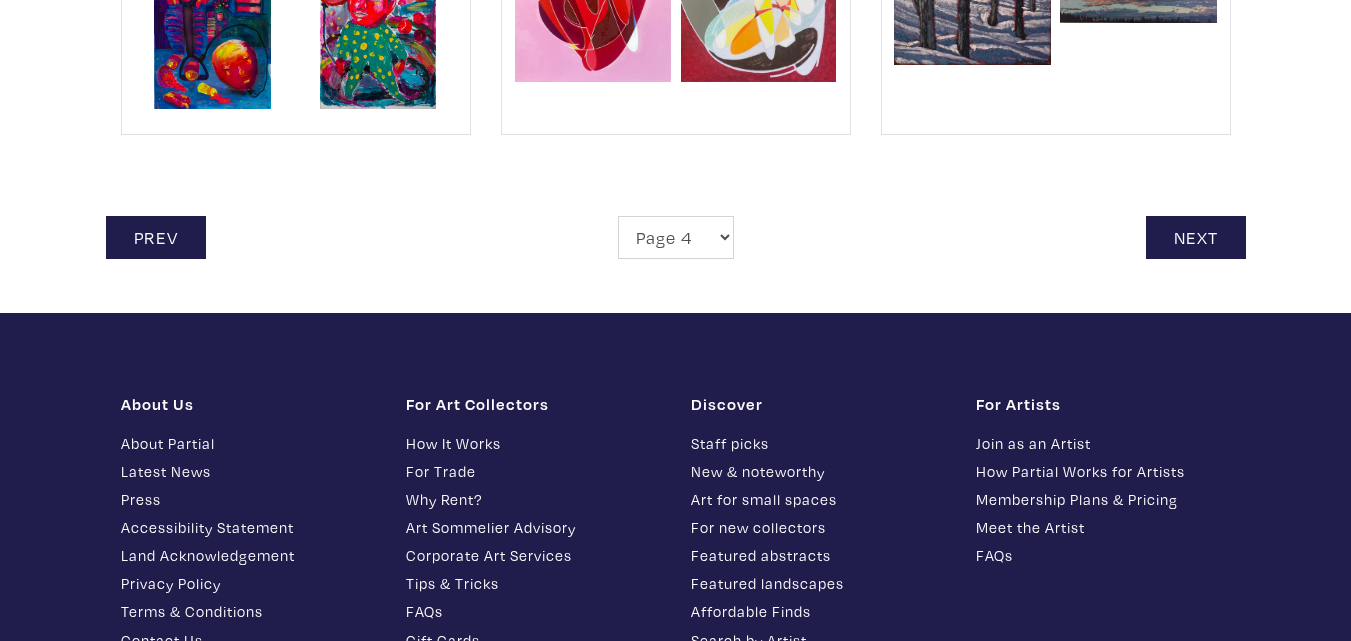 scroll, scrollTop: 4800, scrollLeft: 0, axis: vertical 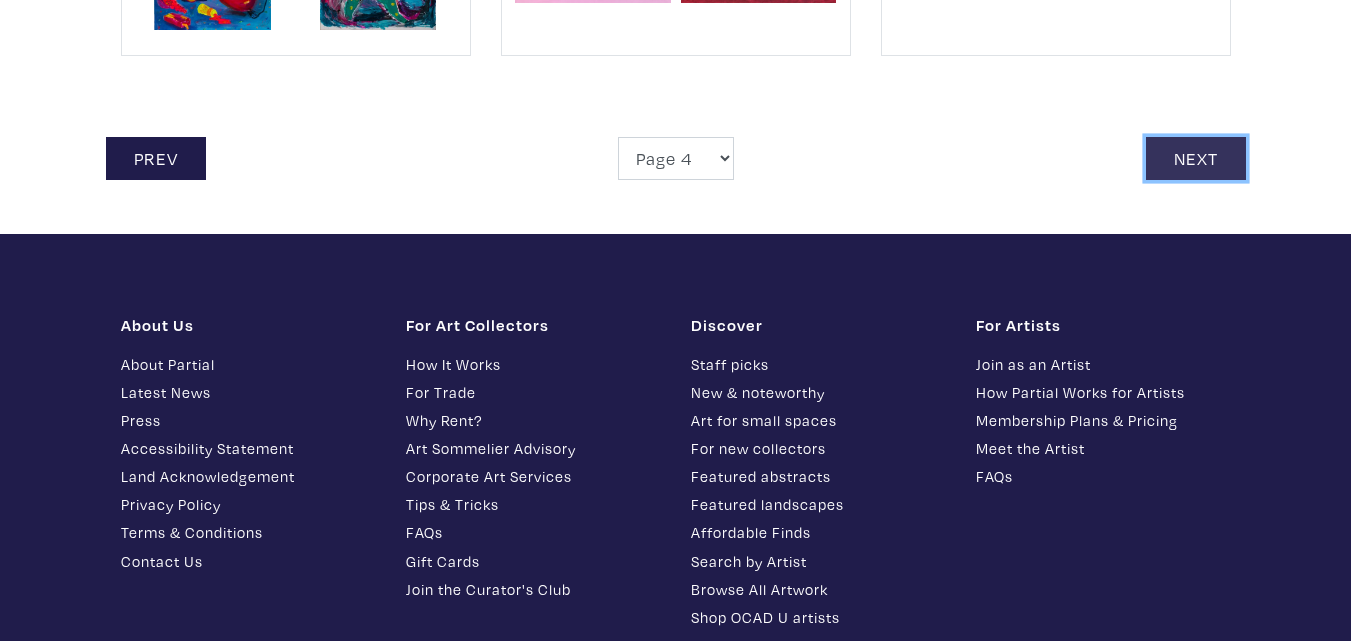 click on "Next" at bounding box center [1196, 158] 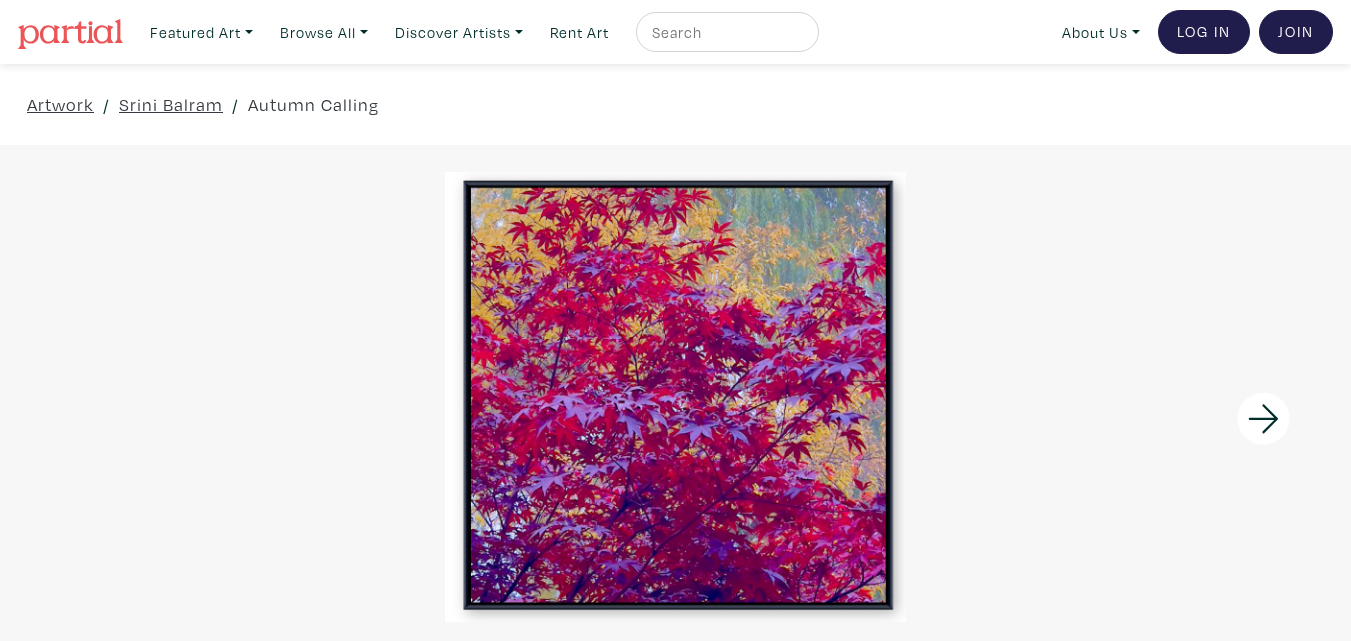 scroll, scrollTop: 0, scrollLeft: 0, axis: both 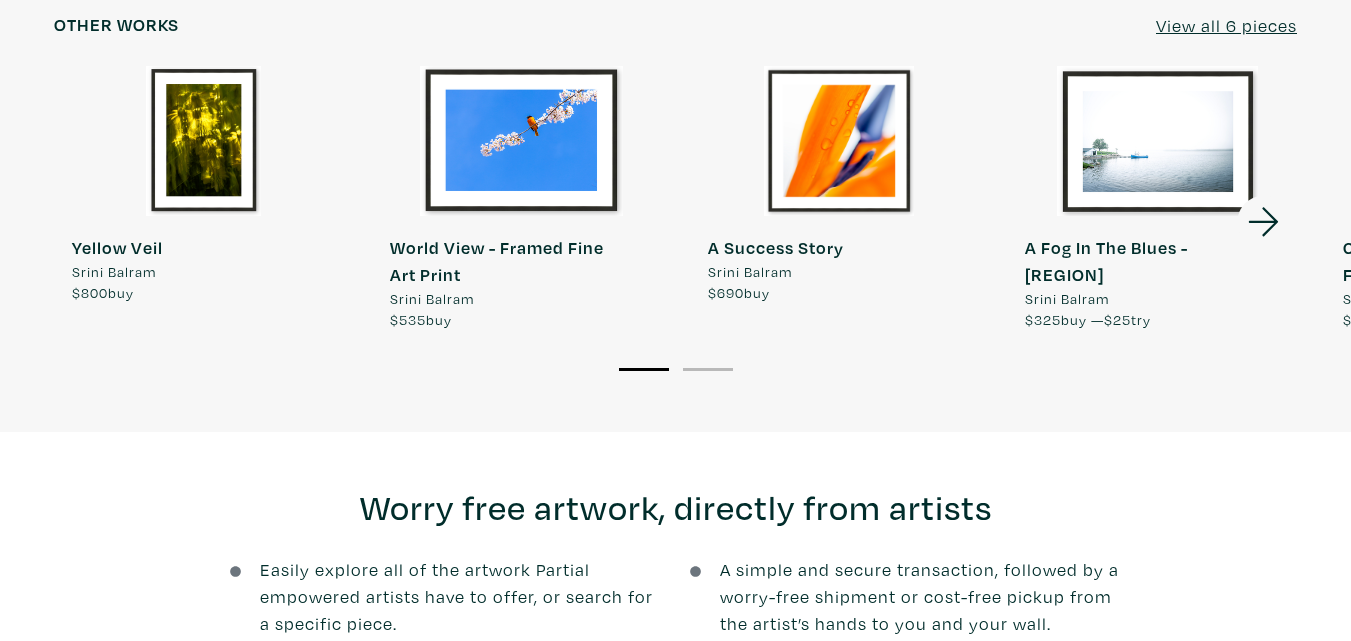 click 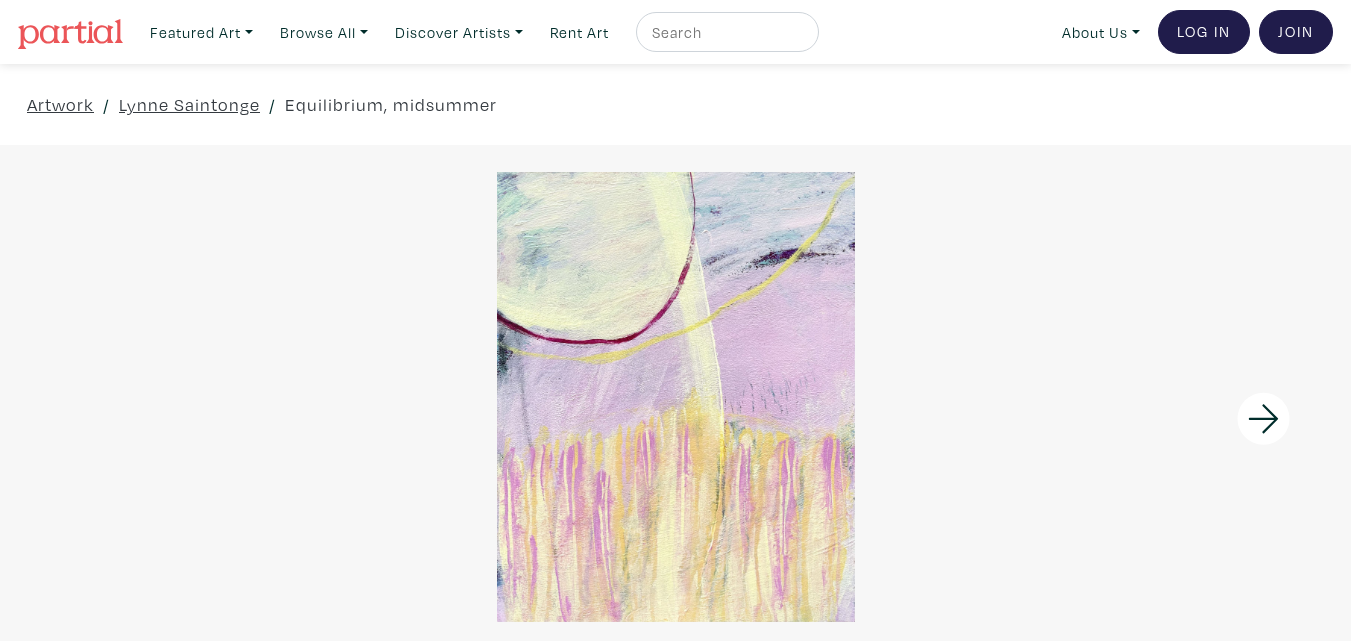 scroll, scrollTop: 0, scrollLeft: 0, axis: both 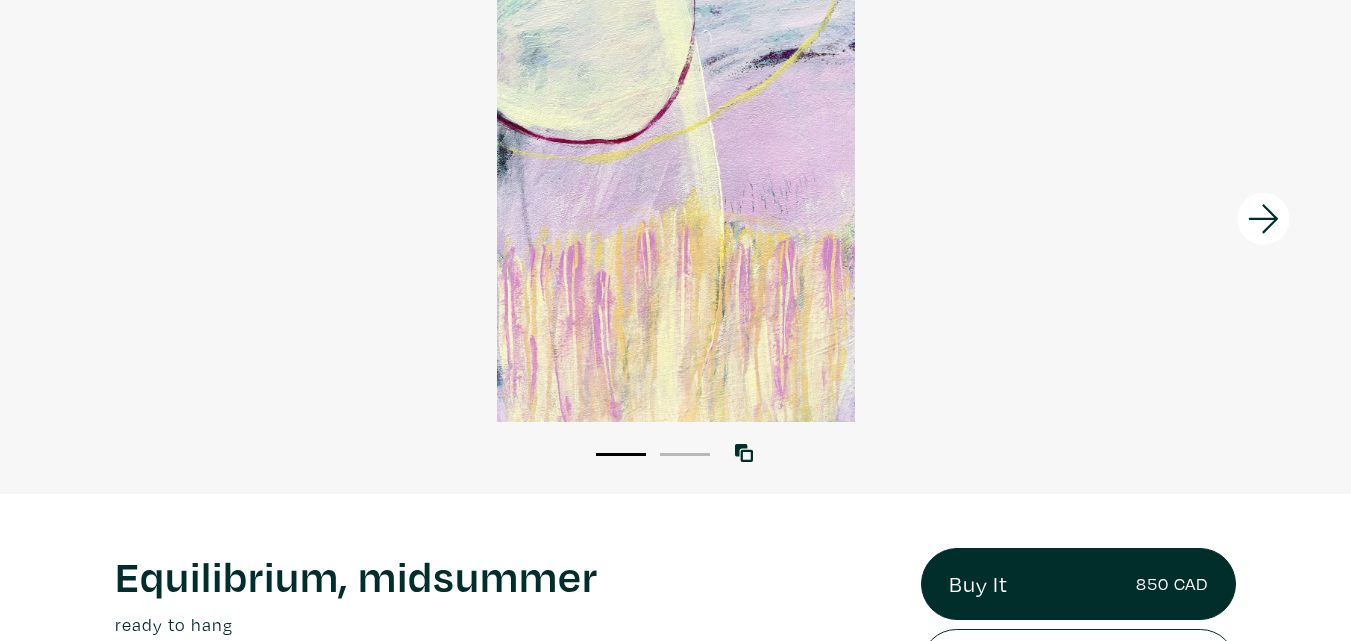 click on "2" at bounding box center [685, 454] 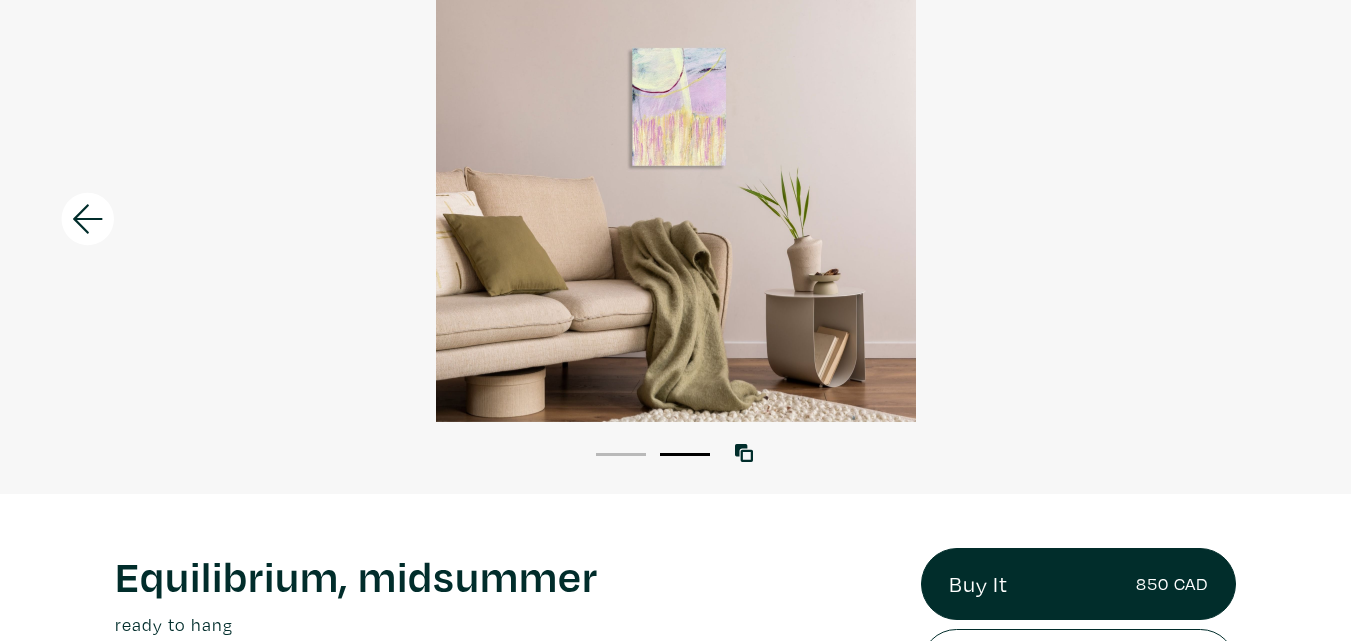 click on "1" at bounding box center (621, 453) 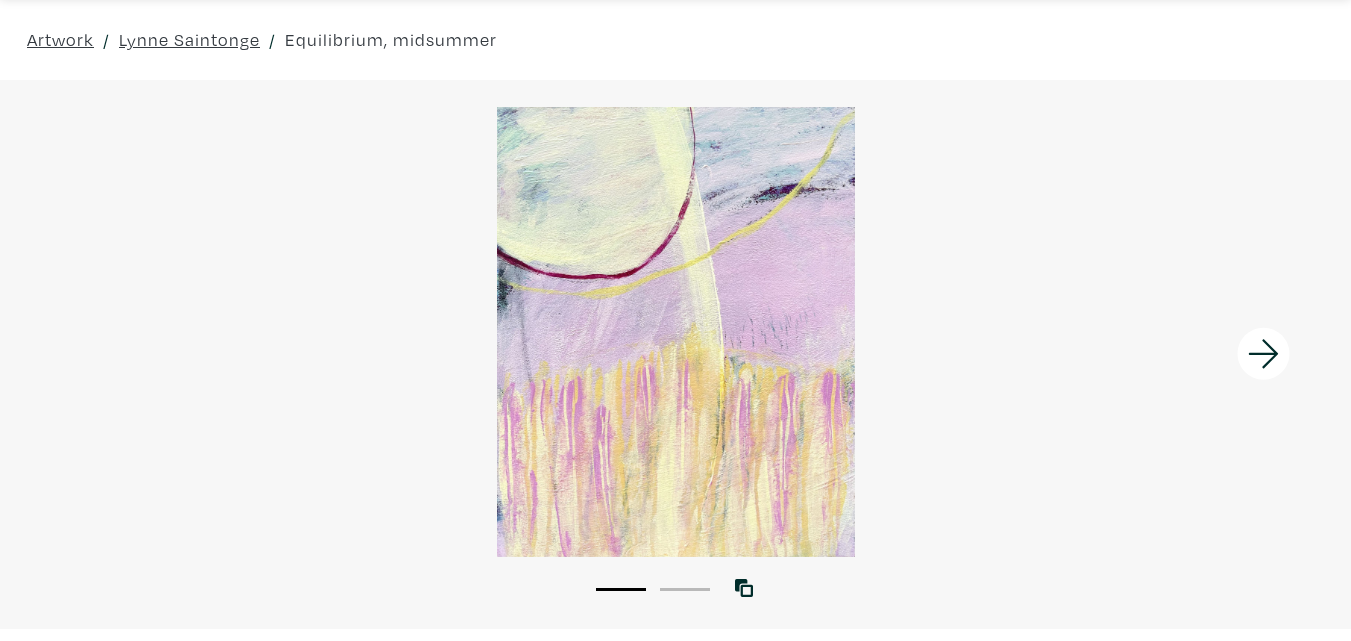 scroll, scrollTop: 100, scrollLeft: 0, axis: vertical 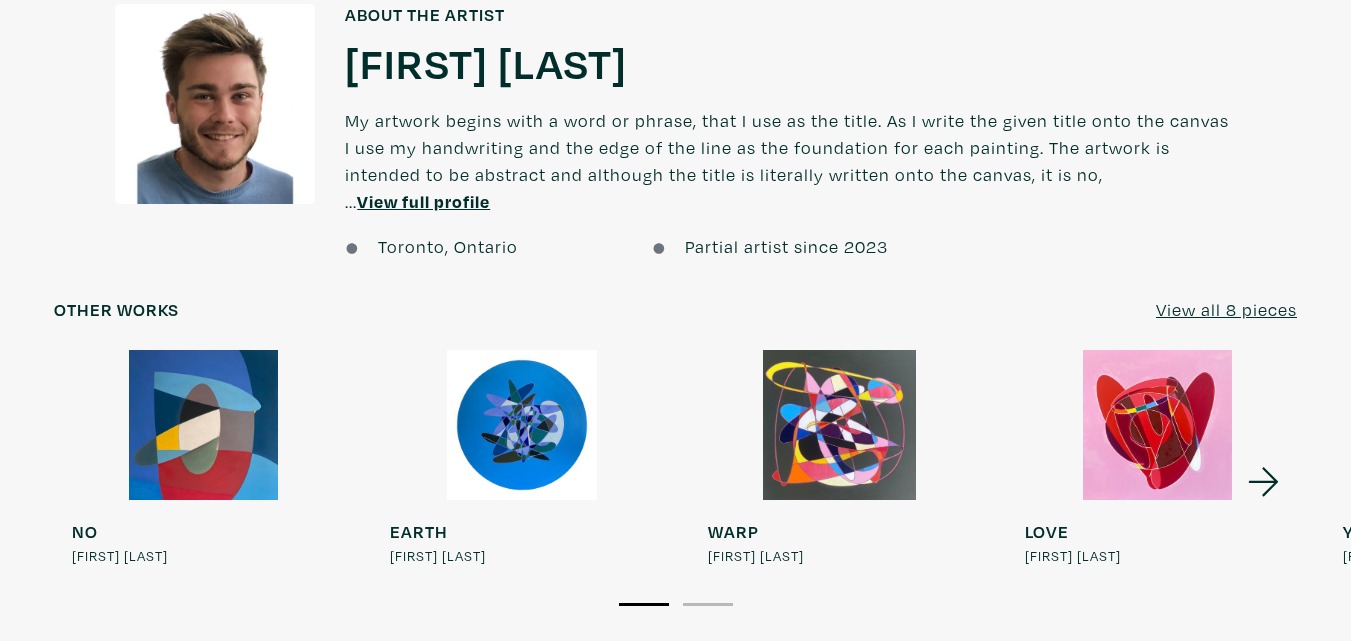 click 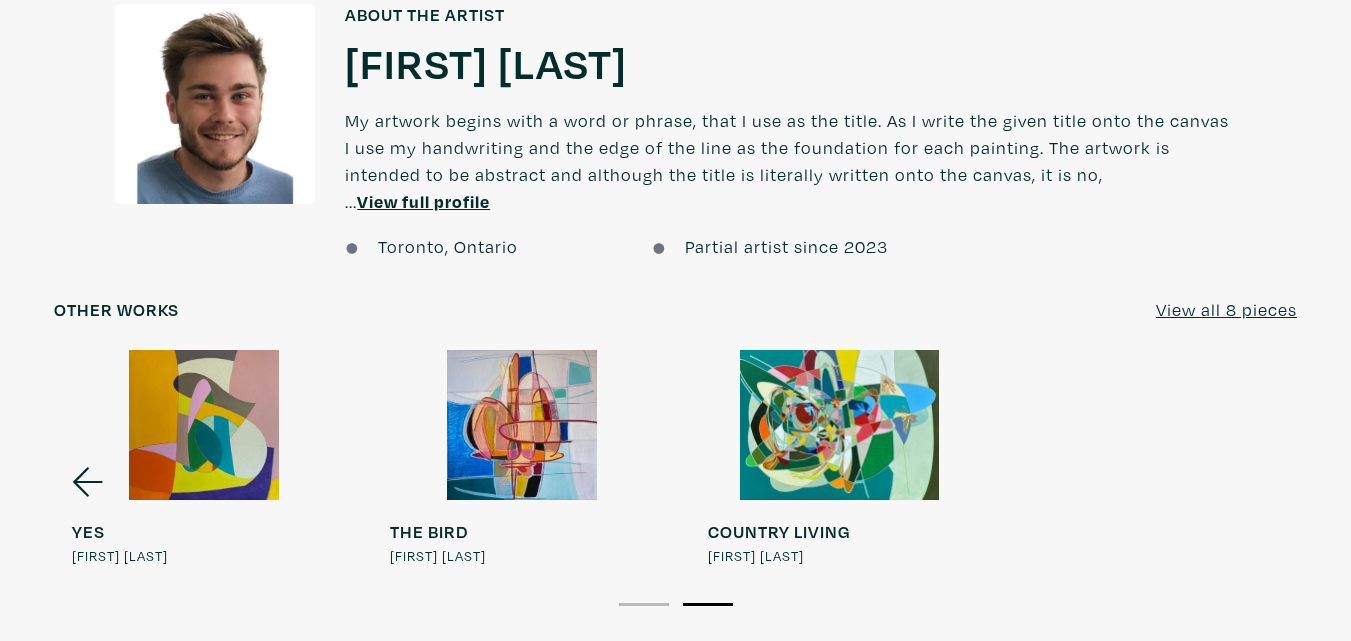 click at bounding box center (522, 425) 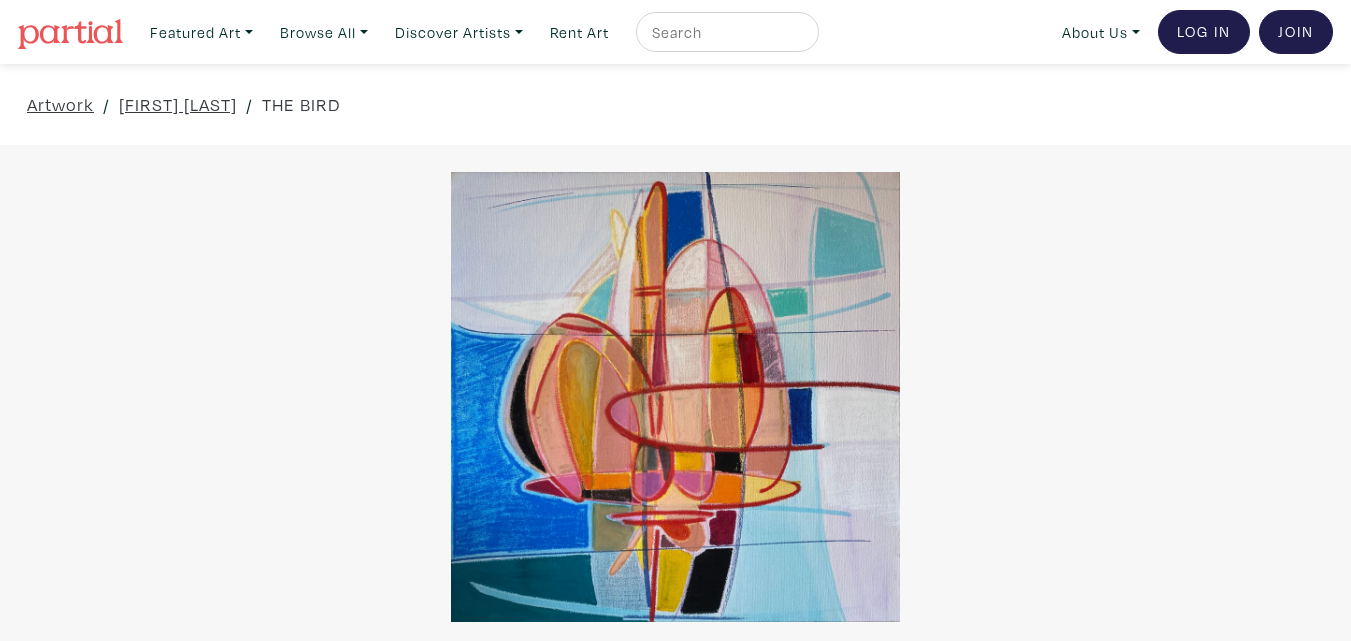 scroll, scrollTop: 0, scrollLeft: 0, axis: both 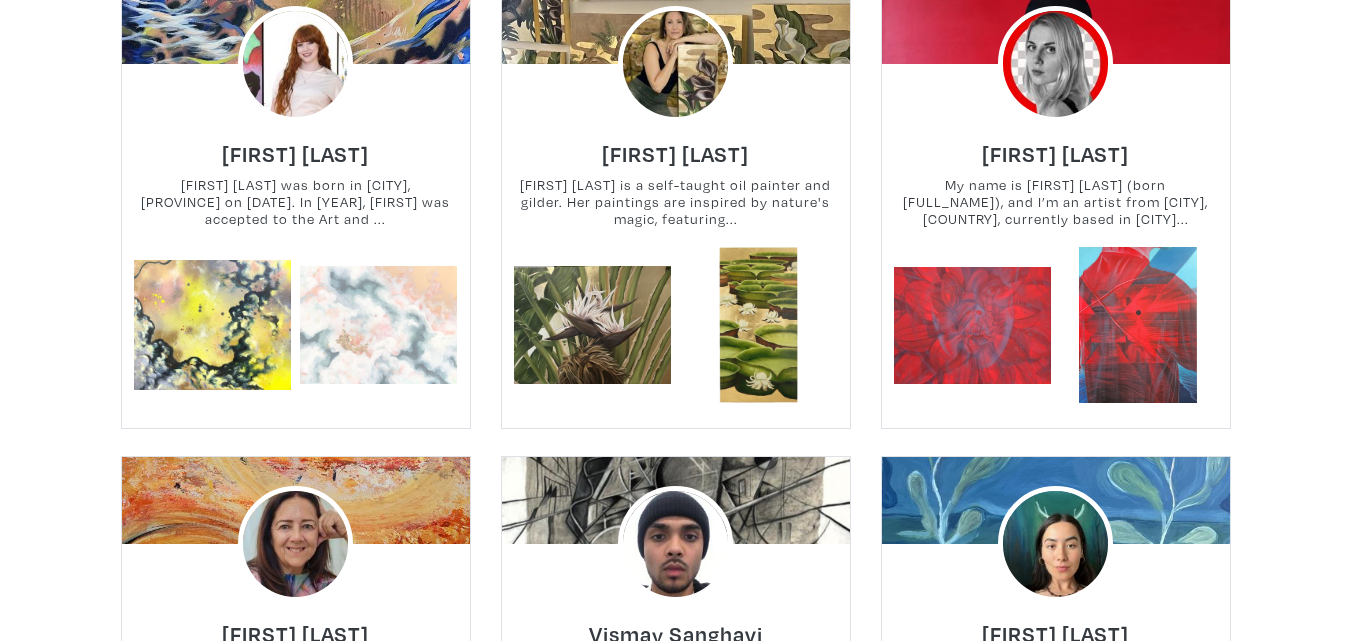 click at bounding box center [378, 325] 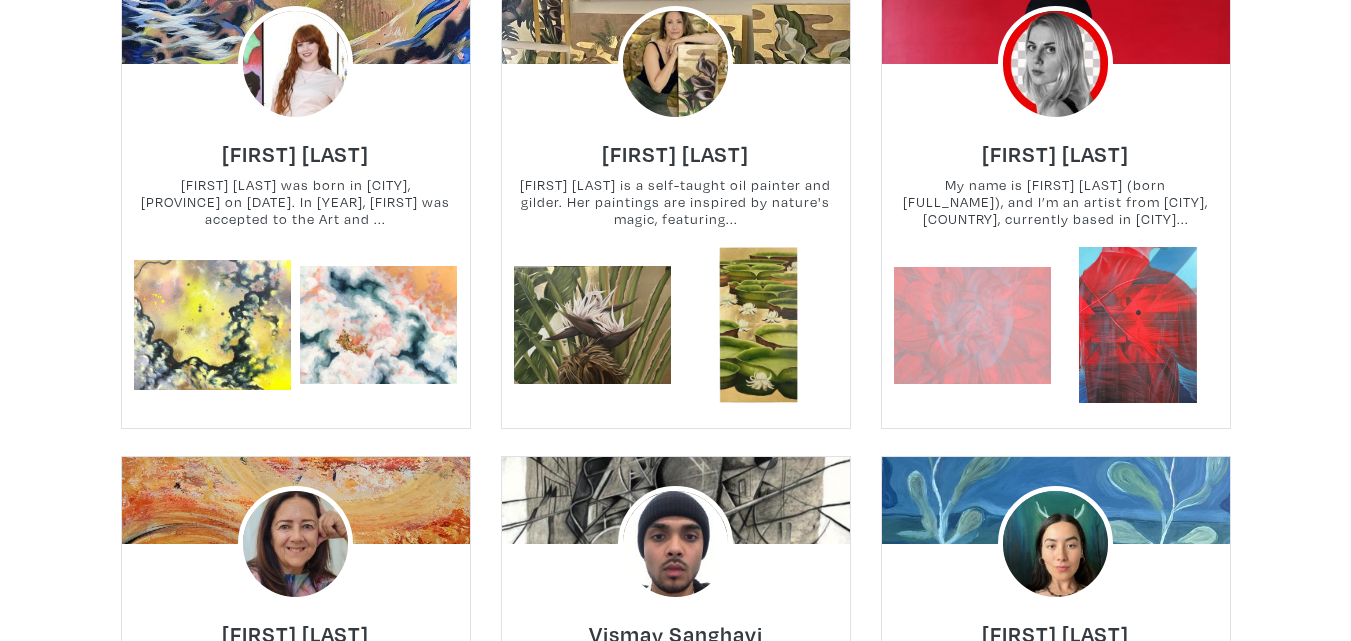 click at bounding box center (972, 325) 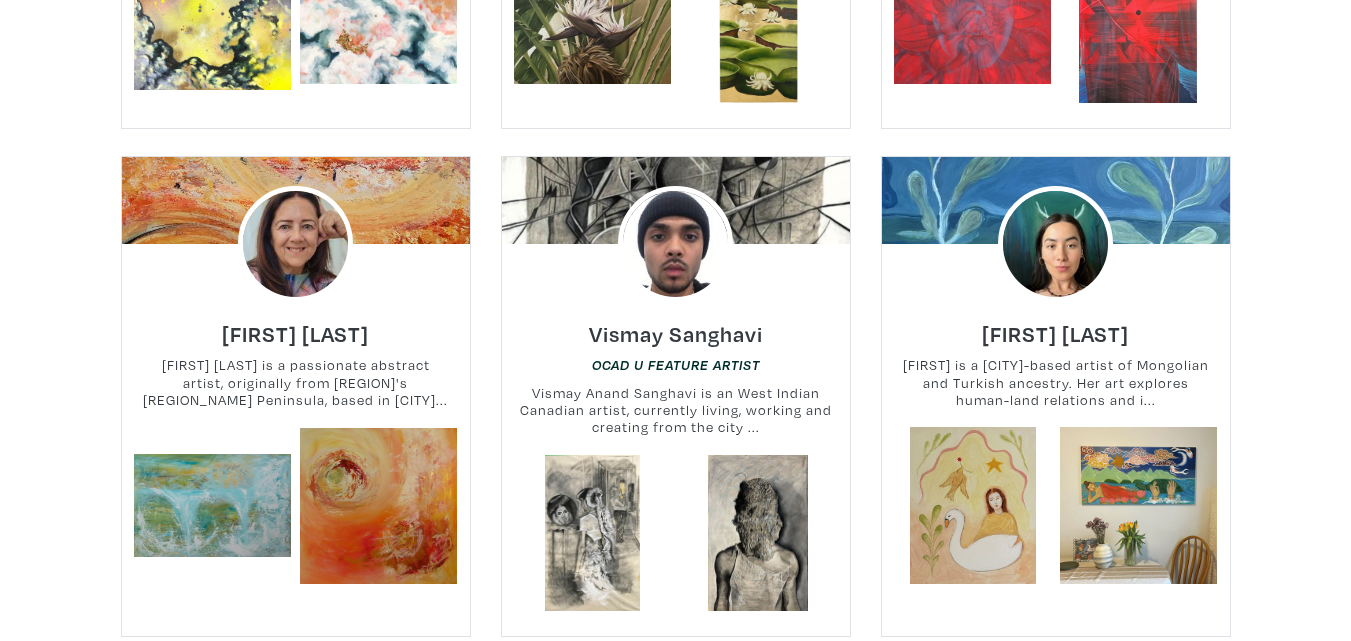 scroll, scrollTop: 1000, scrollLeft: 0, axis: vertical 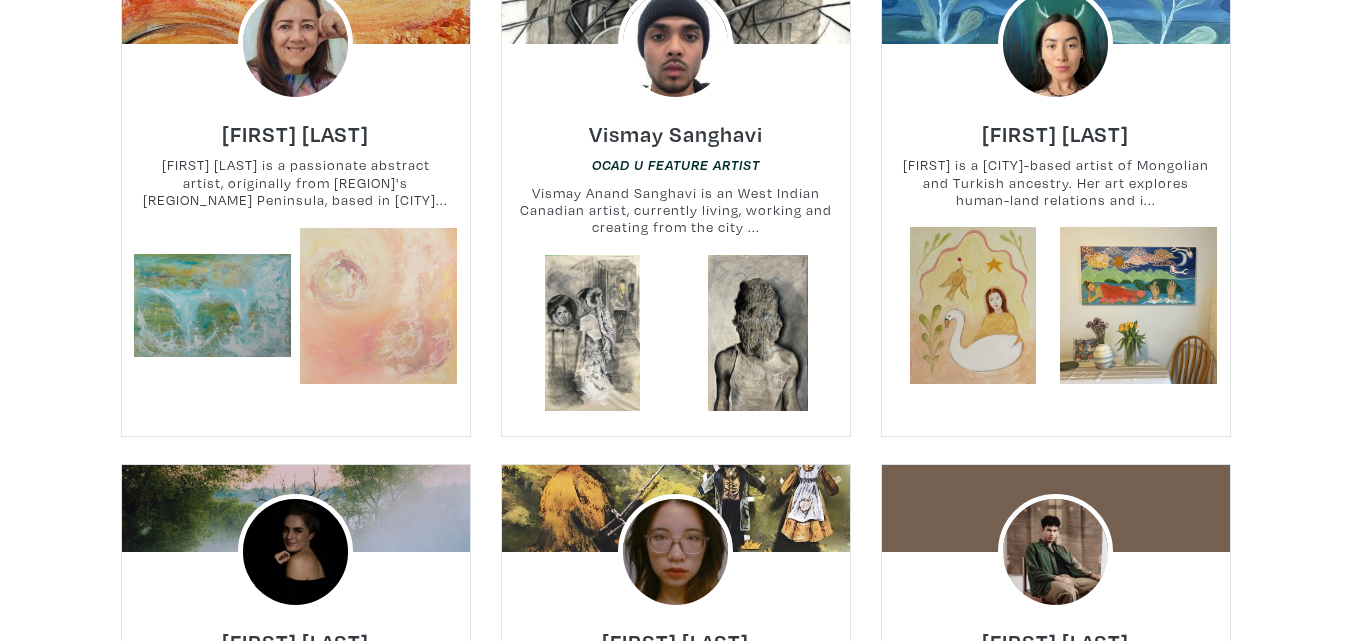 click at bounding box center [378, 305] 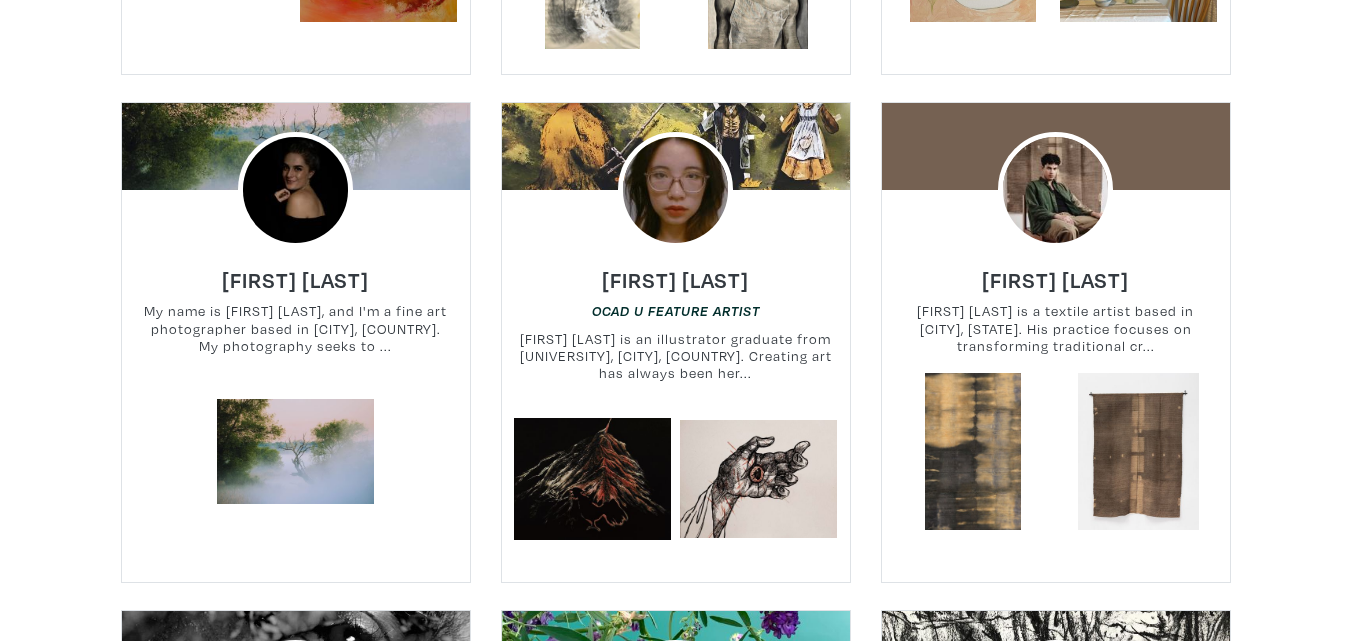 scroll, scrollTop: 1400, scrollLeft: 0, axis: vertical 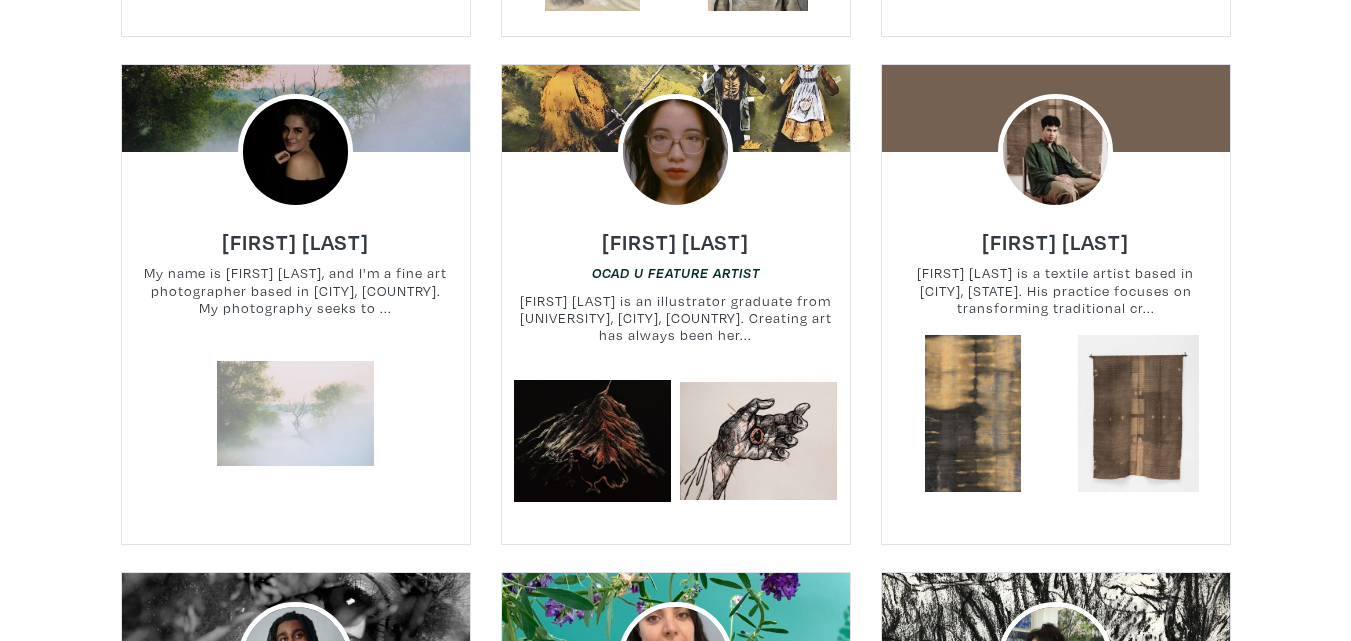 click at bounding box center (295, 413) 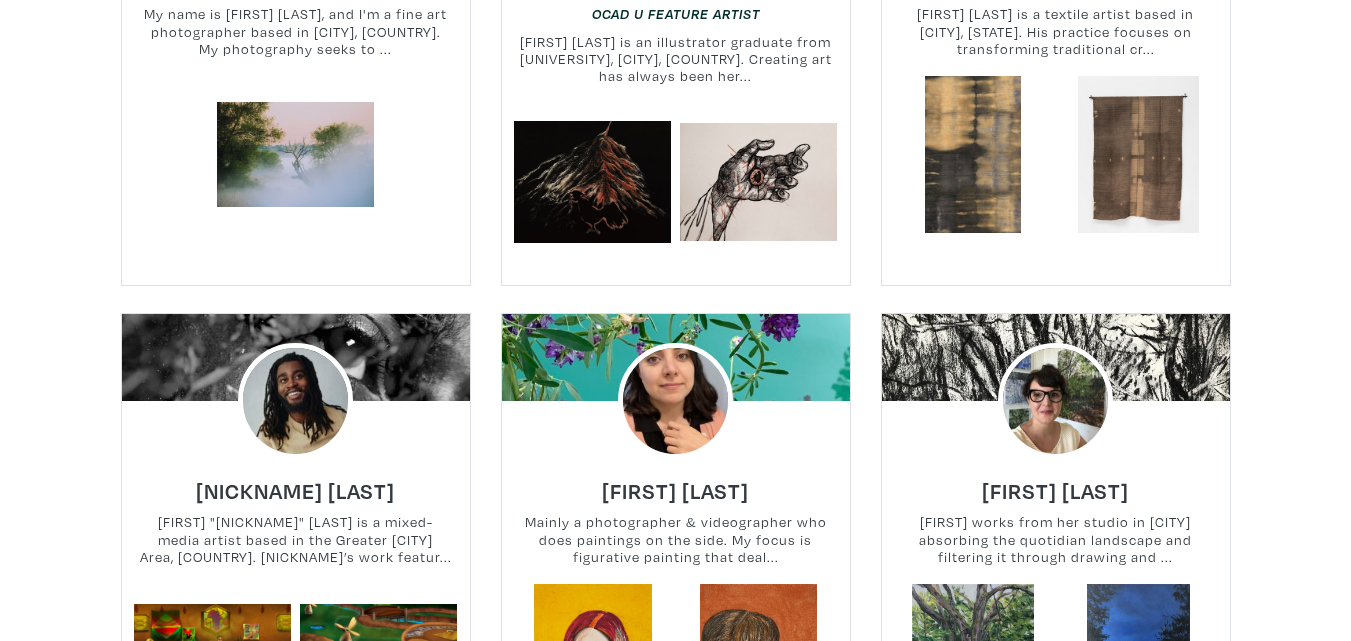 scroll, scrollTop: 1600, scrollLeft: 0, axis: vertical 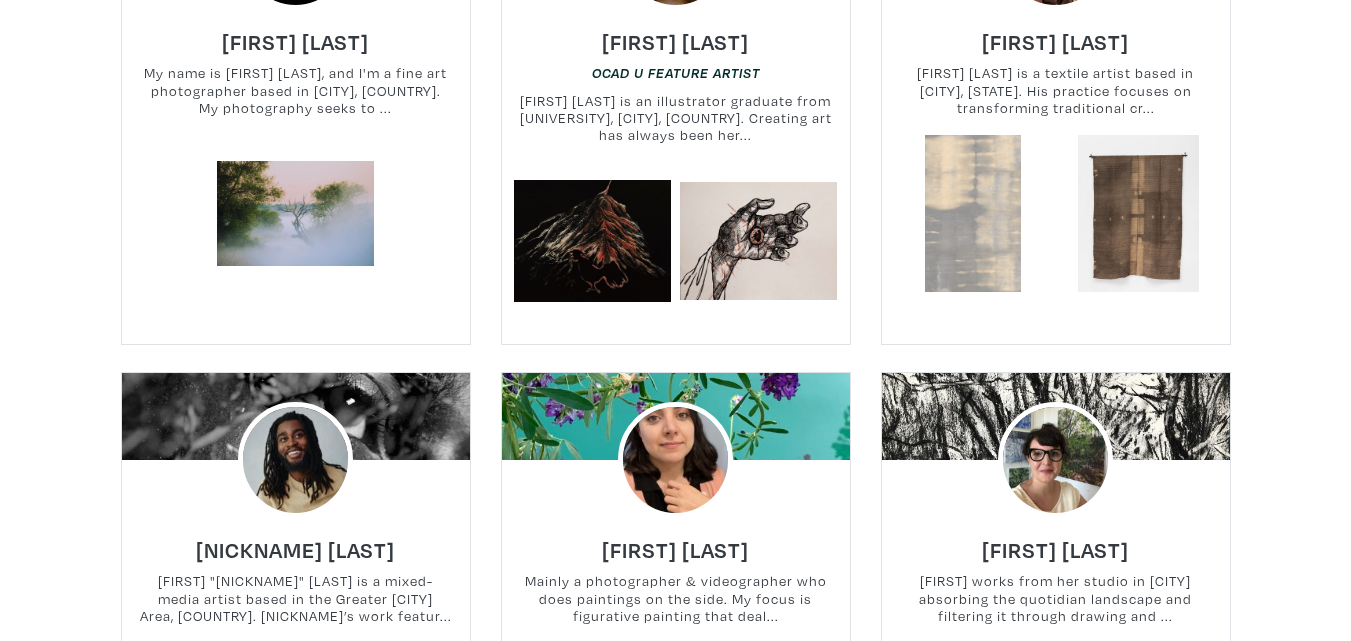 click at bounding box center [972, 213] 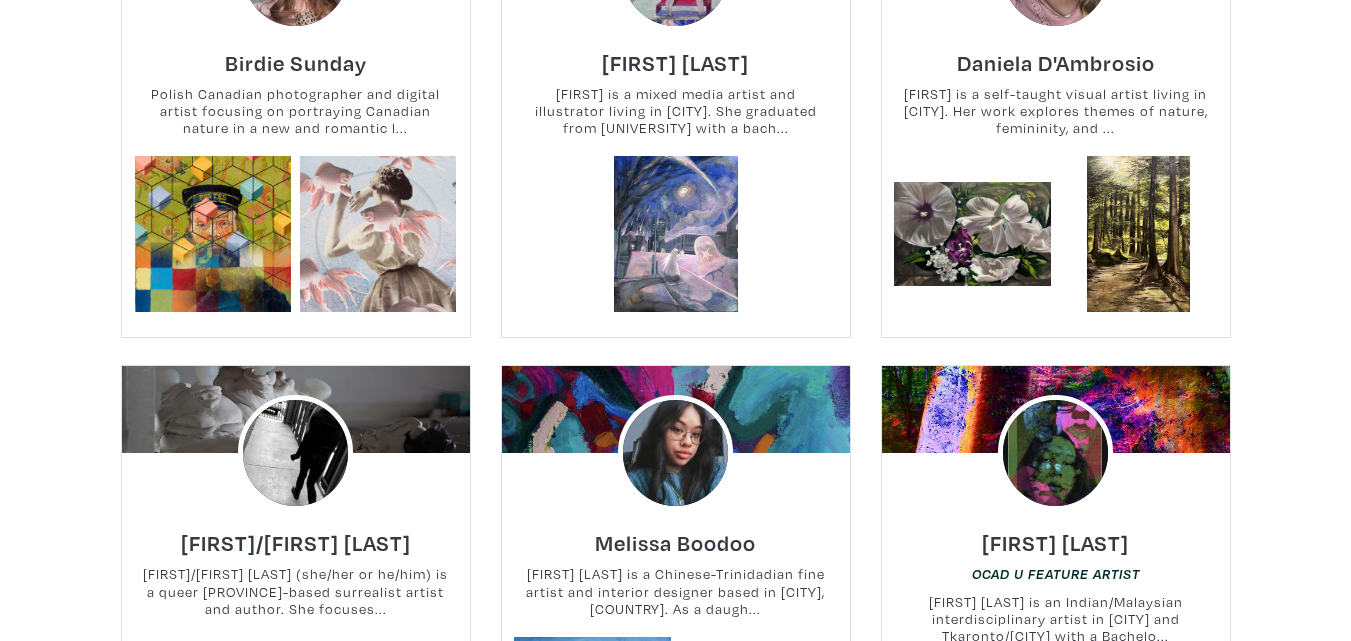 scroll, scrollTop: 3100, scrollLeft: 0, axis: vertical 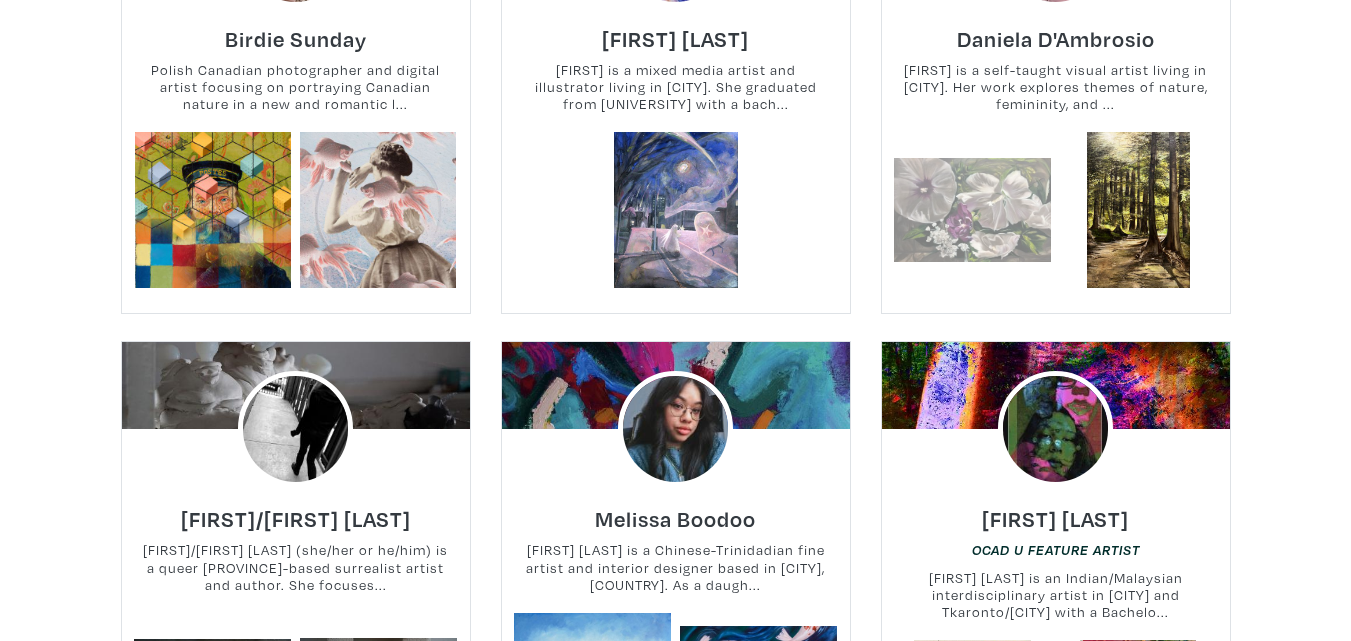 click at bounding box center (972, 210) 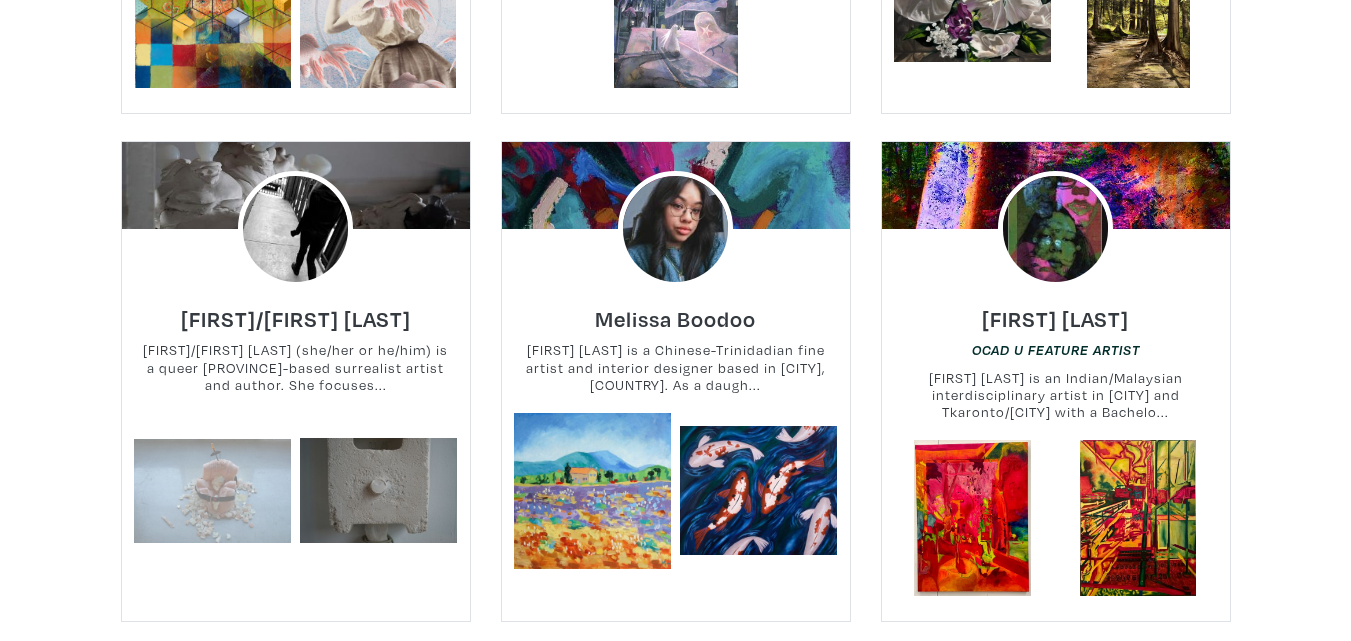 scroll, scrollTop: 3400, scrollLeft: 0, axis: vertical 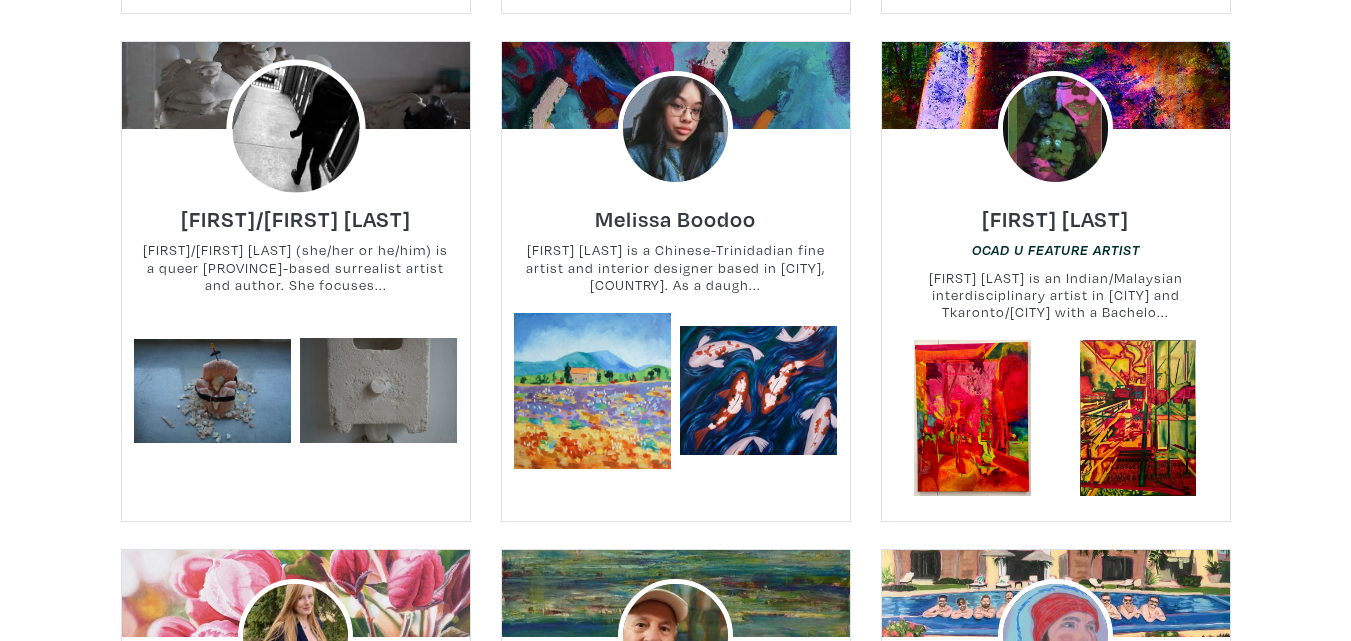 click at bounding box center [295, 129] 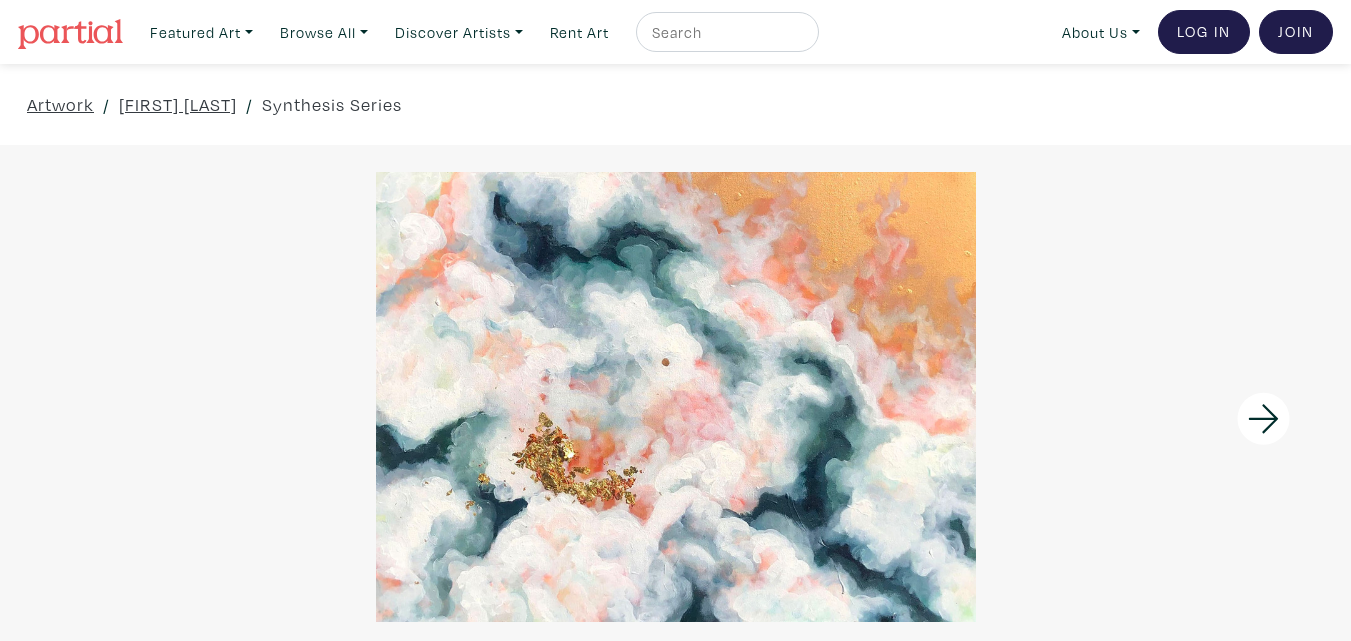 scroll, scrollTop: 0, scrollLeft: 0, axis: both 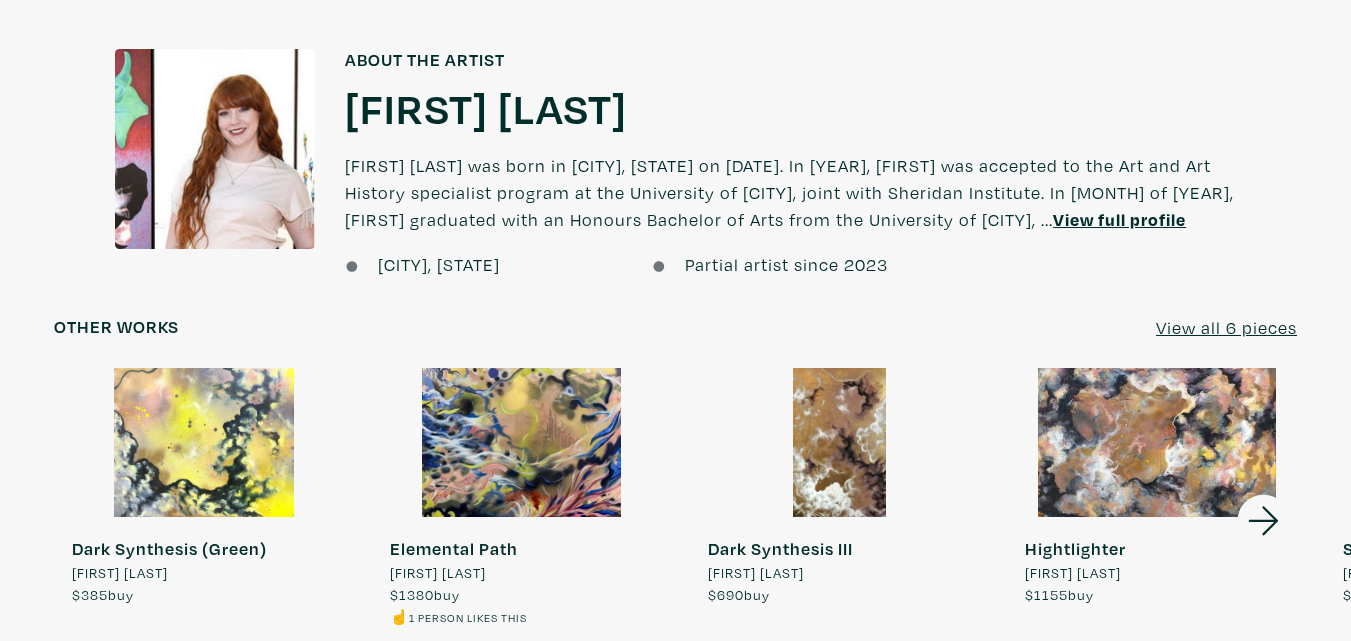 click on "View full profile" at bounding box center (1119, 219) 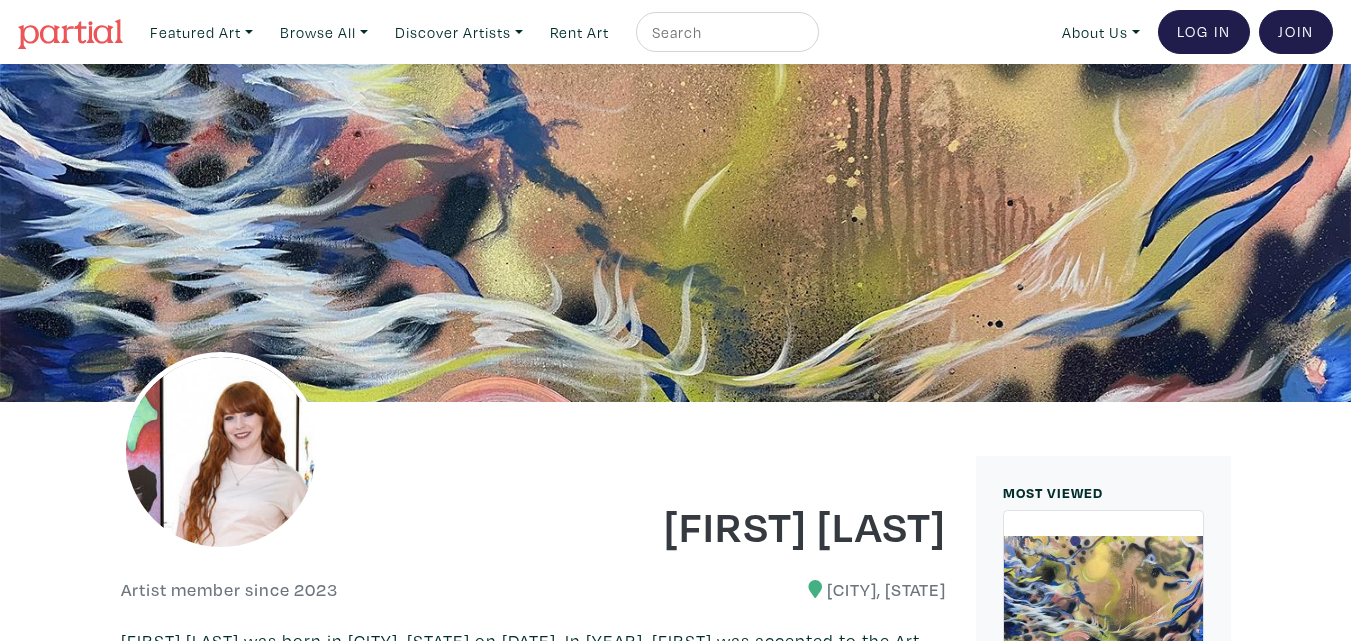 scroll, scrollTop: 700, scrollLeft: 0, axis: vertical 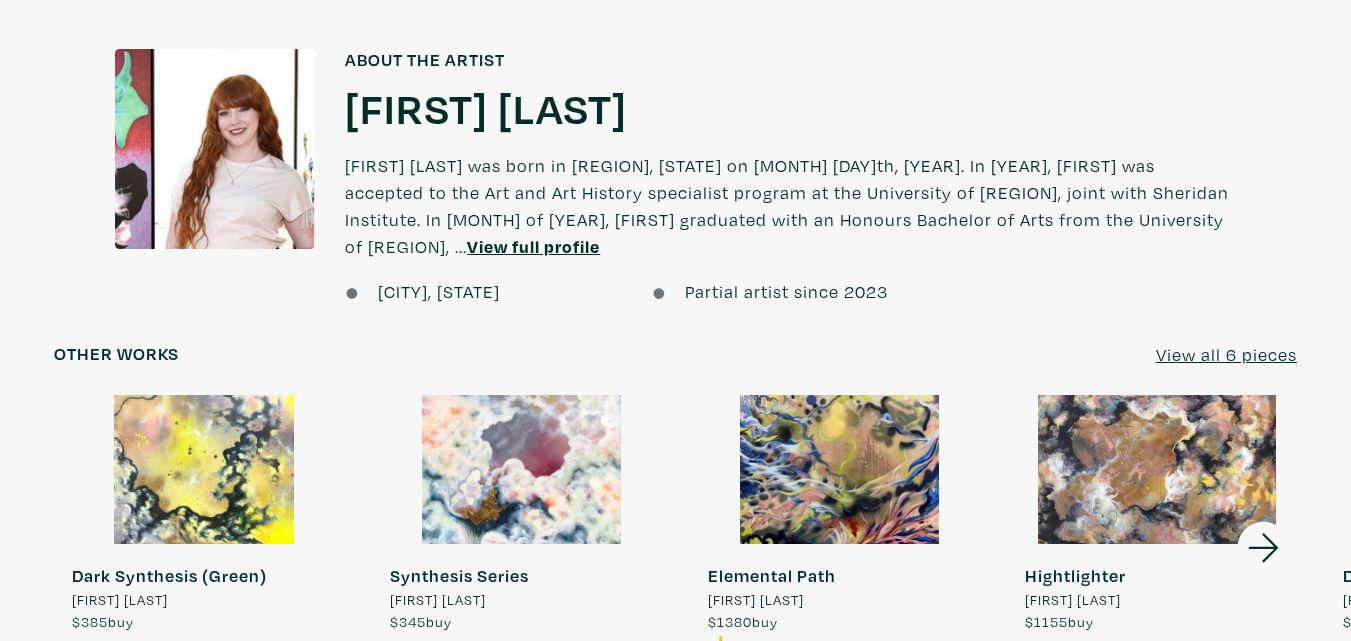 click at bounding box center [522, 470] 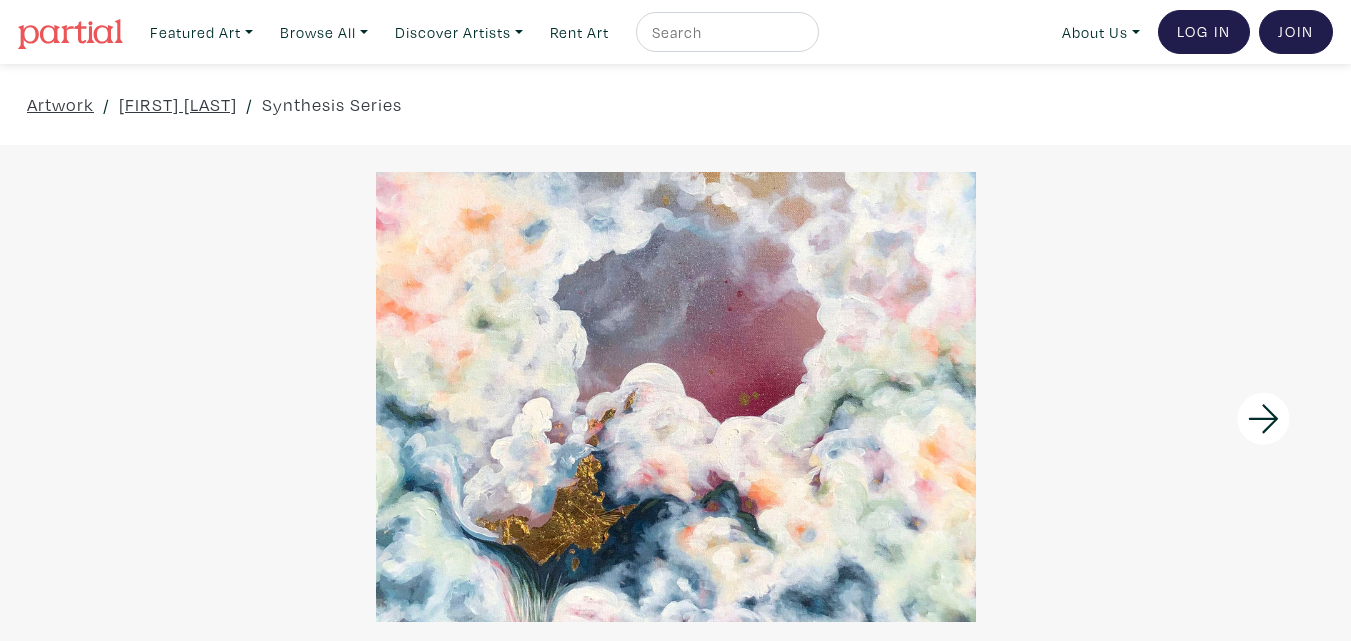 scroll, scrollTop: 0, scrollLeft: 0, axis: both 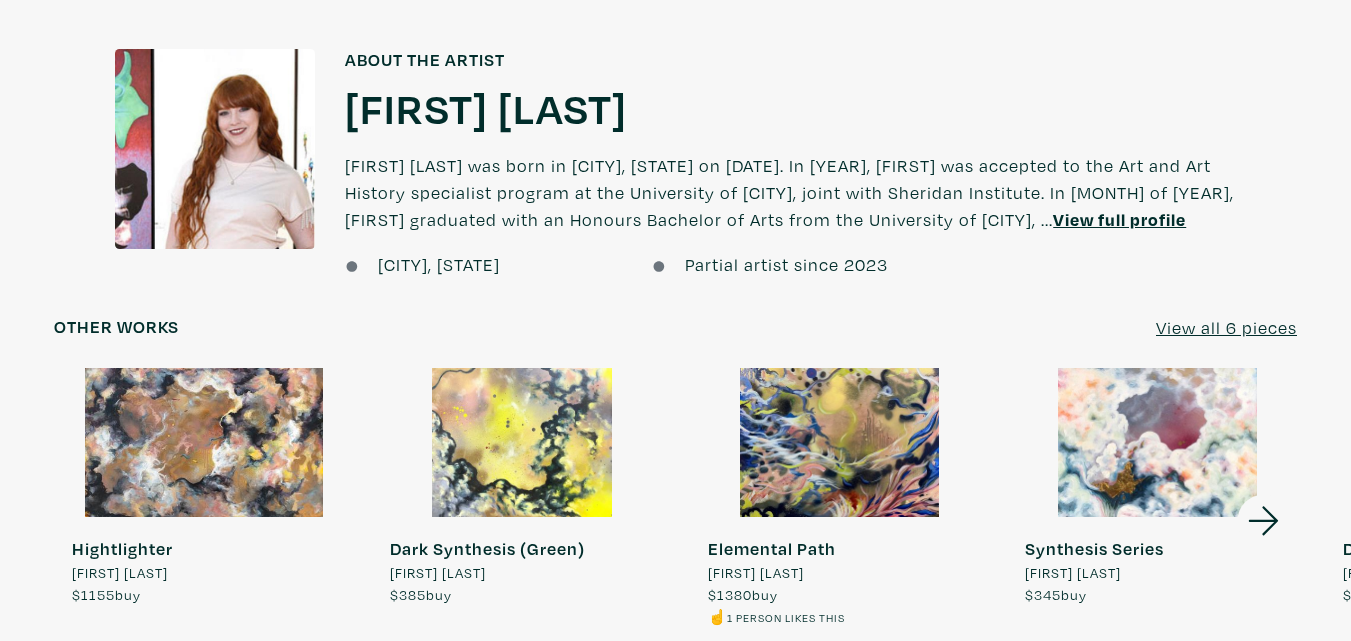 click at bounding box center [840, 443] 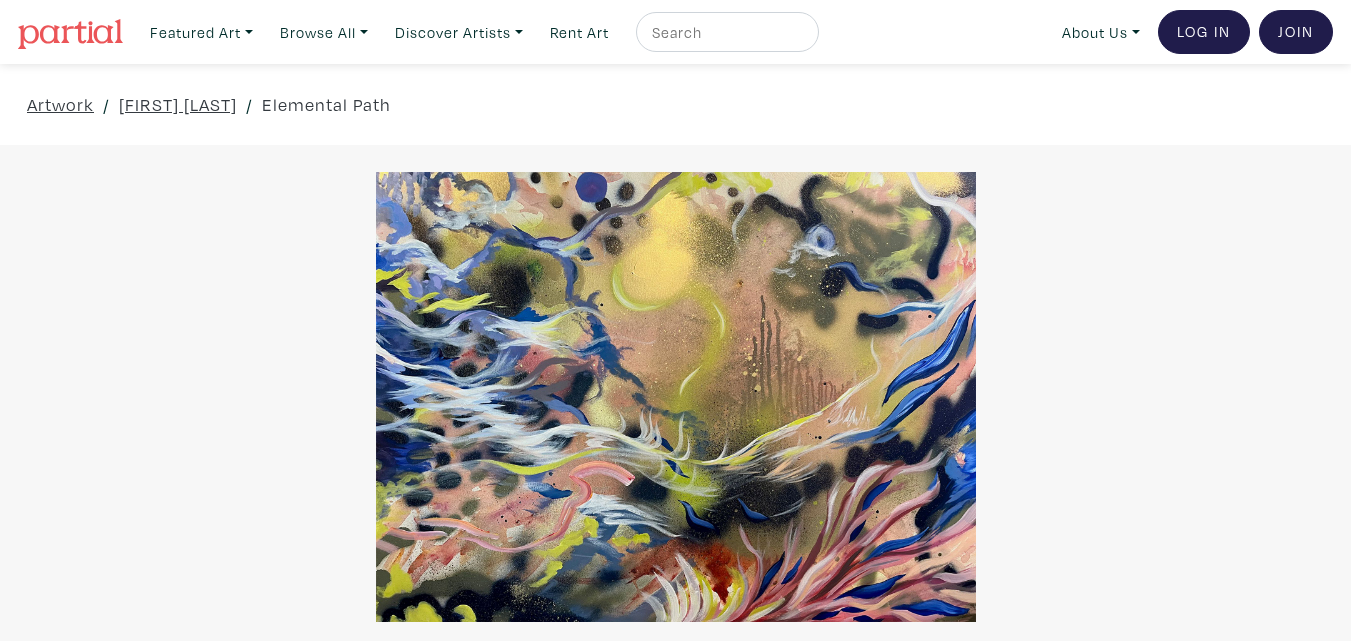 scroll, scrollTop: 0, scrollLeft: 0, axis: both 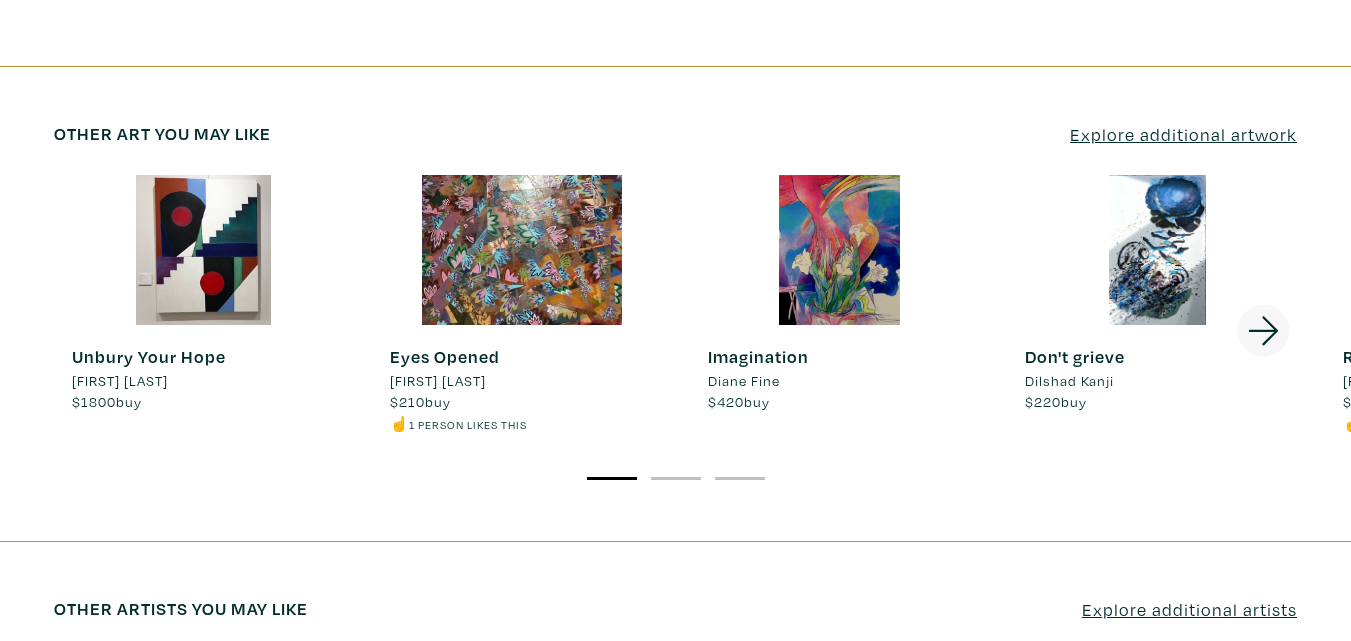 click at bounding box center (522, 250) 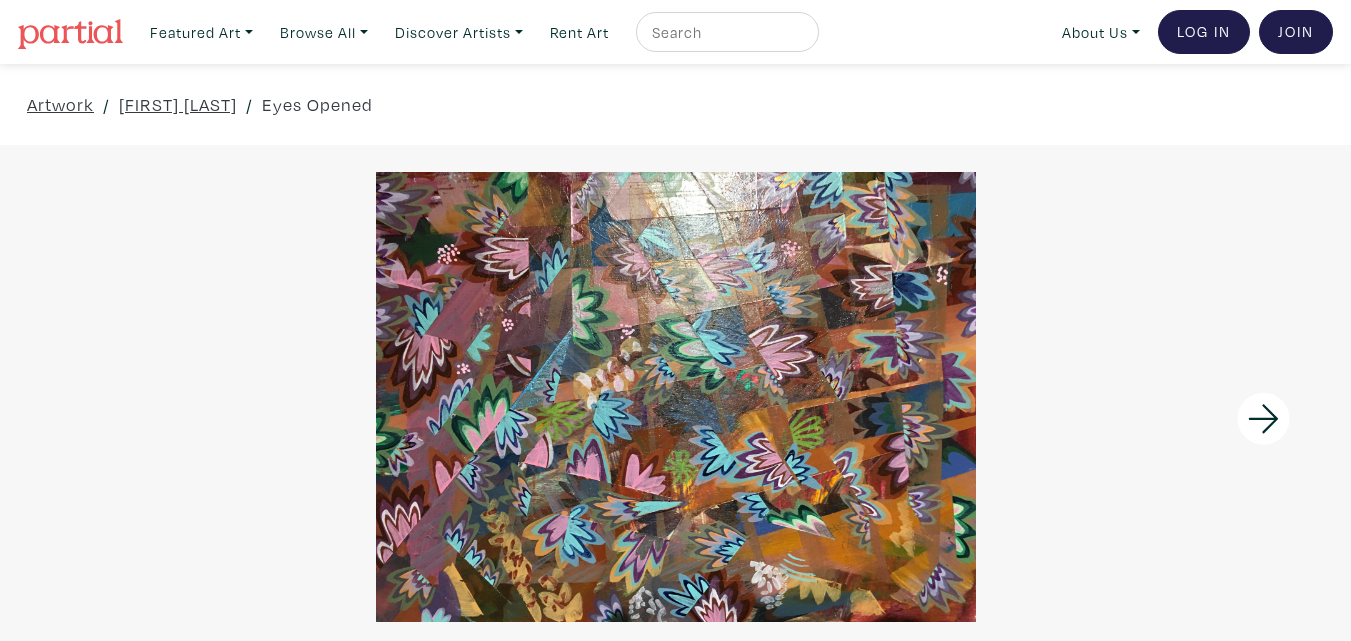 scroll, scrollTop: 0, scrollLeft: 0, axis: both 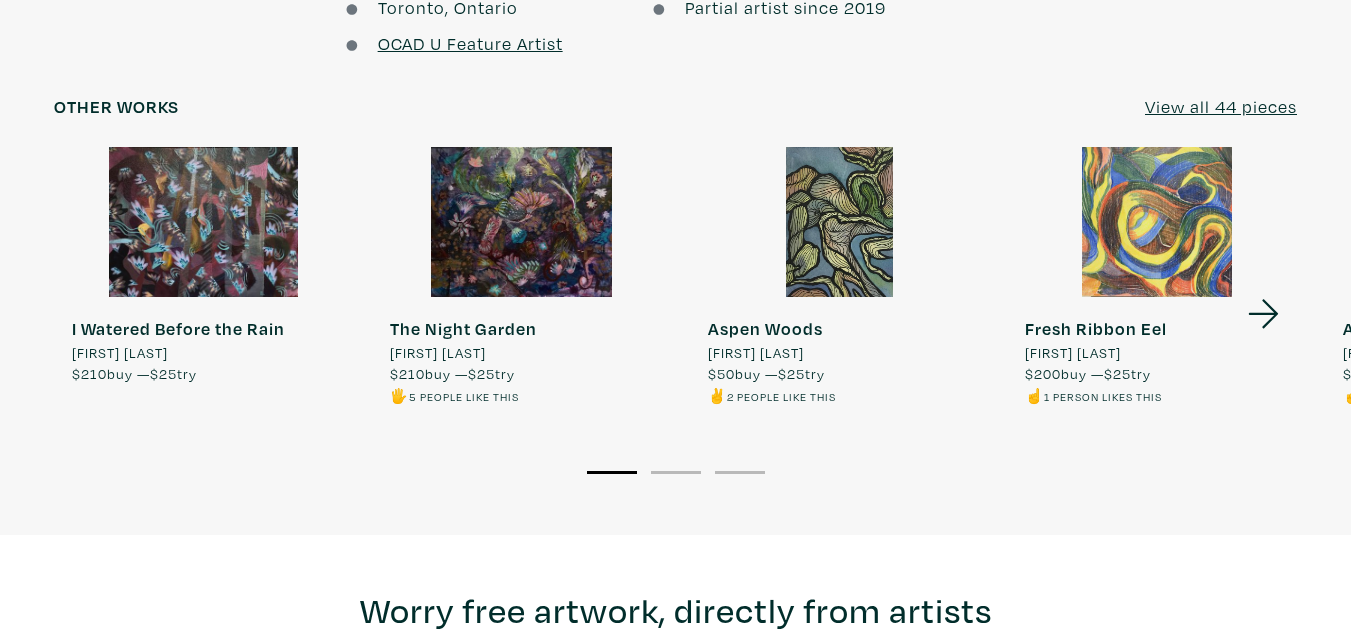 click at bounding box center (840, 222) 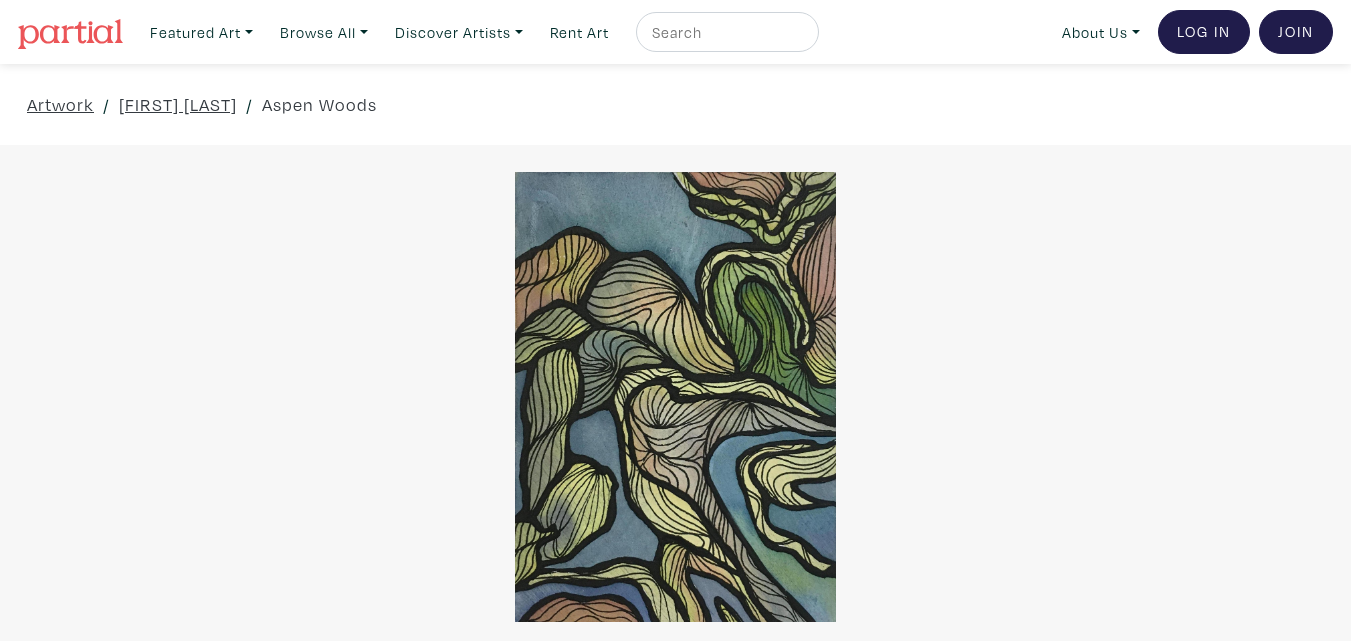 scroll, scrollTop: 0, scrollLeft: 0, axis: both 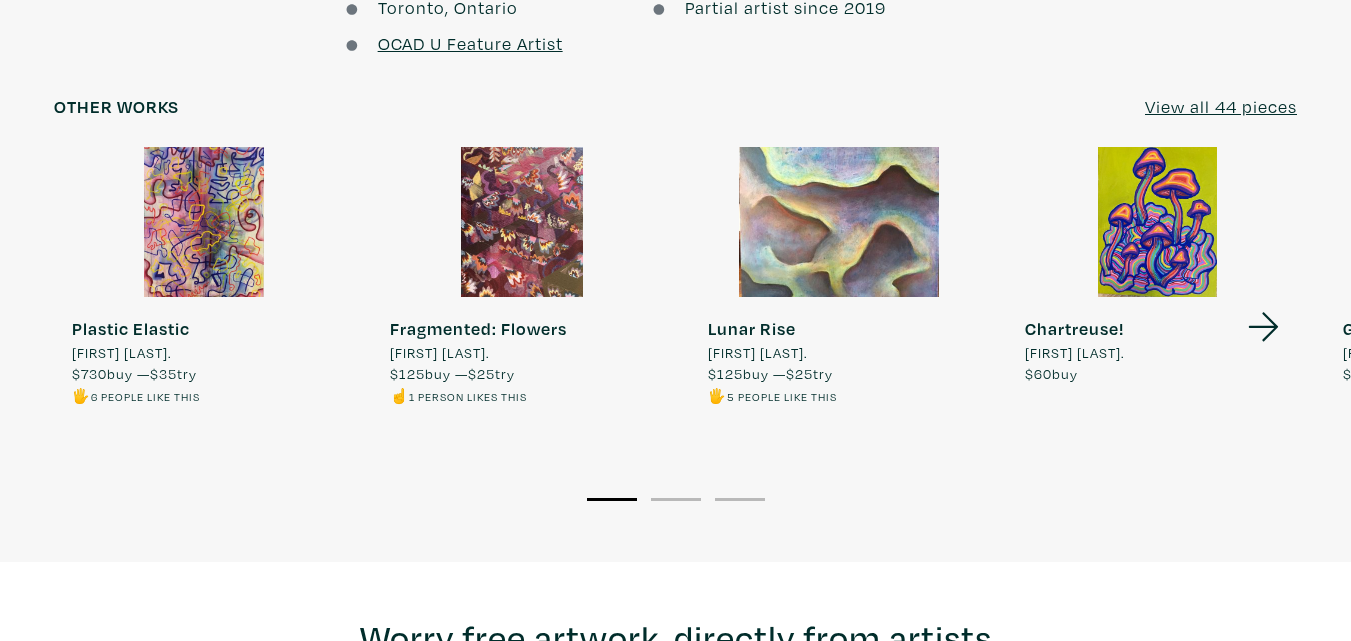 click at bounding box center (840, 222) 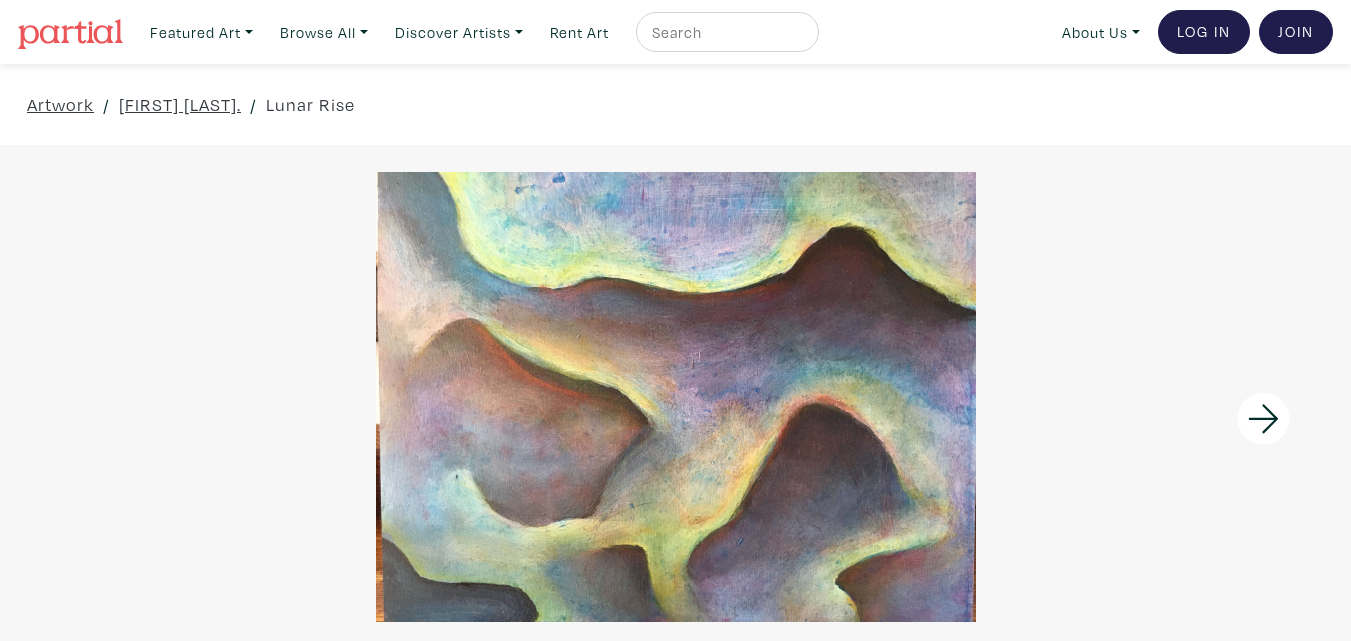 scroll, scrollTop: 0, scrollLeft: 0, axis: both 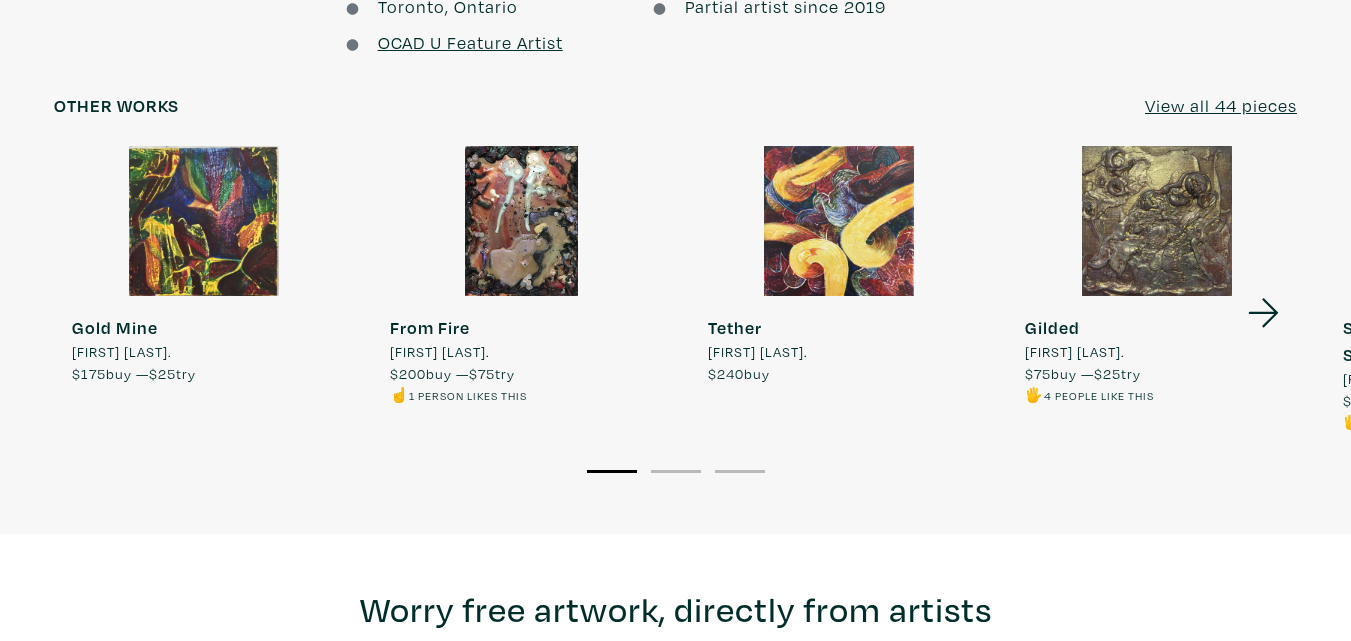 click 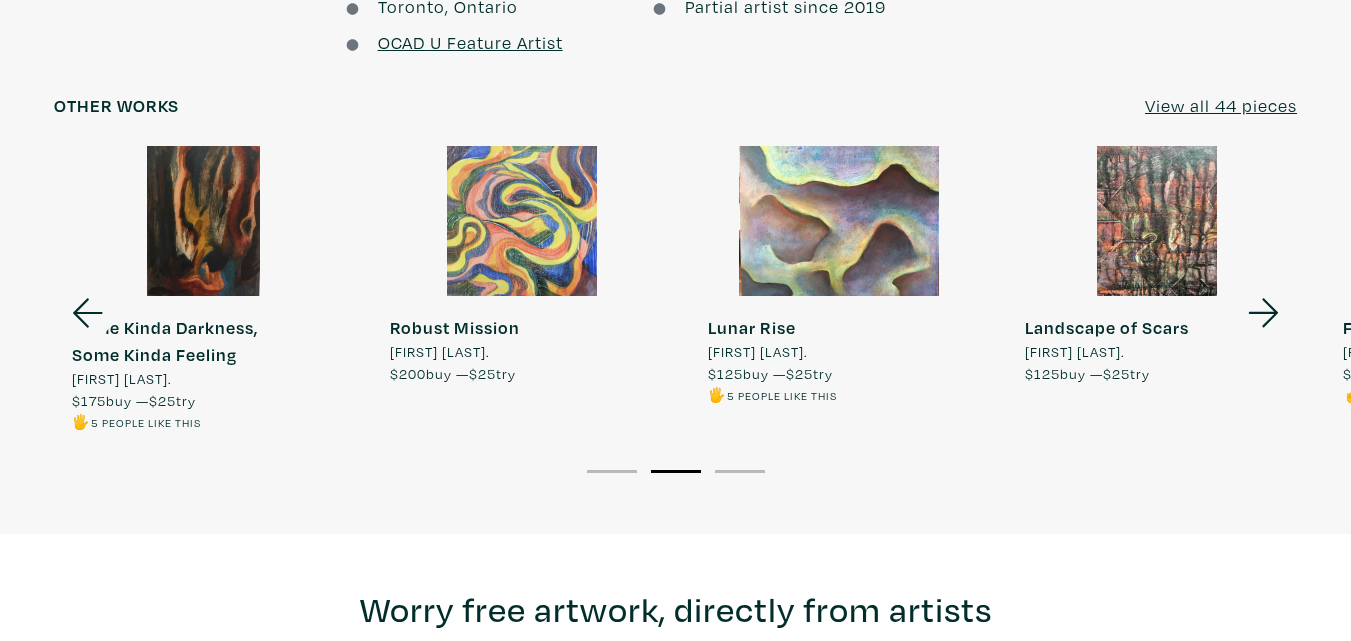 click 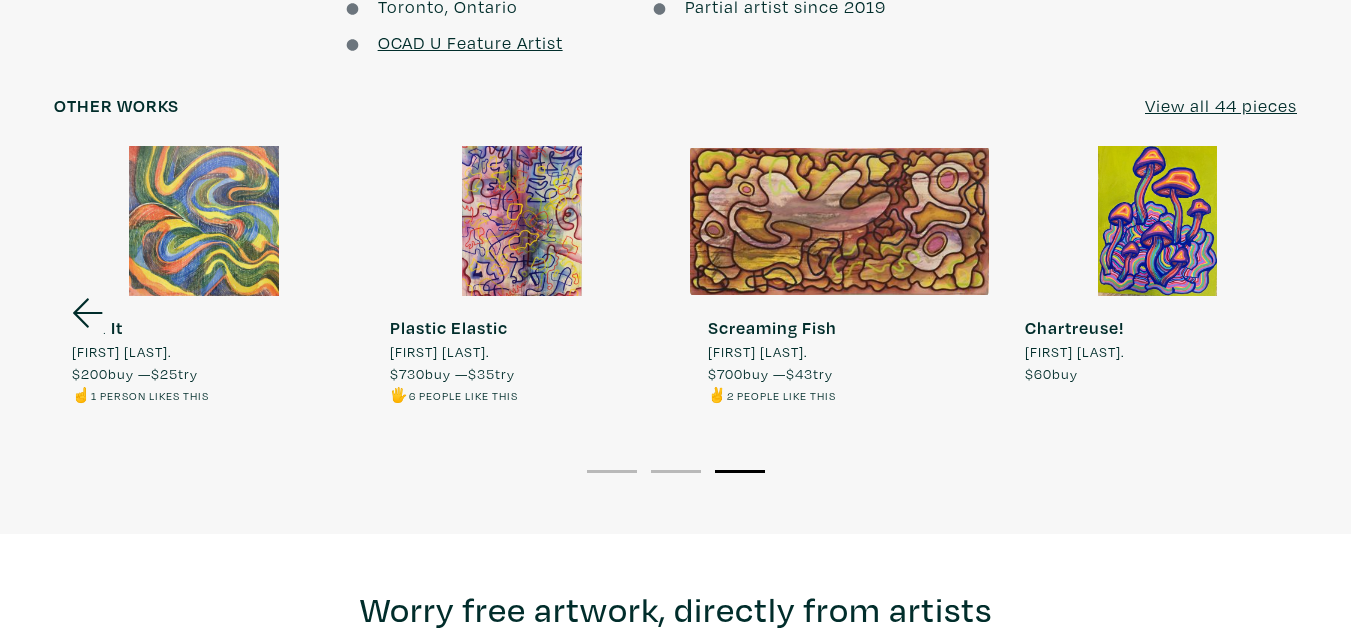 click on "Chartreuse!
Lulu H.
$60  buy" at bounding box center (1157, 265) 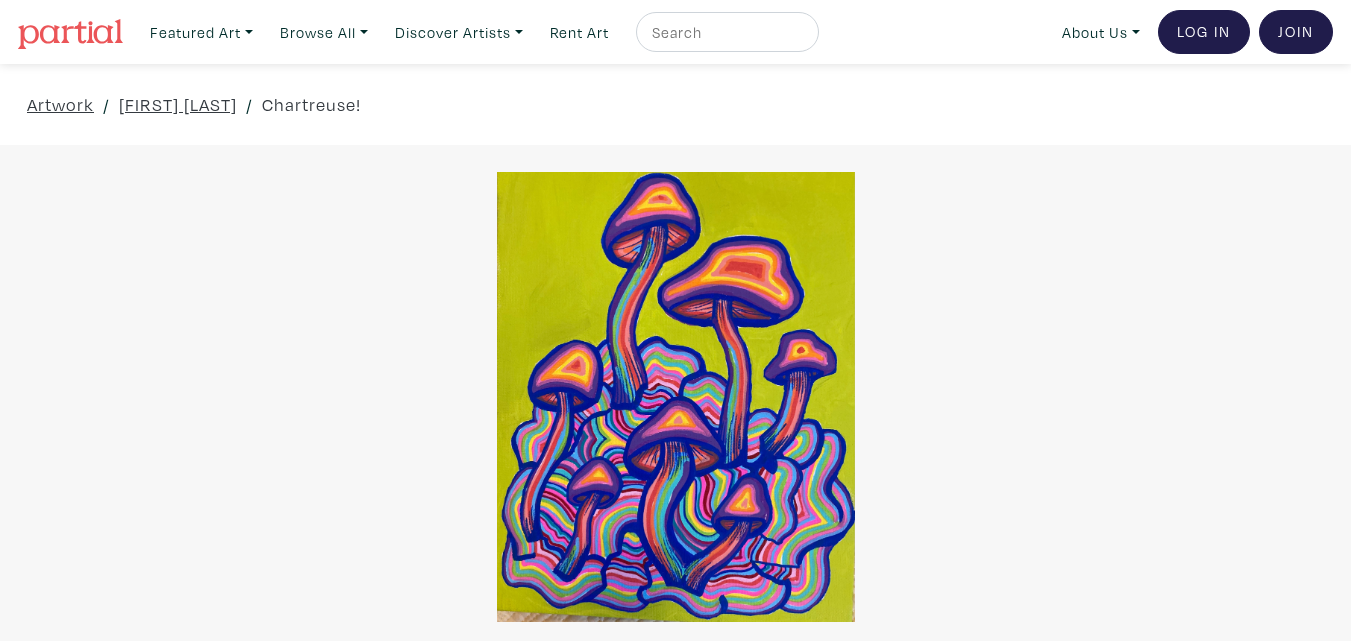 scroll, scrollTop: 0, scrollLeft: 0, axis: both 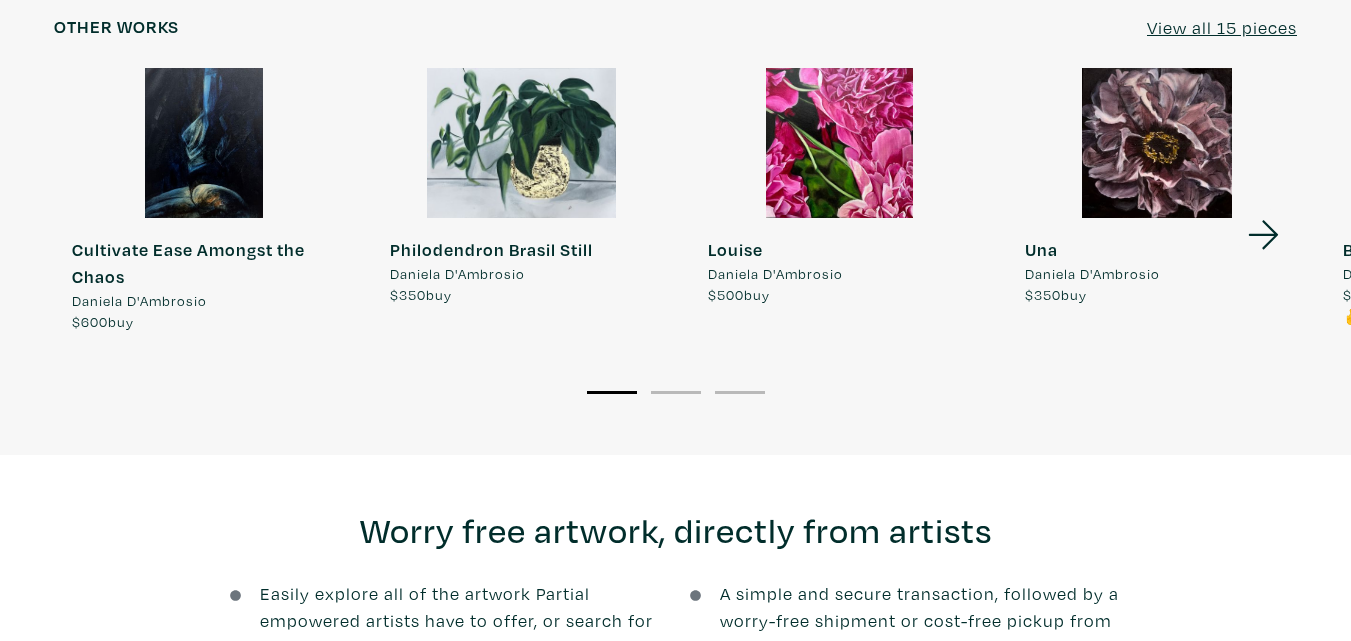 click 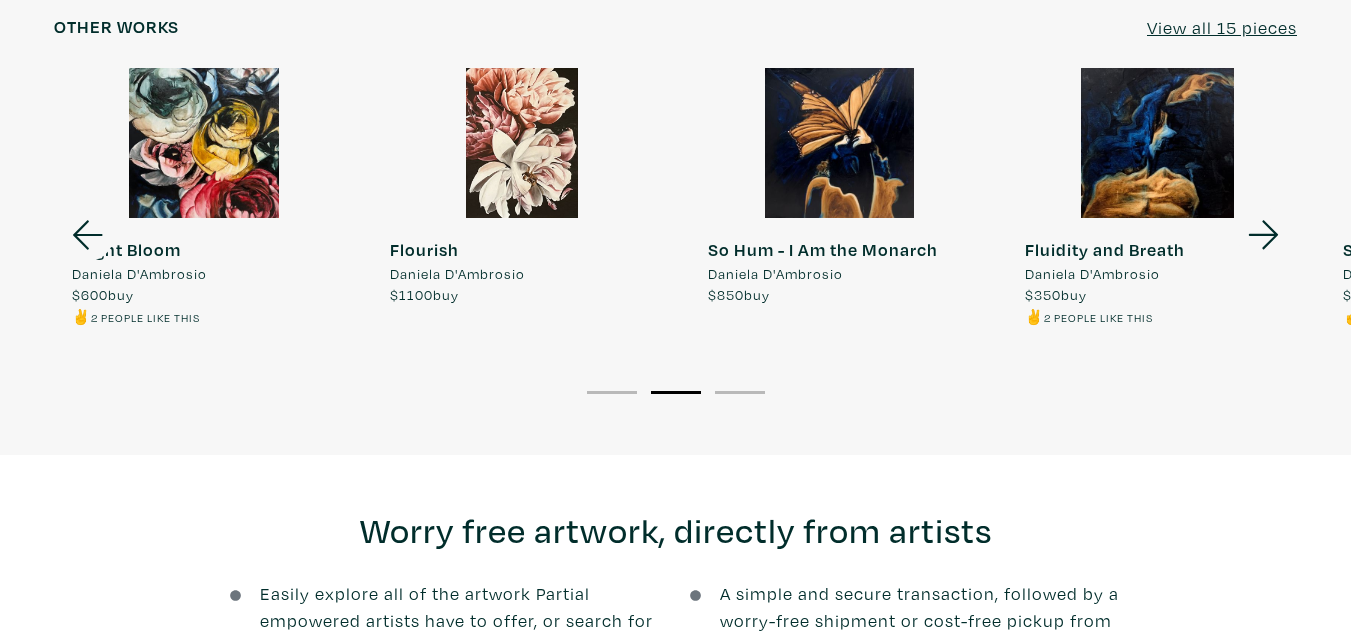 click 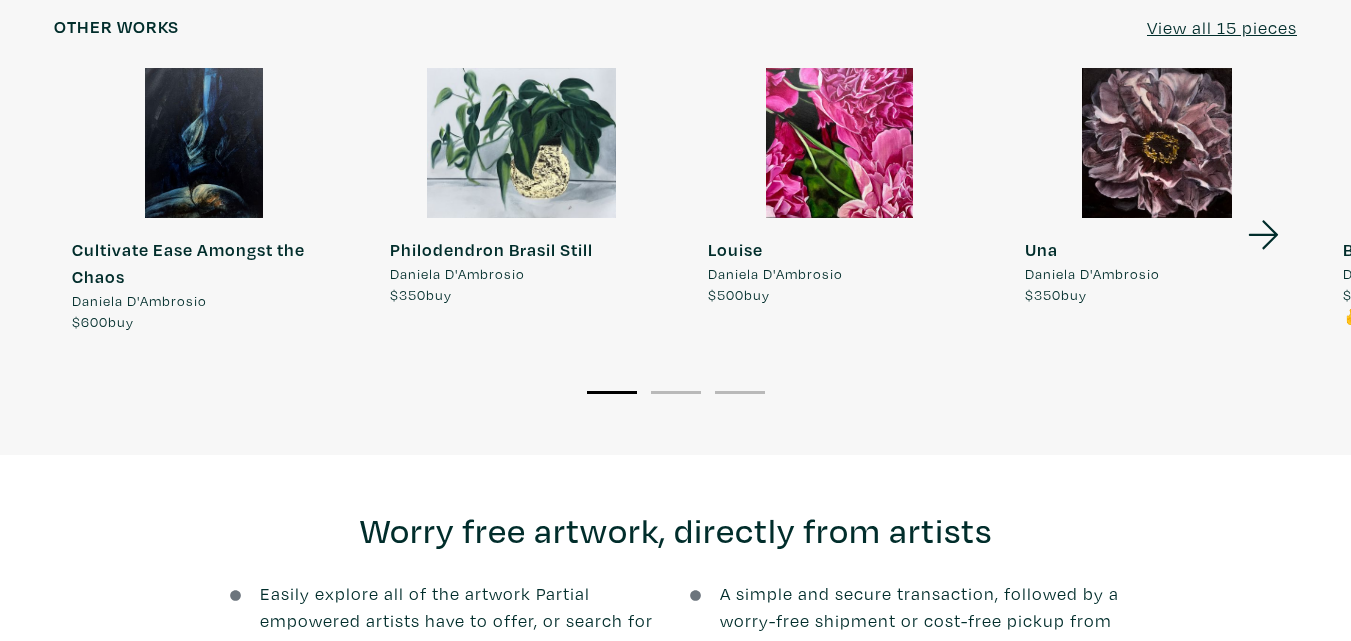 click at bounding box center (1157, 143) 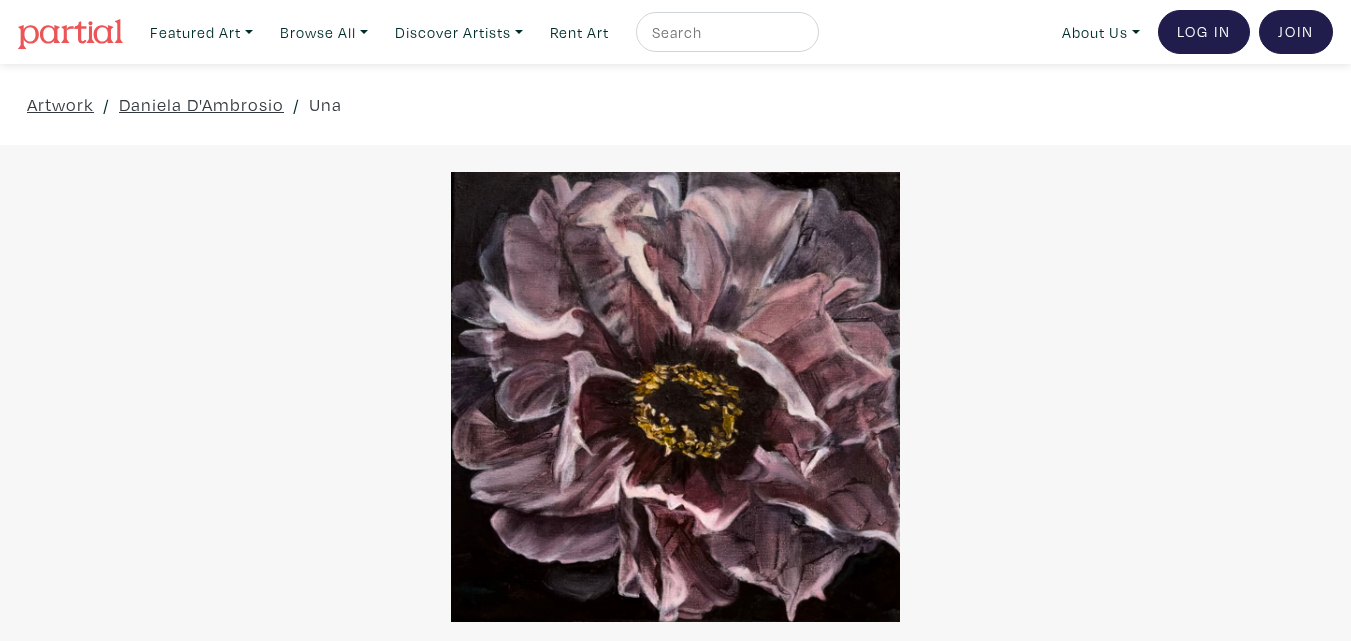 scroll, scrollTop: 0, scrollLeft: 0, axis: both 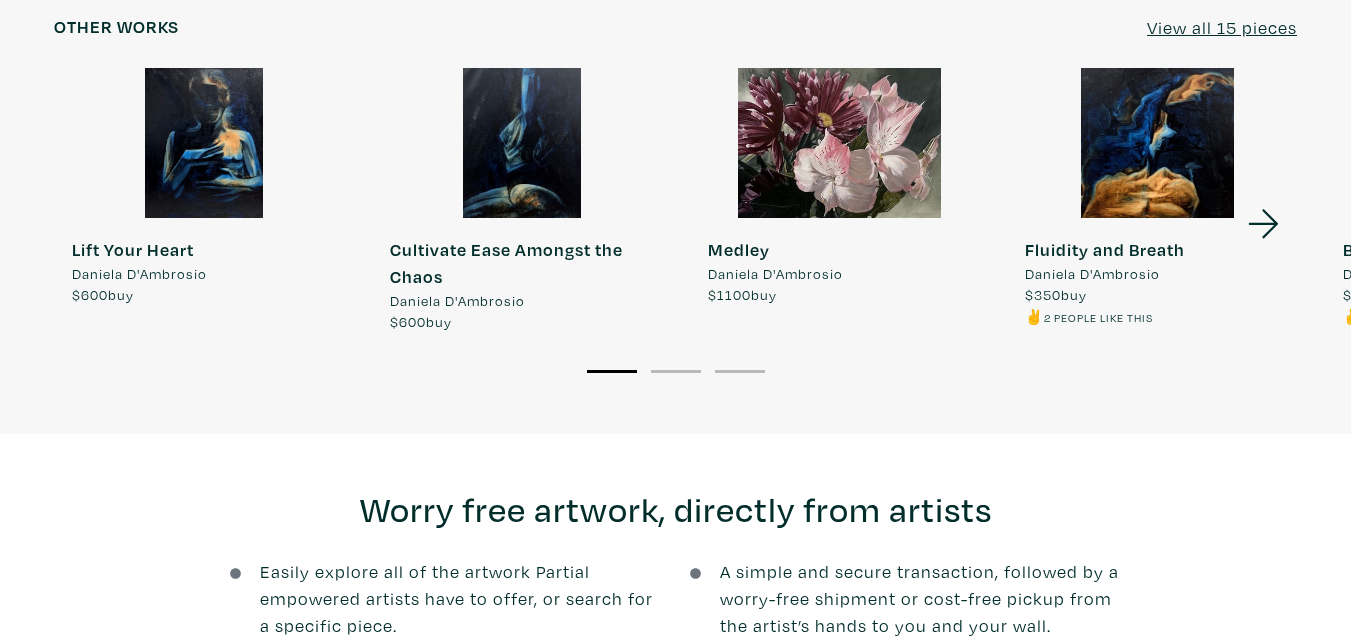 click 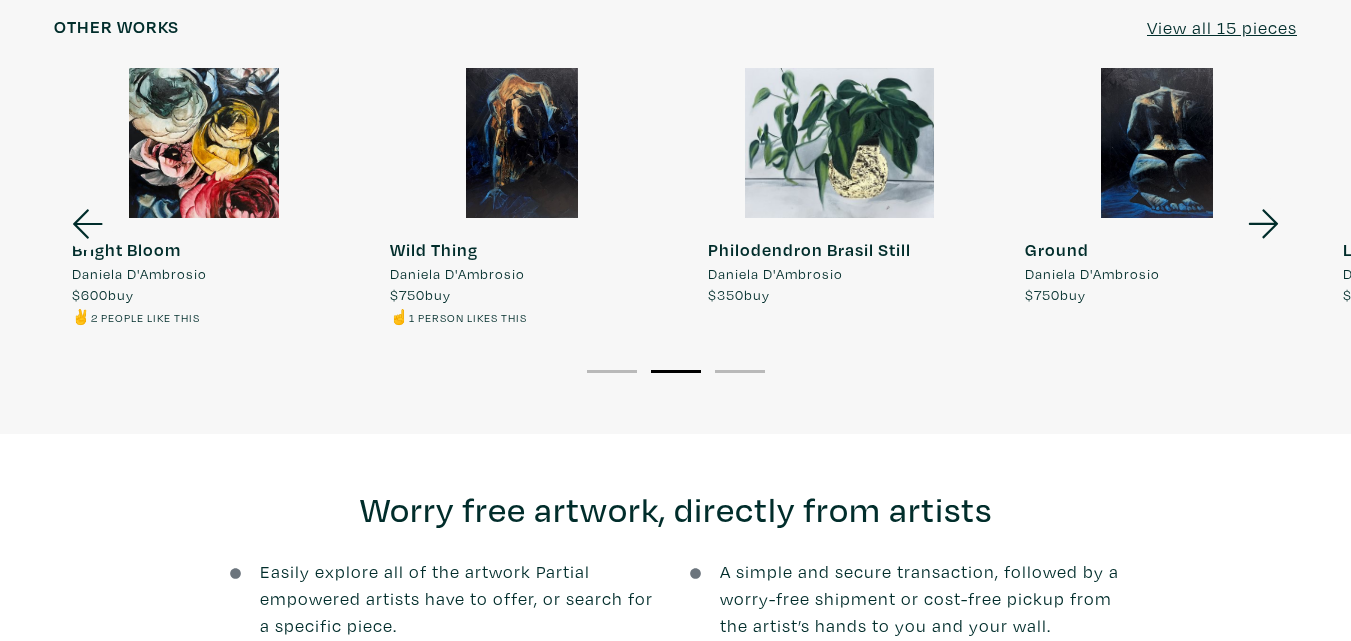 click 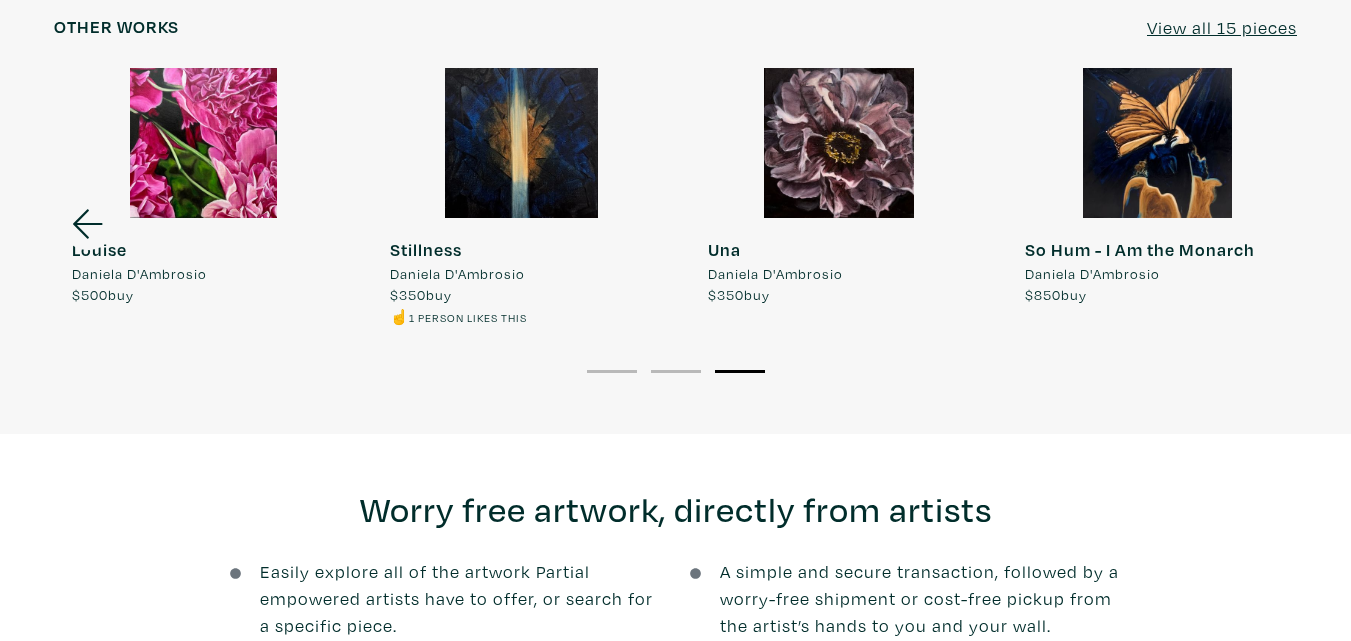 click at bounding box center (1157, 143) 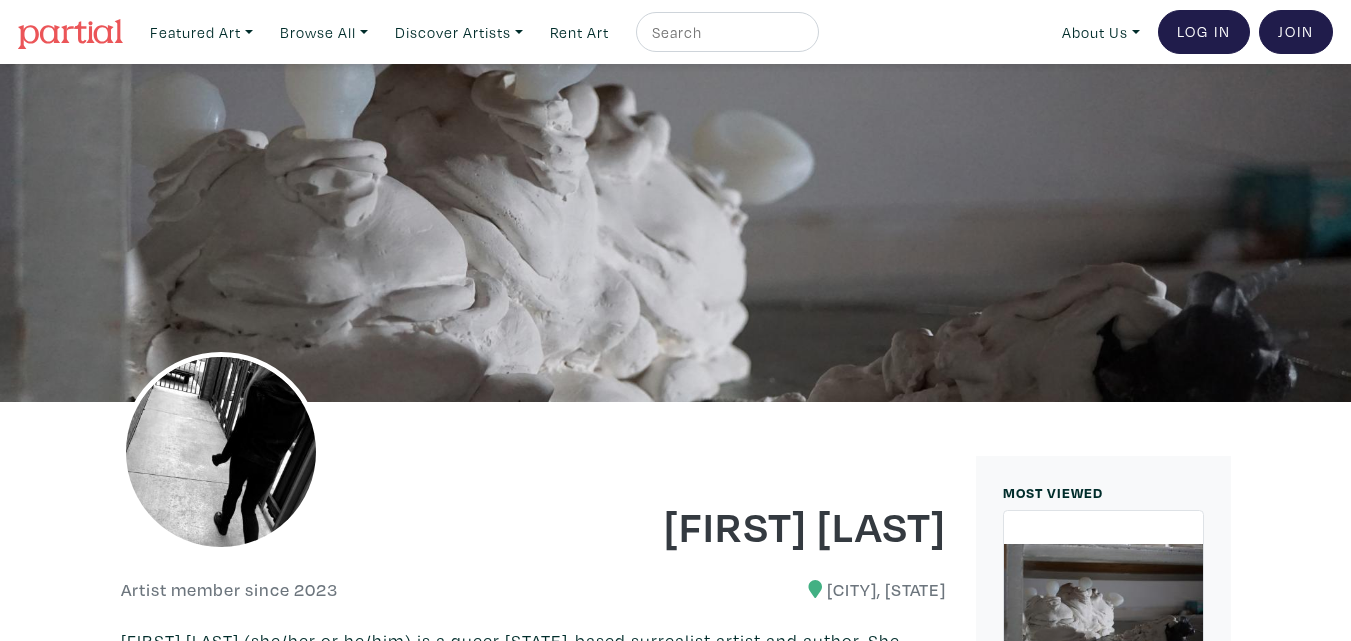 scroll, scrollTop: 0, scrollLeft: 0, axis: both 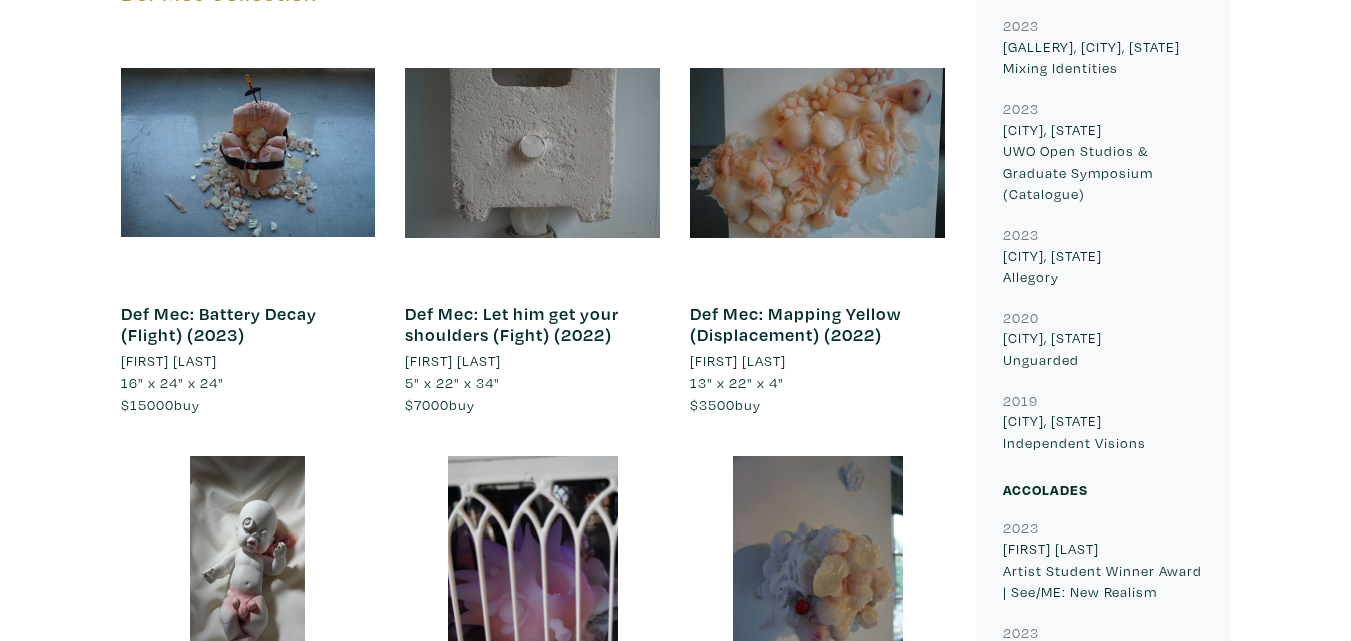 click at bounding box center (248, 152) 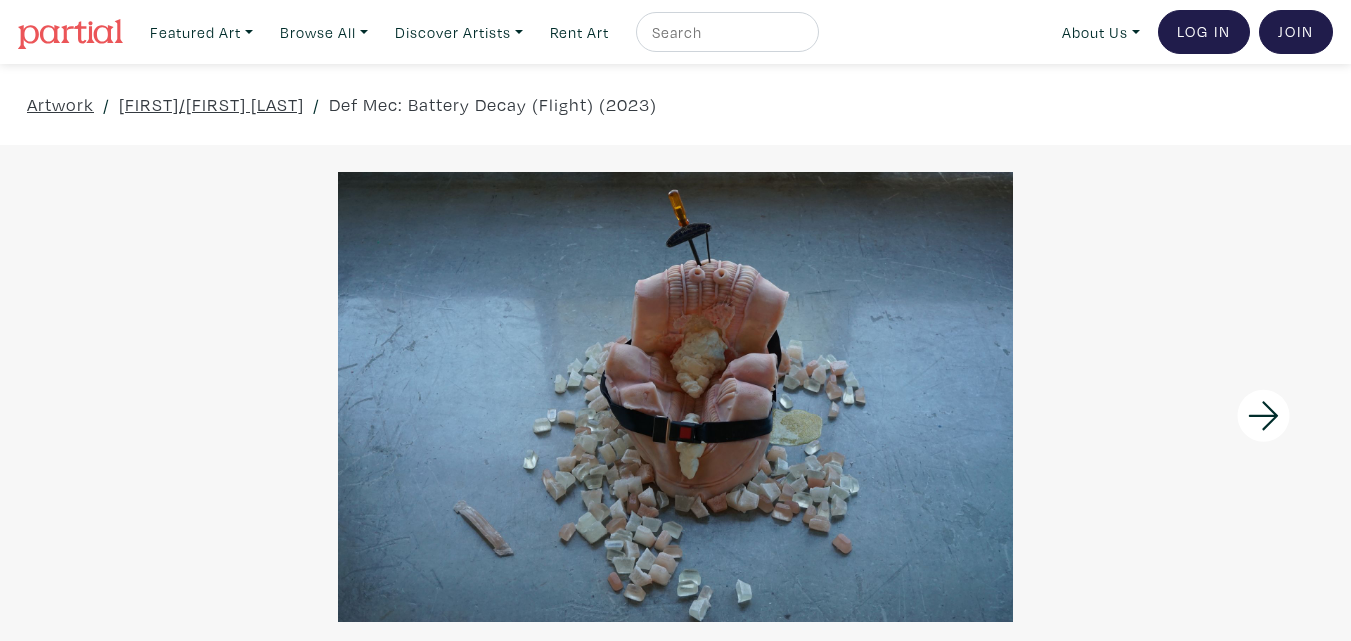 scroll, scrollTop: 0, scrollLeft: 0, axis: both 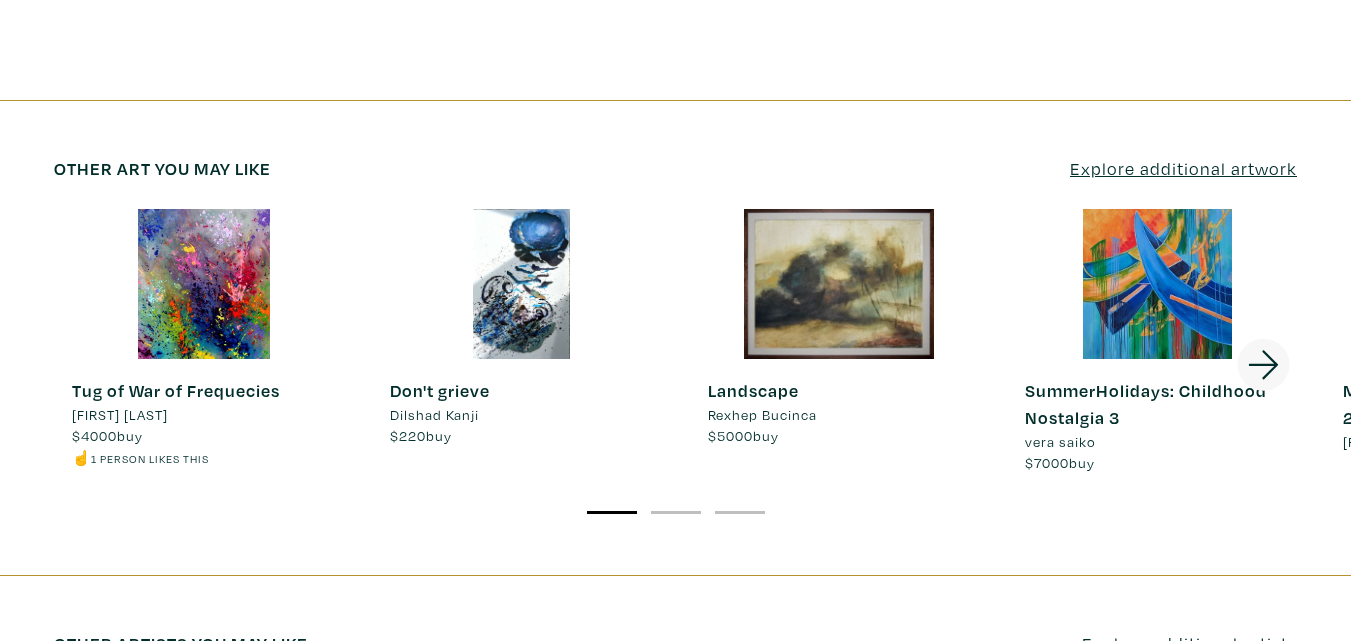 click at bounding box center [204, 284] 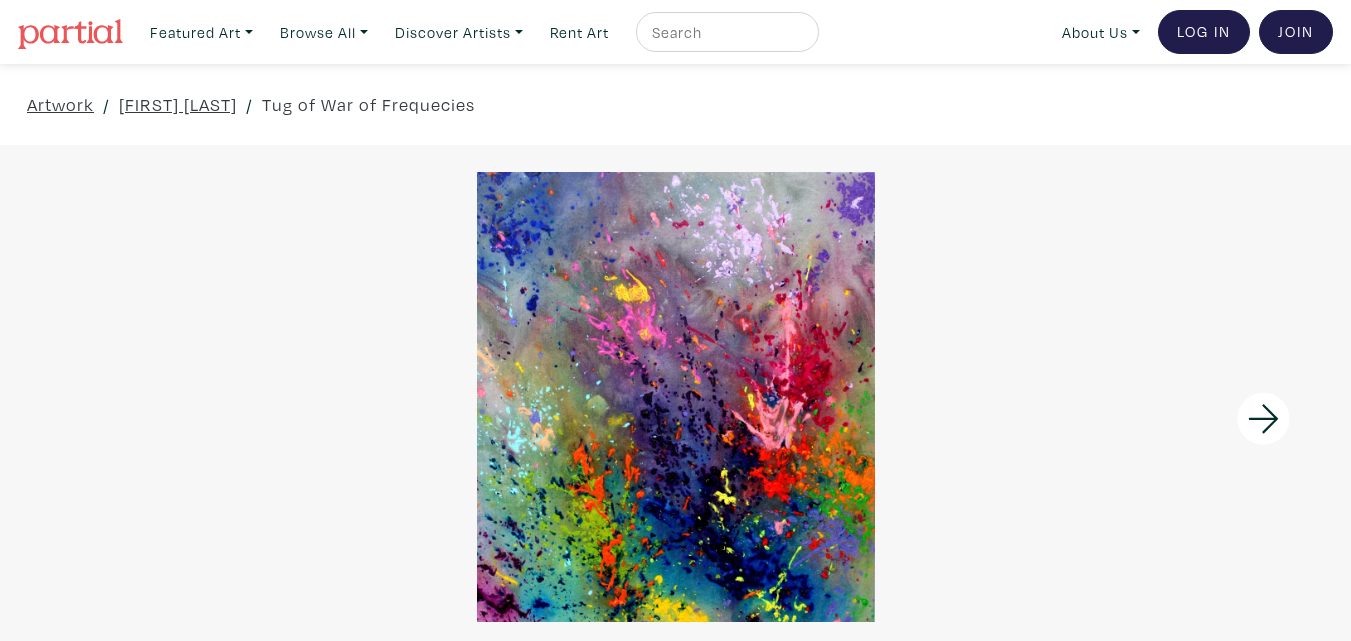 scroll, scrollTop: 0, scrollLeft: 0, axis: both 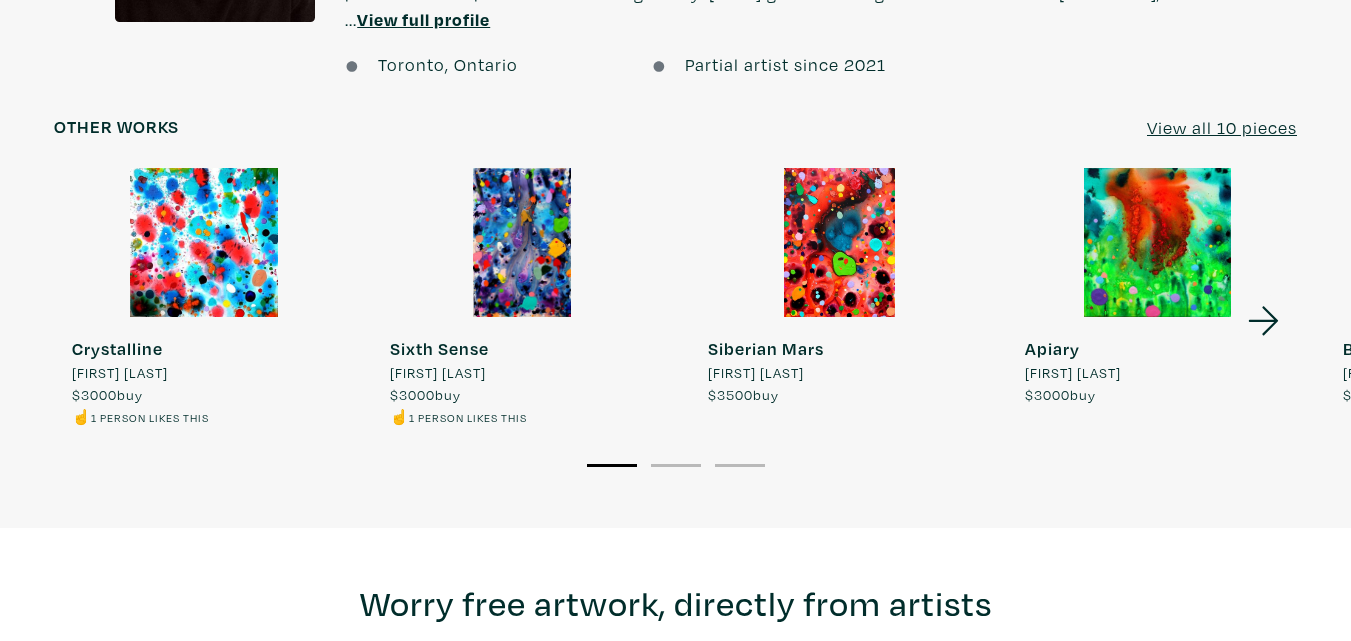 click 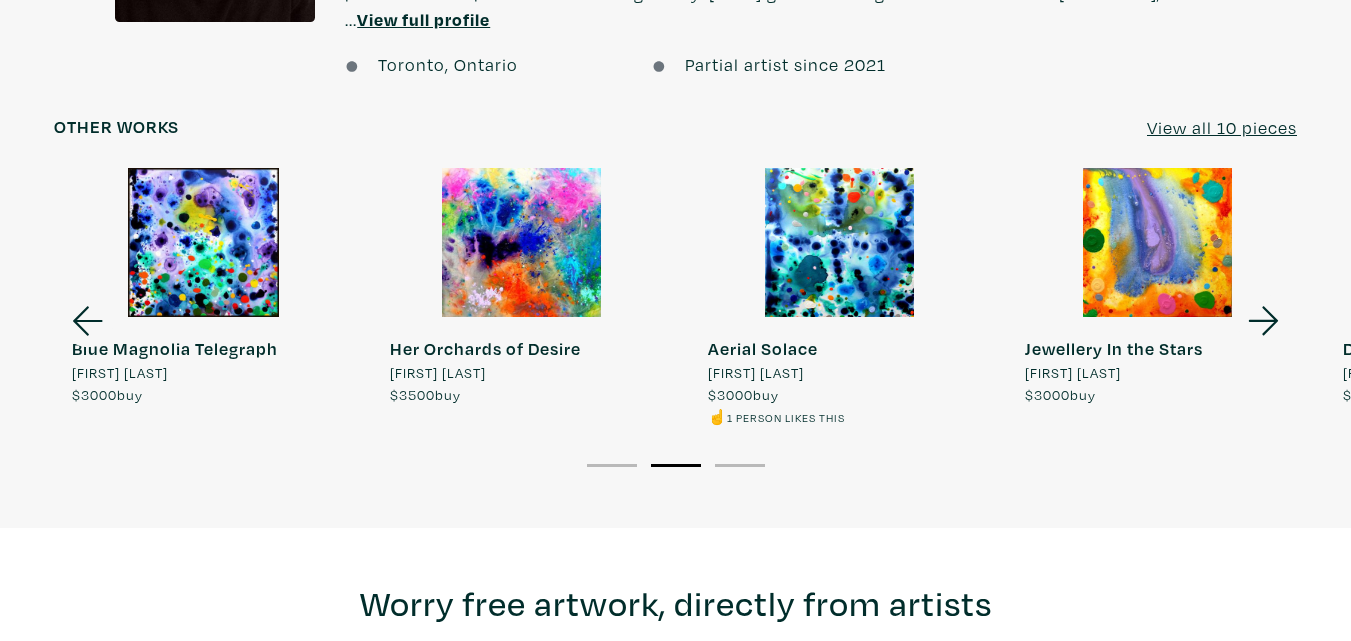 click 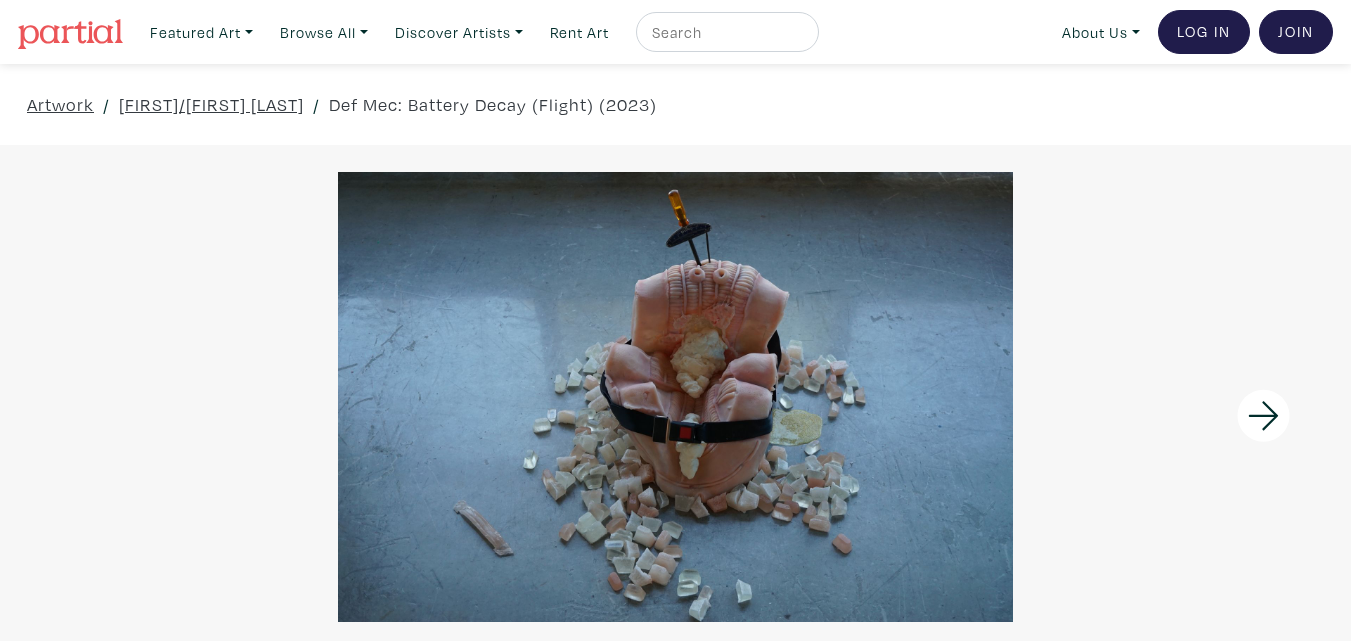 scroll, scrollTop: 3766, scrollLeft: 0, axis: vertical 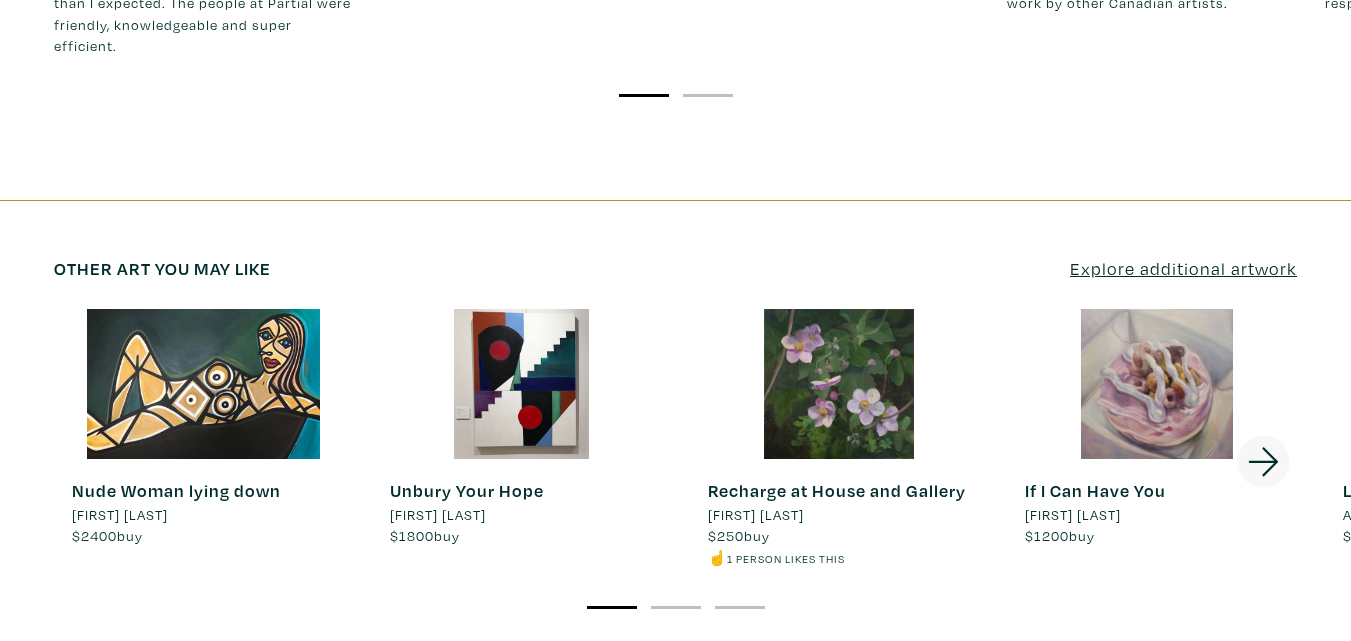 click at bounding box center [1157, 384] 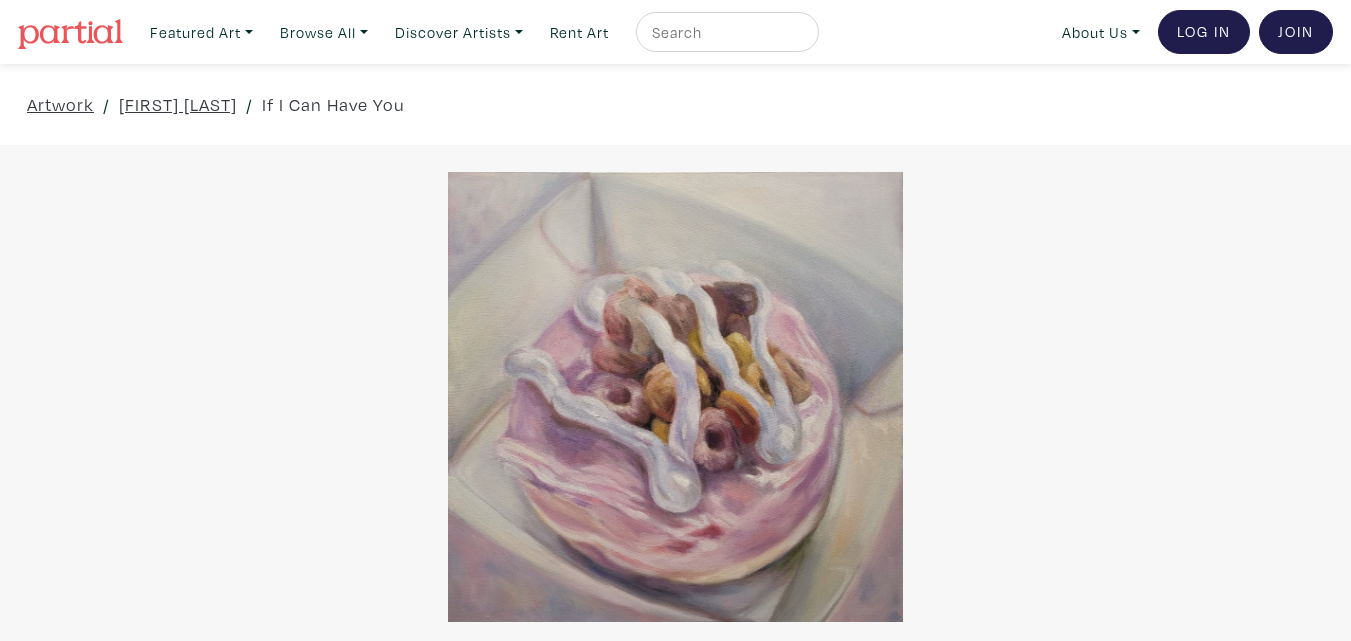 scroll, scrollTop: 0, scrollLeft: 0, axis: both 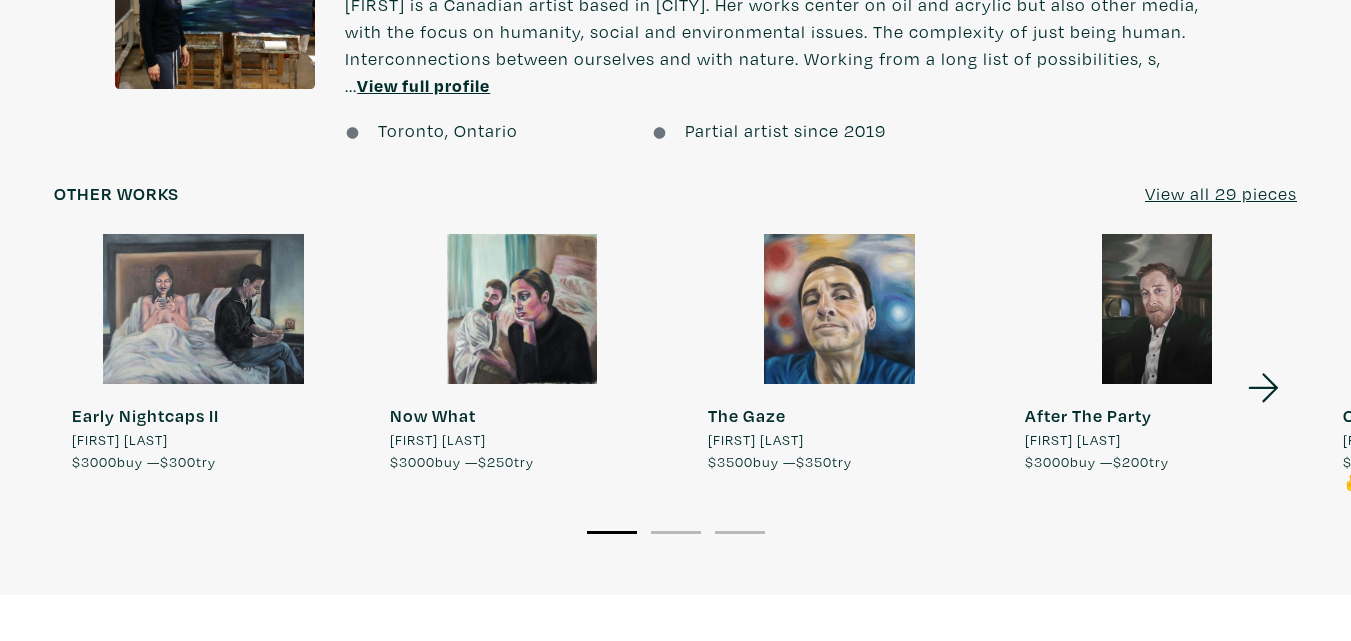 click 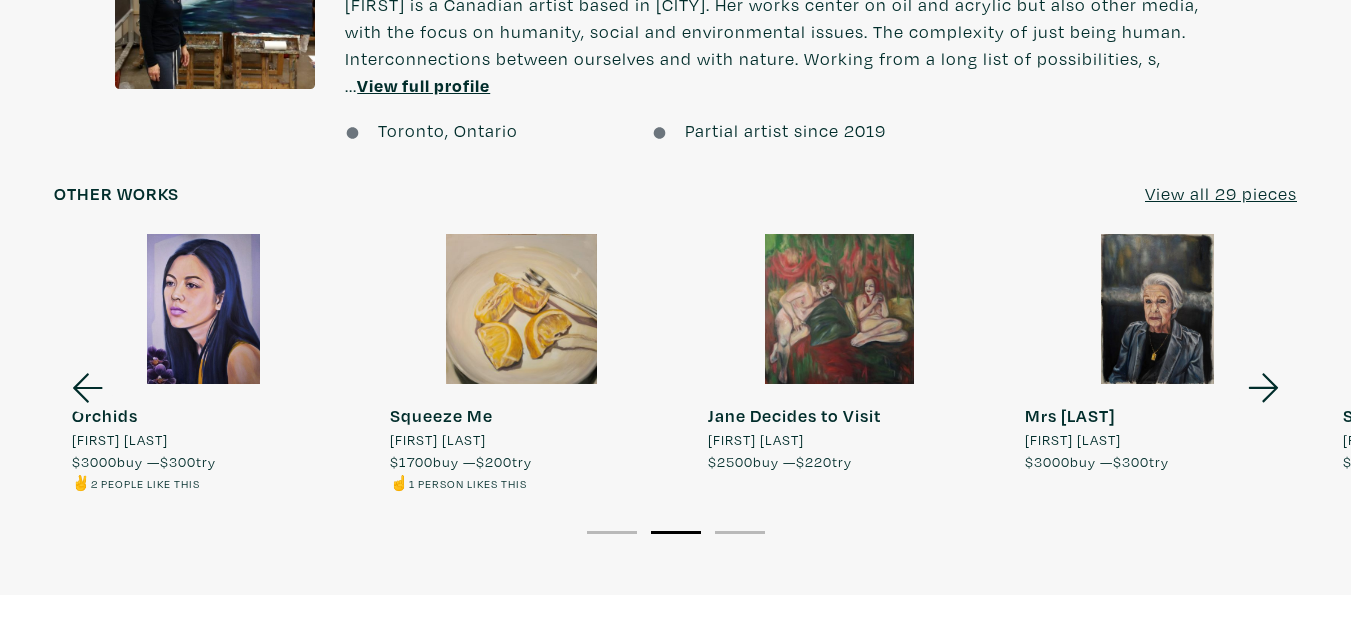 click 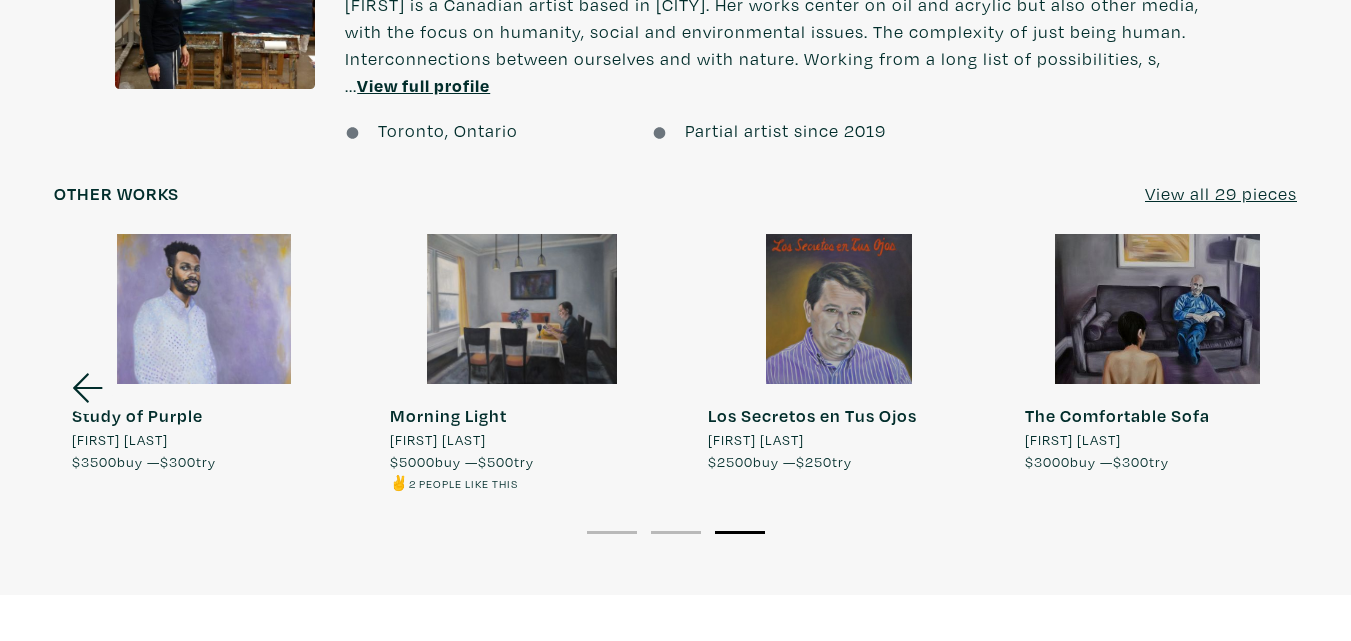 click on "The Comfortable Sofa
Grace Dam
$3000  buy   —  $300  try" at bounding box center (1157, 353) 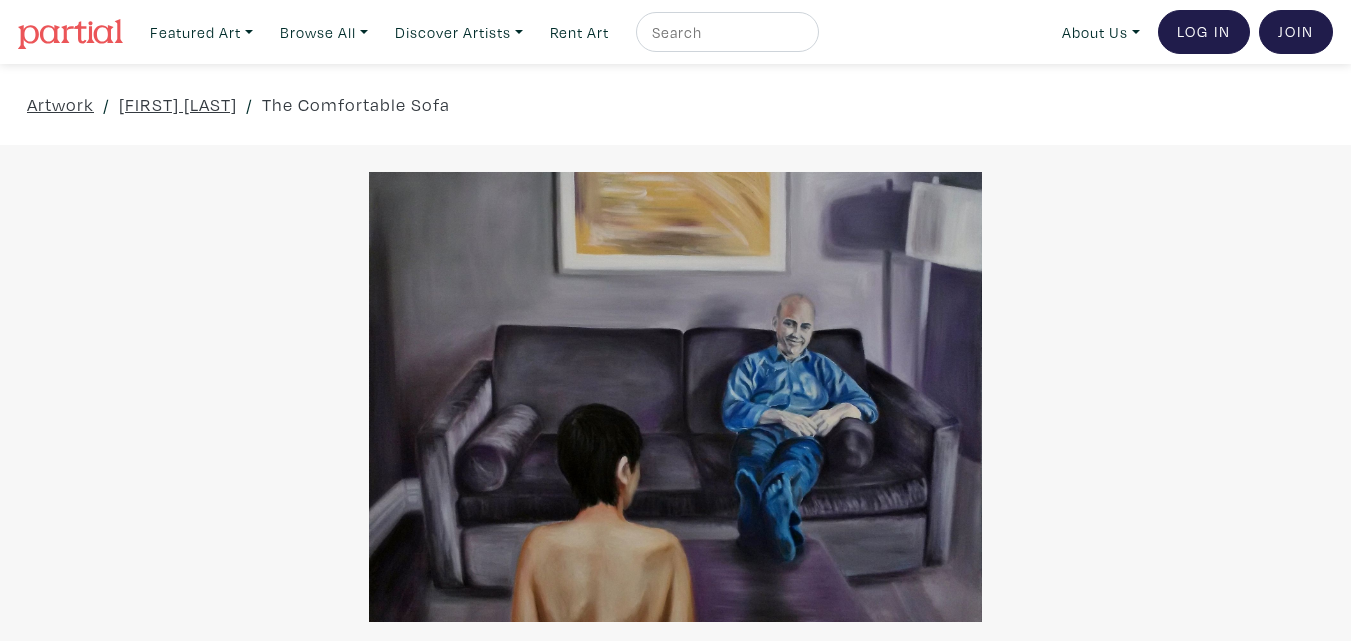 scroll, scrollTop: 0, scrollLeft: 0, axis: both 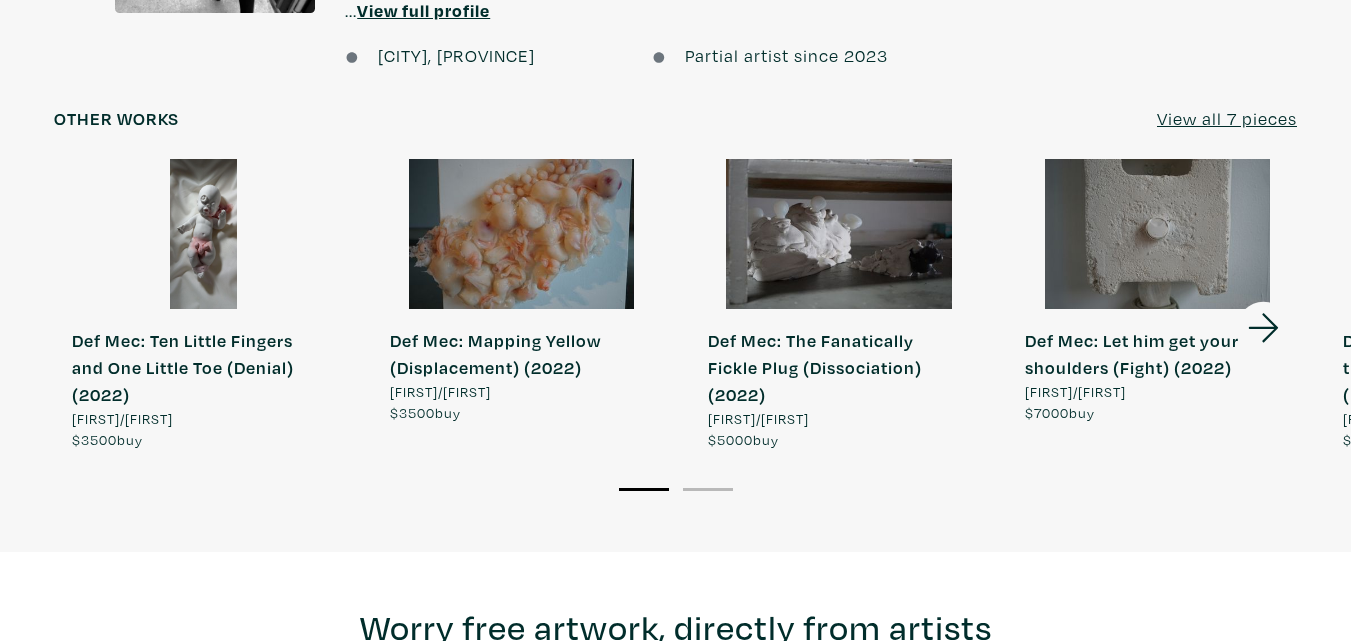 click 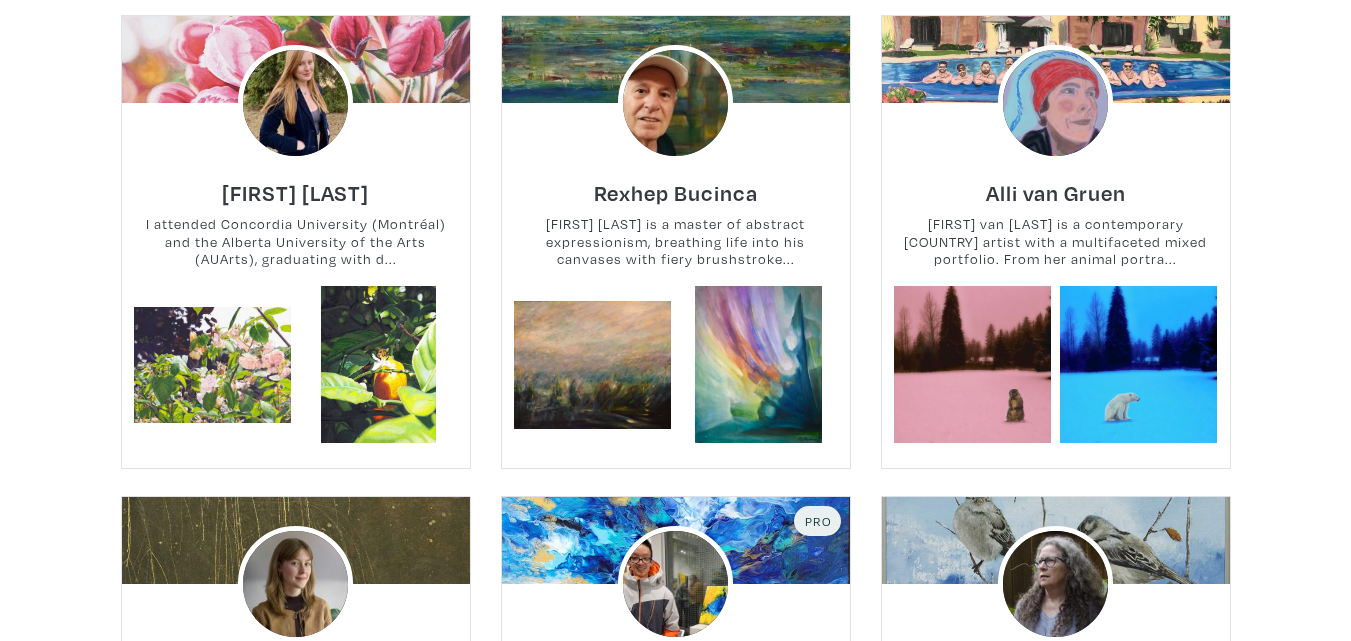 scroll, scrollTop: 3934, scrollLeft: 0, axis: vertical 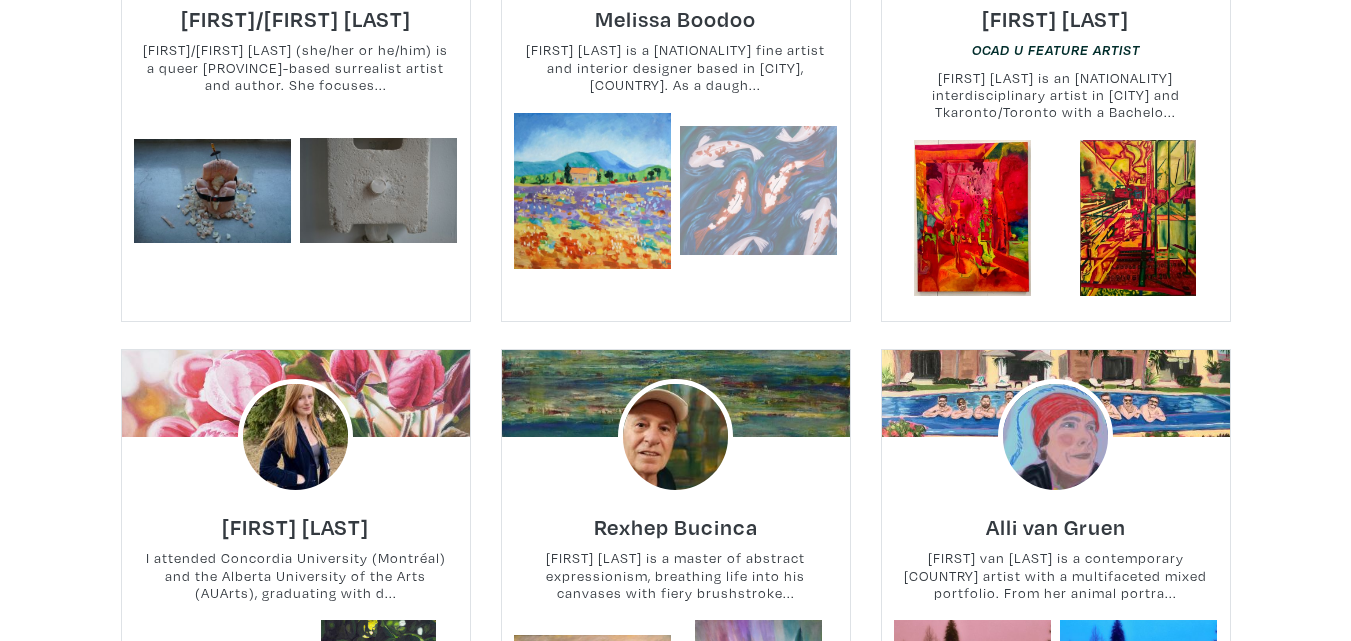 click at bounding box center [758, 190] 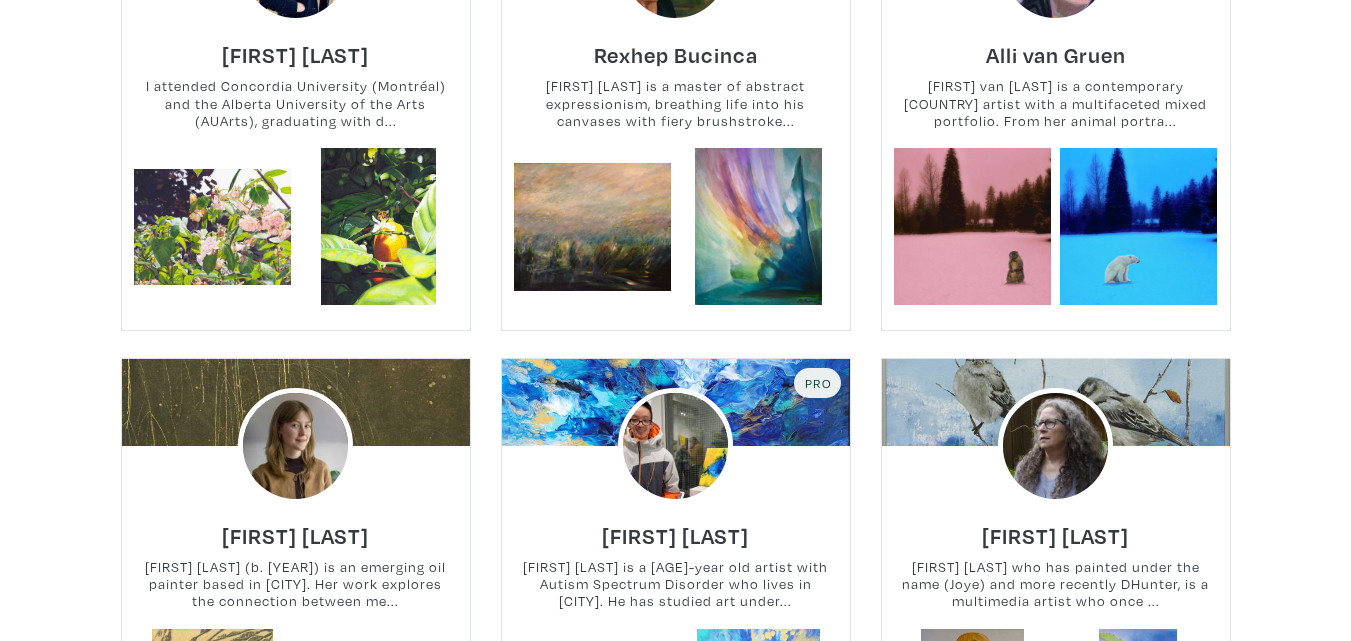 scroll, scrollTop: 4100, scrollLeft: 0, axis: vertical 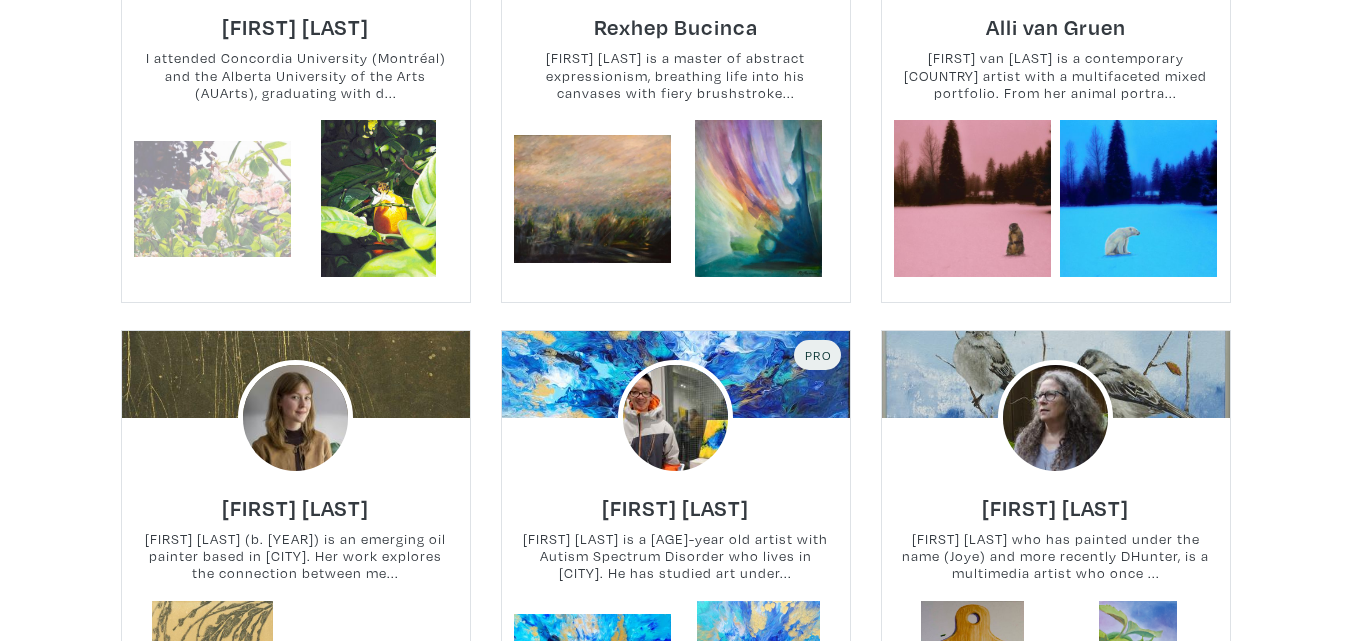 click at bounding box center [212, 198] 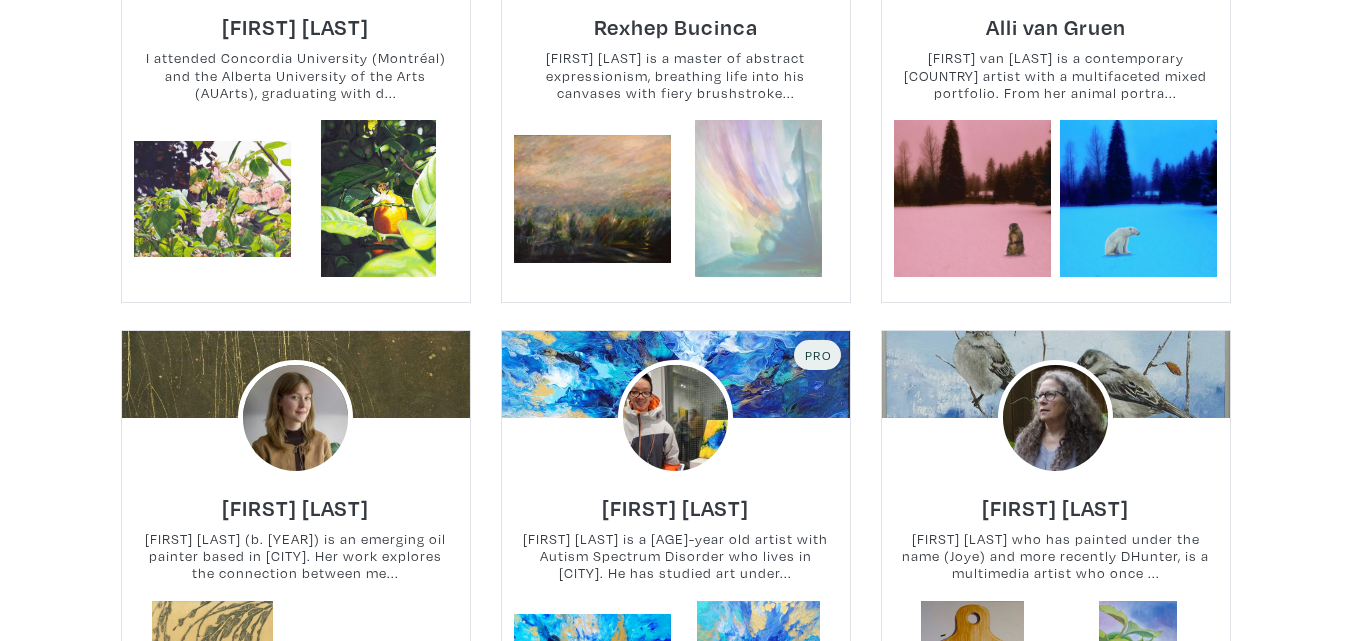 click at bounding box center (758, 198) 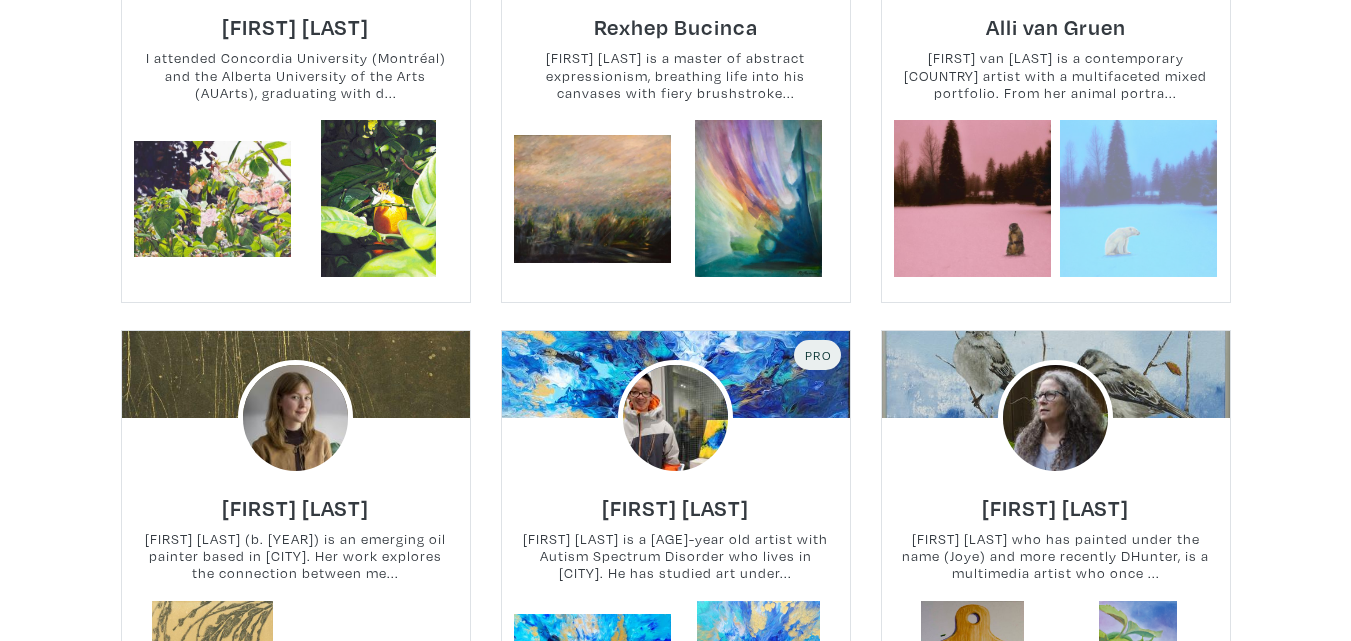 click at bounding box center [1138, 198] 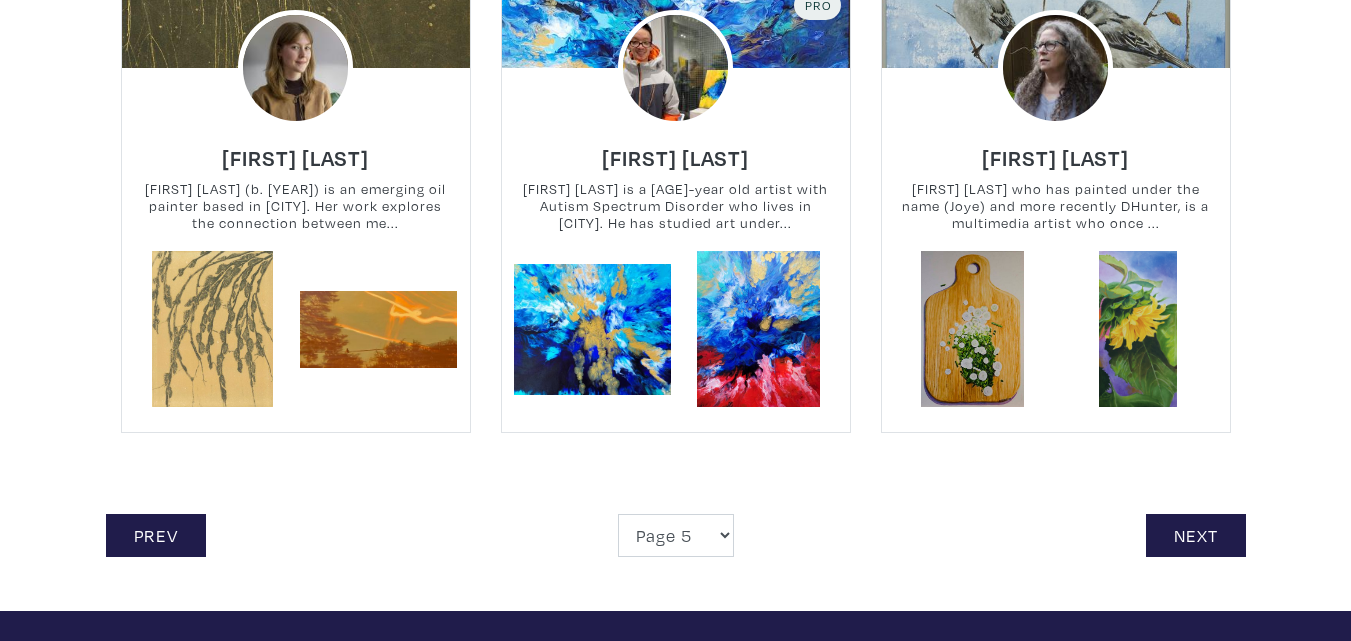 scroll, scrollTop: 4500, scrollLeft: 0, axis: vertical 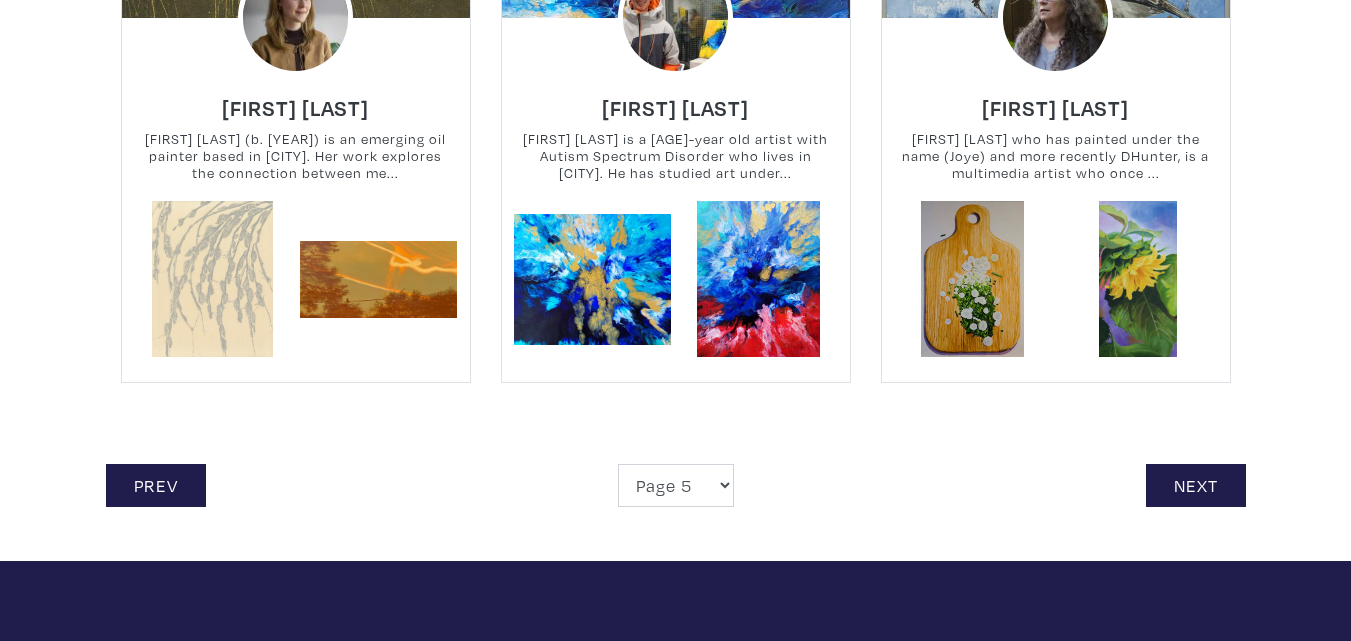 click at bounding box center (212, 279) 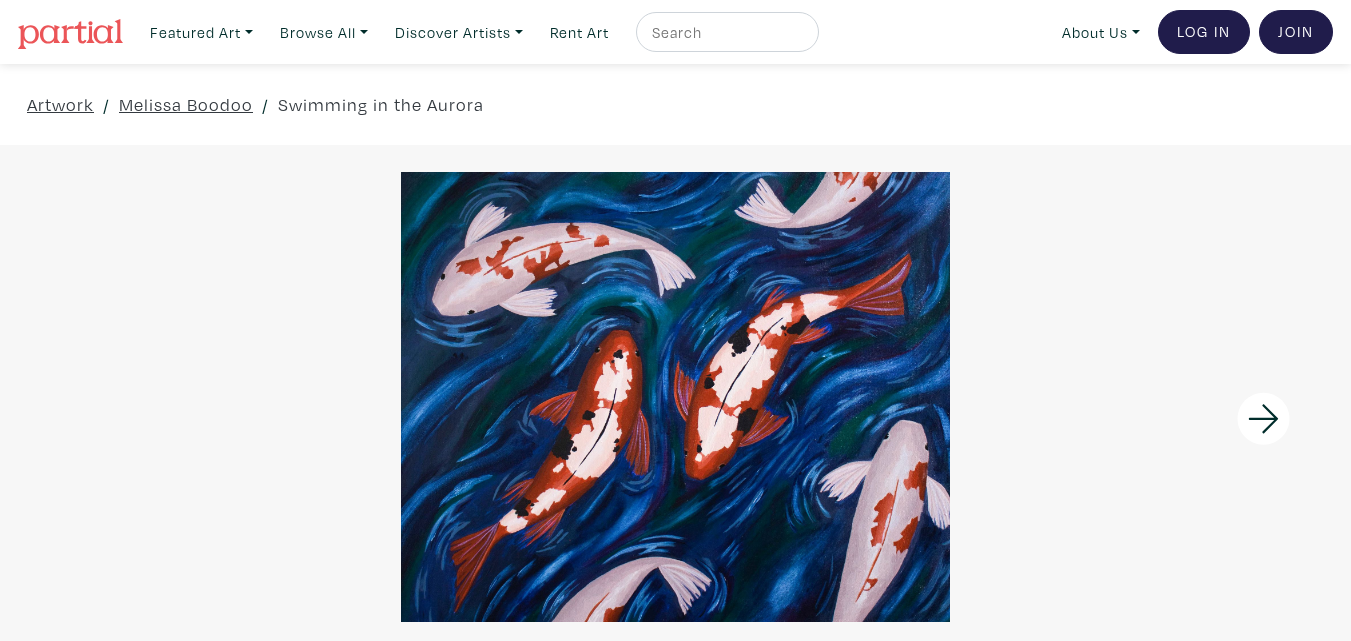 scroll, scrollTop: 0, scrollLeft: 0, axis: both 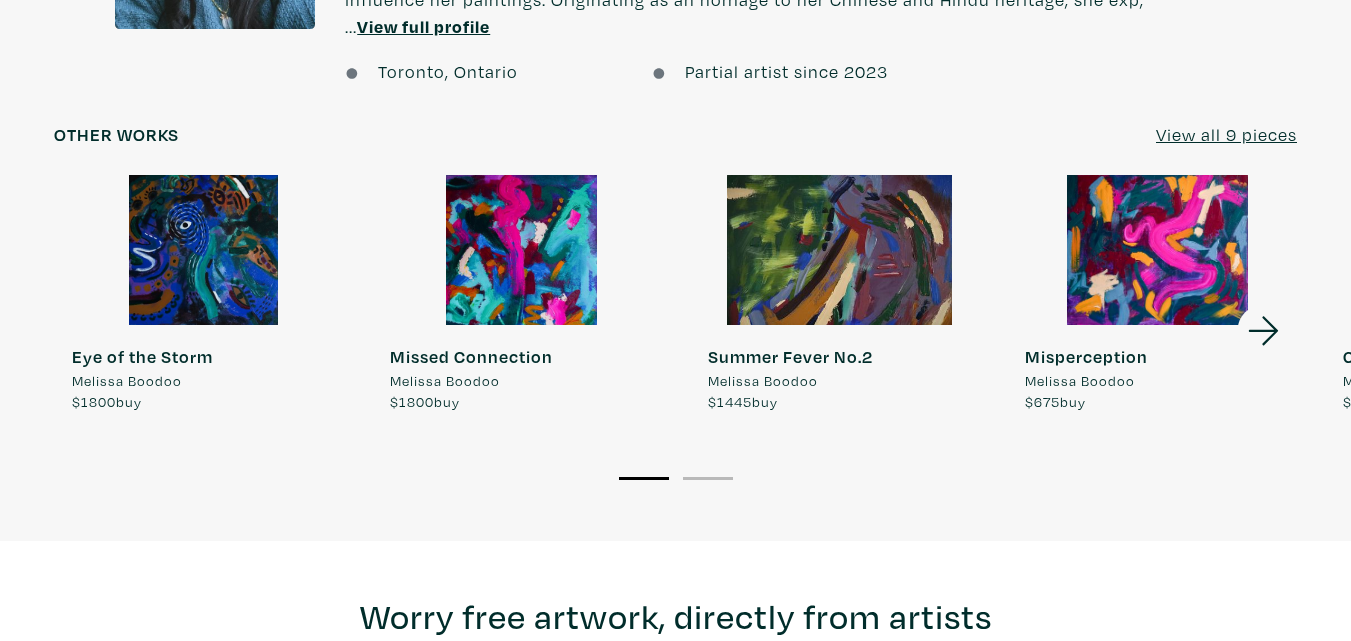 click 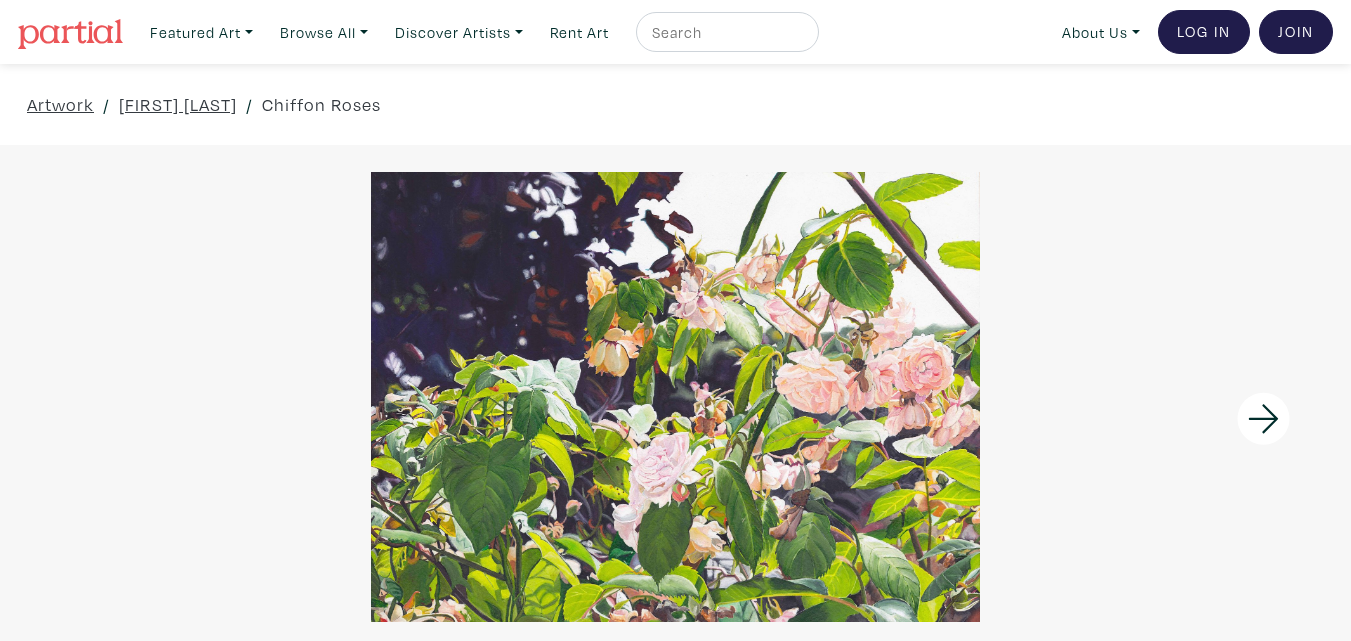 scroll, scrollTop: 0, scrollLeft: 0, axis: both 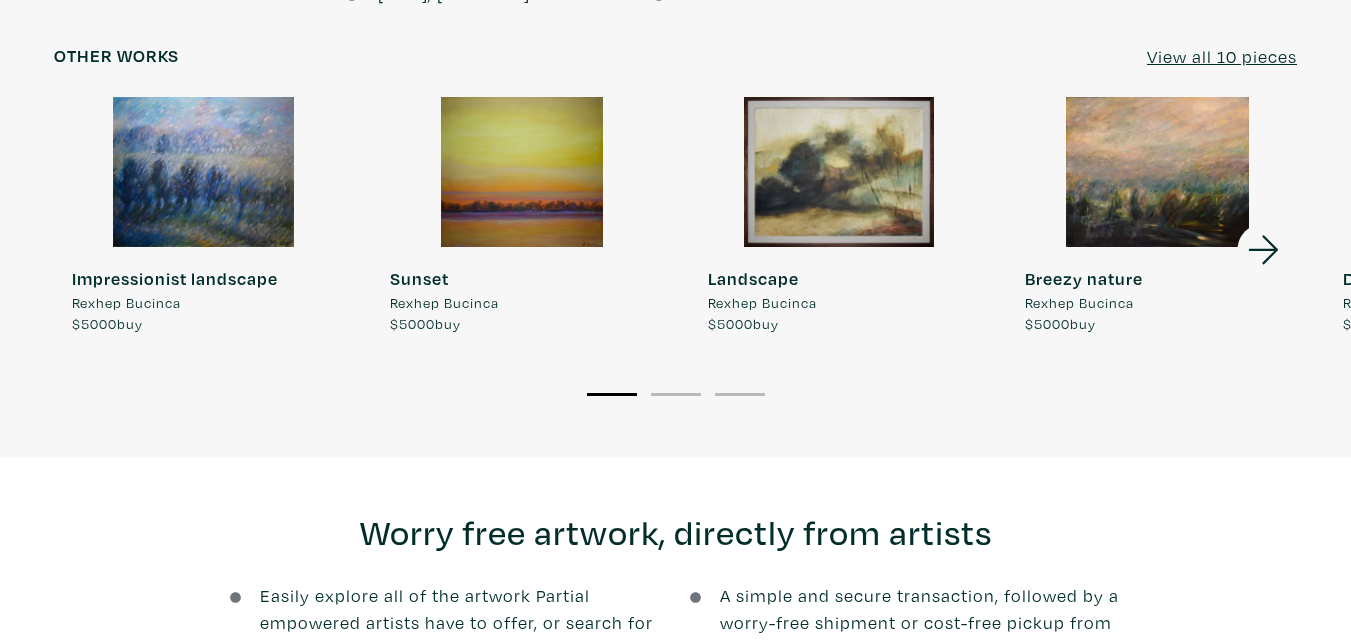 click 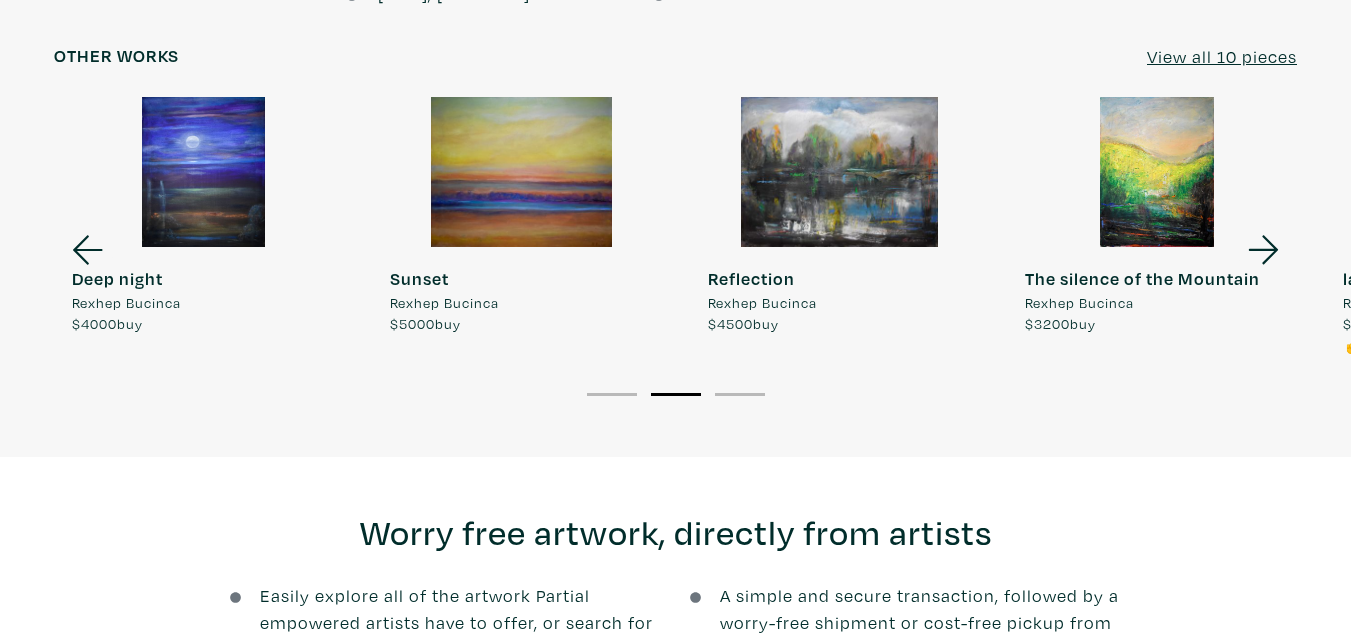click 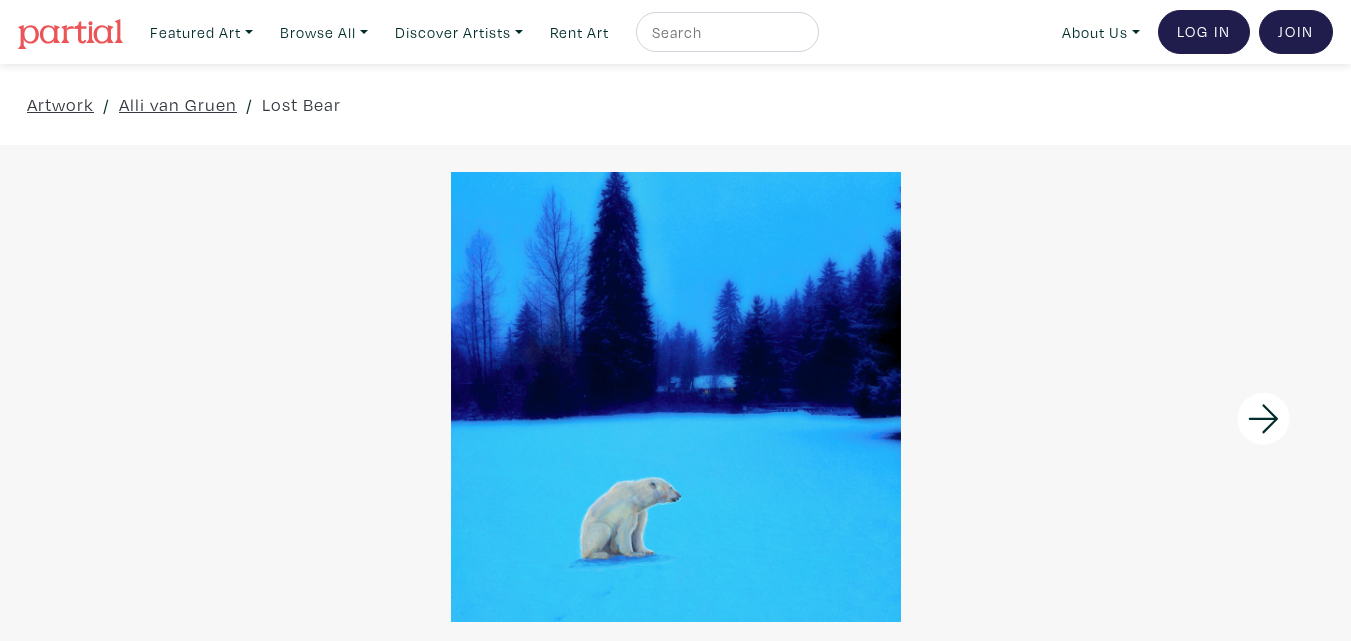 scroll, scrollTop: 0, scrollLeft: 0, axis: both 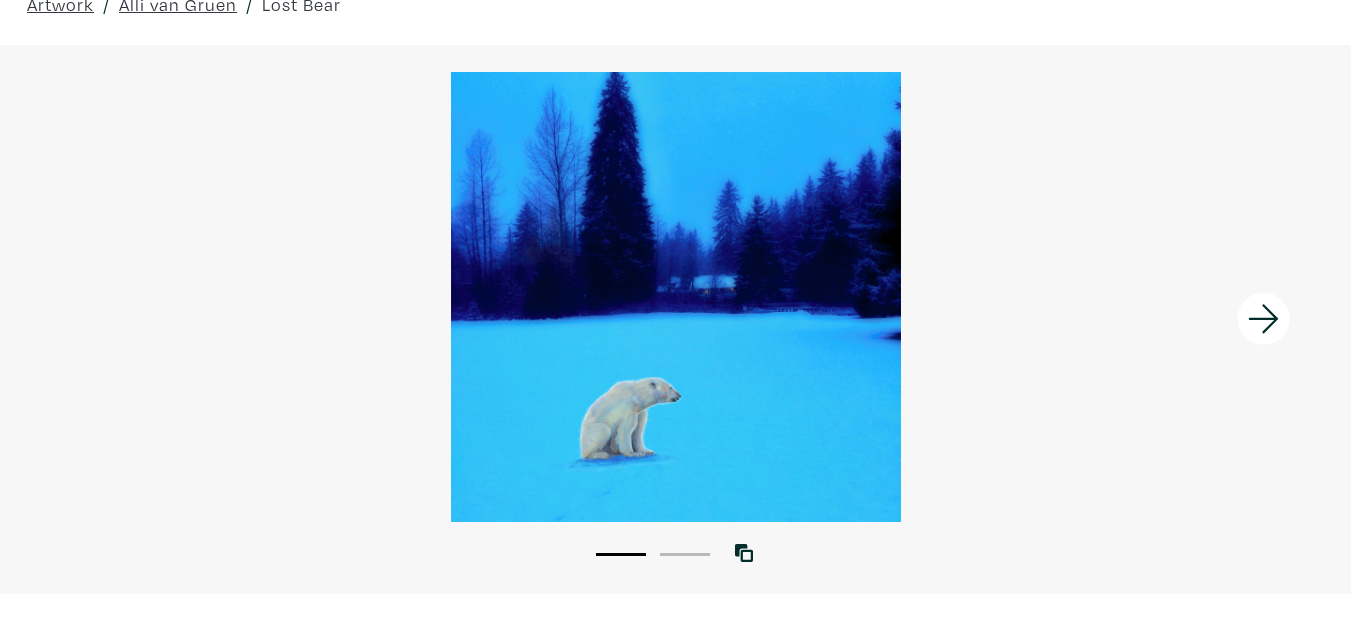 click at bounding box center [675, 297] 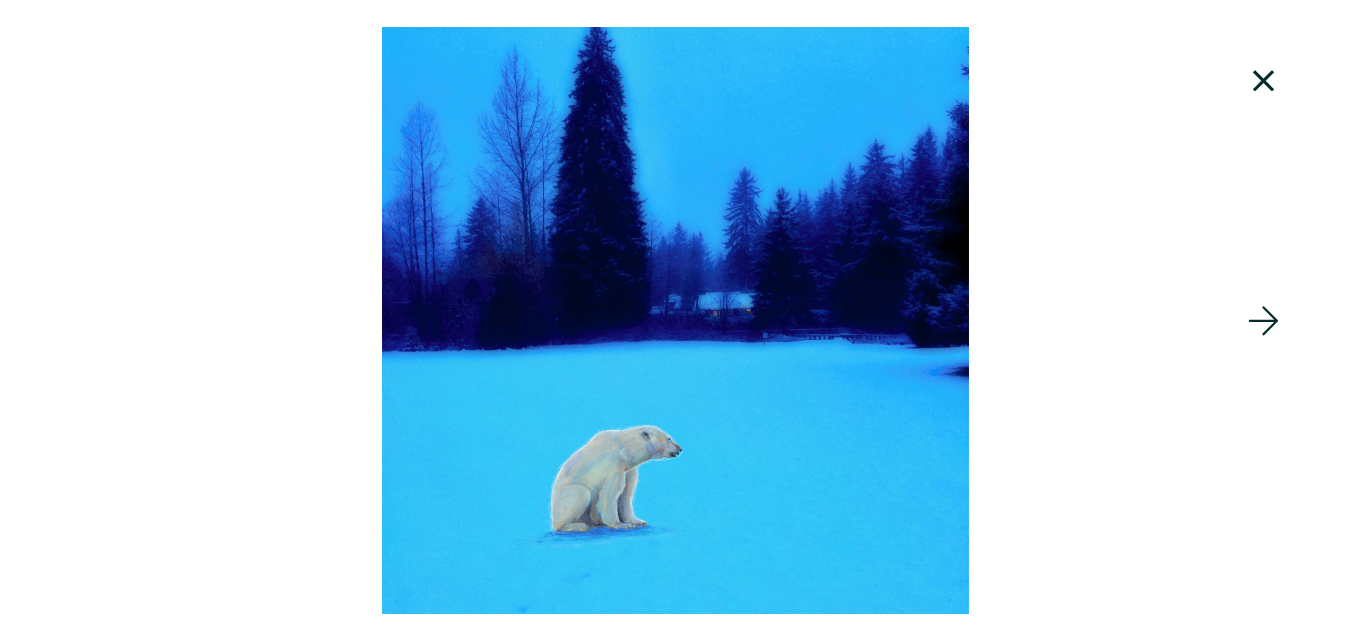 click 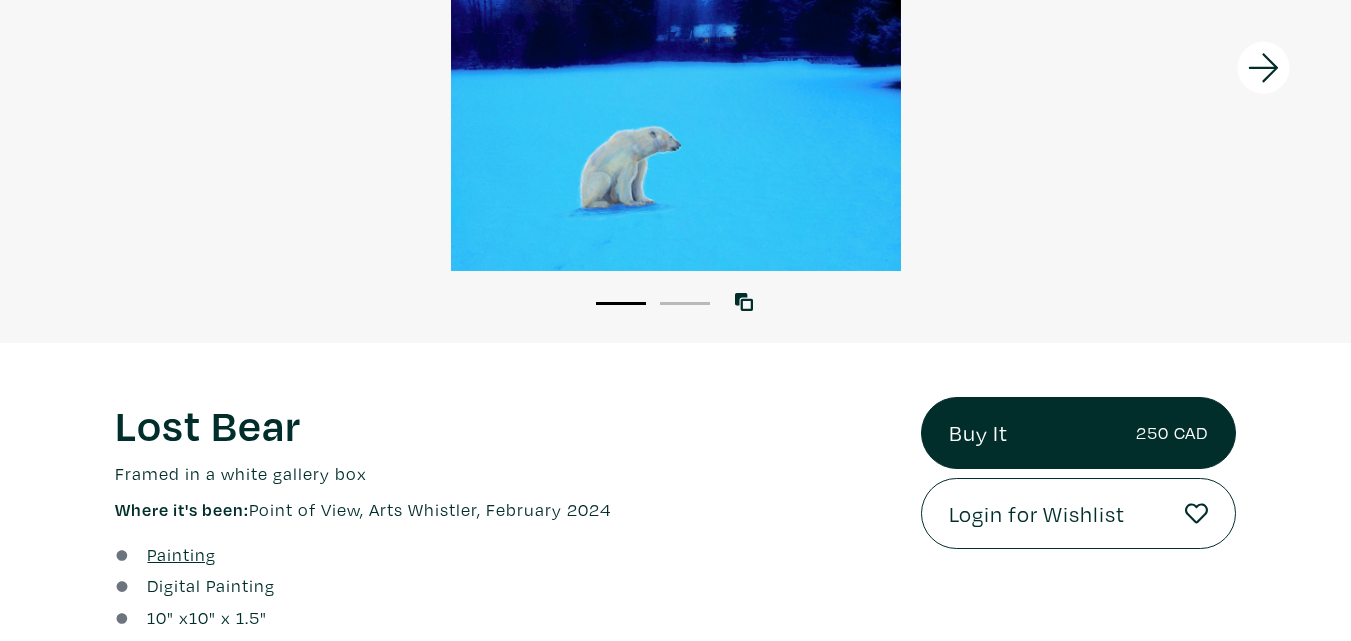 scroll, scrollTop: 100, scrollLeft: 0, axis: vertical 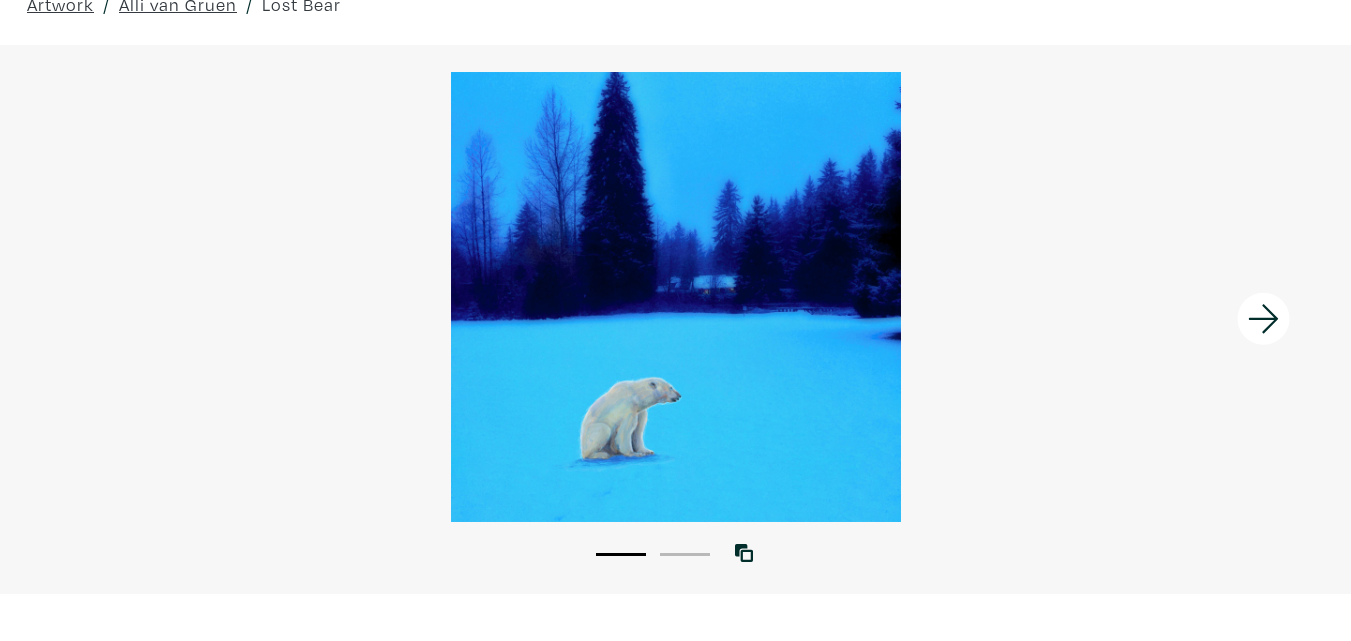 click on "1 2" at bounding box center (675, 544) 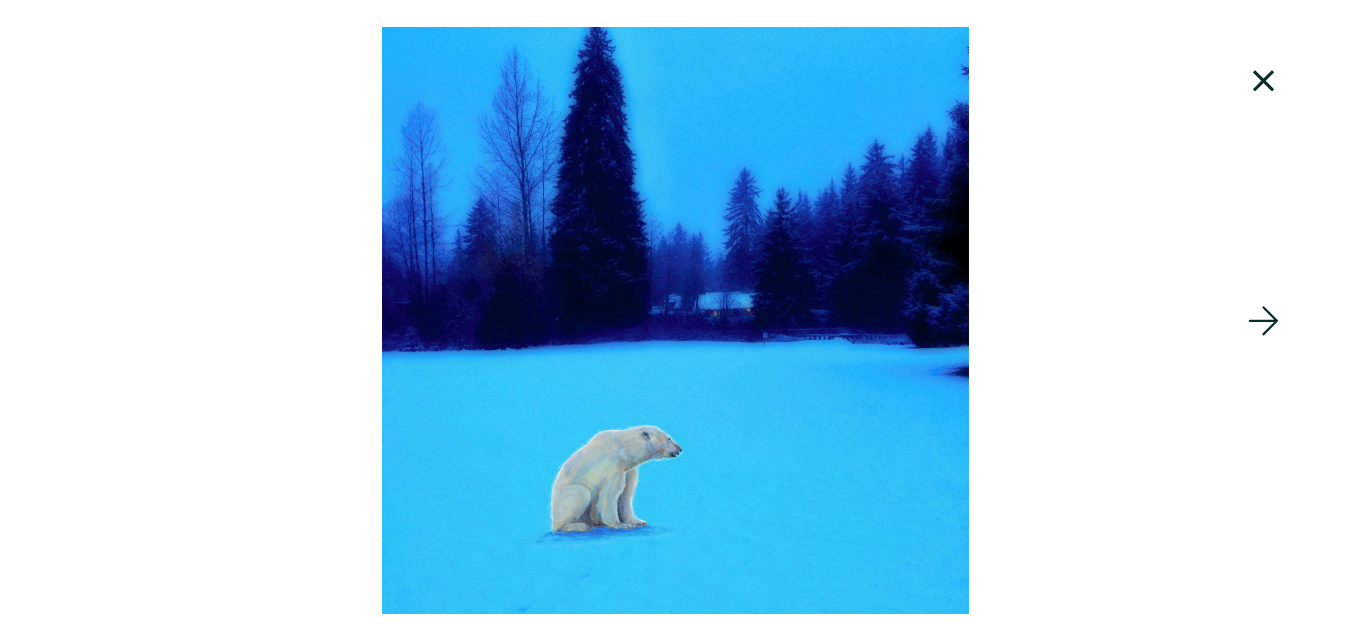 click 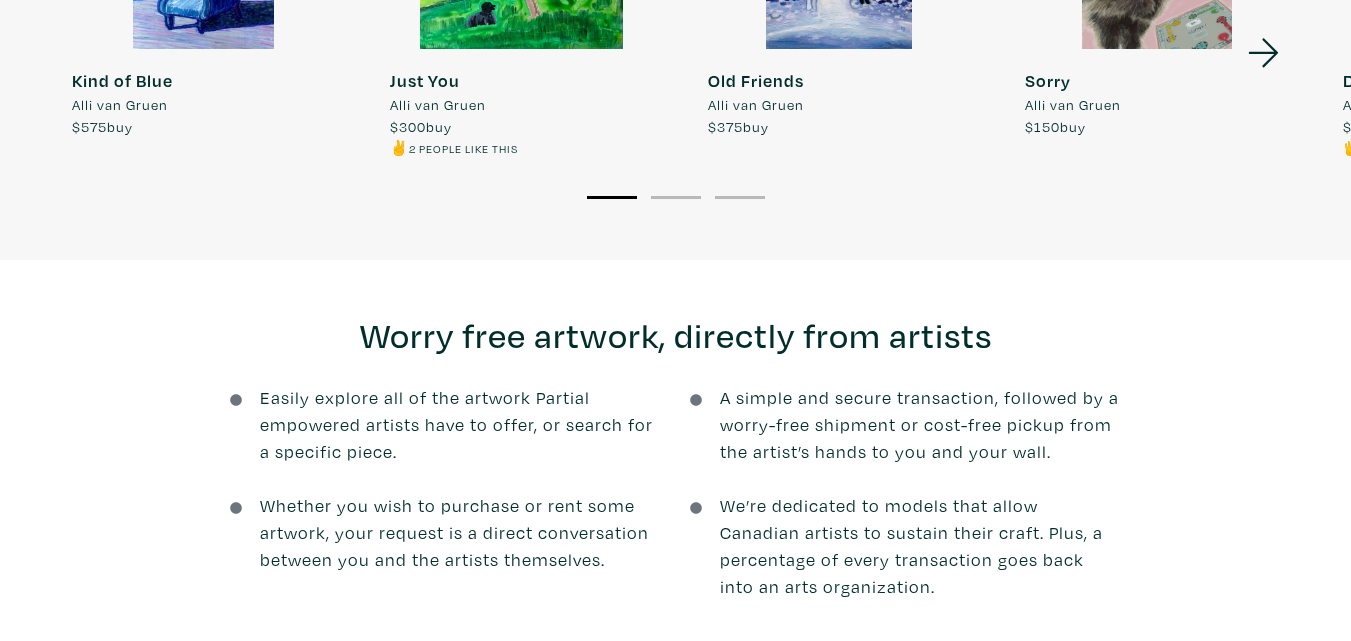 scroll, scrollTop: 2000, scrollLeft: 0, axis: vertical 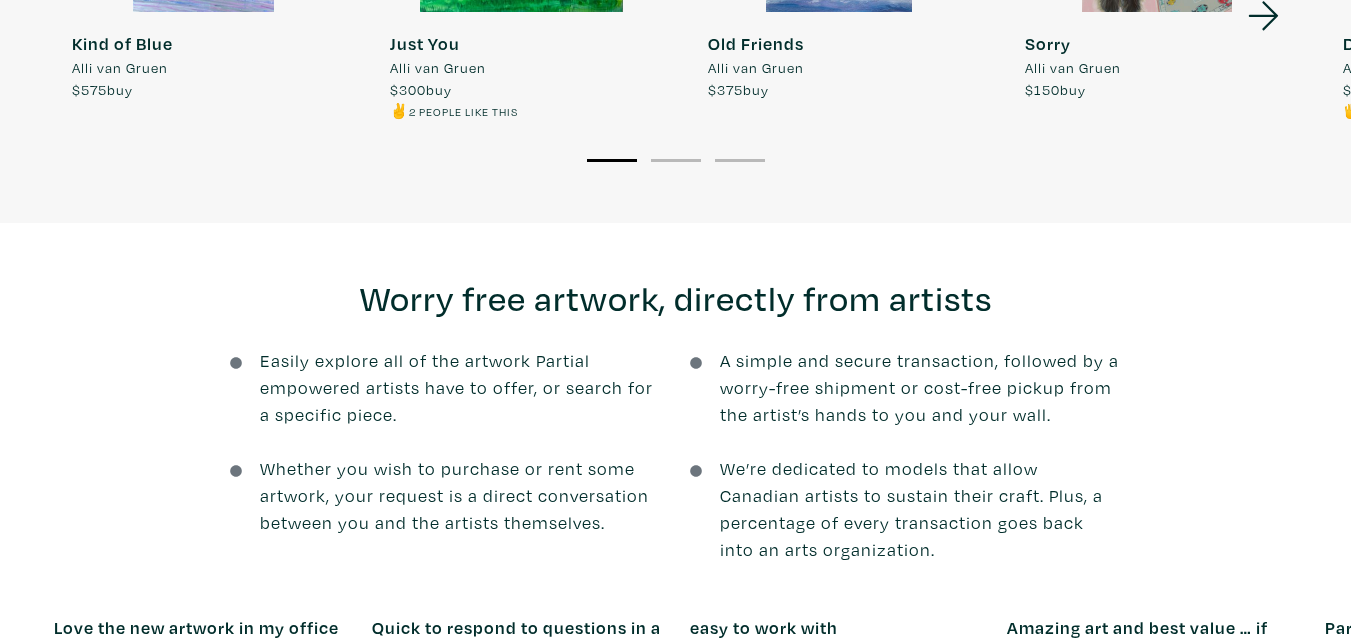 click on "2" at bounding box center (676, 159) 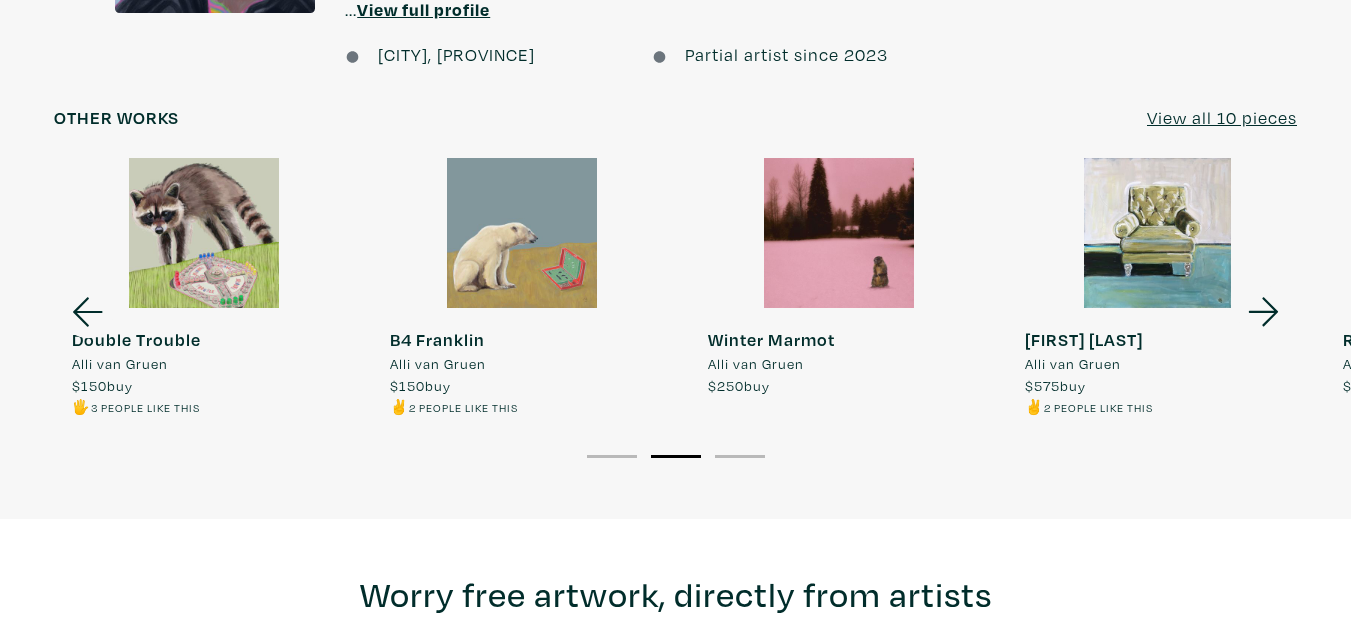 scroll, scrollTop: 1700, scrollLeft: 0, axis: vertical 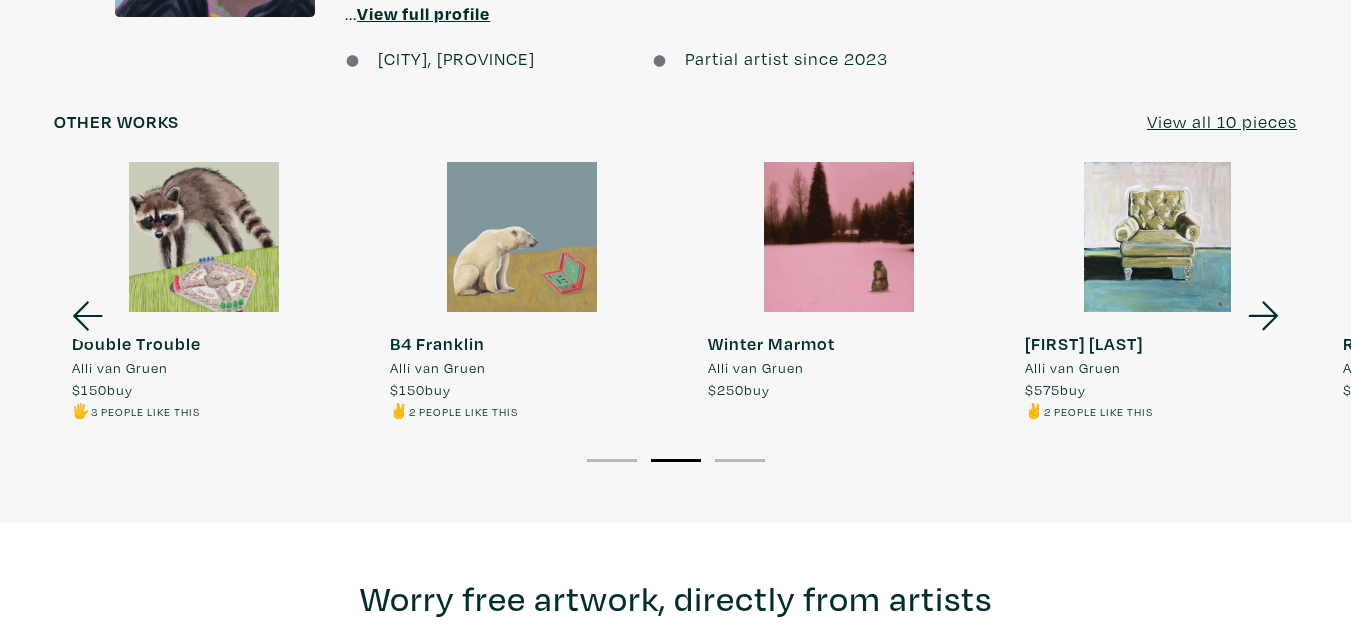 click at bounding box center (840, 237) 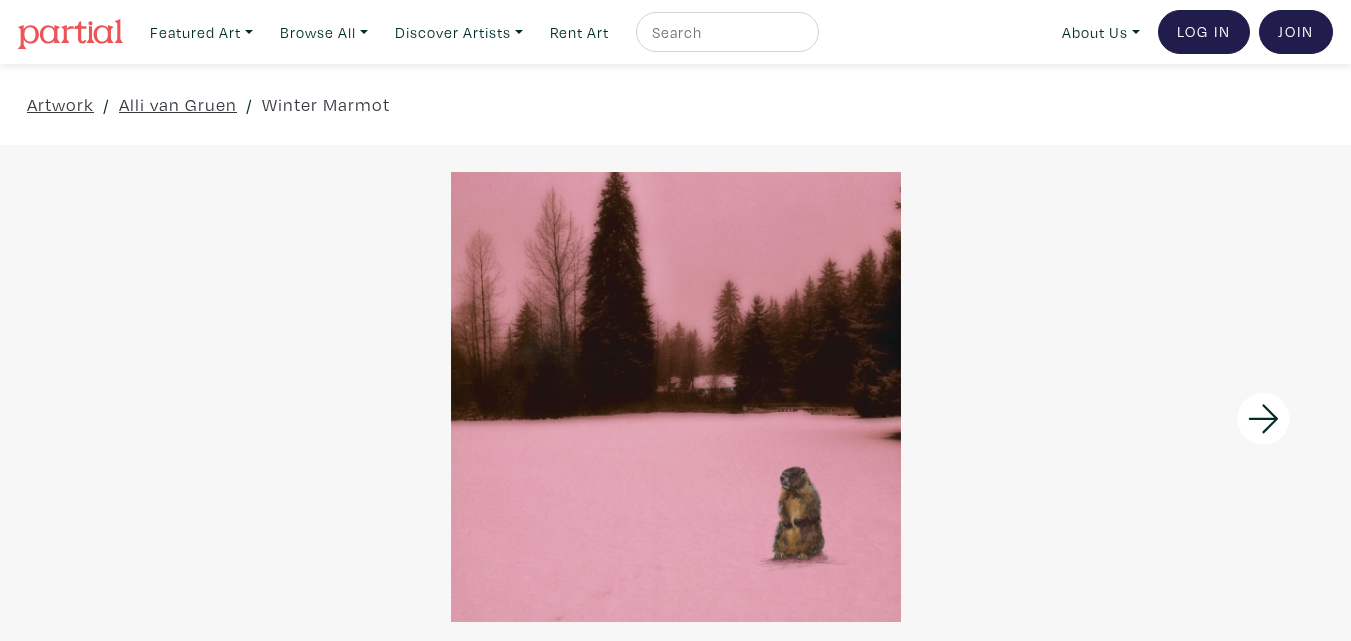 scroll, scrollTop: 0, scrollLeft: 0, axis: both 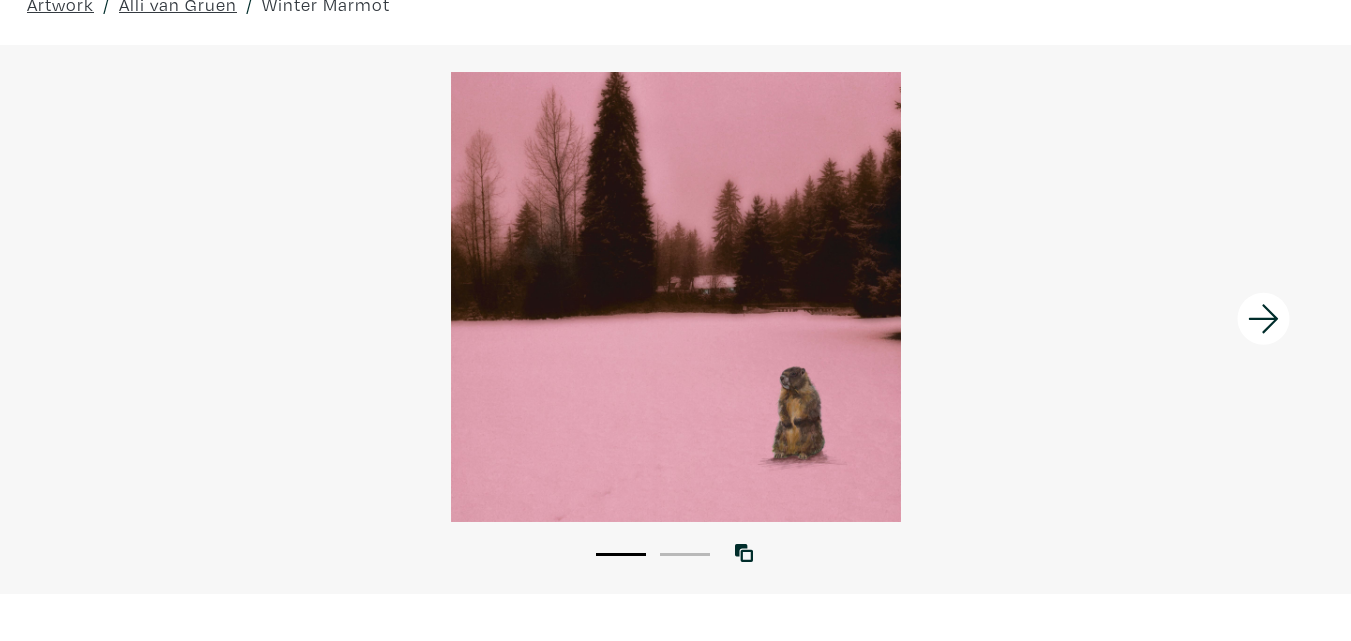 click on "2" at bounding box center (685, 554) 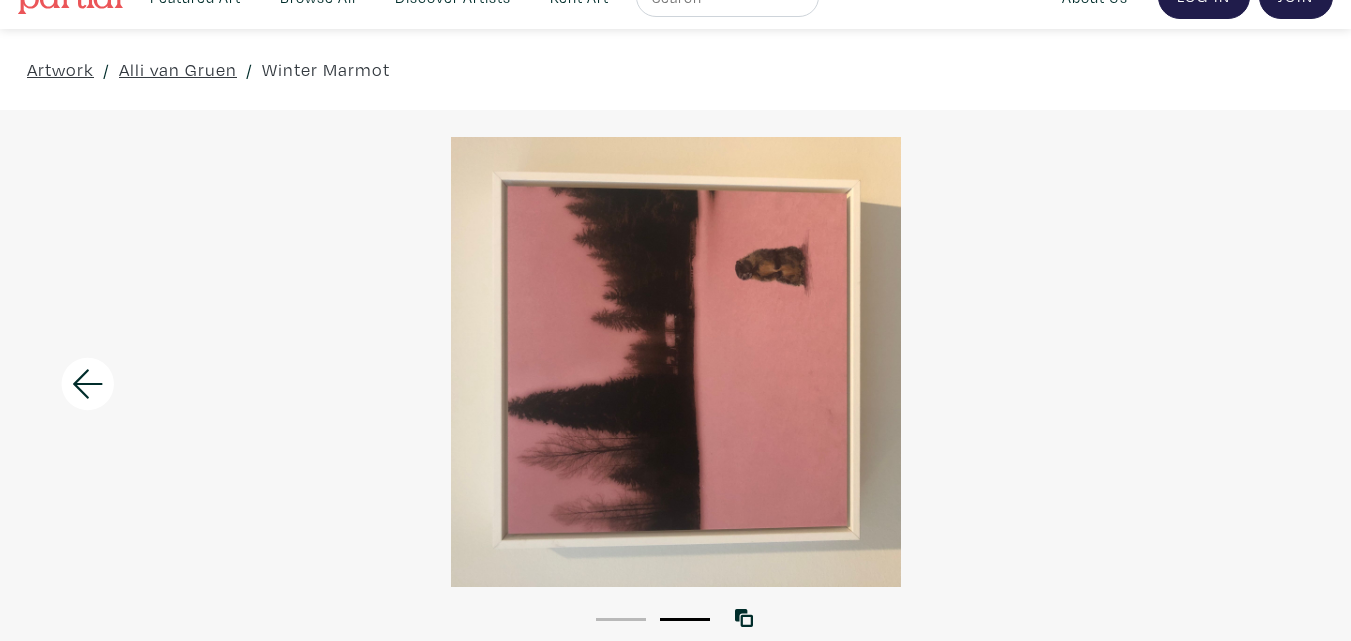 scroll, scrollTop: 0, scrollLeft: 0, axis: both 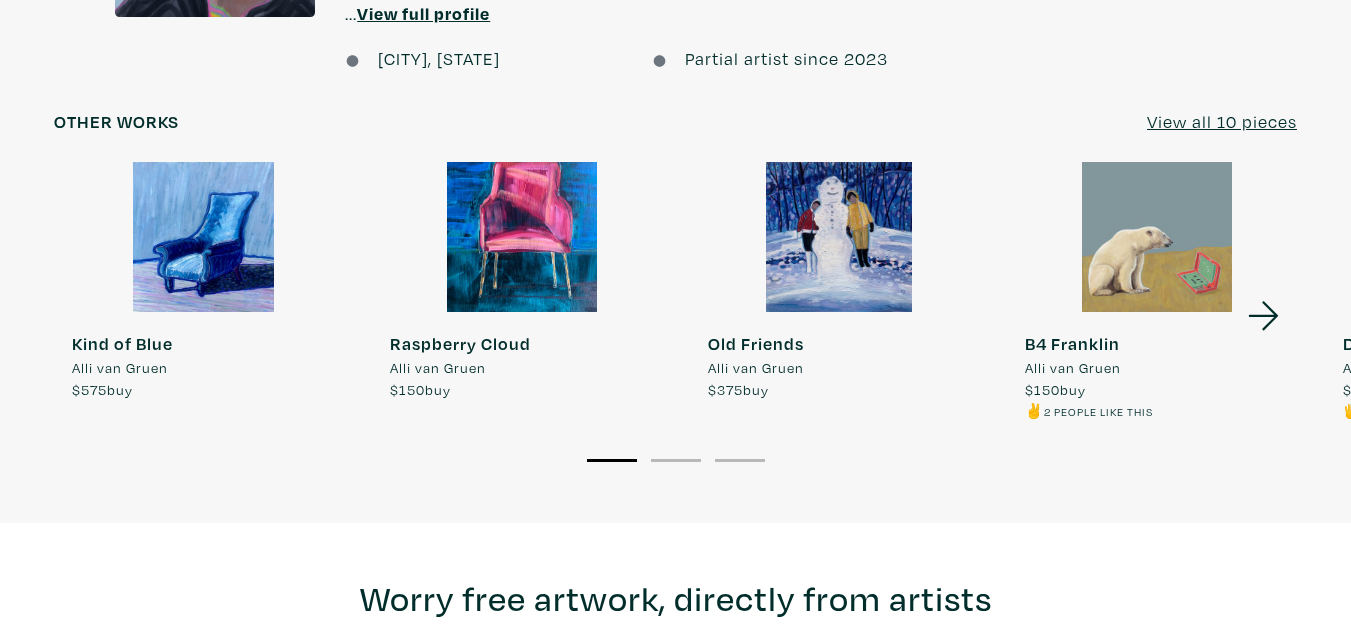 click at bounding box center (522, 237) 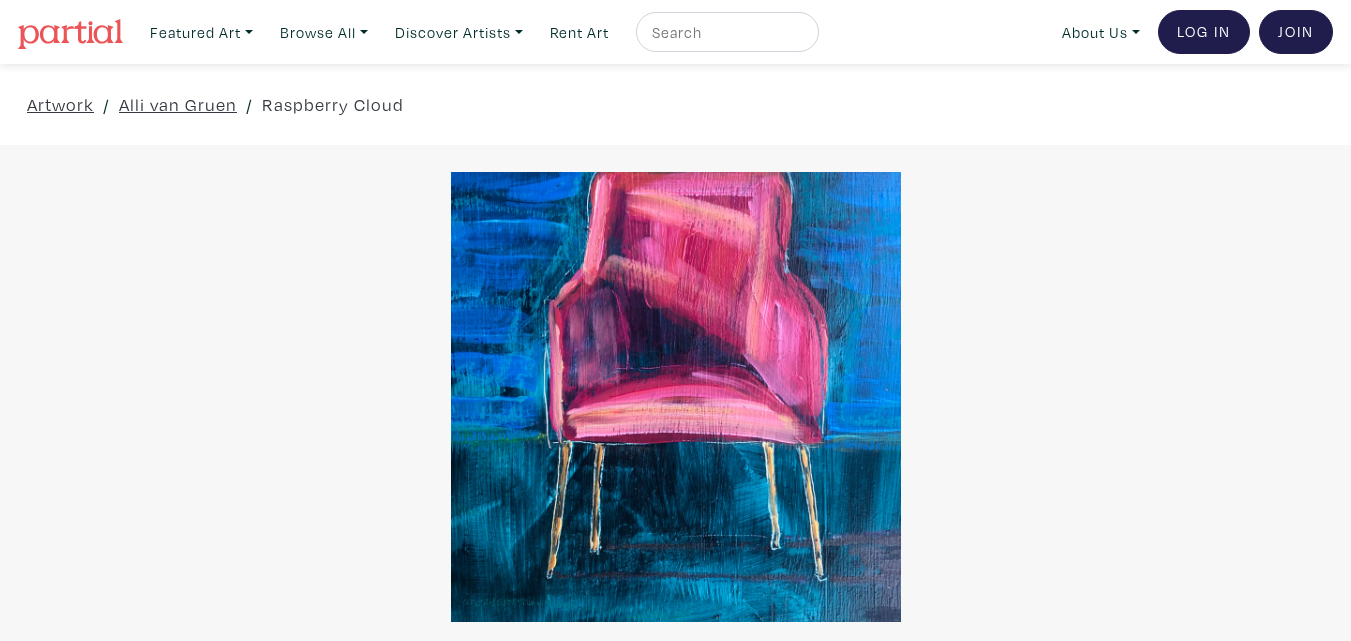scroll, scrollTop: 0, scrollLeft: 0, axis: both 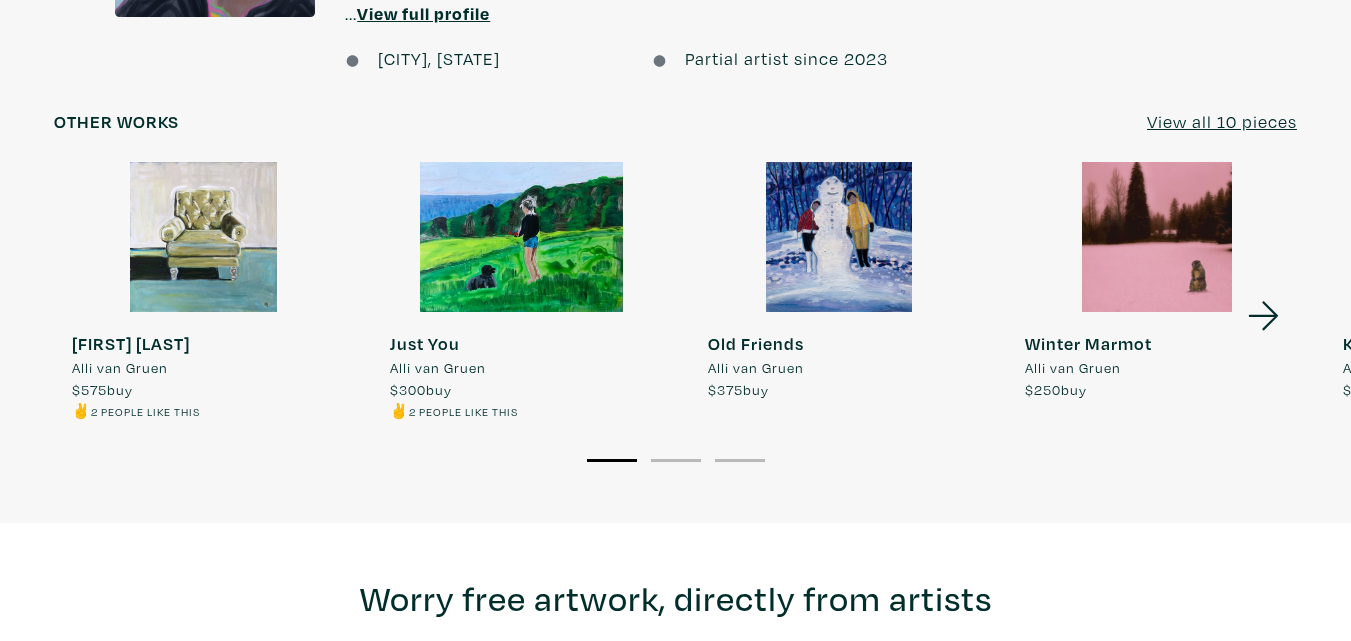 click 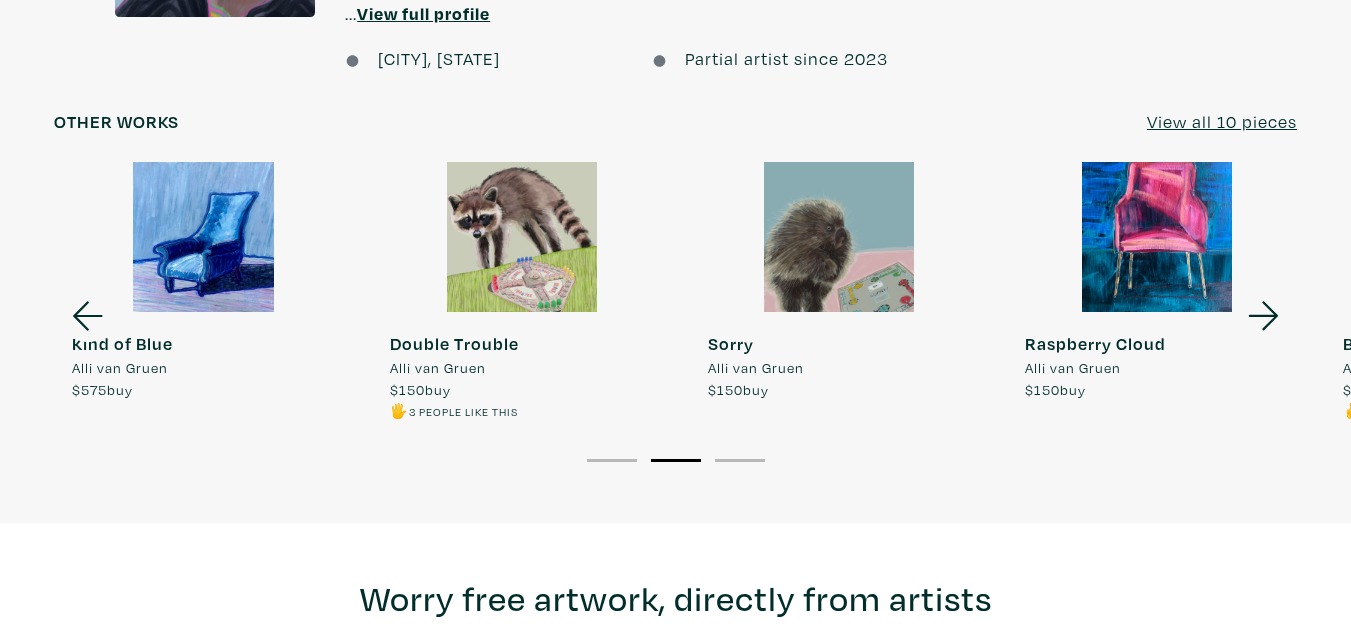 click 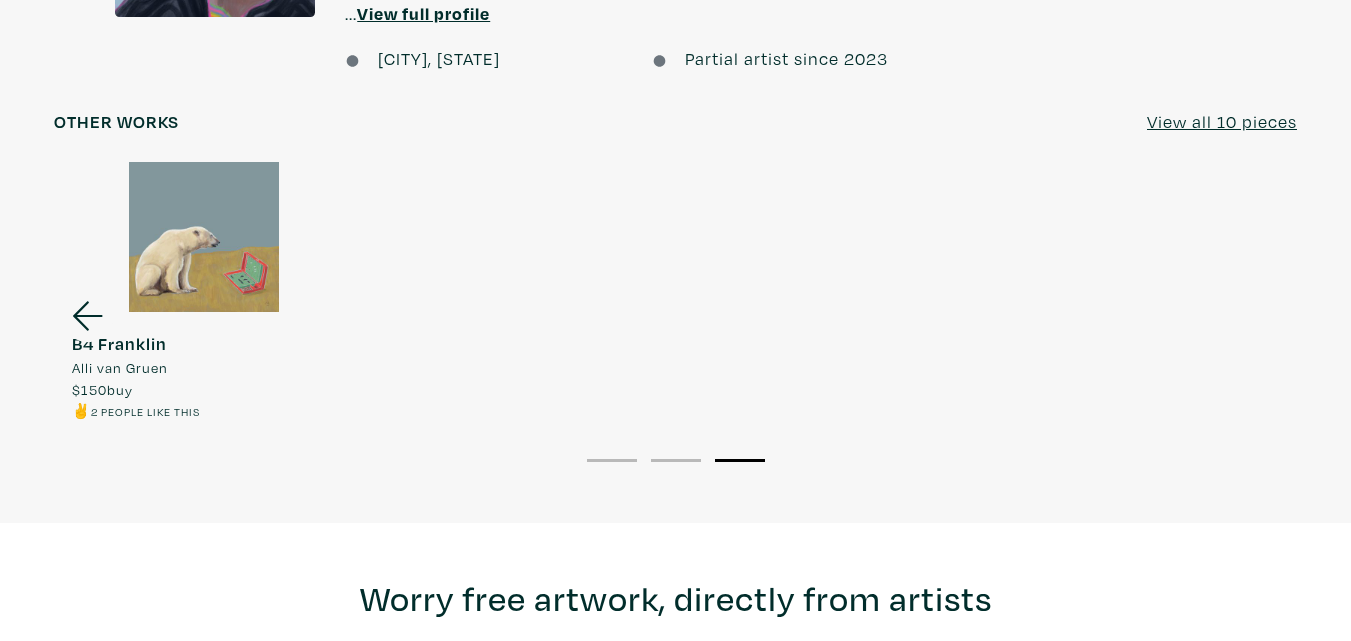click 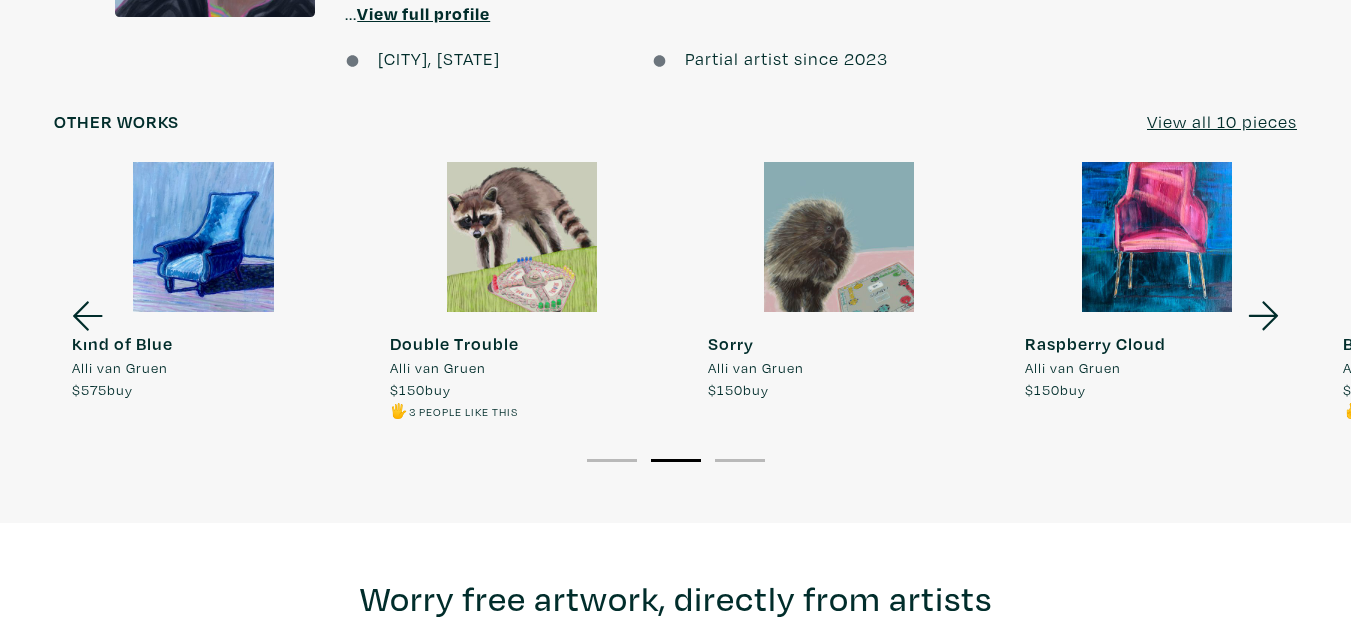 click at bounding box center [522, 237] 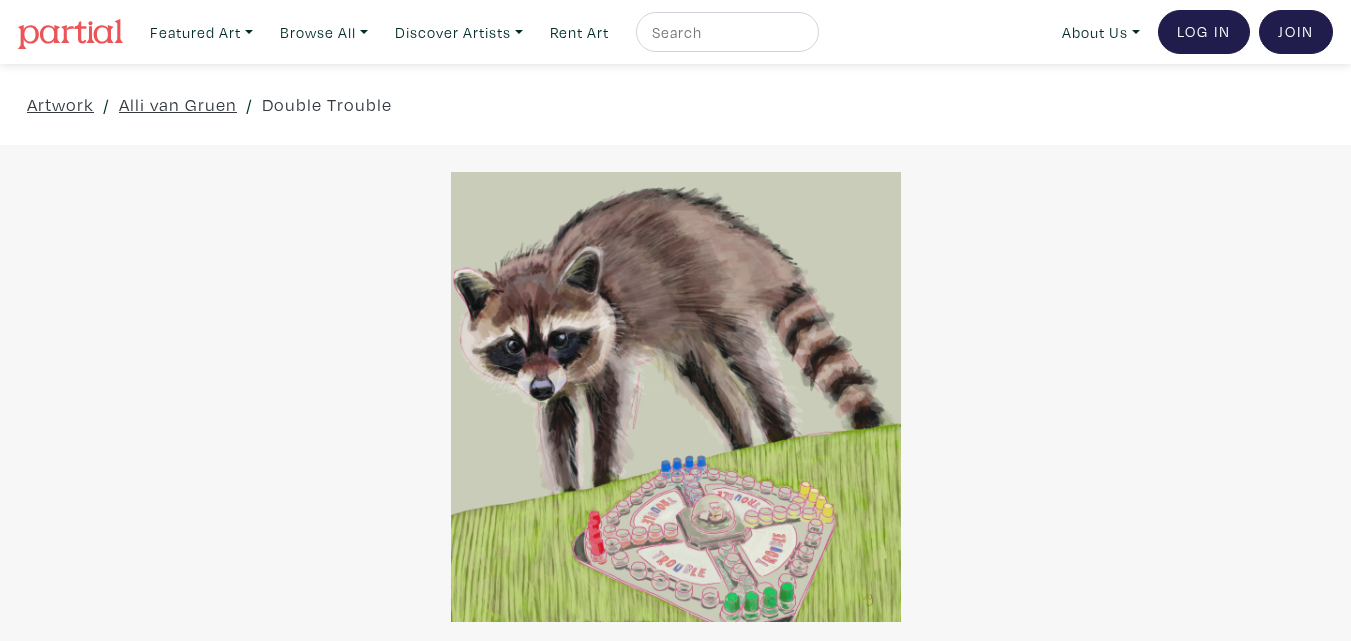 scroll, scrollTop: 0, scrollLeft: 0, axis: both 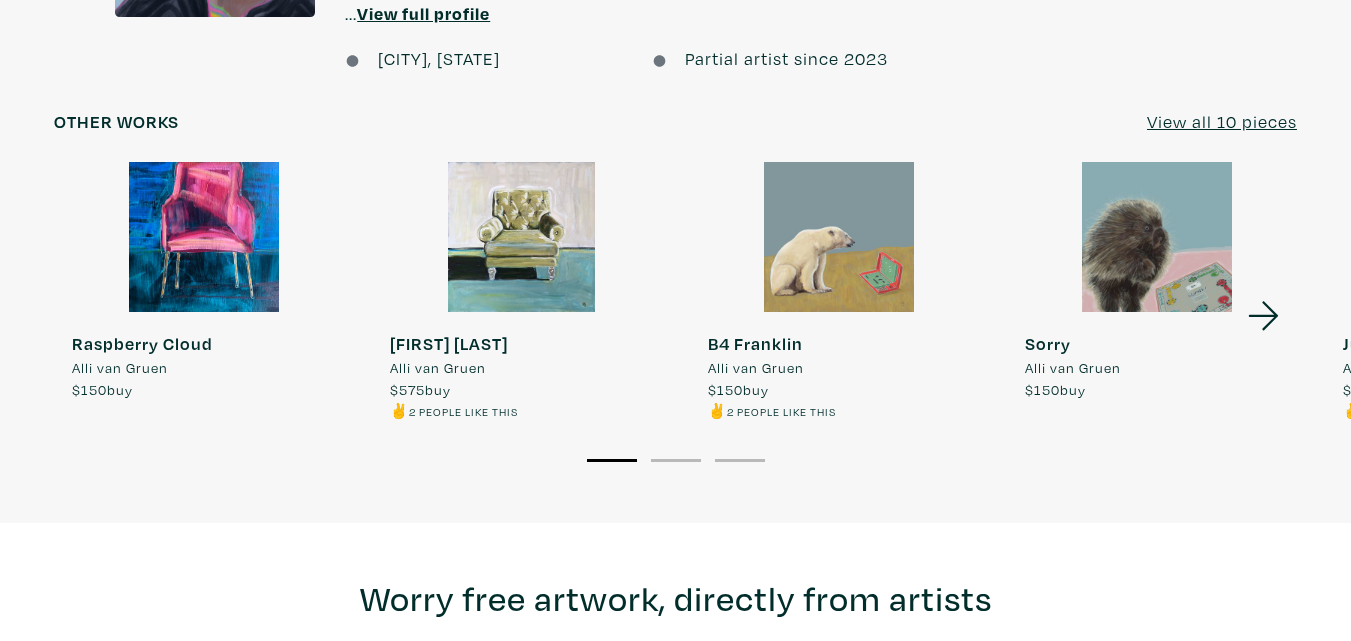 click on "2" at bounding box center (676, 459) 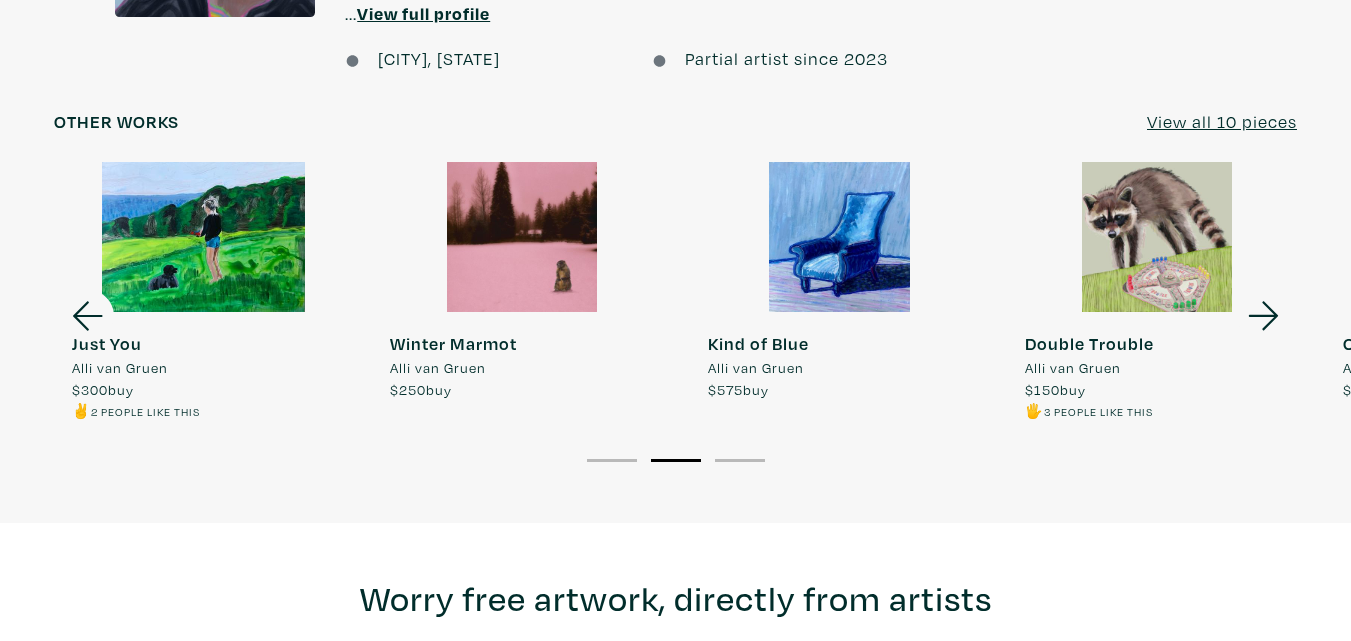 click on "3" at bounding box center [740, 460] 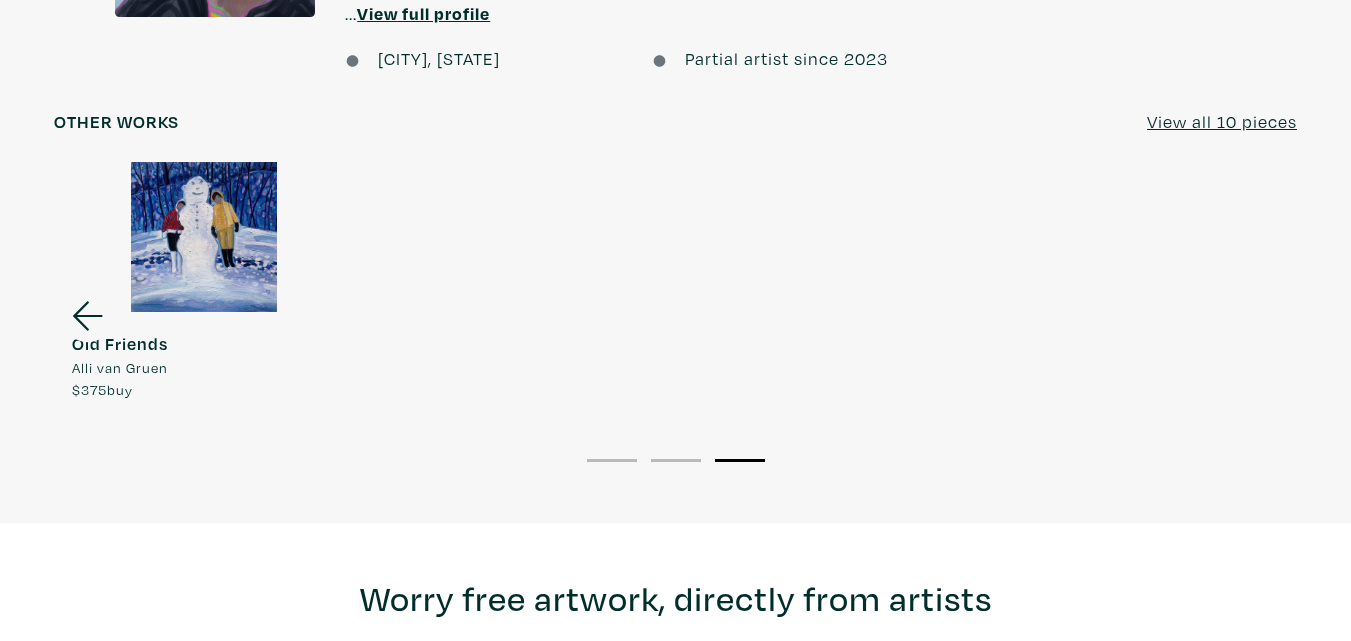 click on "1" at bounding box center [612, 459] 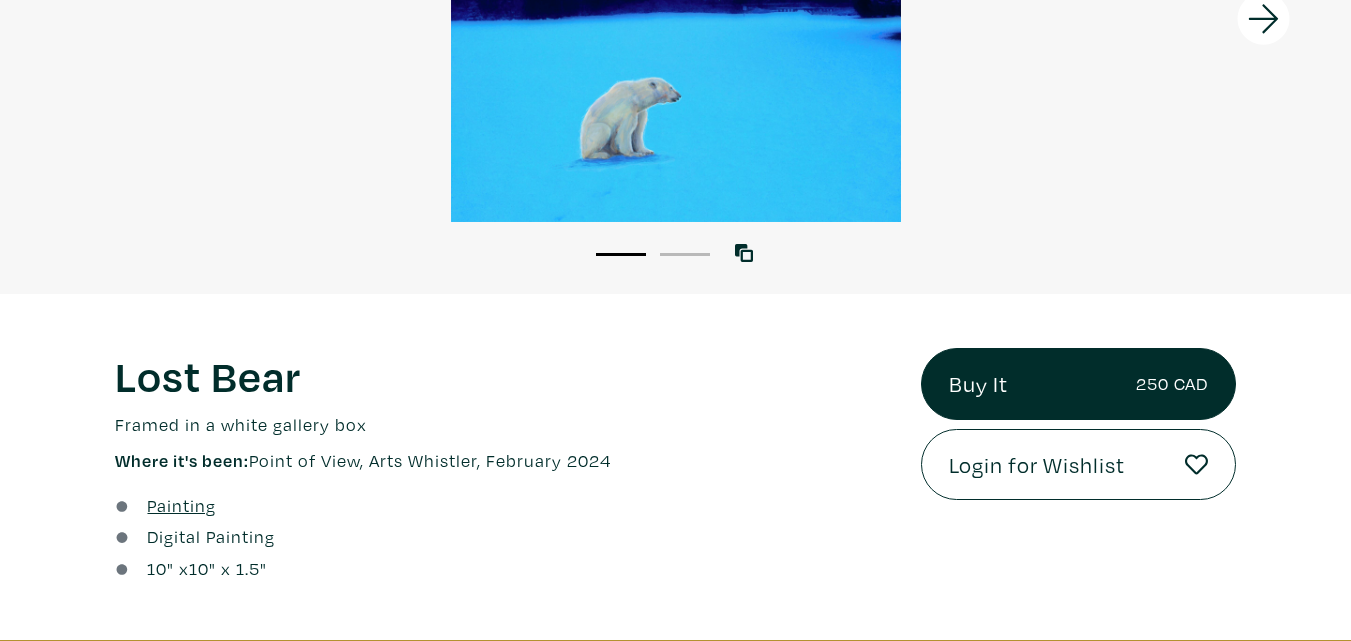 scroll, scrollTop: 0, scrollLeft: 0, axis: both 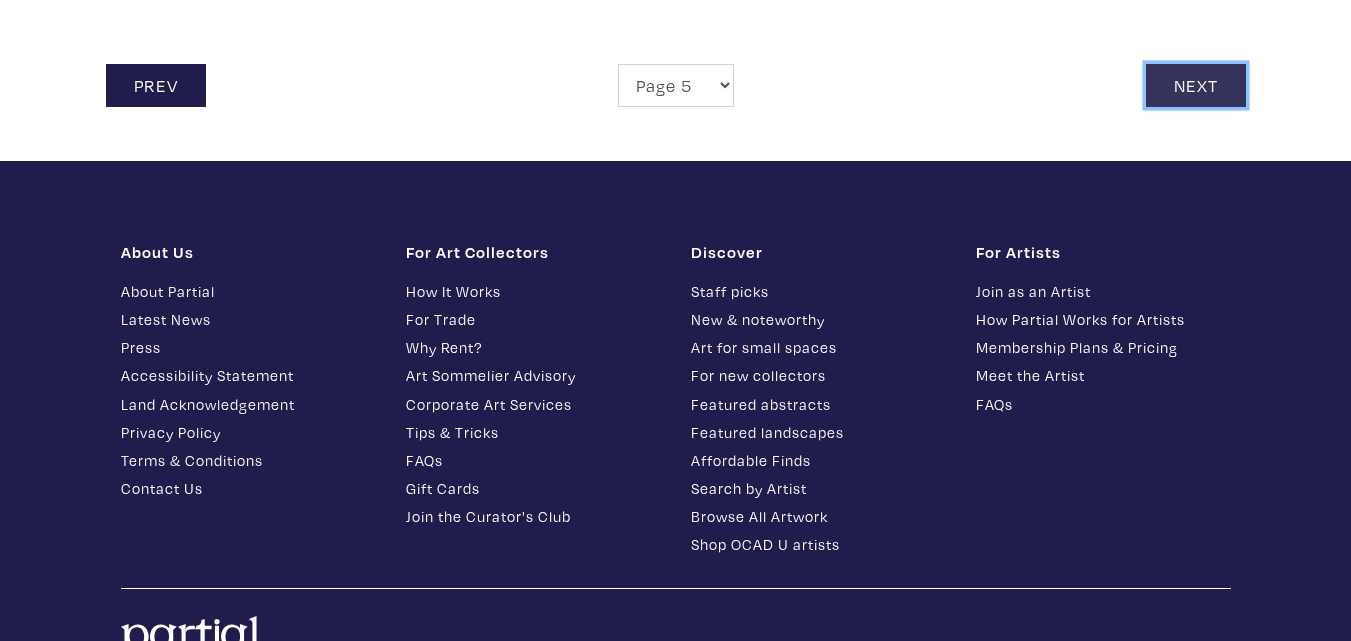 click on "Next" at bounding box center [1196, 85] 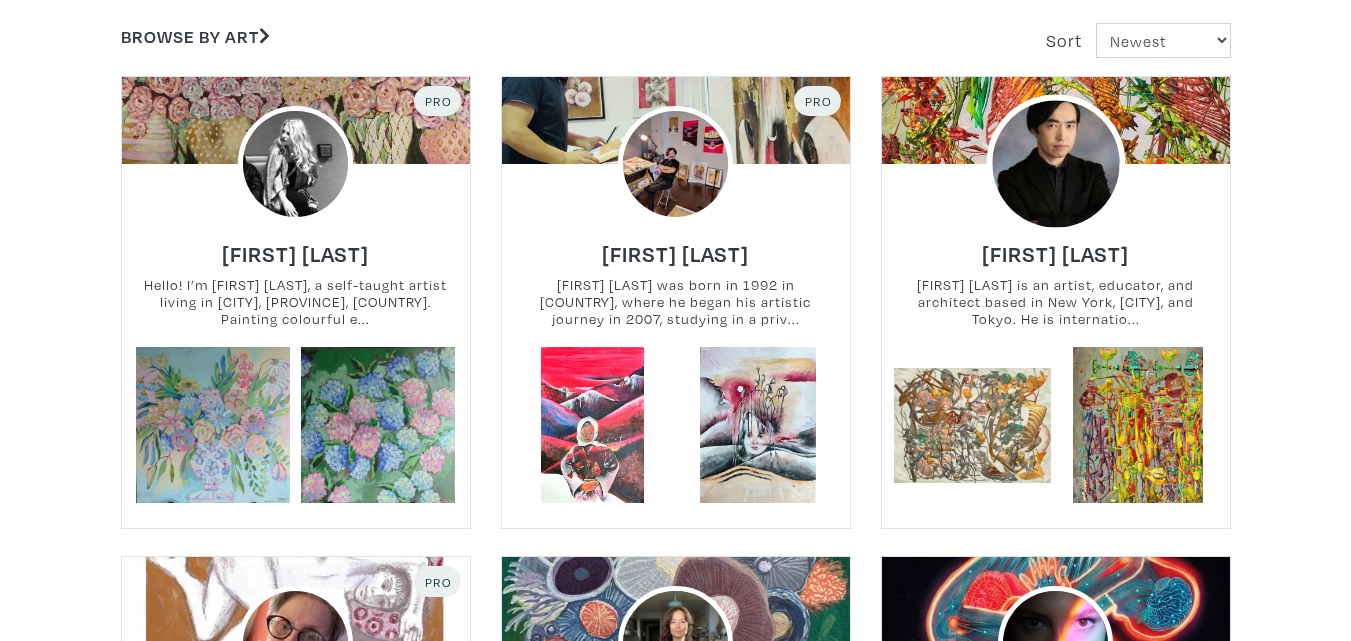 scroll, scrollTop: 400, scrollLeft: 0, axis: vertical 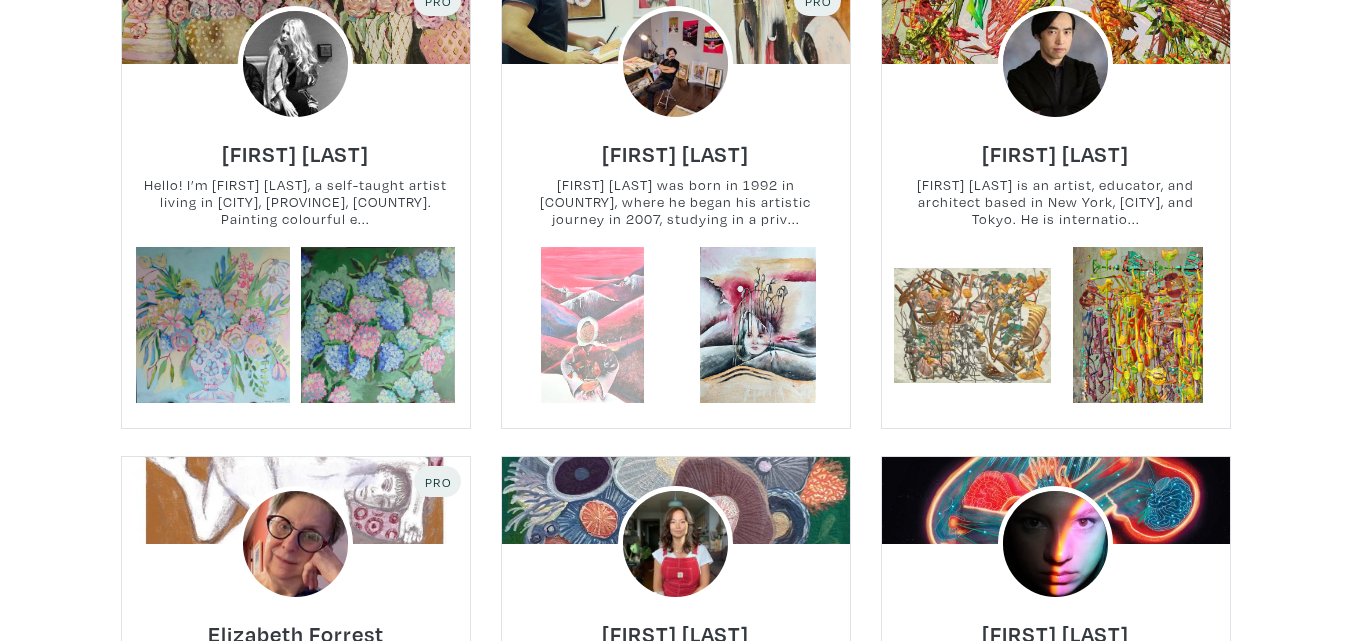 click at bounding box center [592, 325] 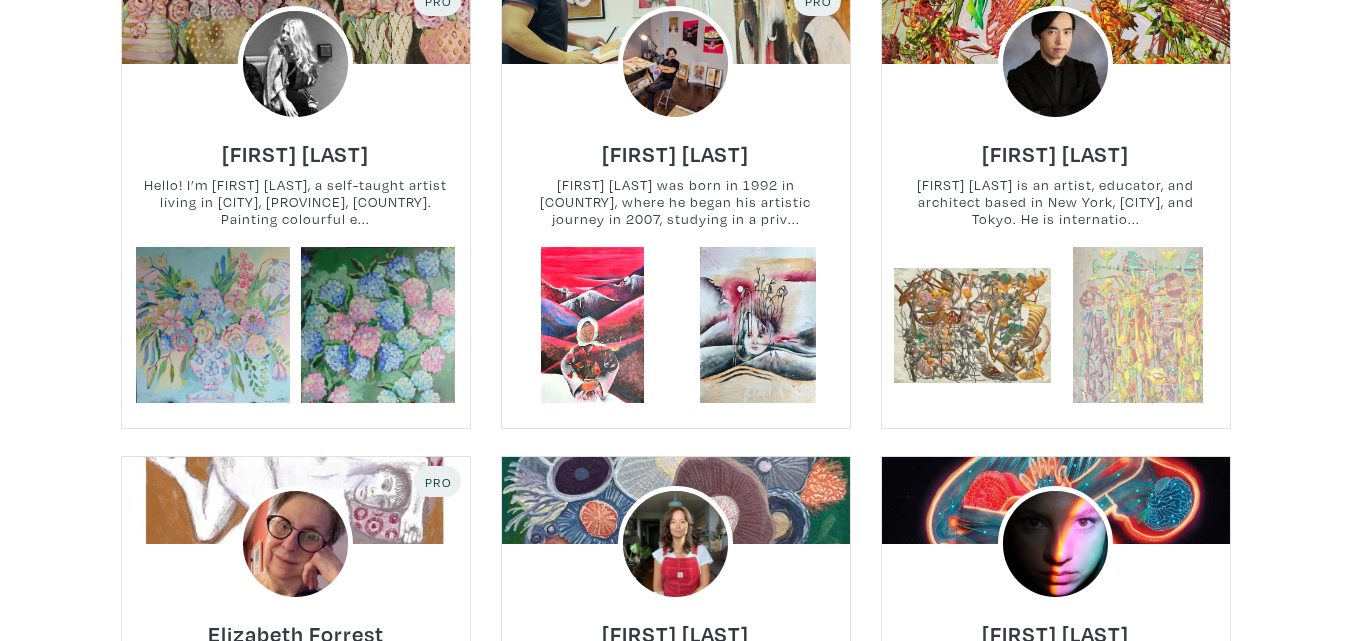 click at bounding box center [1138, 325] 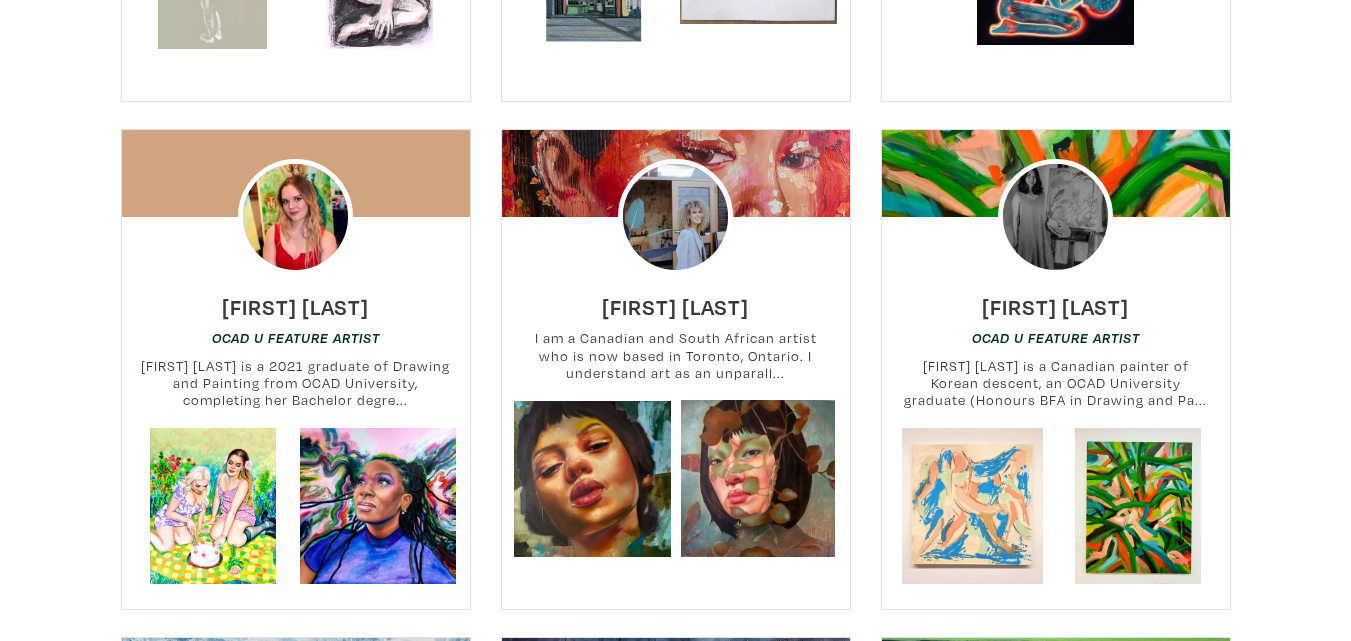scroll, scrollTop: 1400, scrollLeft: 0, axis: vertical 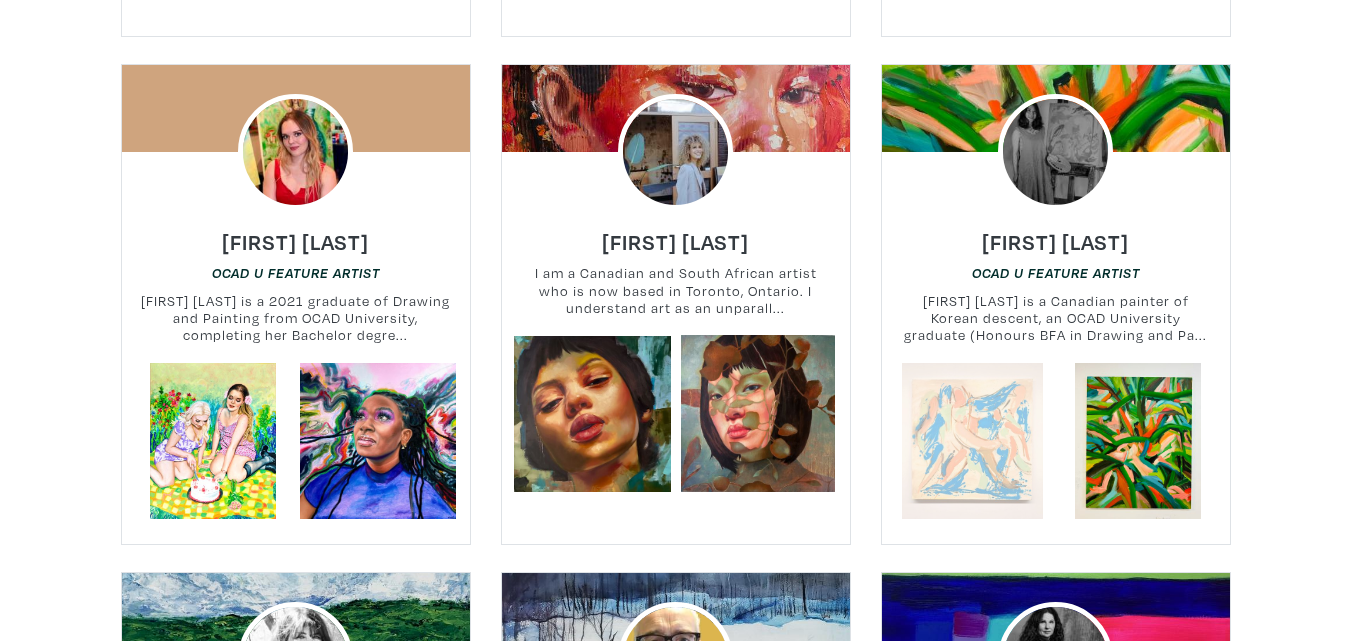 click at bounding box center [972, 441] 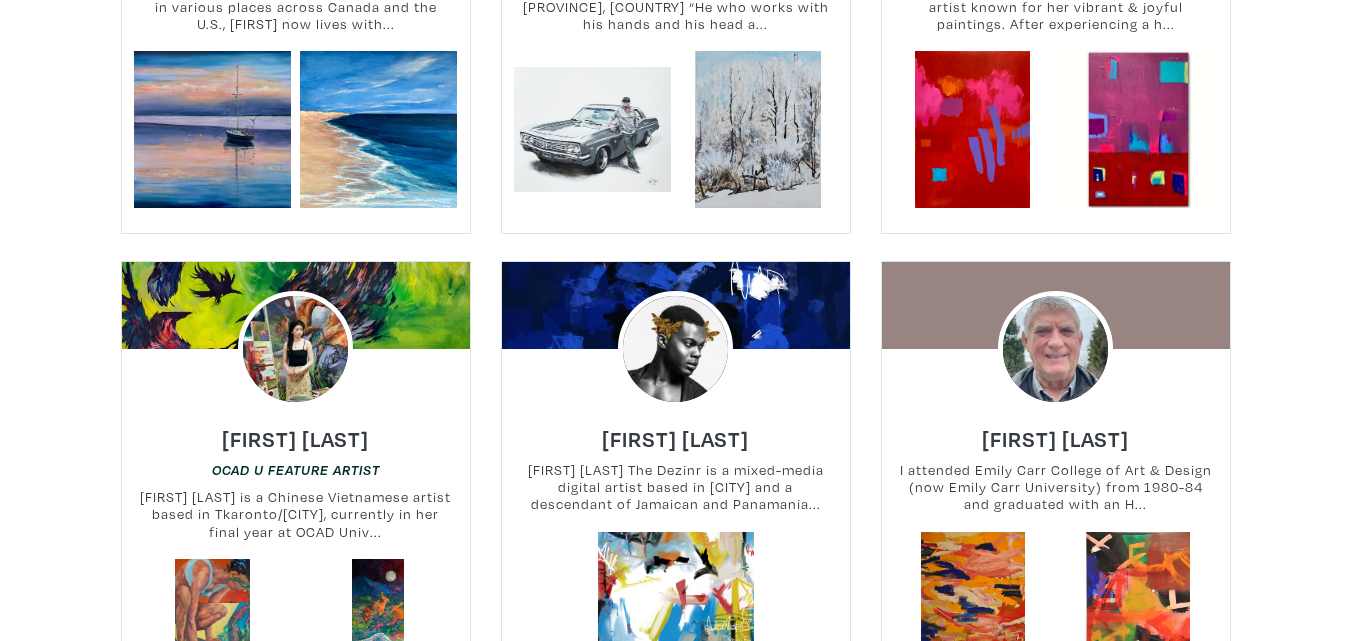 scroll, scrollTop: 2200, scrollLeft: 0, axis: vertical 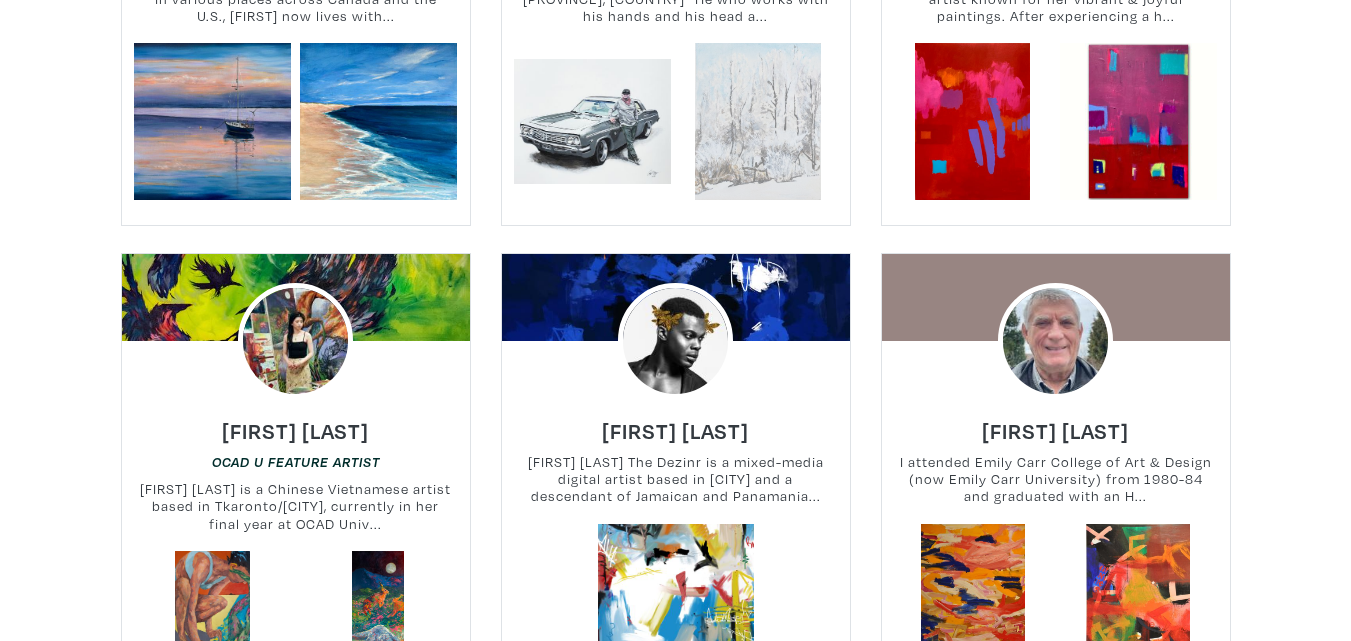 click at bounding box center (758, 121) 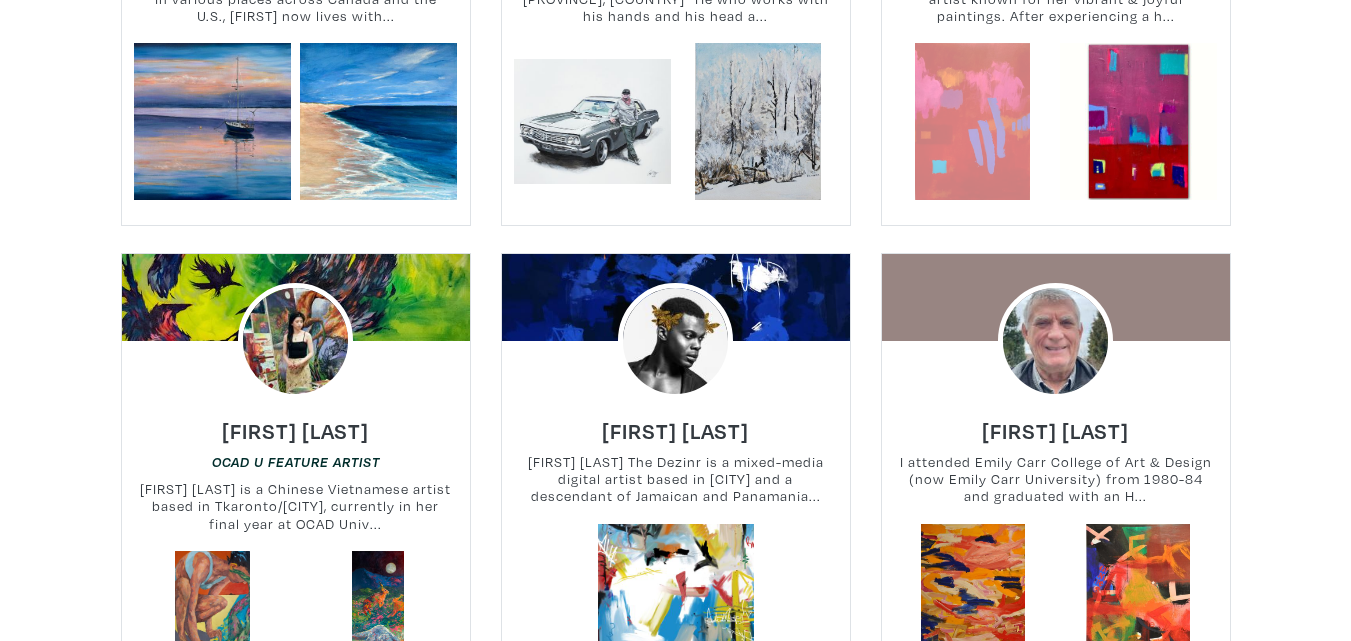 click at bounding box center (972, 121) 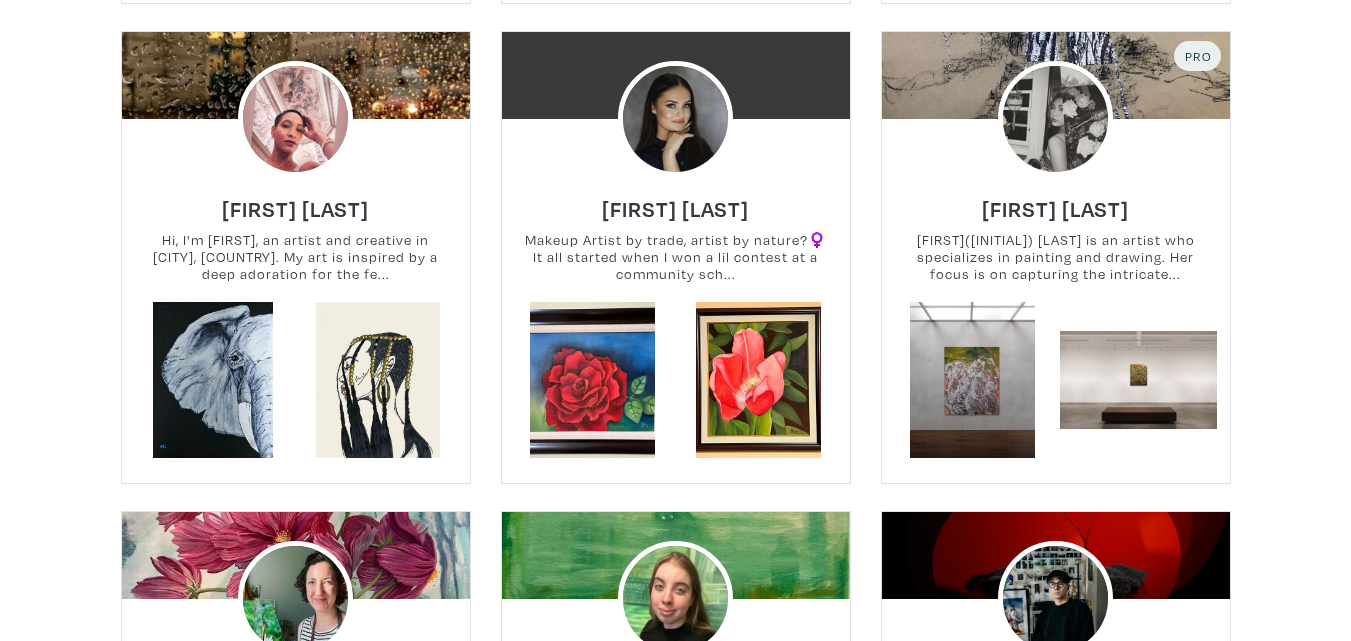scroll, scrollTop: 3000, scrollLeft: 0, axis: vertical 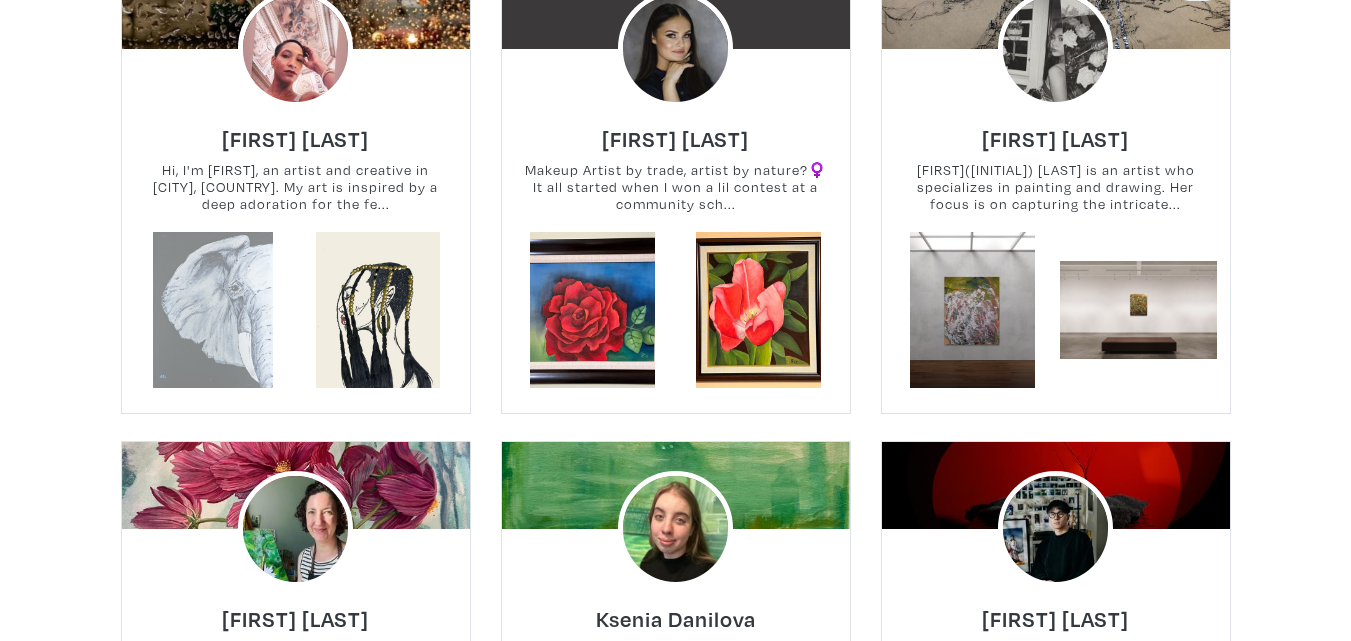 click at bounding box center (212, 310) 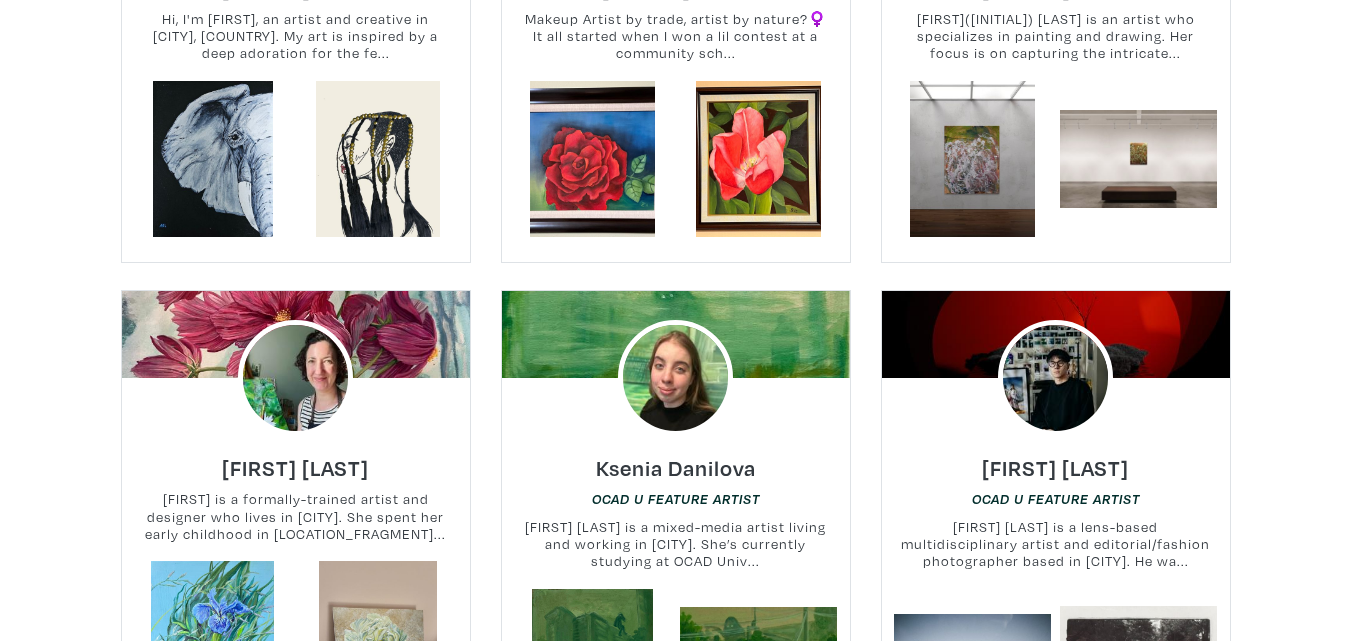 scroll, scrollTop: 3500, scrollLeft: 0, axis: vertical 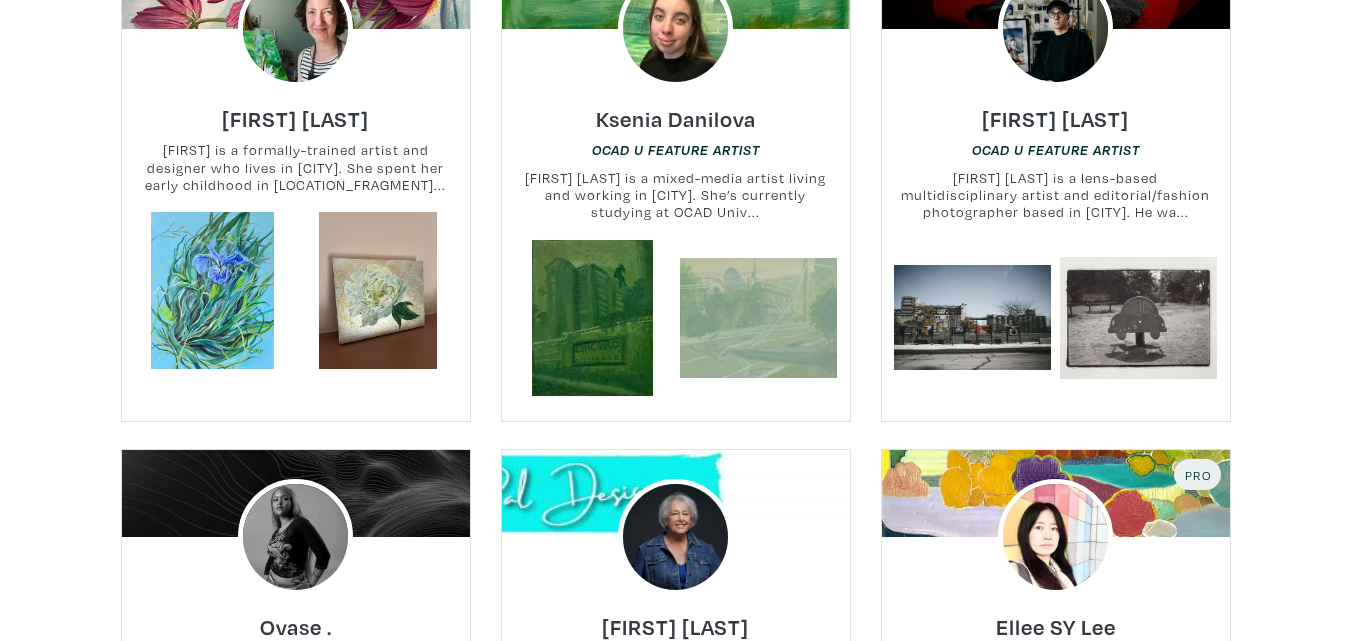 click at bounding box center (758, 318) 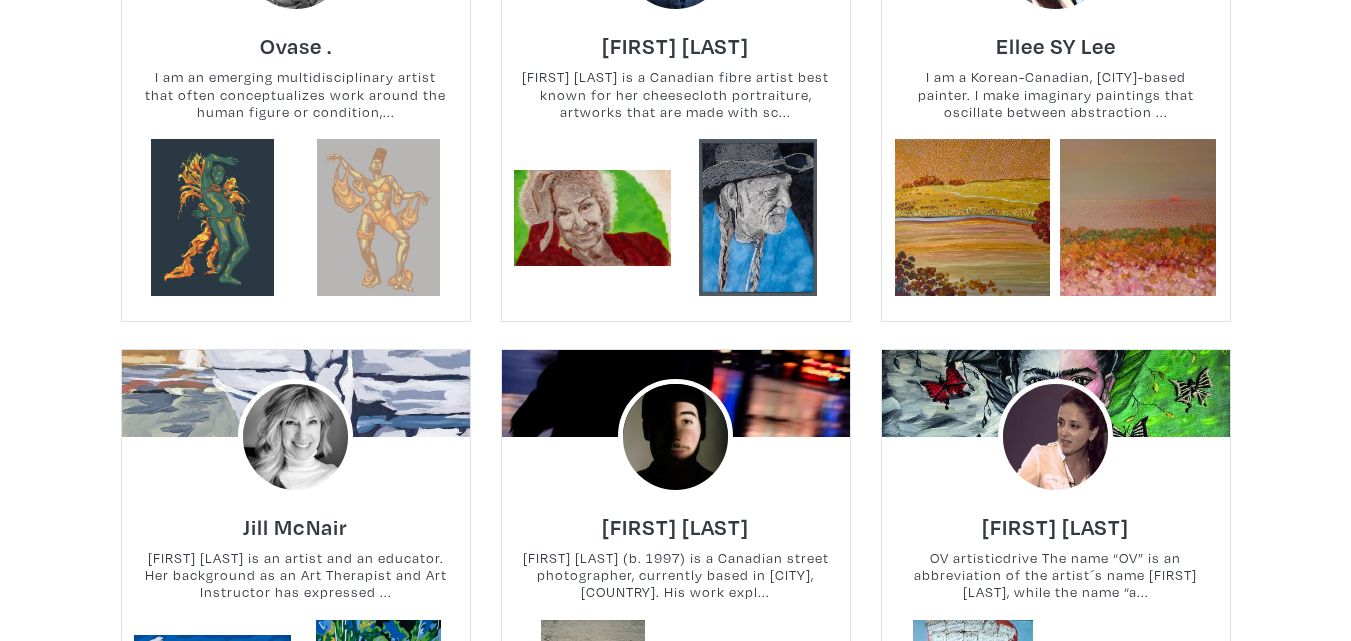 scroll, scrollTop: 4100, scrollLeft: 0, axis: vertical 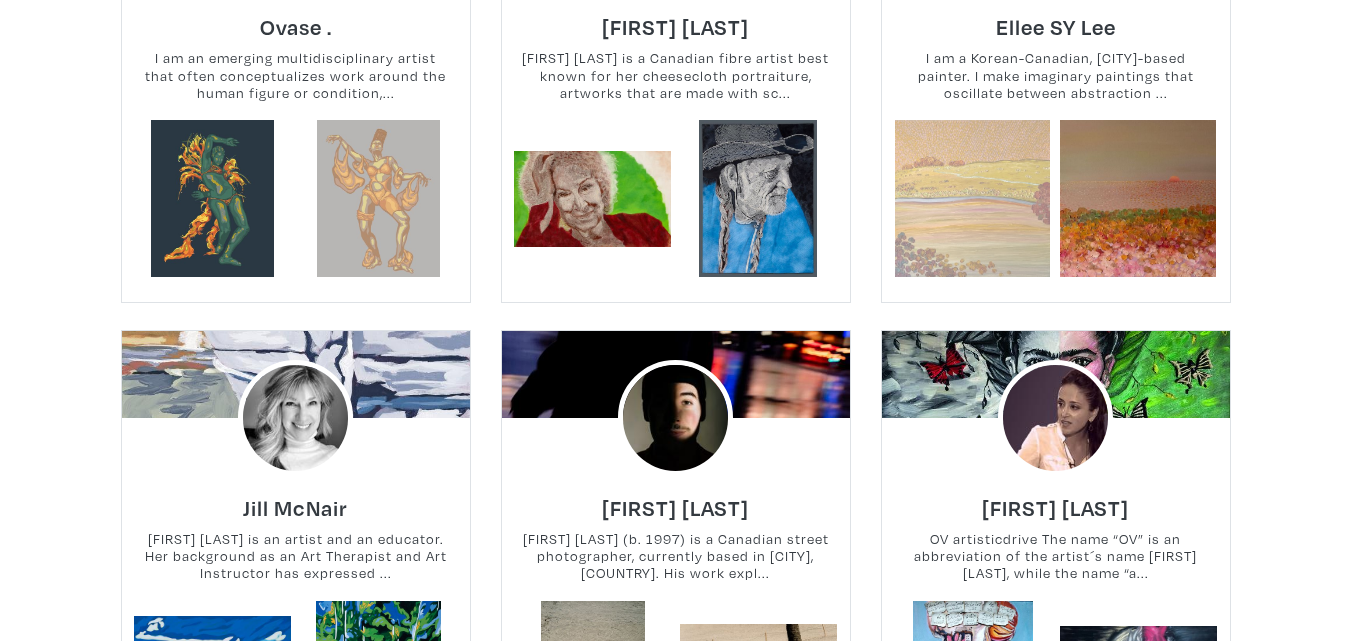 click at bounding box center [972, 198] 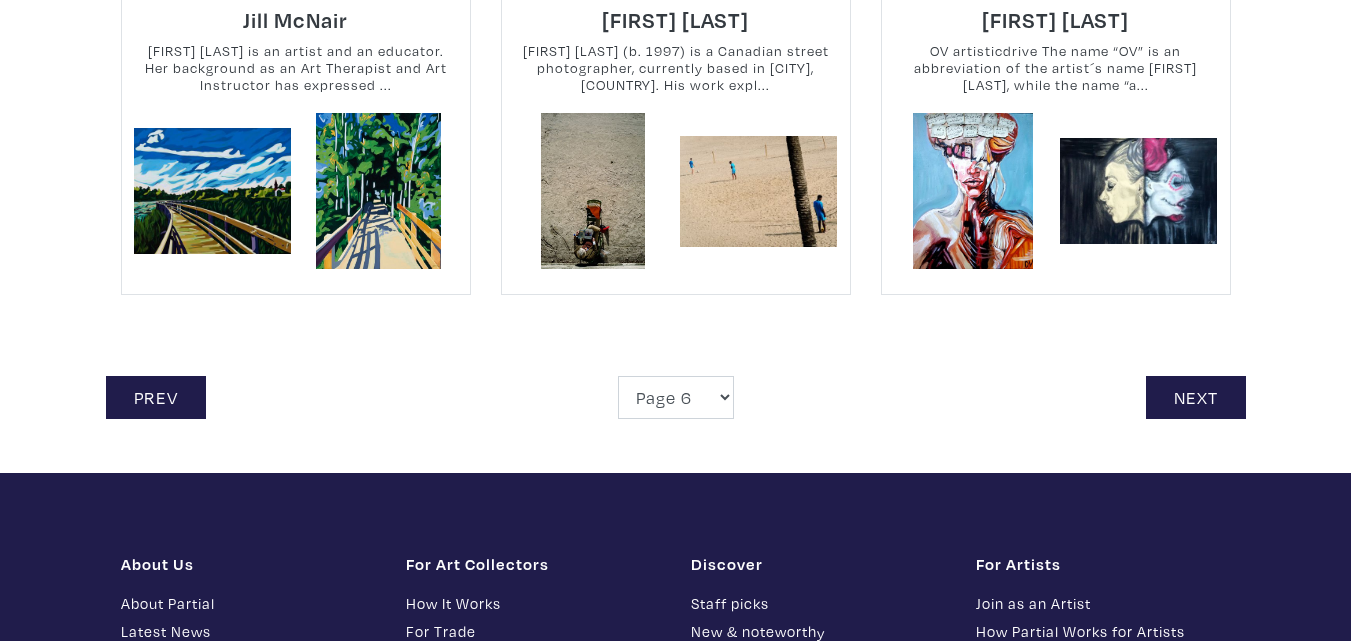 scroll, scrollTop: 4600, scrollLeft: 0, axis: vertical 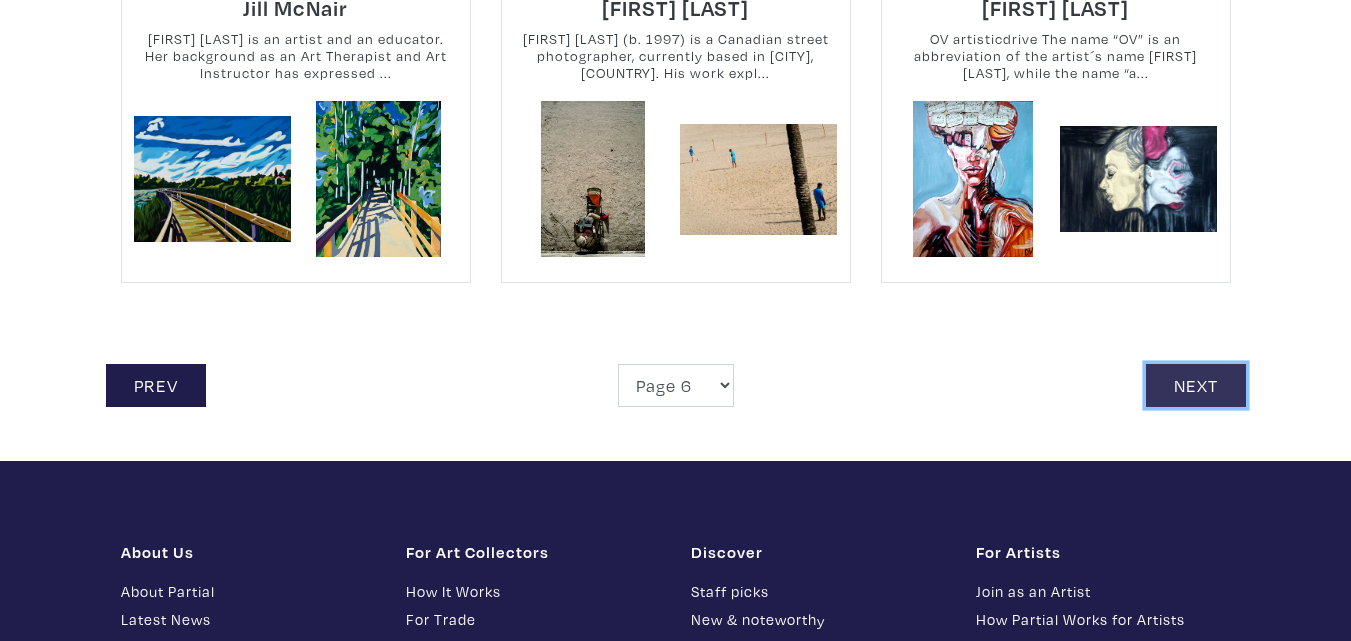 click on "Next" at bounding box center (1196, 385) 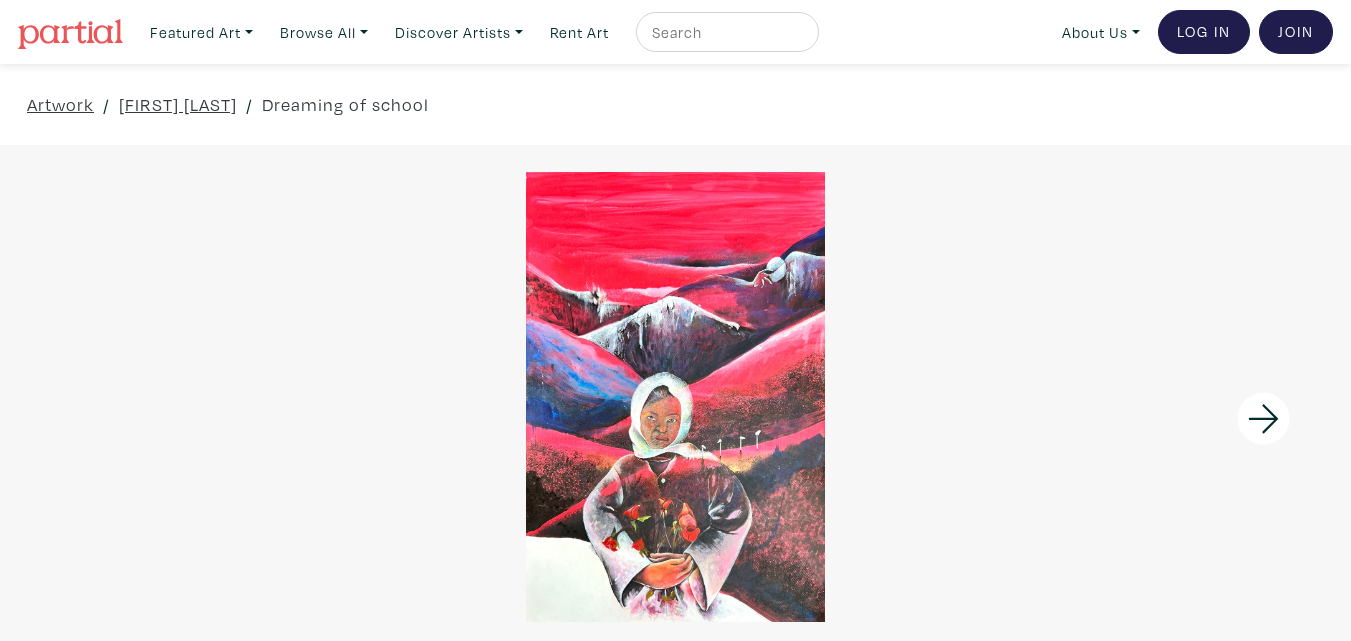 scroll, scrollTop: 0, scrollLeft: 0, axis: both 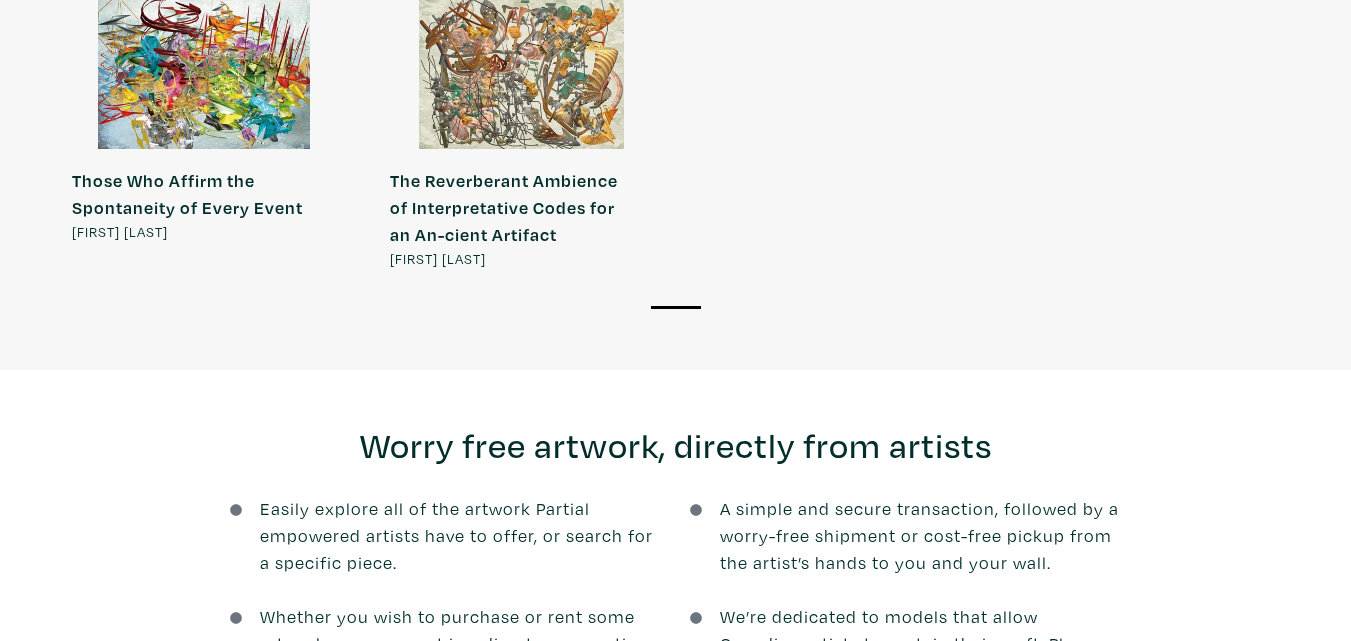 click at bounding box center [204, 74] 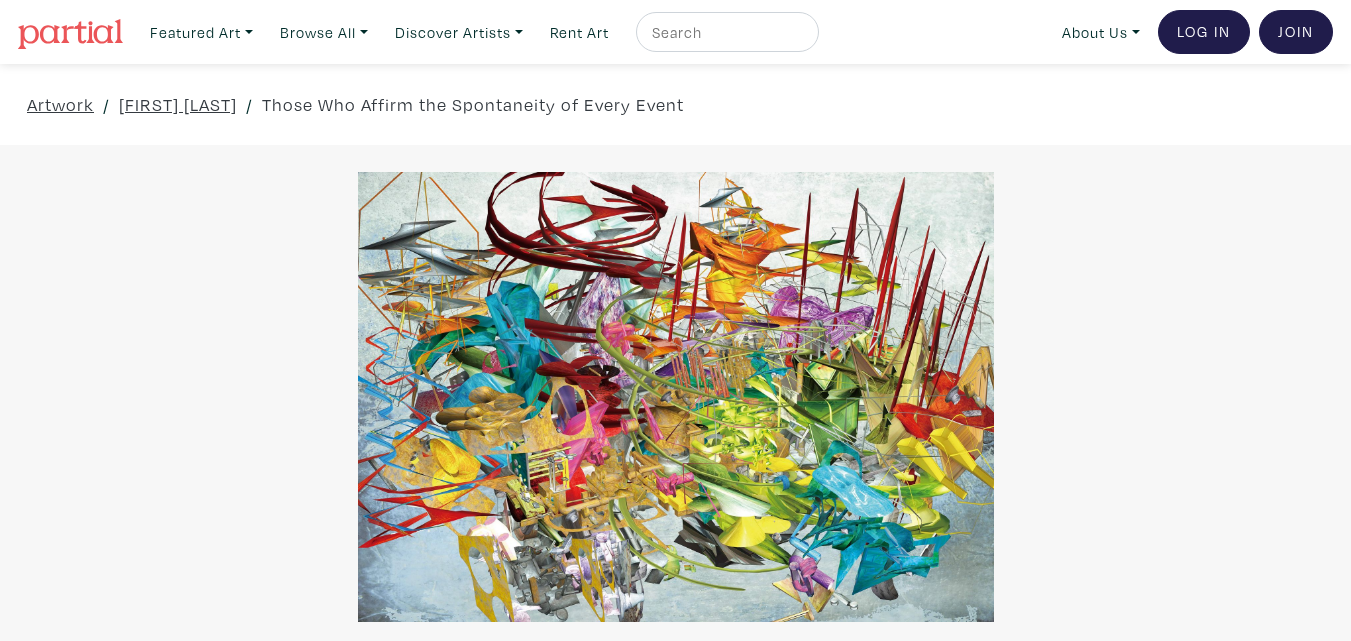 scroll, scrollTop: 0, scrollLeft: 0, axis: both 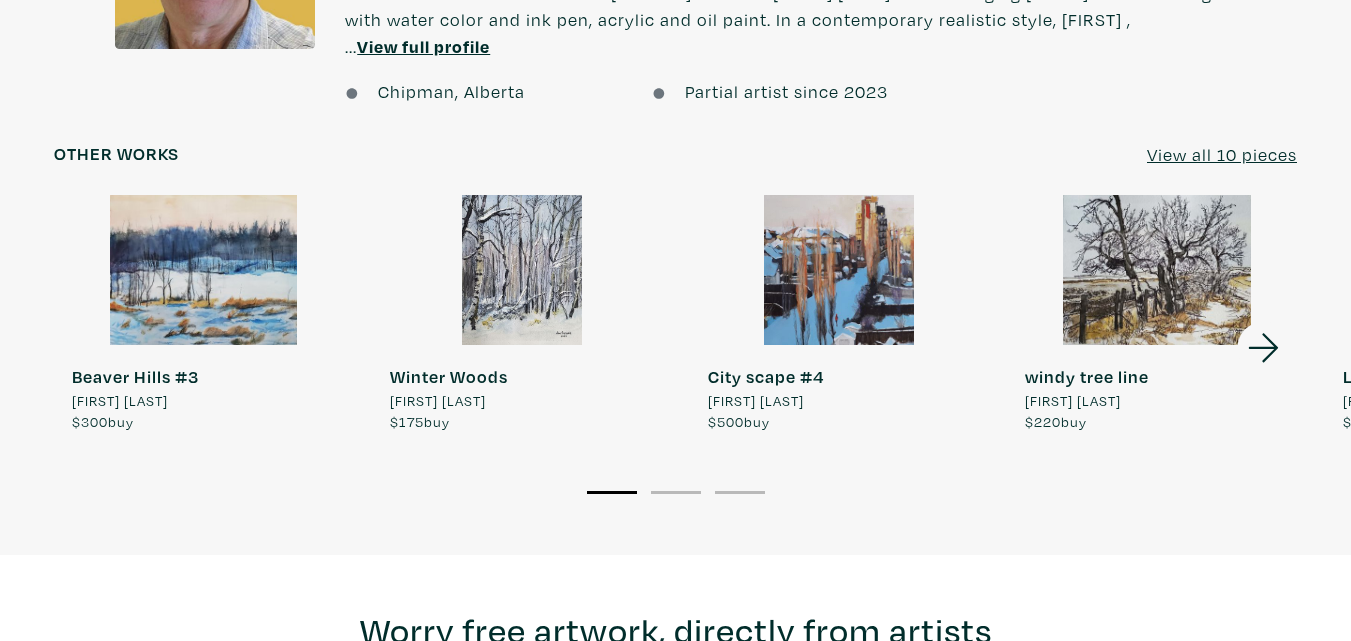 click at bounding box center [204, 270] 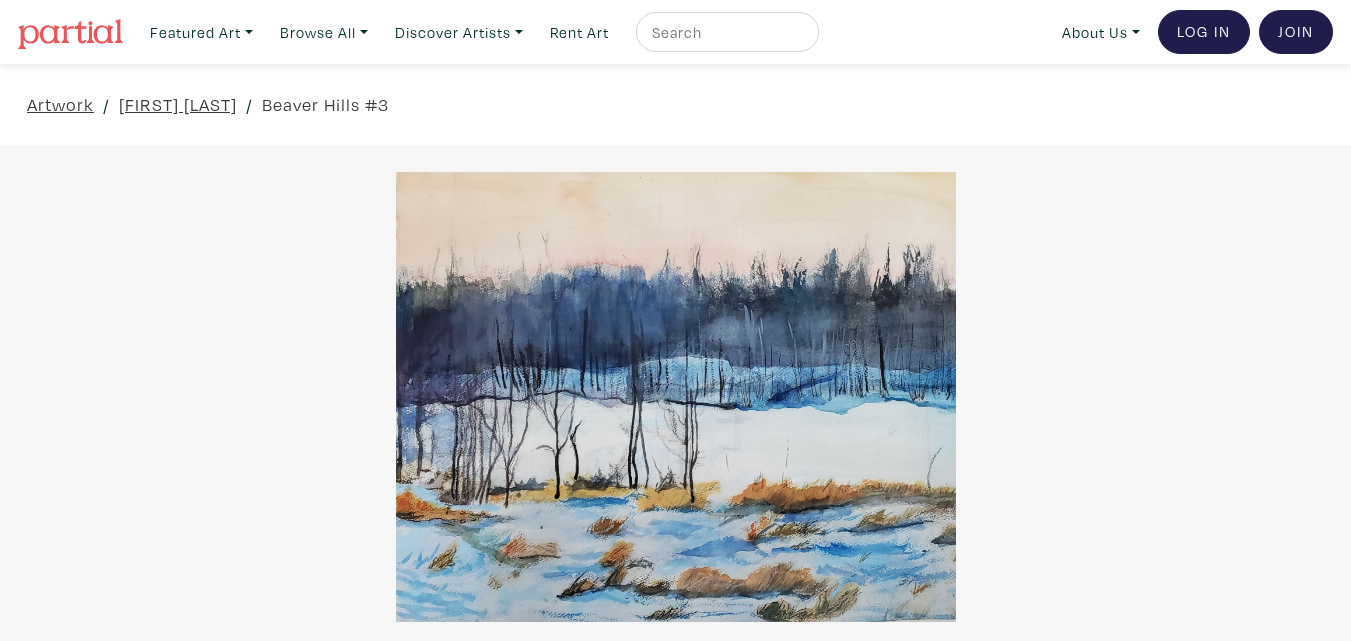 scroll, scrollTop: 0, scrollLeft: 0, axis: both 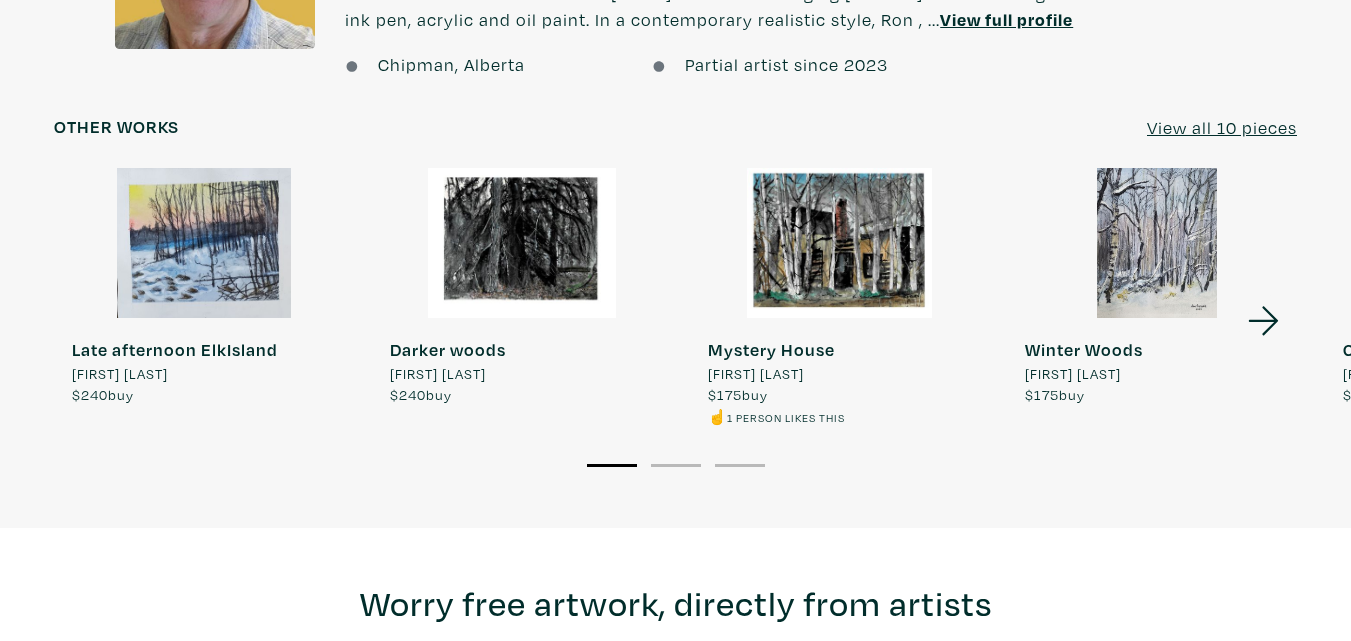 click 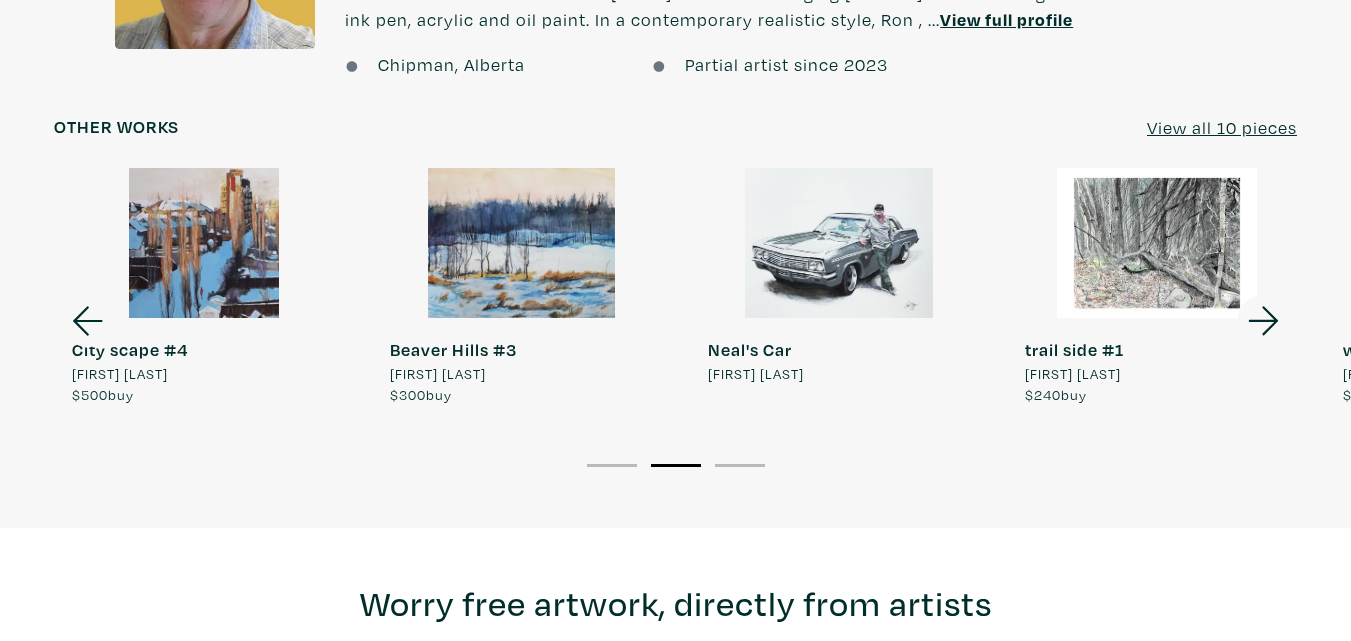 click 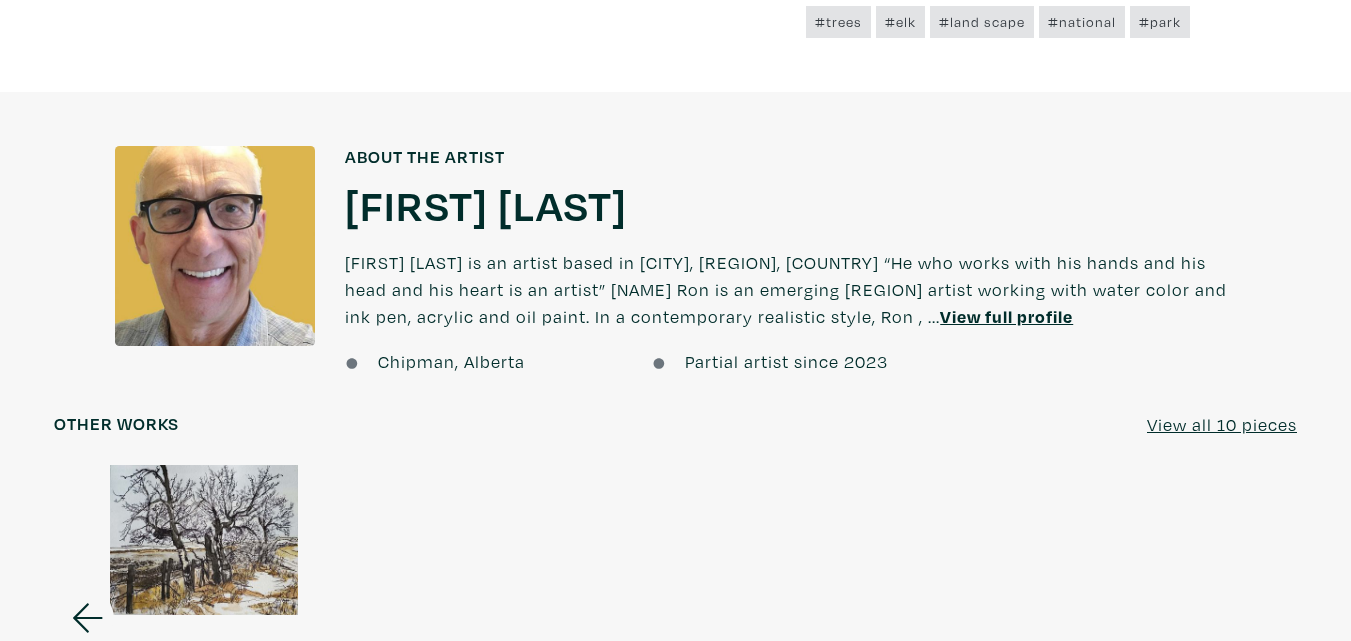 scroll, scrollTop: 1300, scrollLeft: 0, axis: vertical 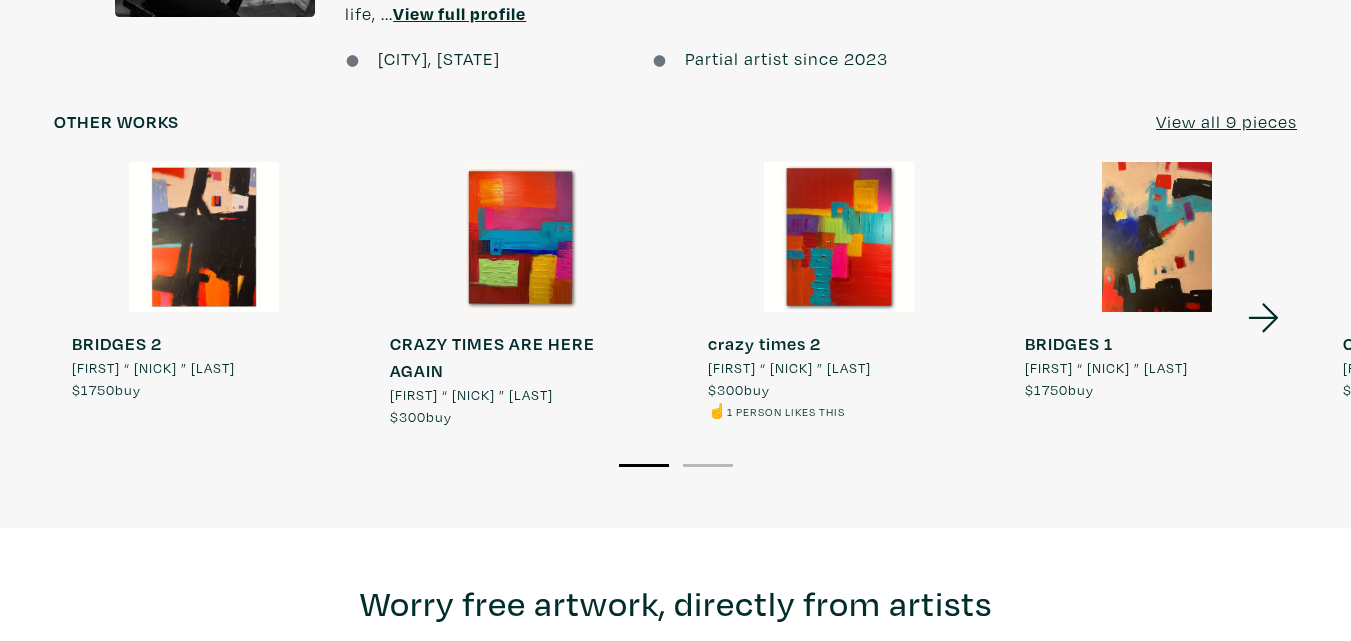 click 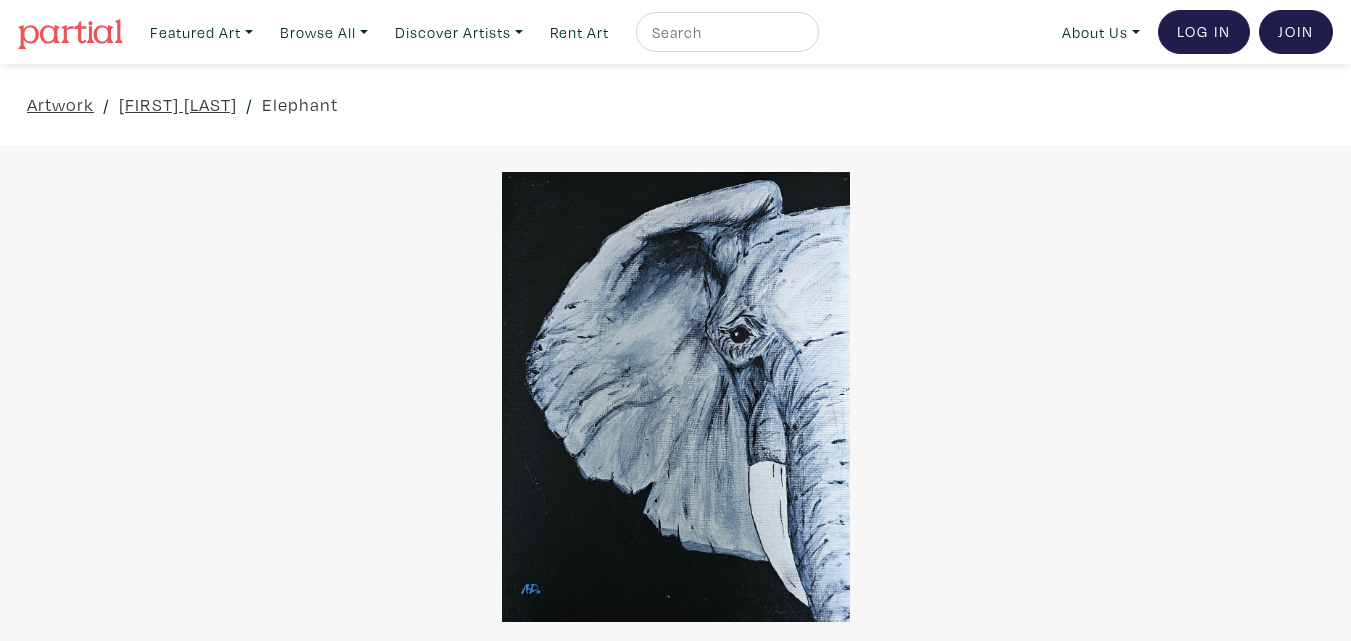 scroll, scrollTop: 0, scrollLeft: 0, axis: both 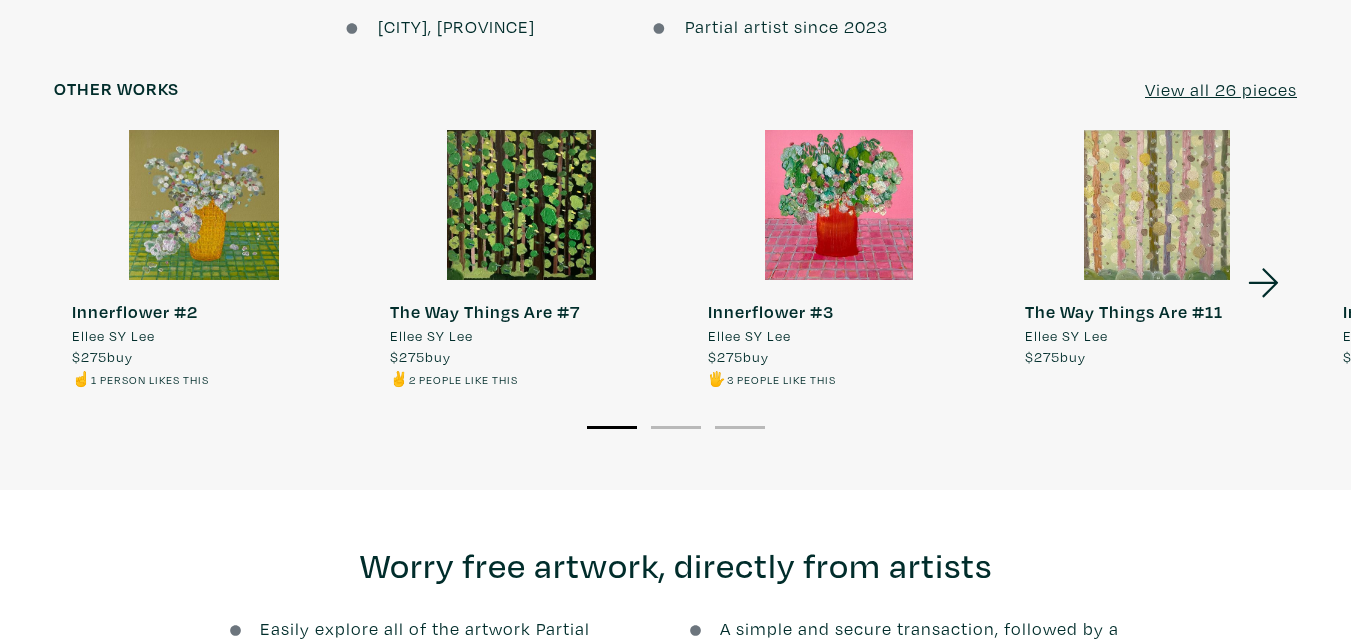 click 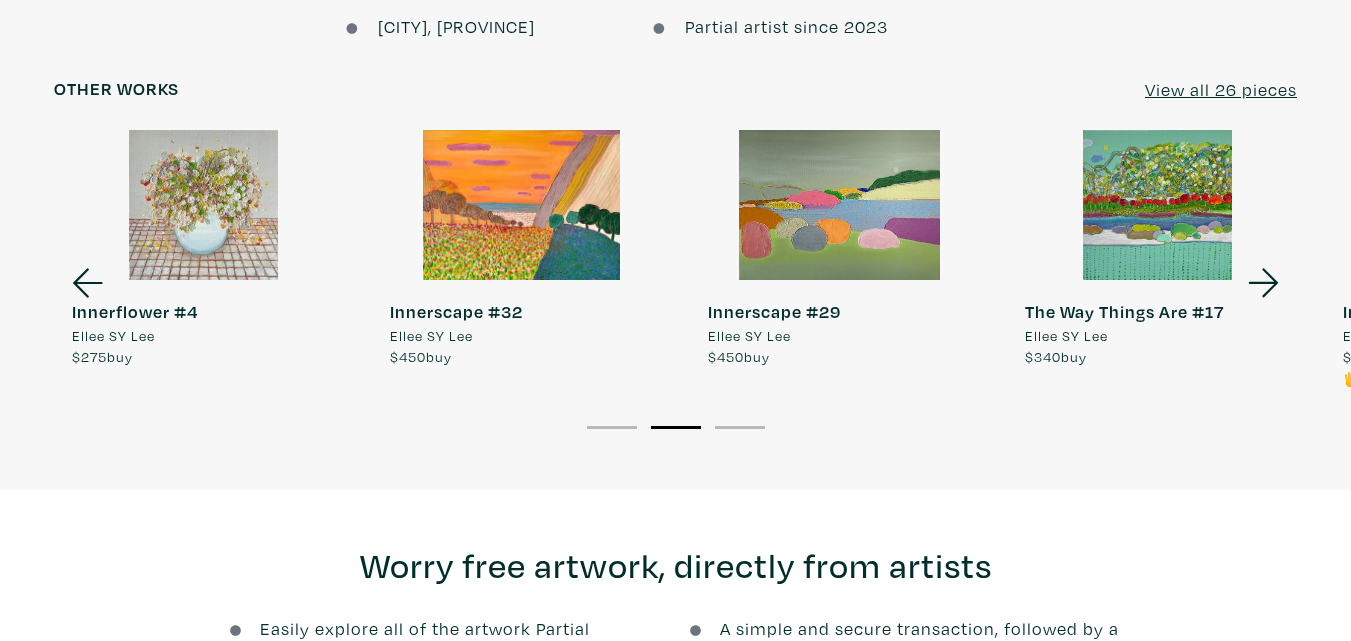 click 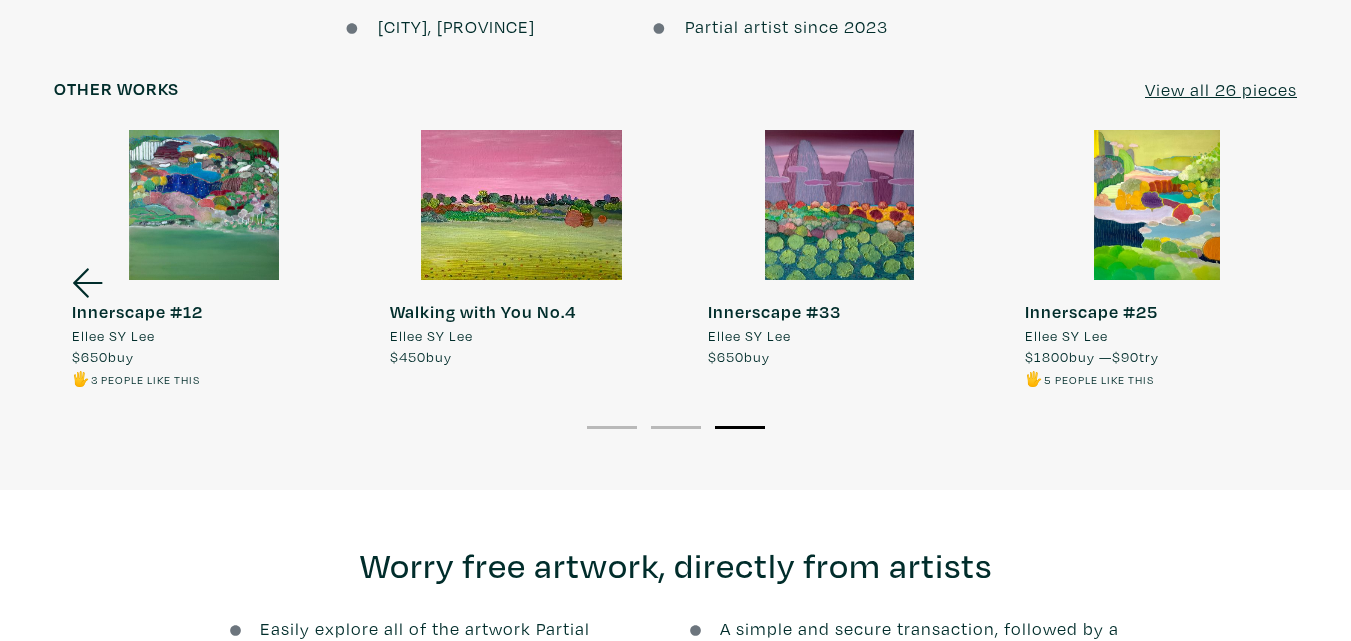click at bounding box center (1157, 205) 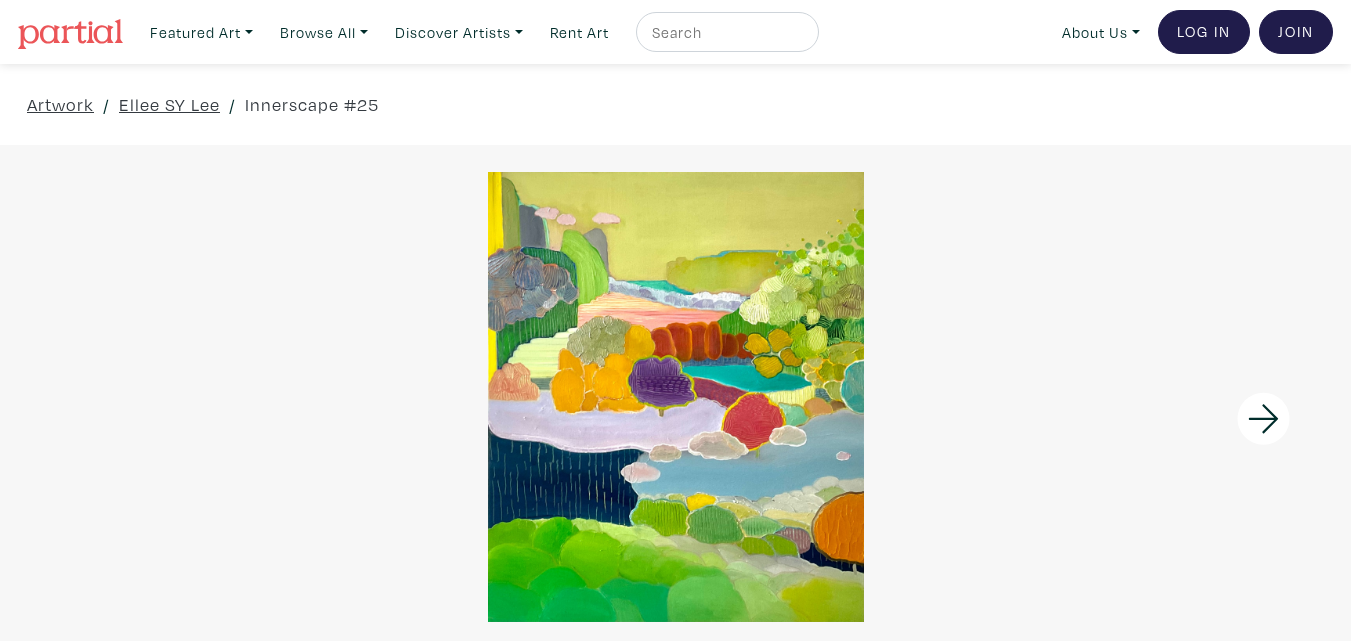scroll, scrollTop: 0, scrollLeft: 0, axis: both 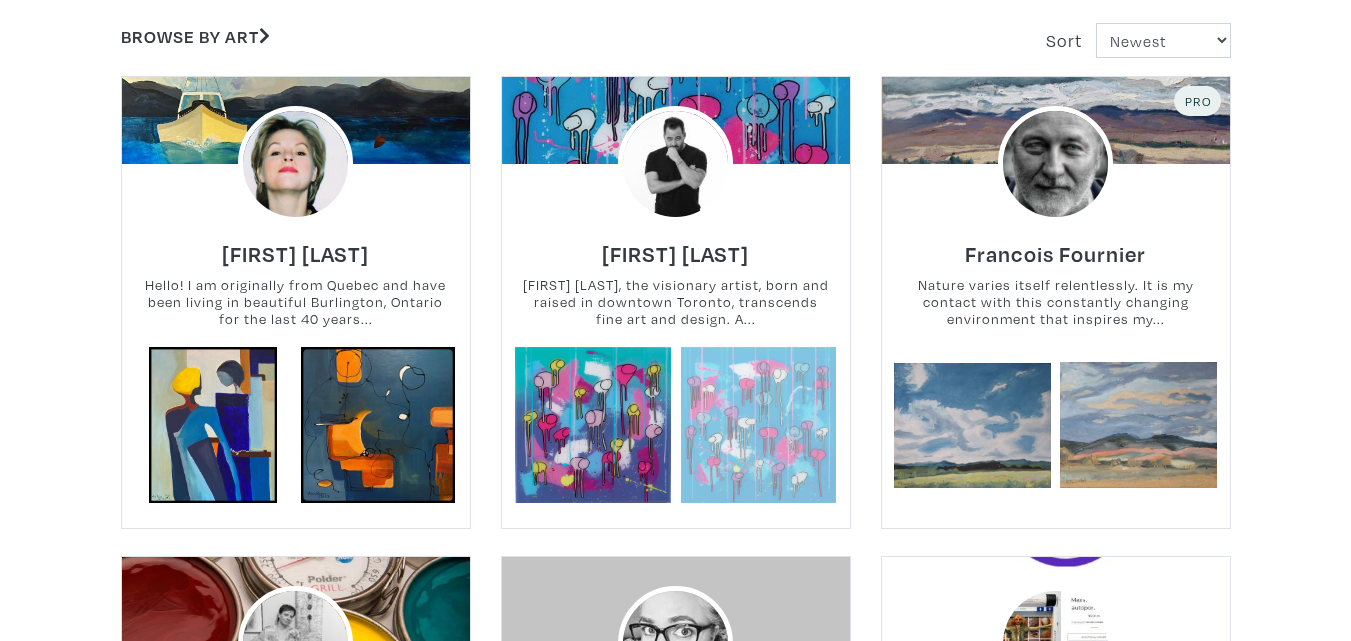 click at bounding box center [758, 425] 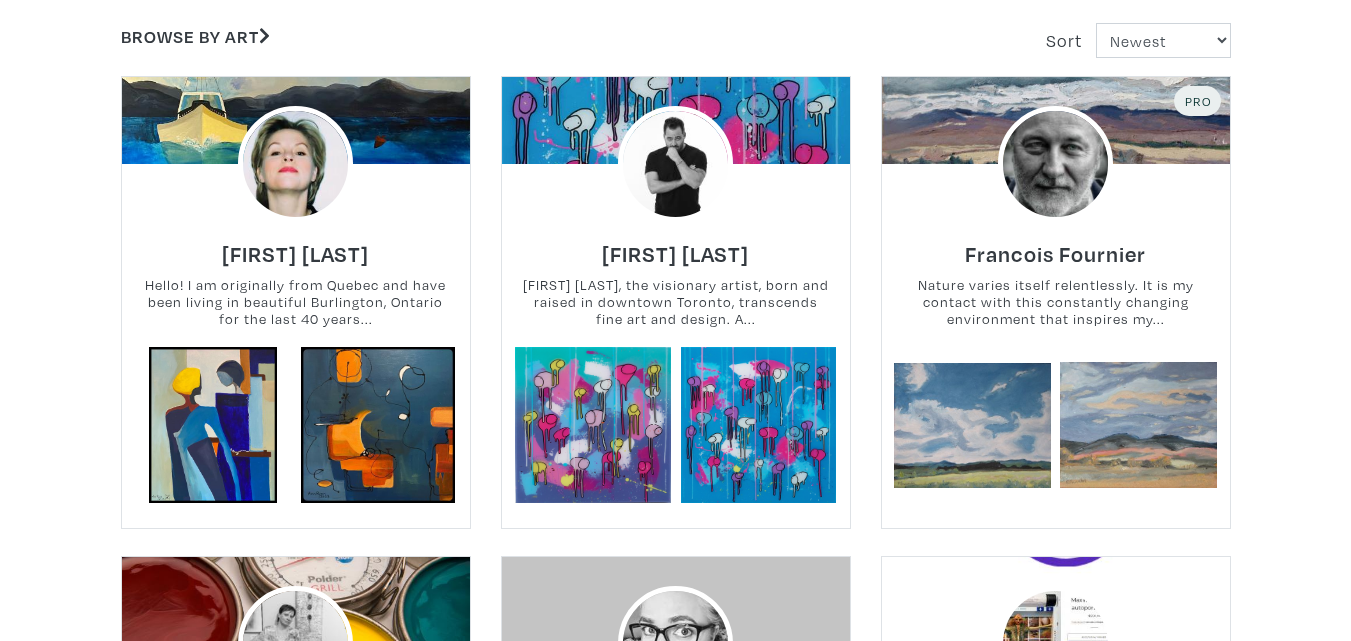 click on "[FIRST] [LAST]
Nature varies itself relentlessly. It is my contact with this constantly changing environment that inspires my..." at bounding box center (1056, 284) 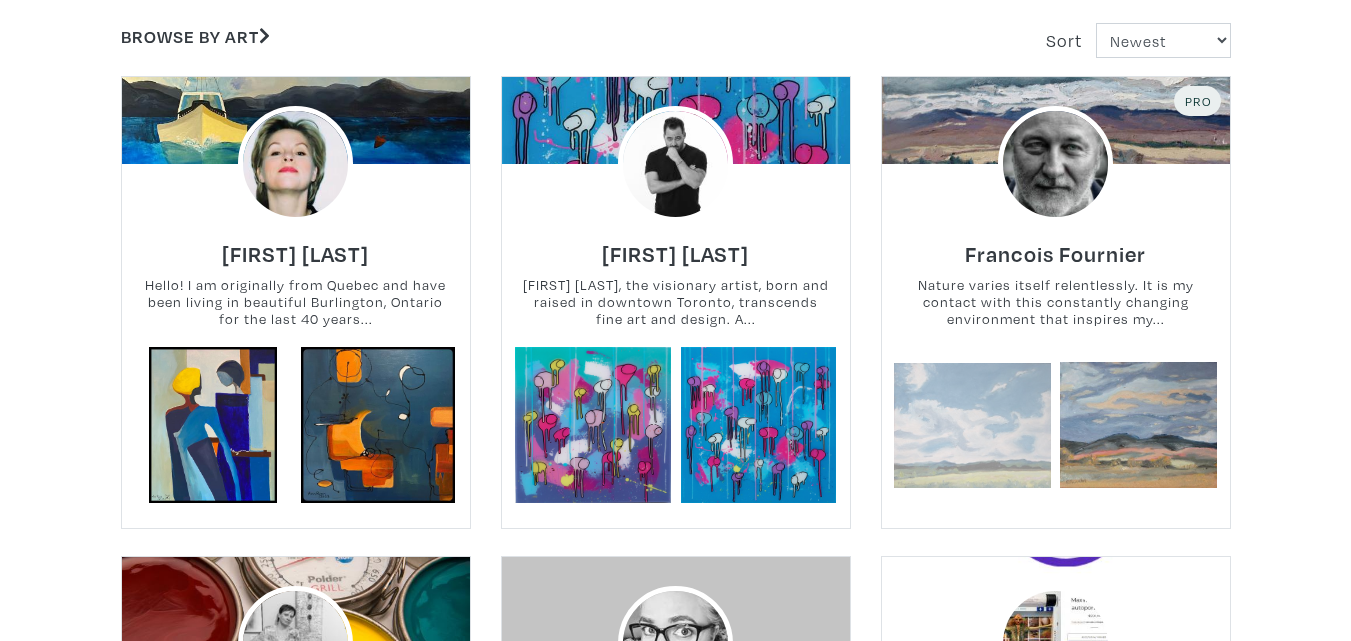 click at bounding box center (972, 425) 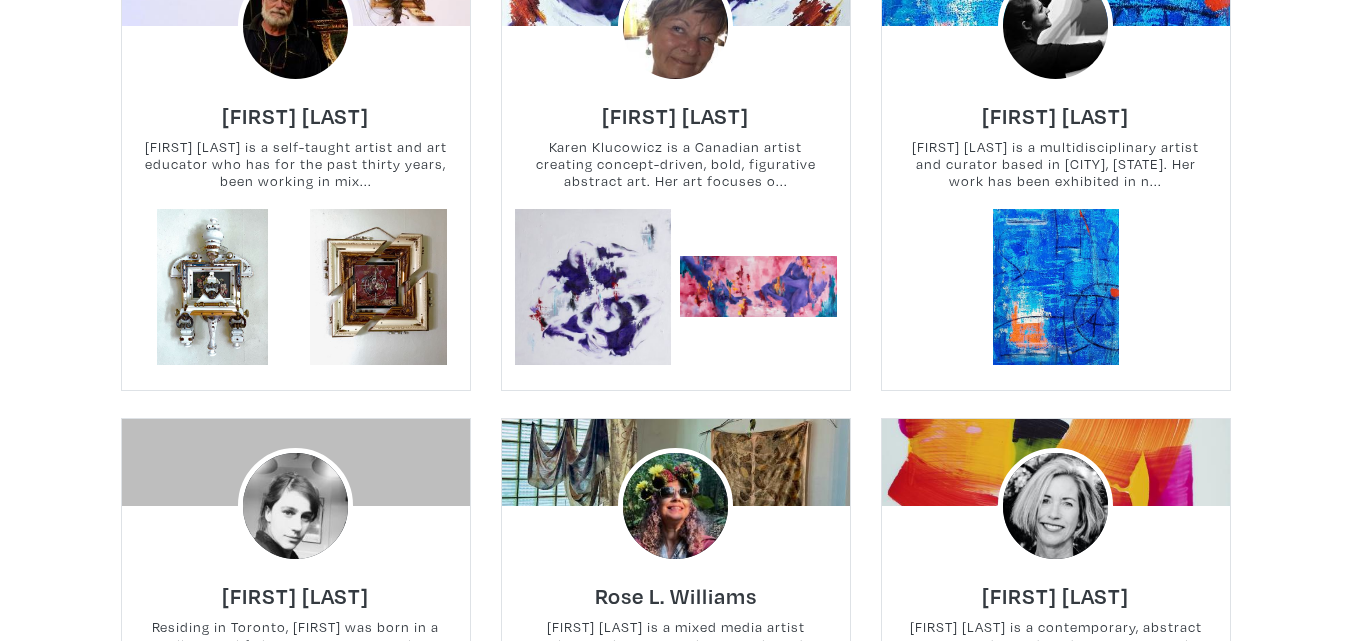 scroll, scrollTop: 2000, scrollLeft: 0, axis: vertical 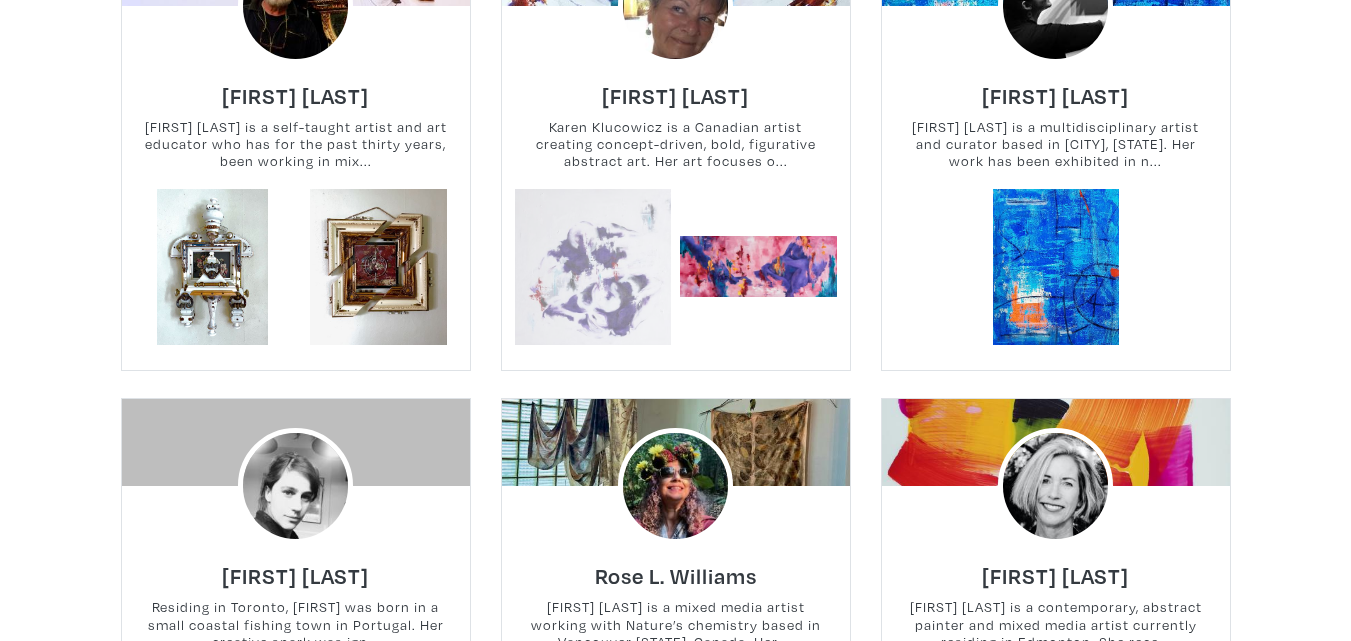 click at bounding box center (592, 267) 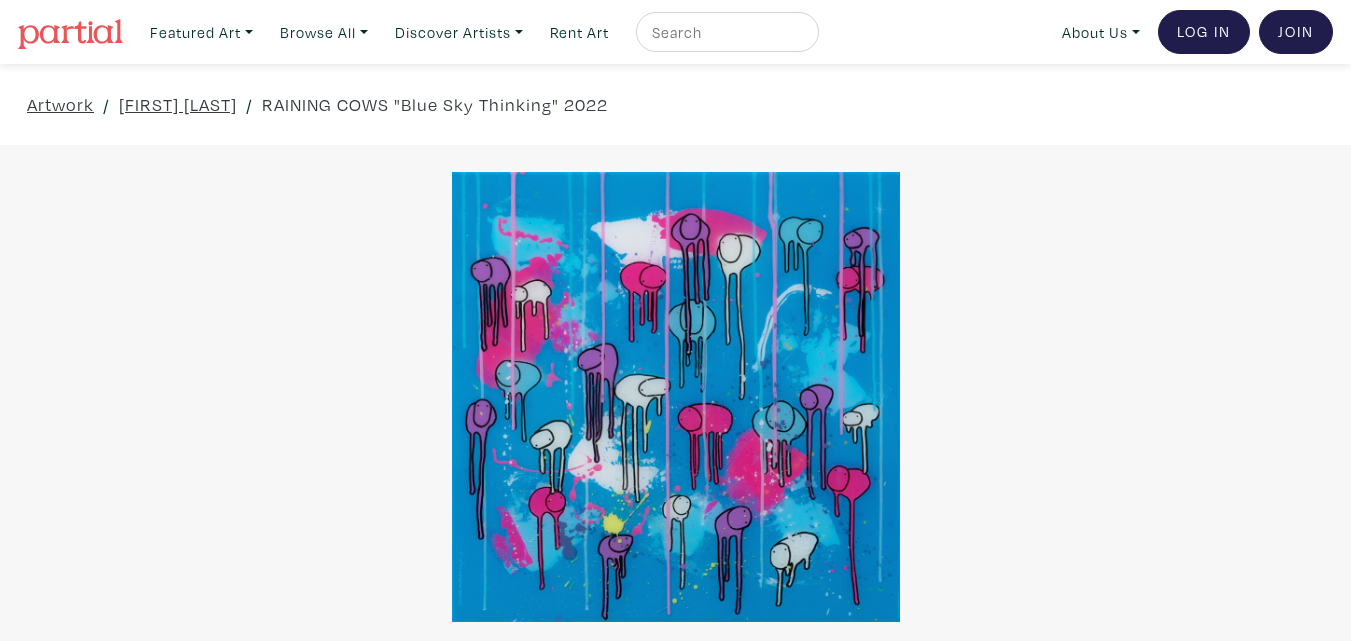 scroll, scrollTop: 0, scrollLeft: 0, axis: both 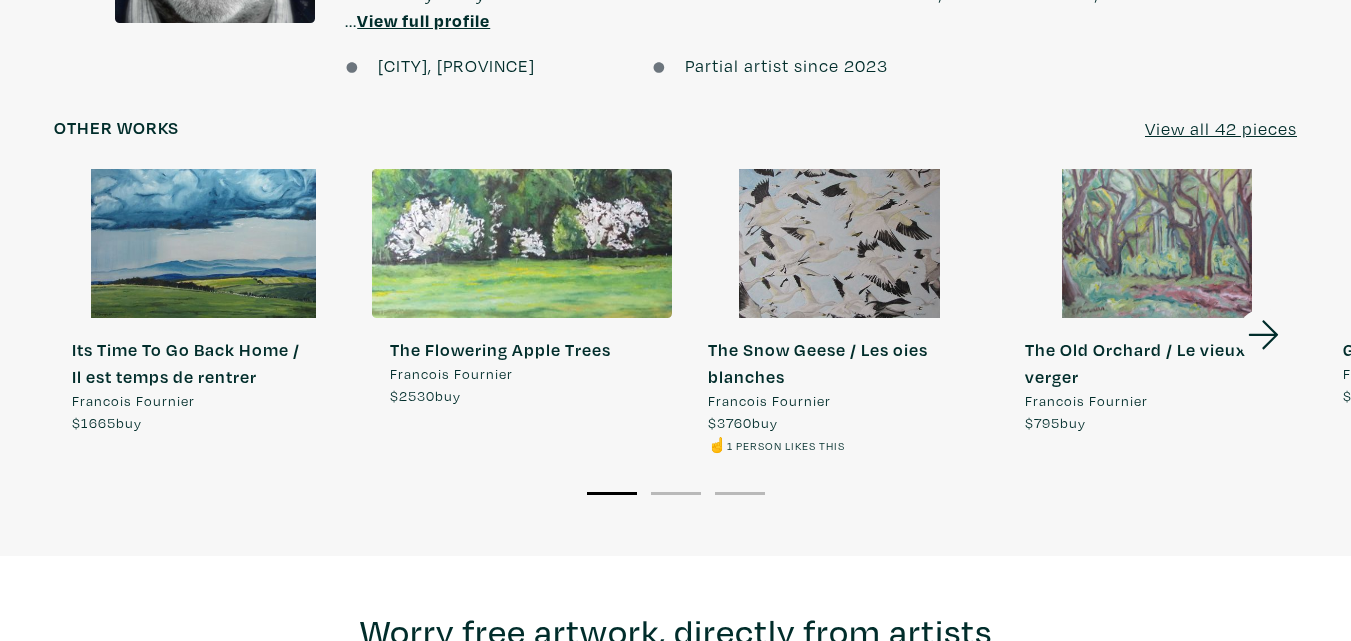 click at bounding box center (840, 244) 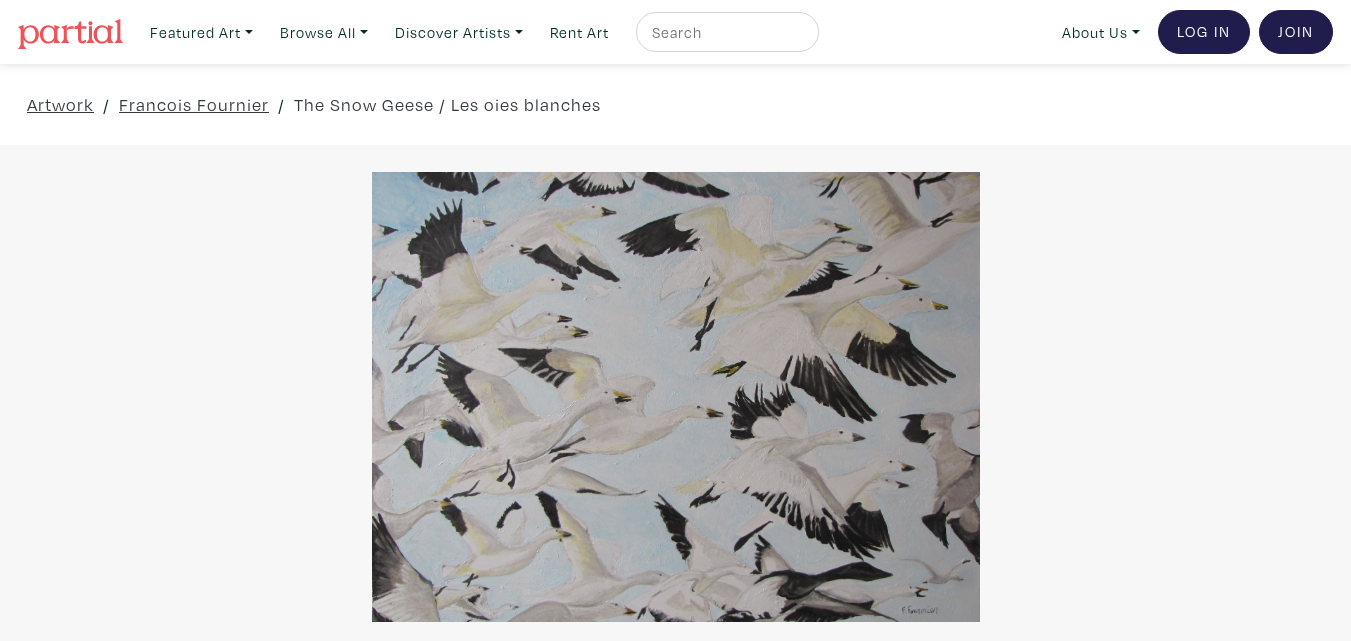 scroll, scrollTop: 0, scrollLeft: 0, axis: both 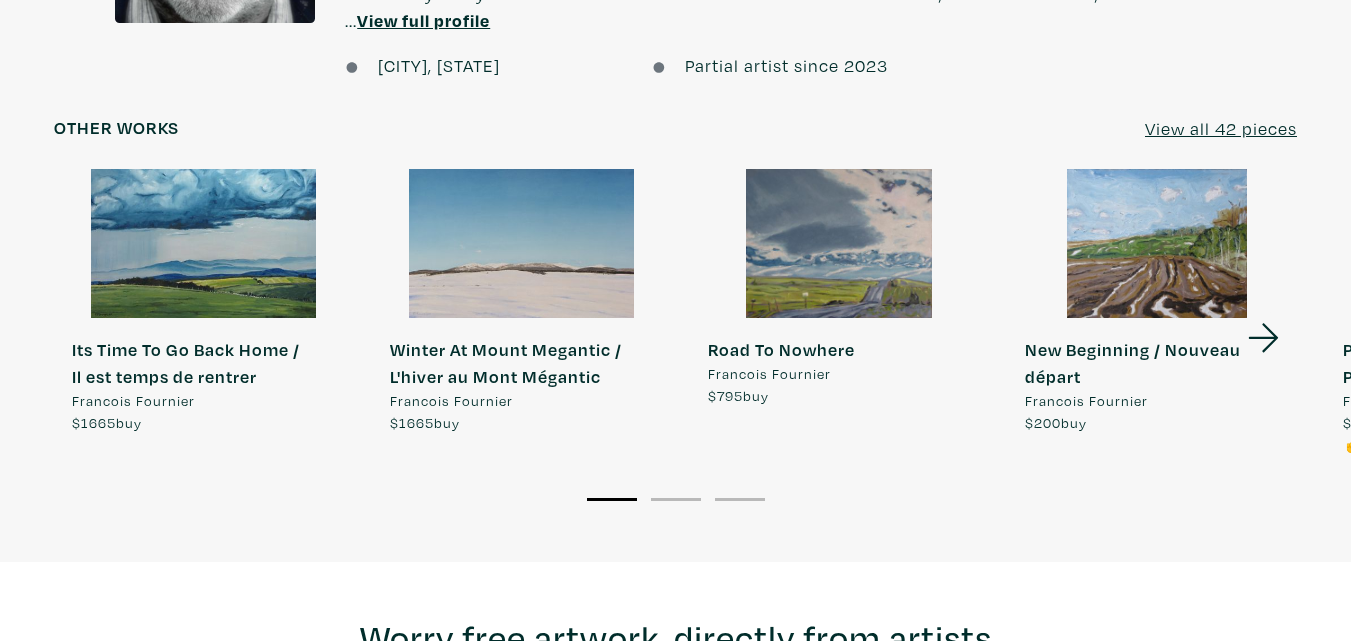 click 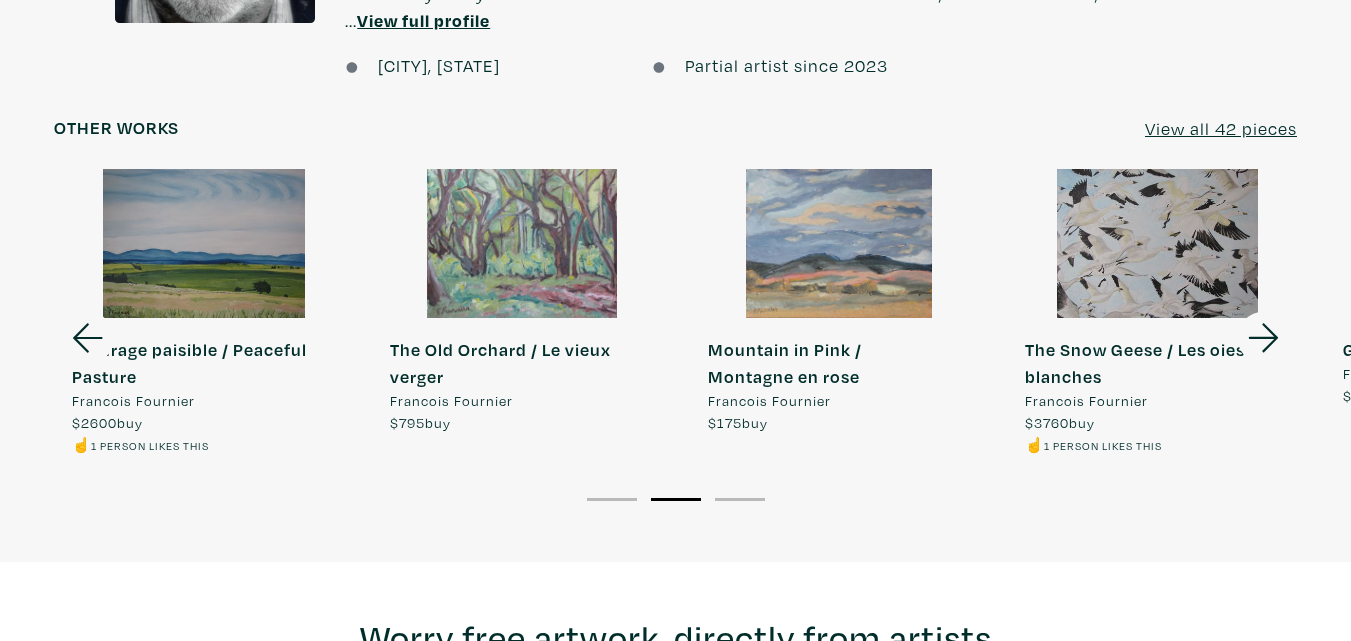 click at bounding box center (840, 244) 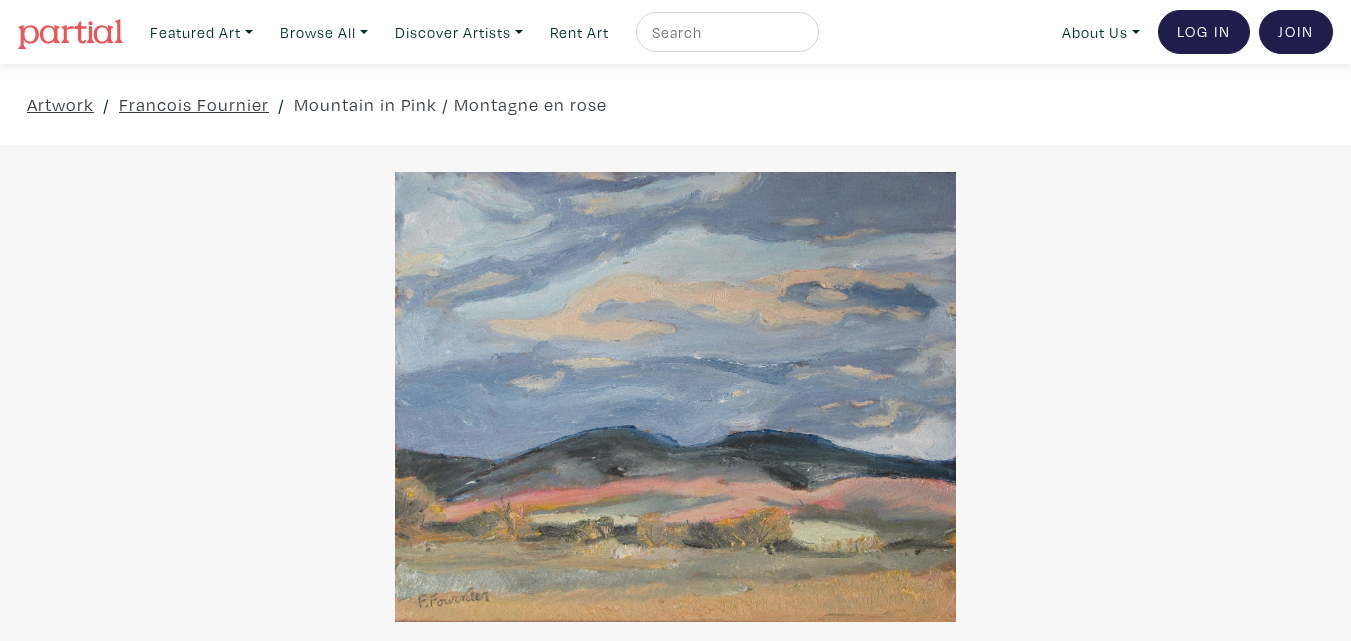 scroll, scrollTop: 0, scrollLeft: 0, axis: both 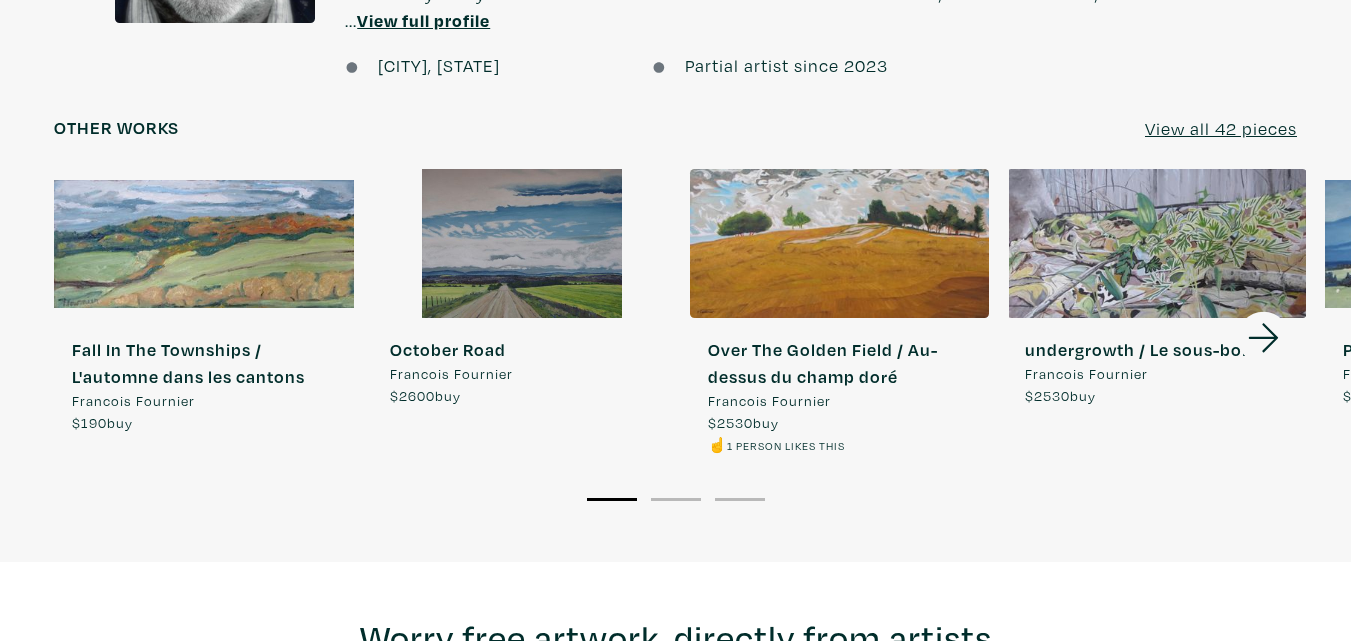 click 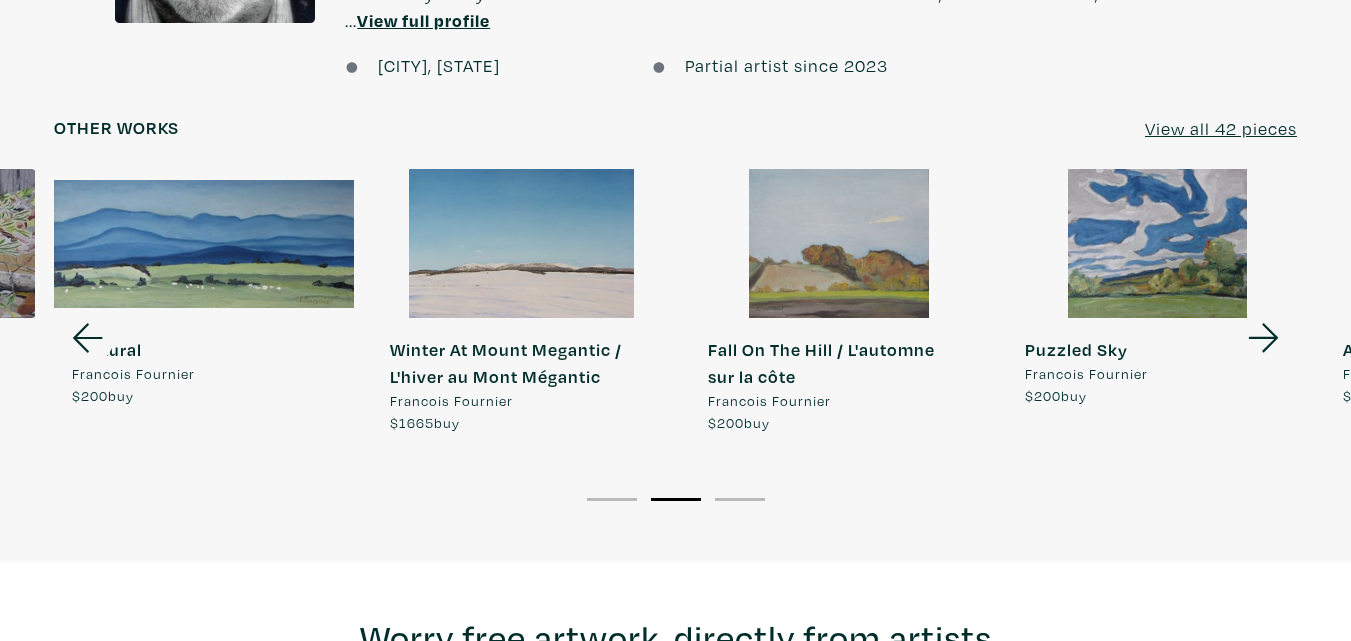 click 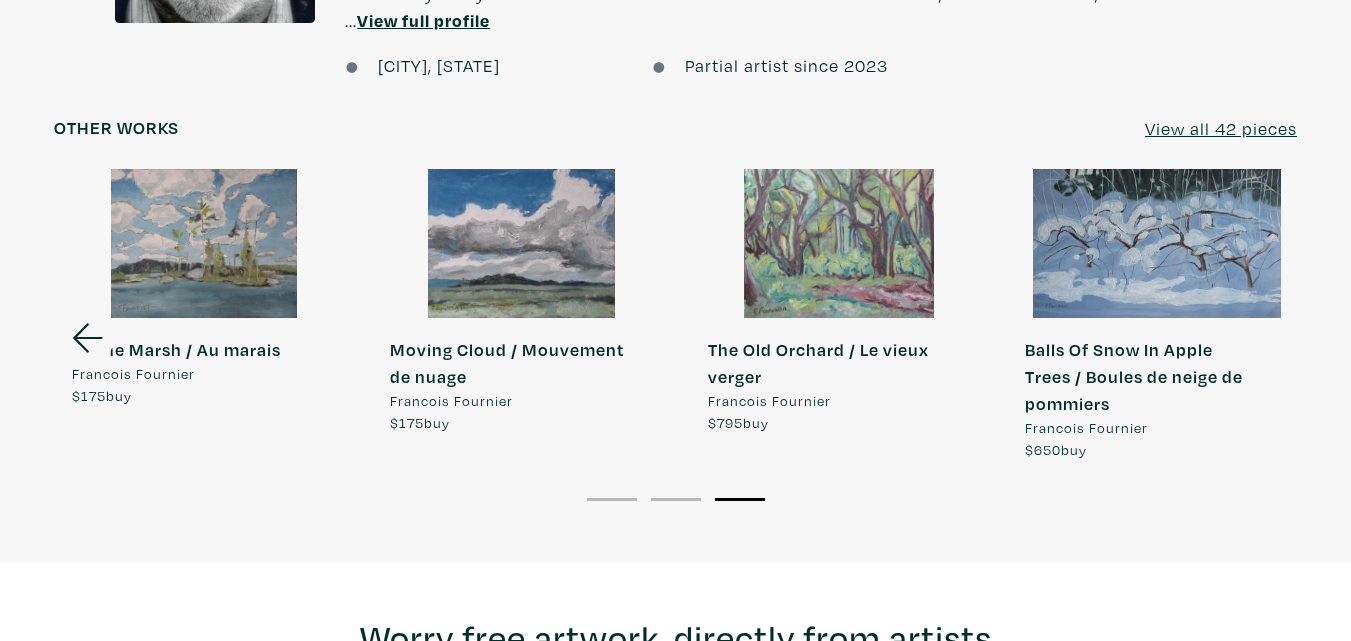 click at bounding box center (840, 244) 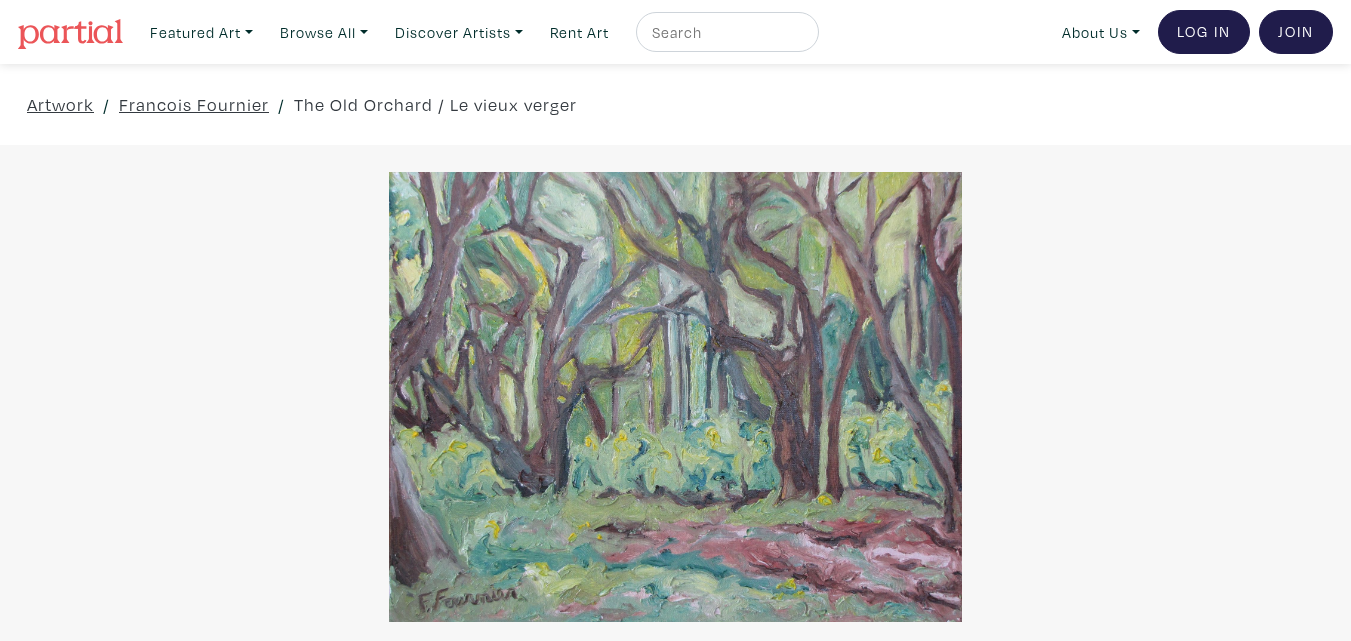 scroll, scrollTop: 0, scrollLeft: 0, axis: both 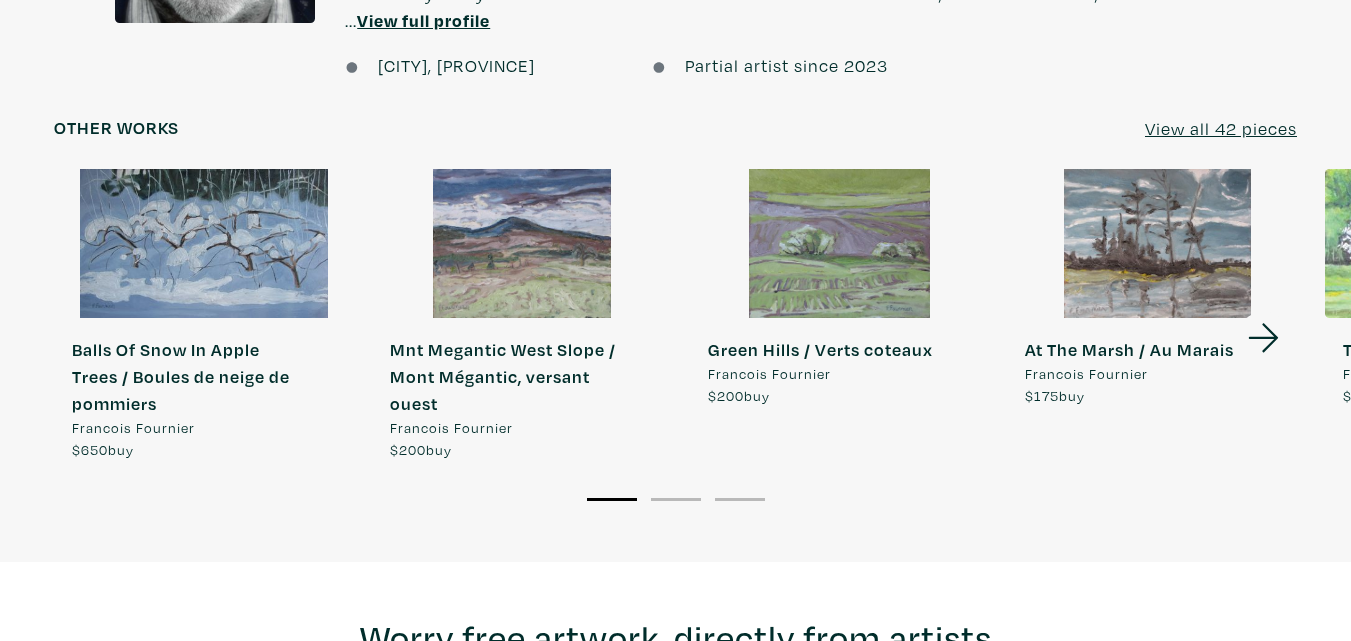 click at bounding box center (840, 244) 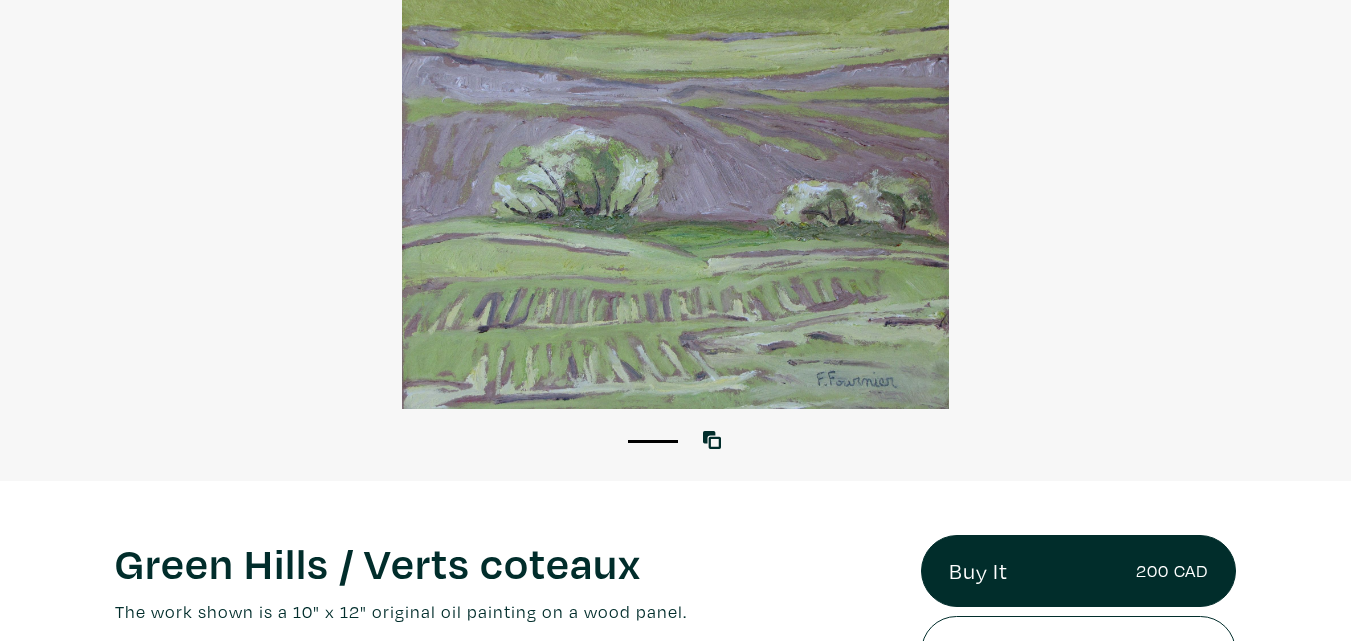 scroll, scrollTop: 0, scrollLeft: 0, axis: both 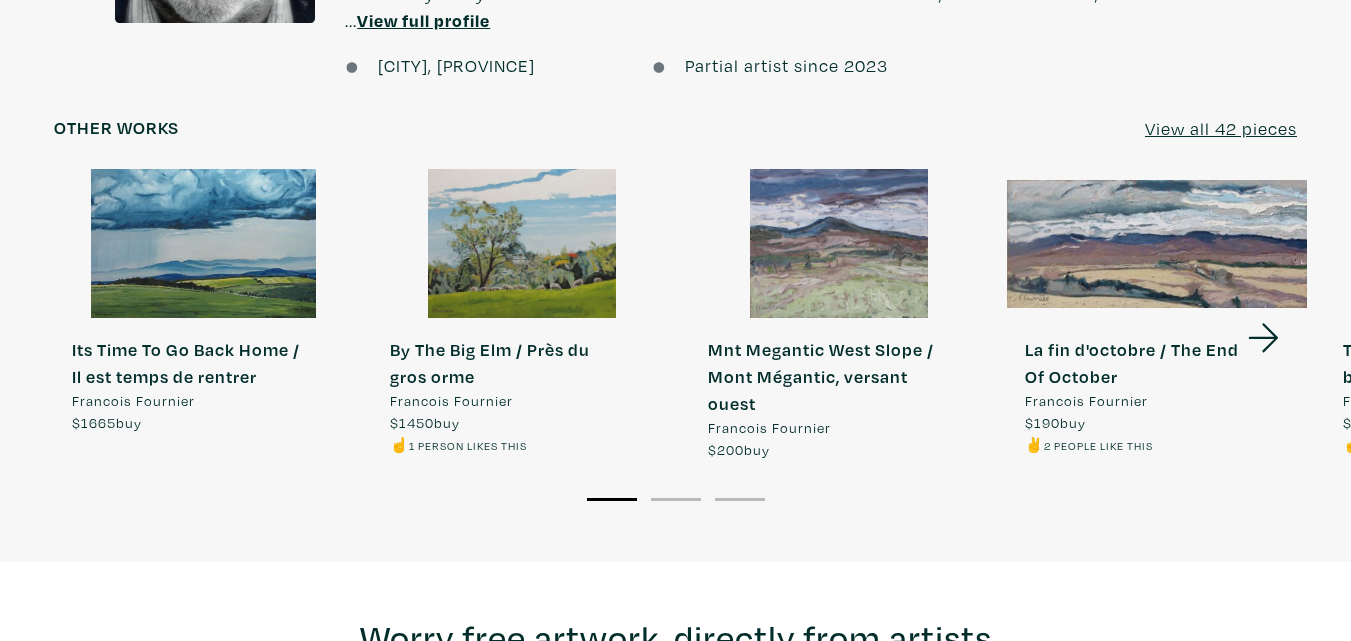 click at bounding box center (840, 244) 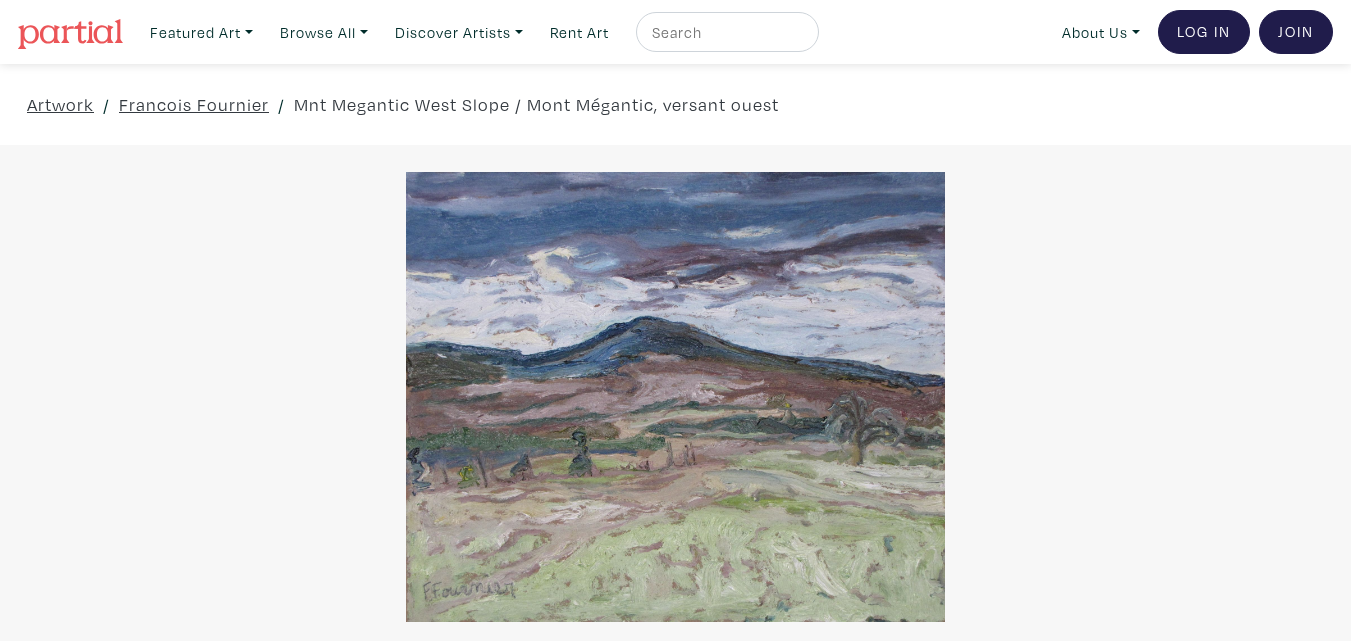 scroll, scrollTop: 0, scrollLeft: 0, axis: both 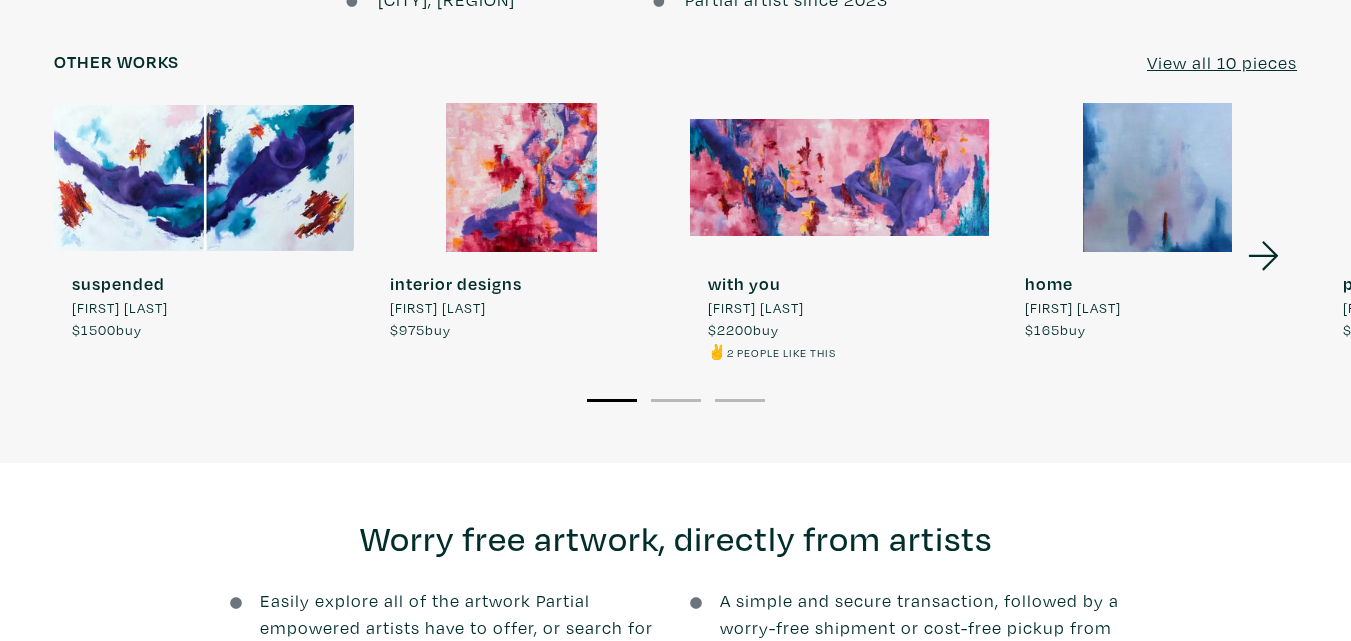 click 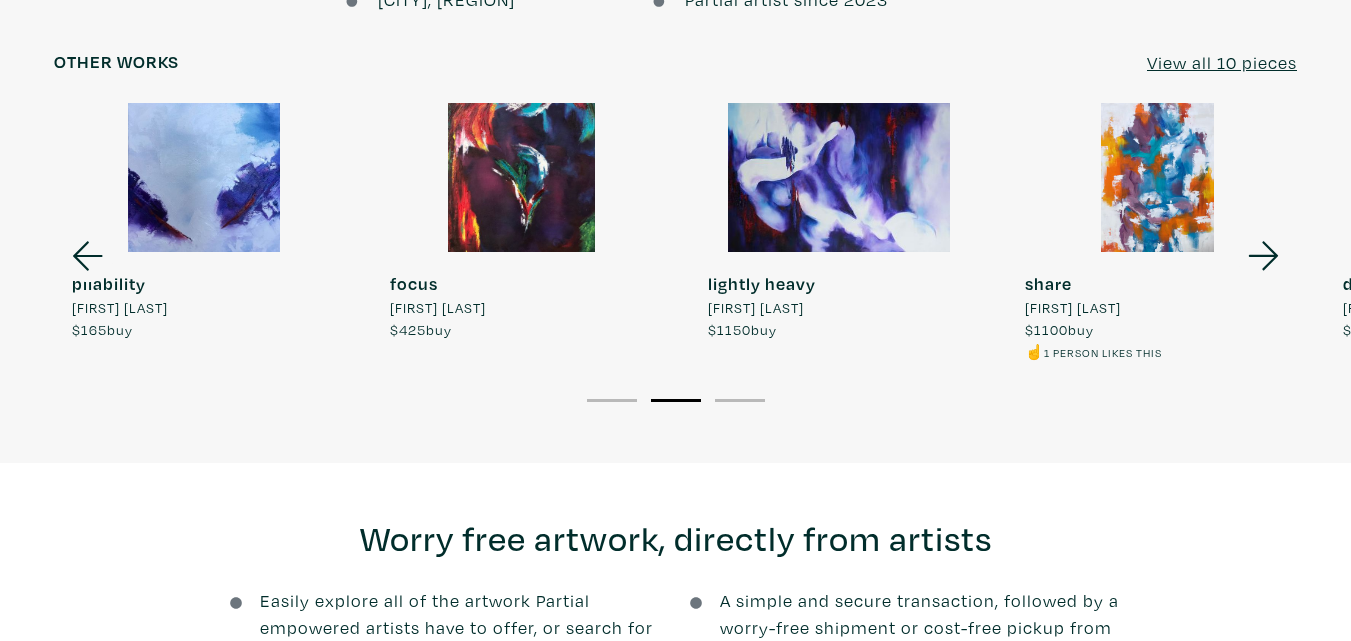 click 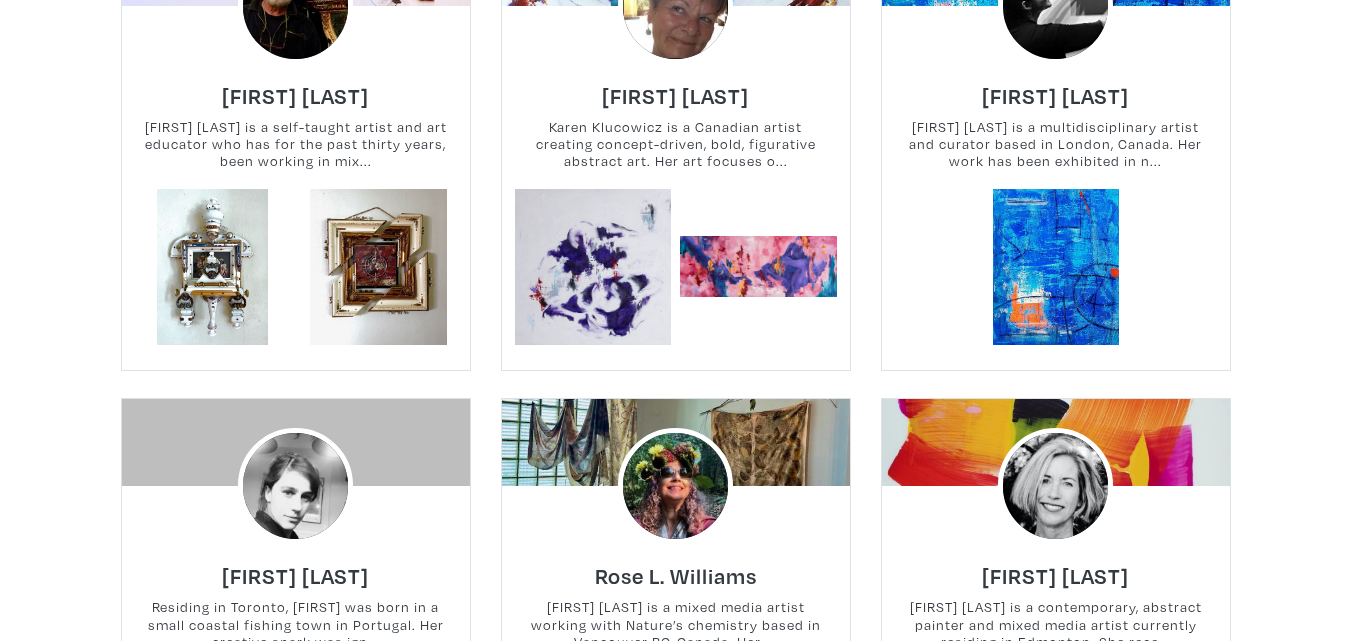 scroll, scrollTop: 2000, scrollLeft: 0, axis: vertical 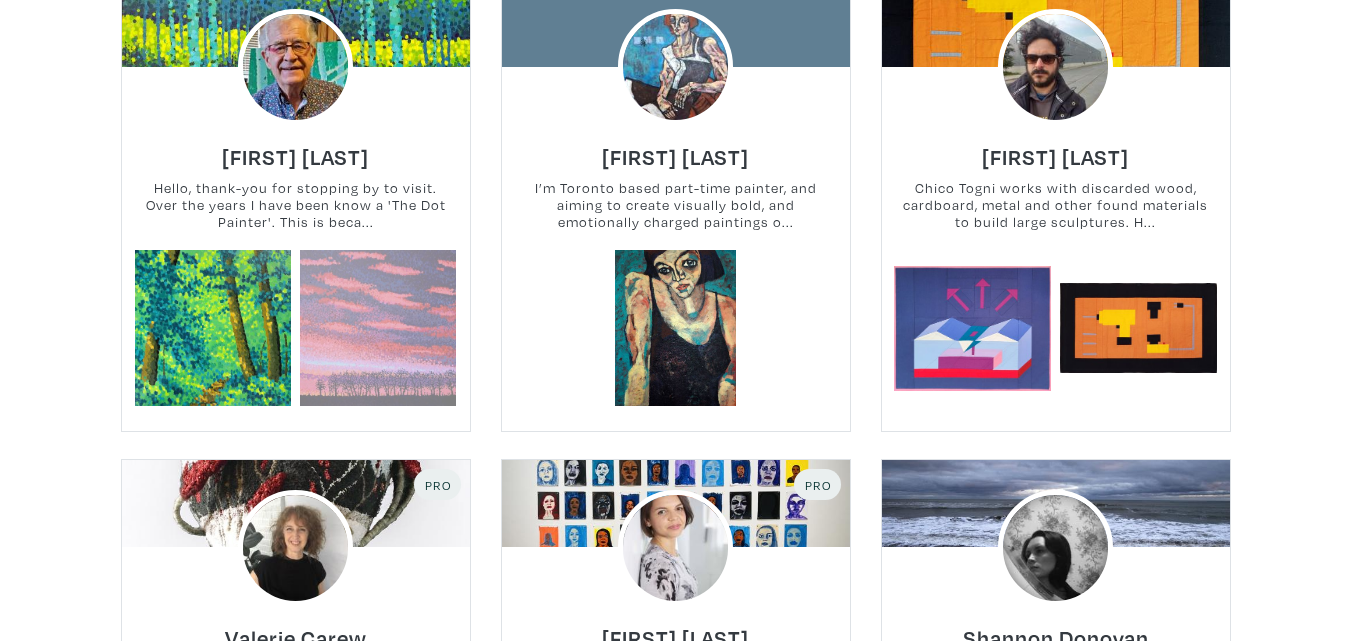 click at bounding box center [378, 328] 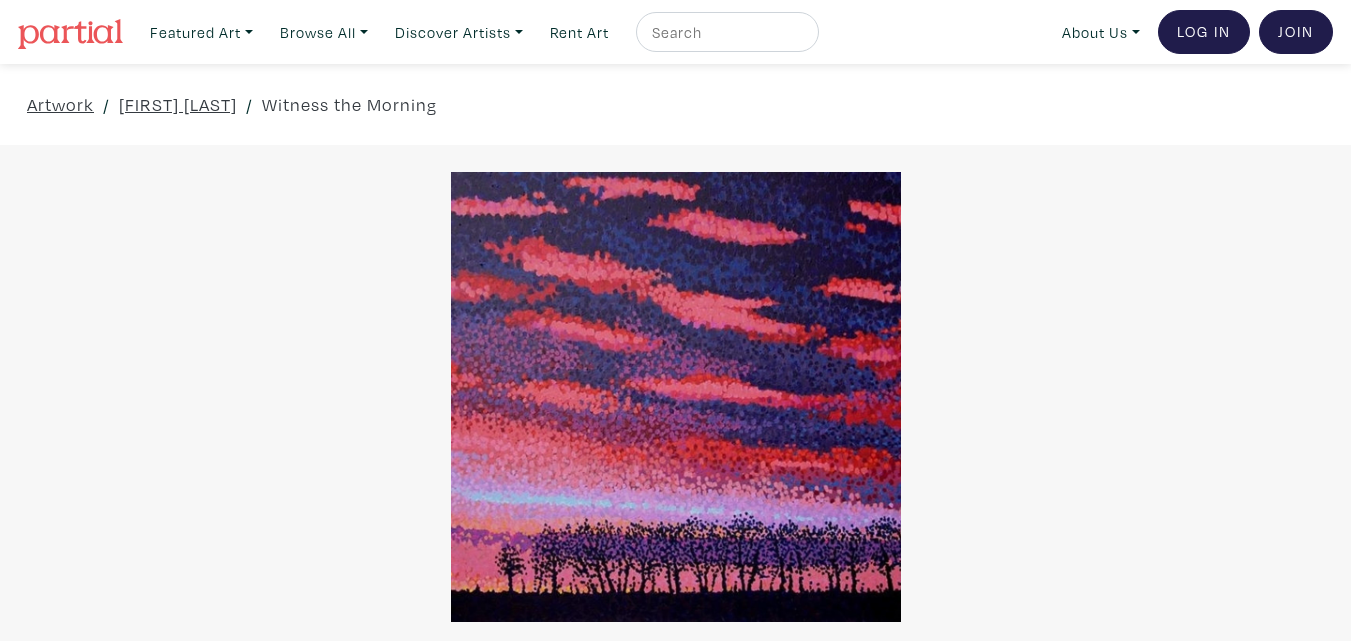 scroll, scrollTop: 0, scrollLeft: 0, axis: both 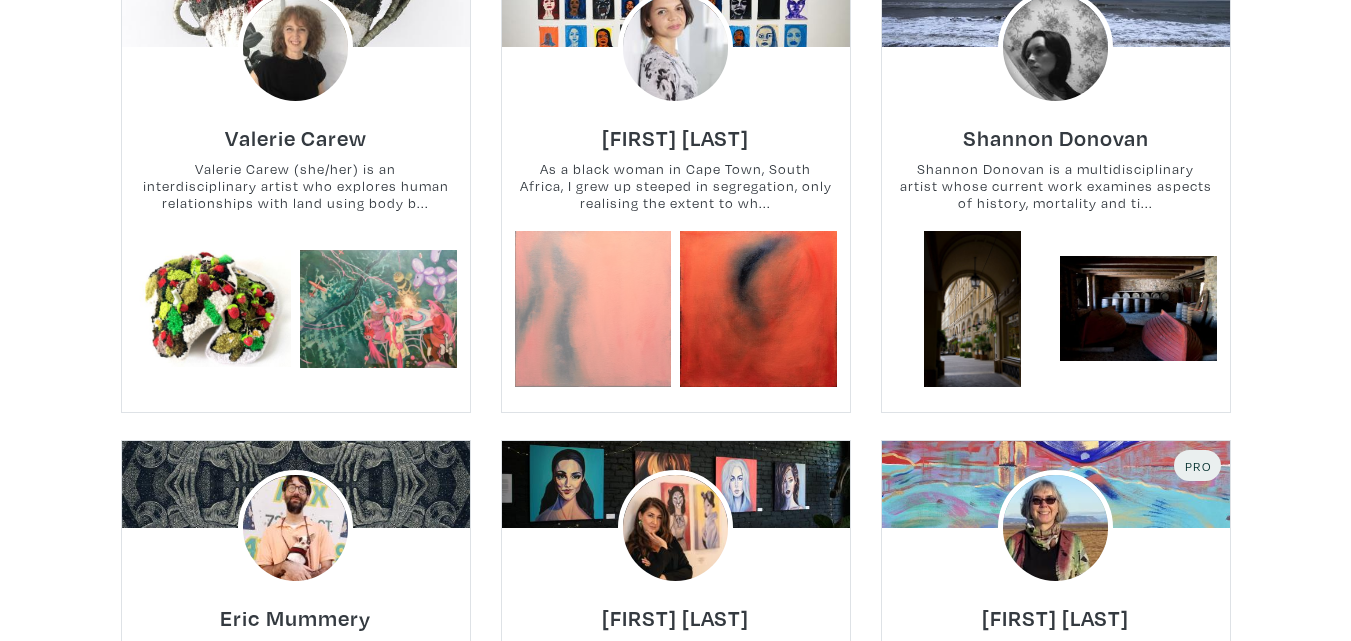 click at bounding box center [592, 309] 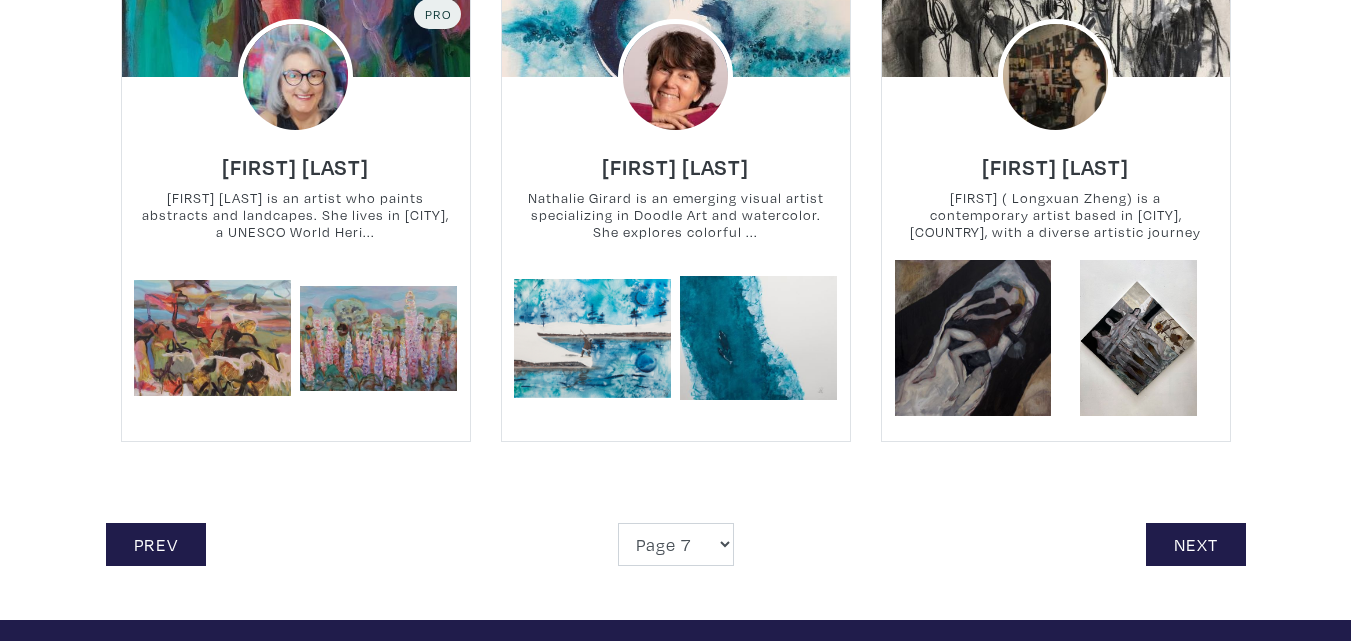 scroll, scrollTop: 4400, scrollLeft: 0, axis: vertical 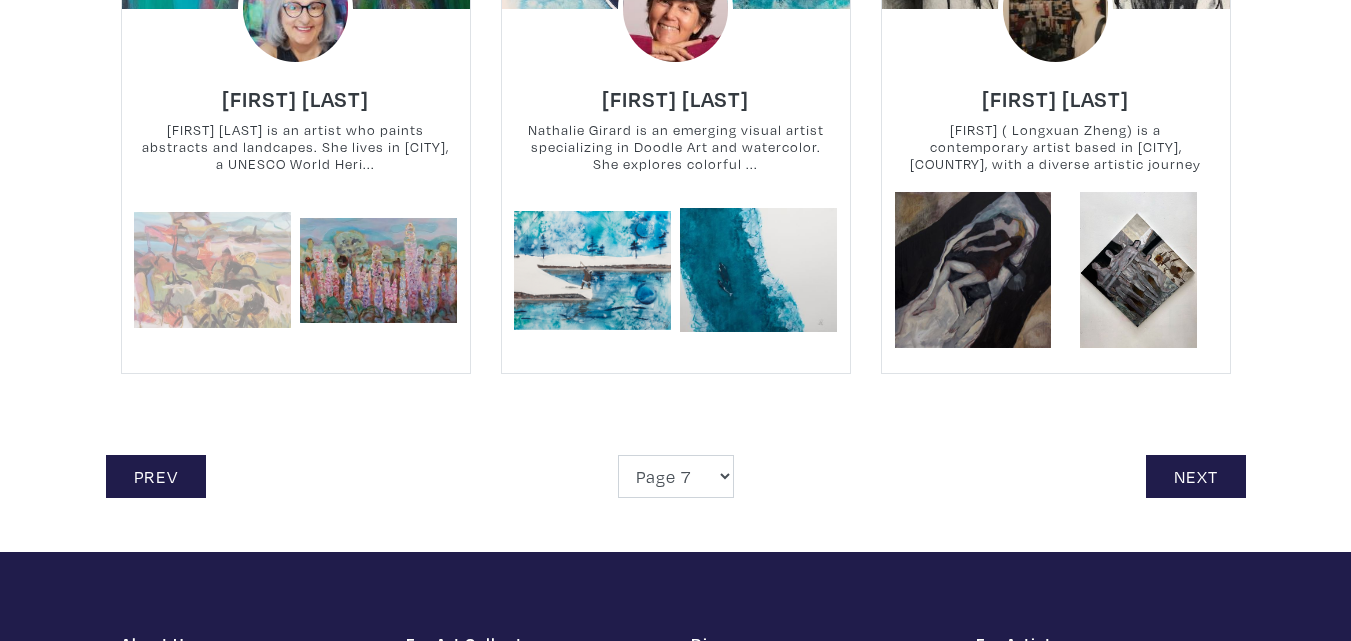 click at bounding box center [212, 270] 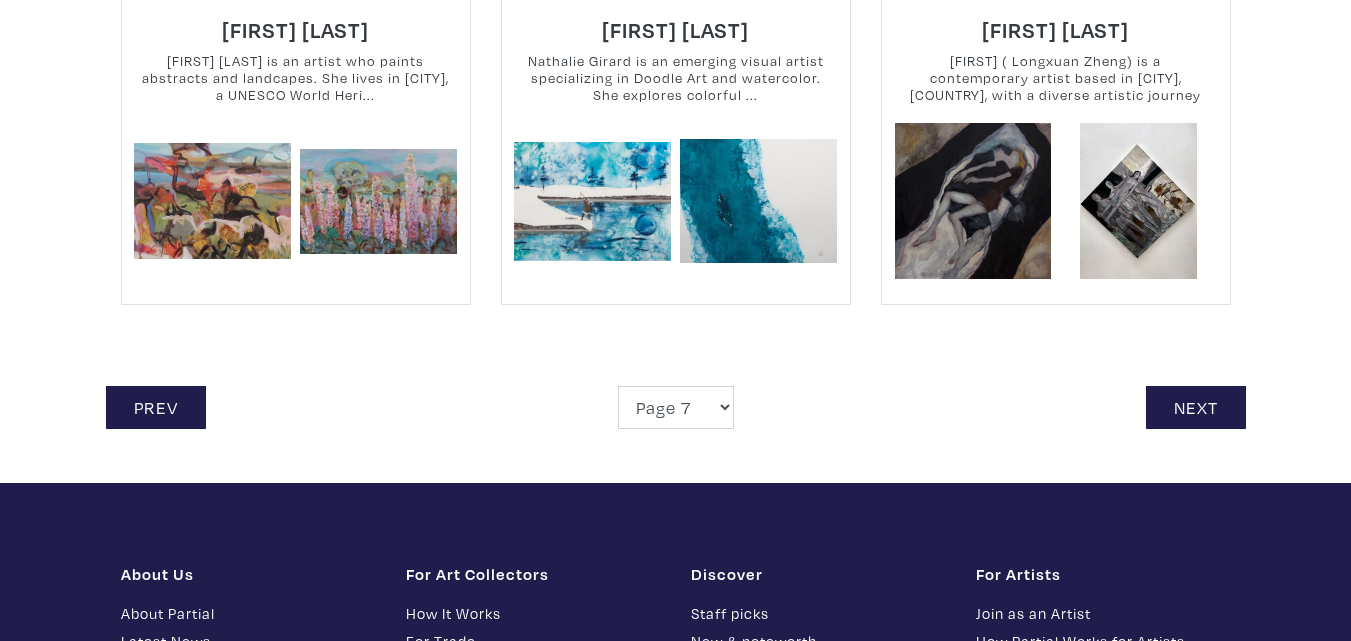 scroll, scrollTop: 4500, scrollLeft: 0, axis: vertical 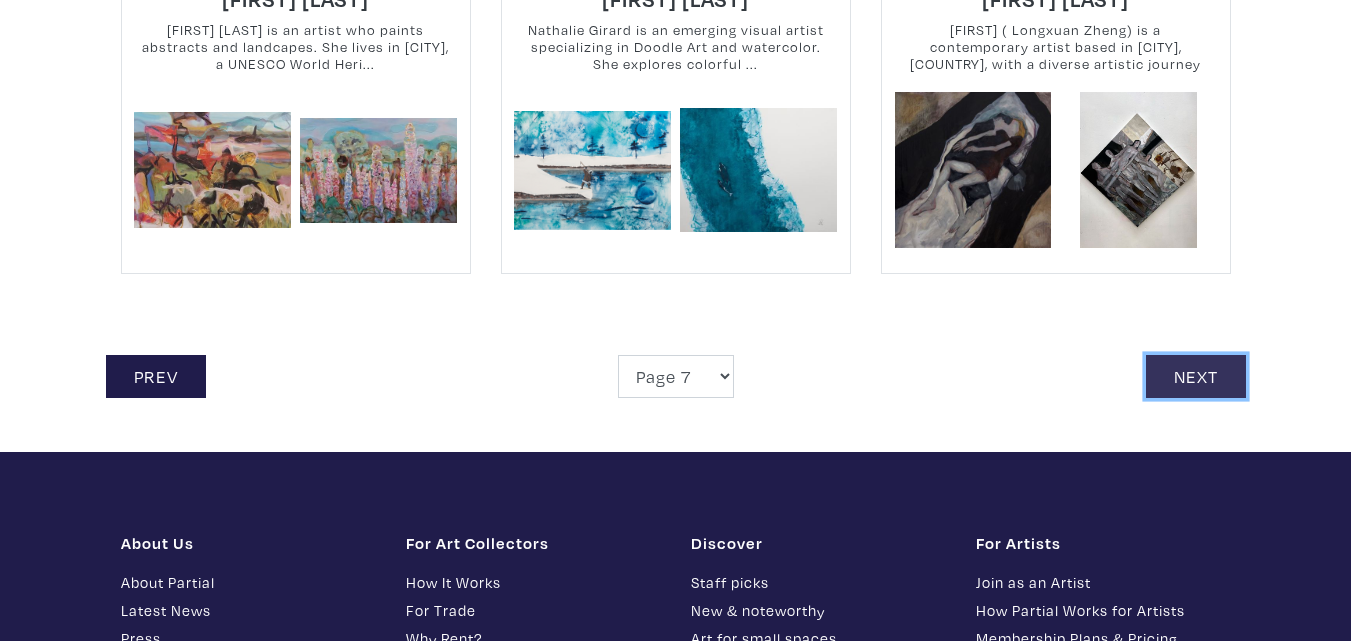 click on "Next" at bounding box center [1196, 376] 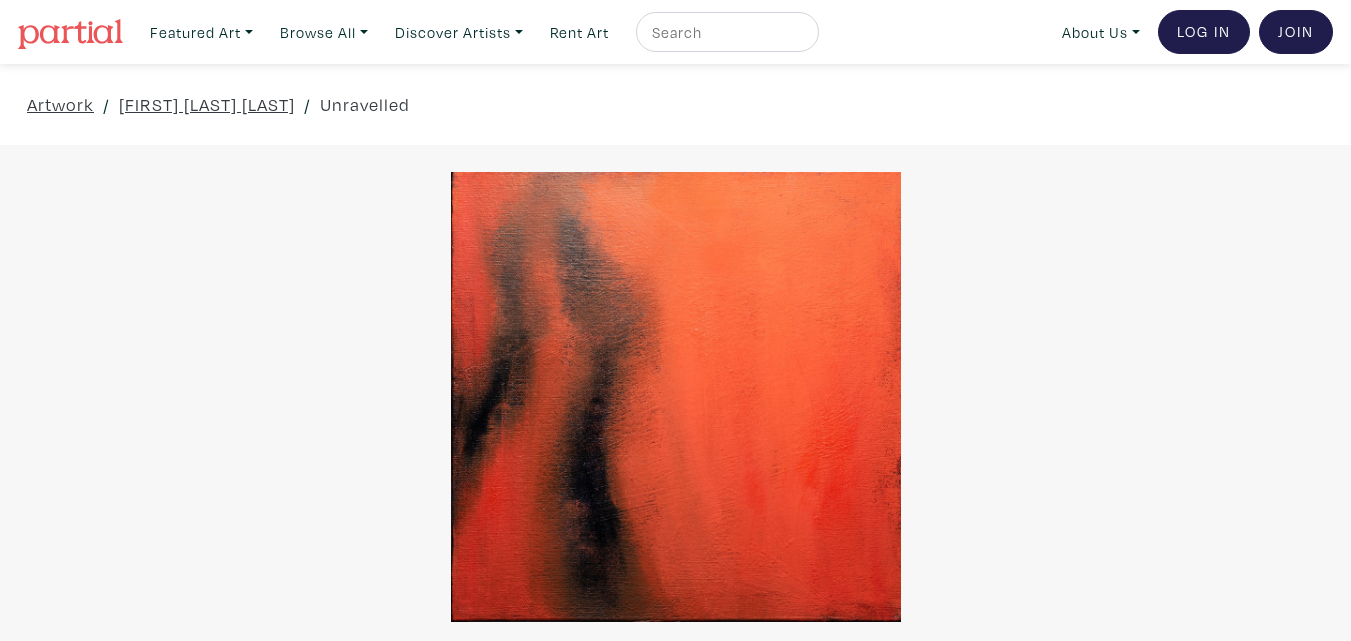 scroll, scrollTop: 0, scrollLeft: 0, axis: both 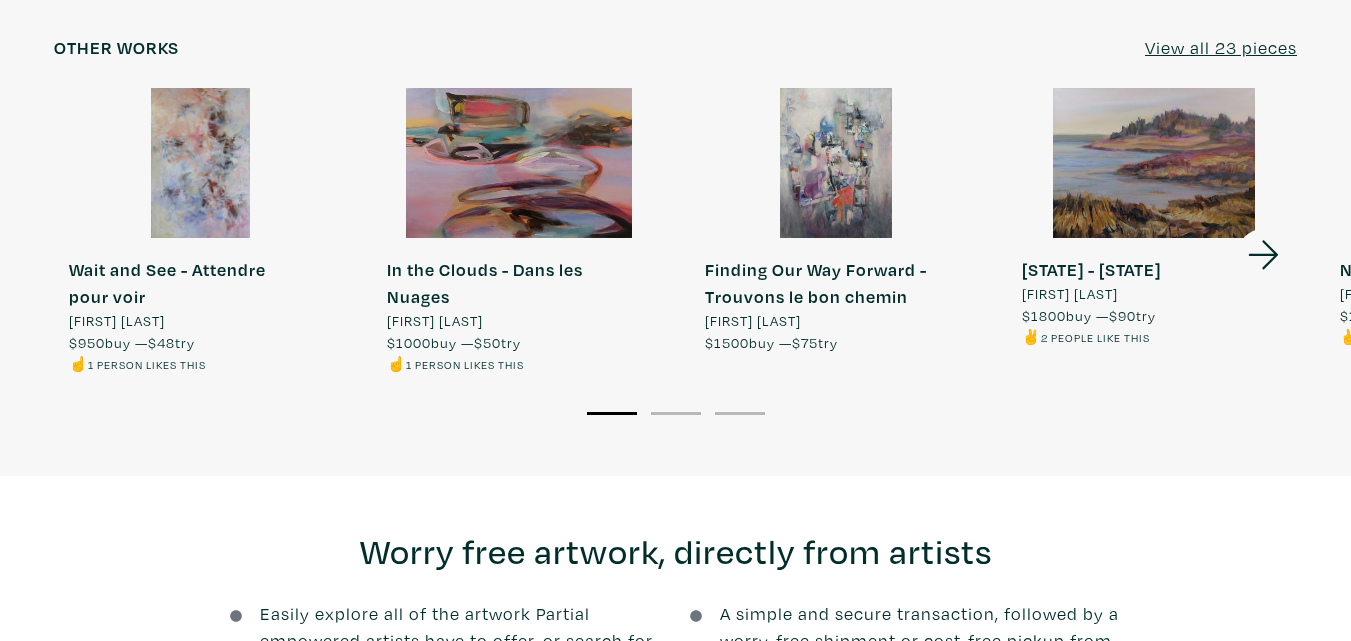 click at bounding box center (519, 163) 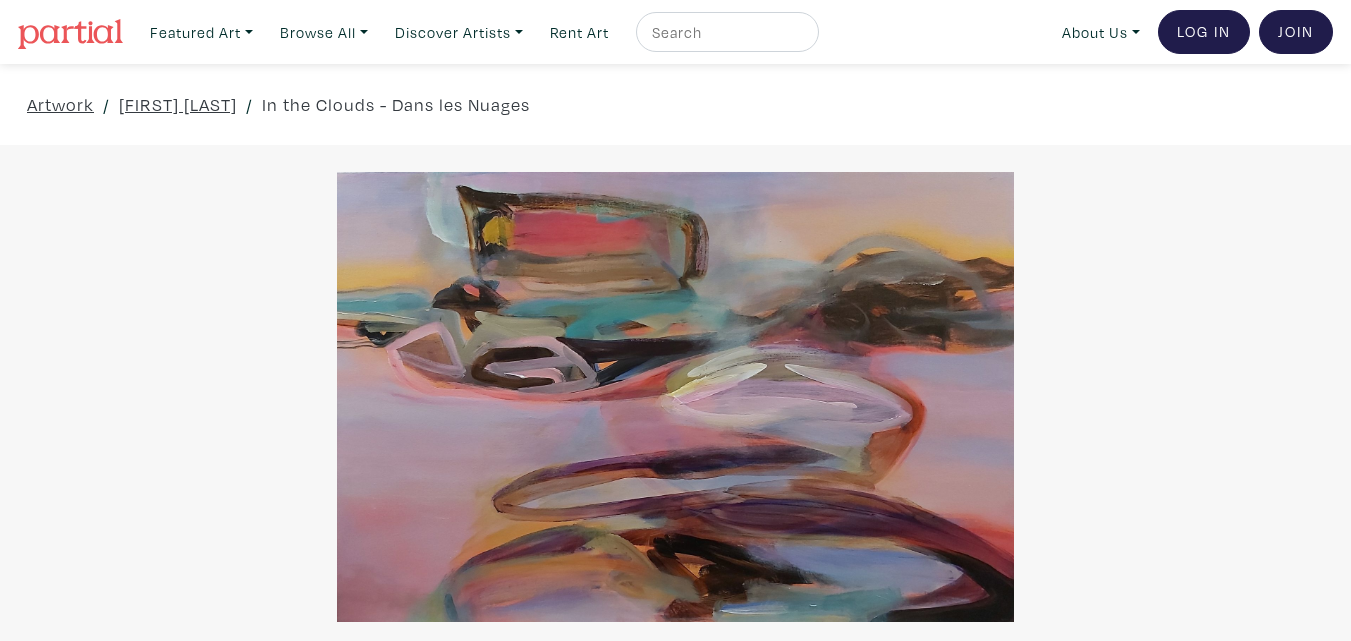 scroll, scrollTop: 0, scrollLeft: 0, axis: both 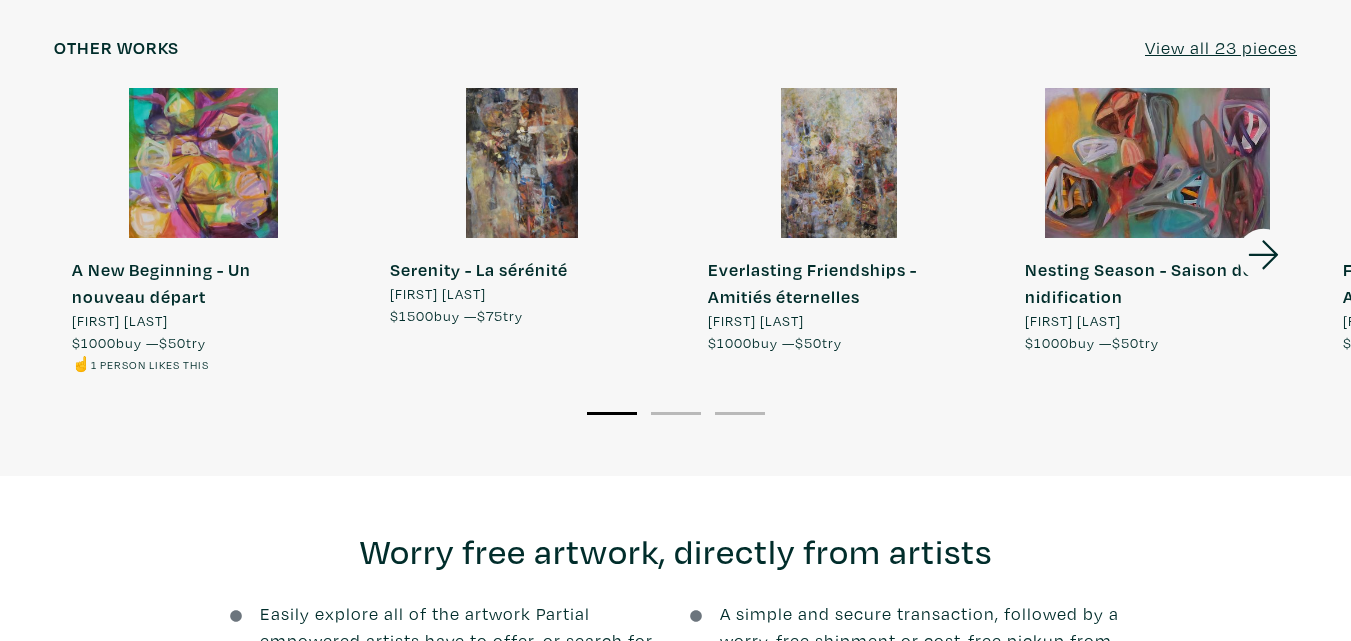 click 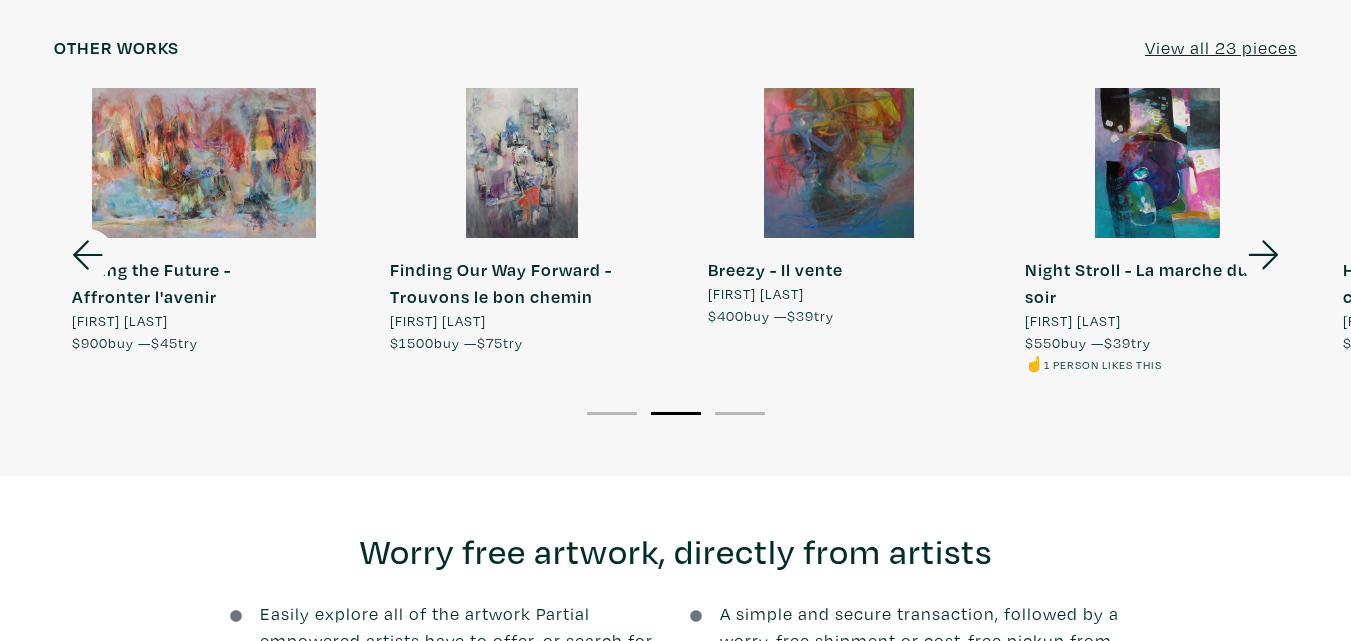 click 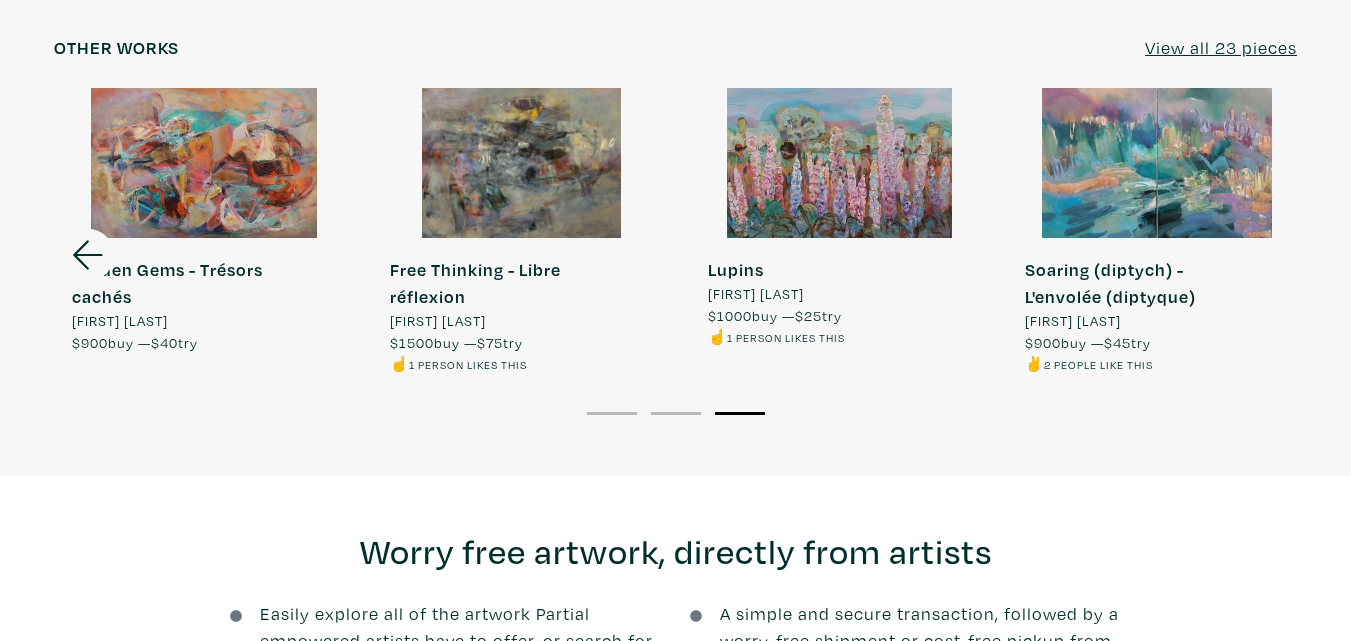 click at bounding box center (840, 163) 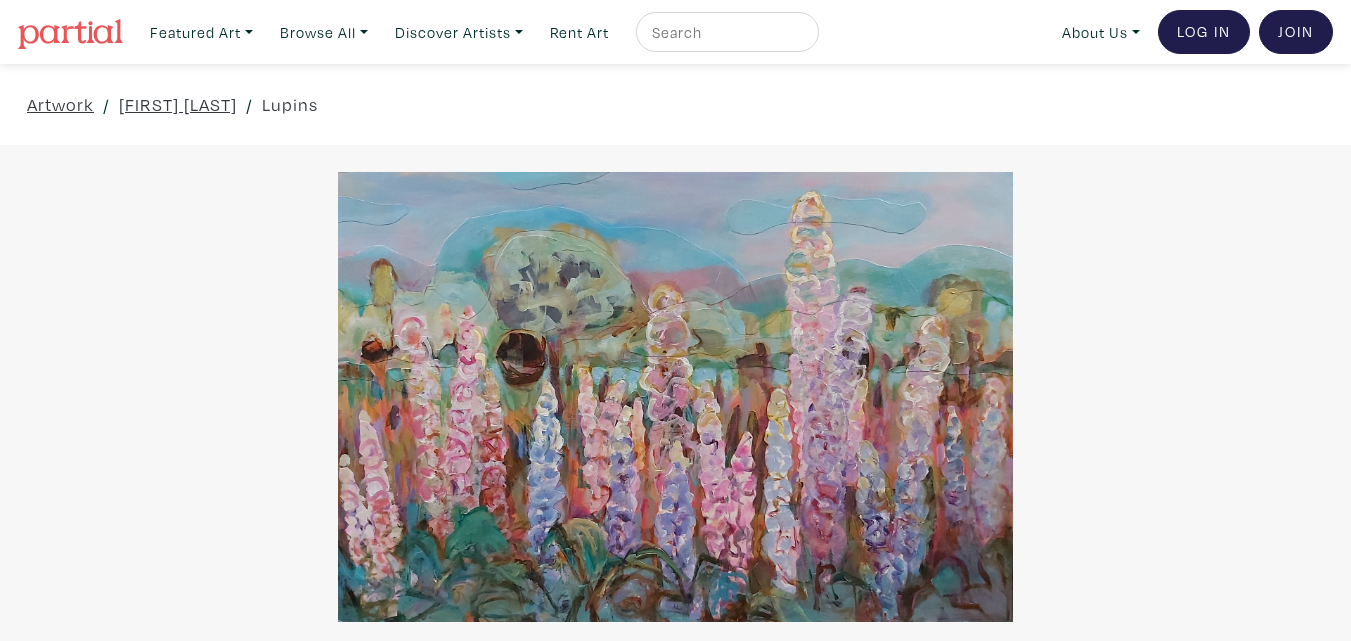 scroll, scrollTop: 0, scrollLeft: 0, axis: both 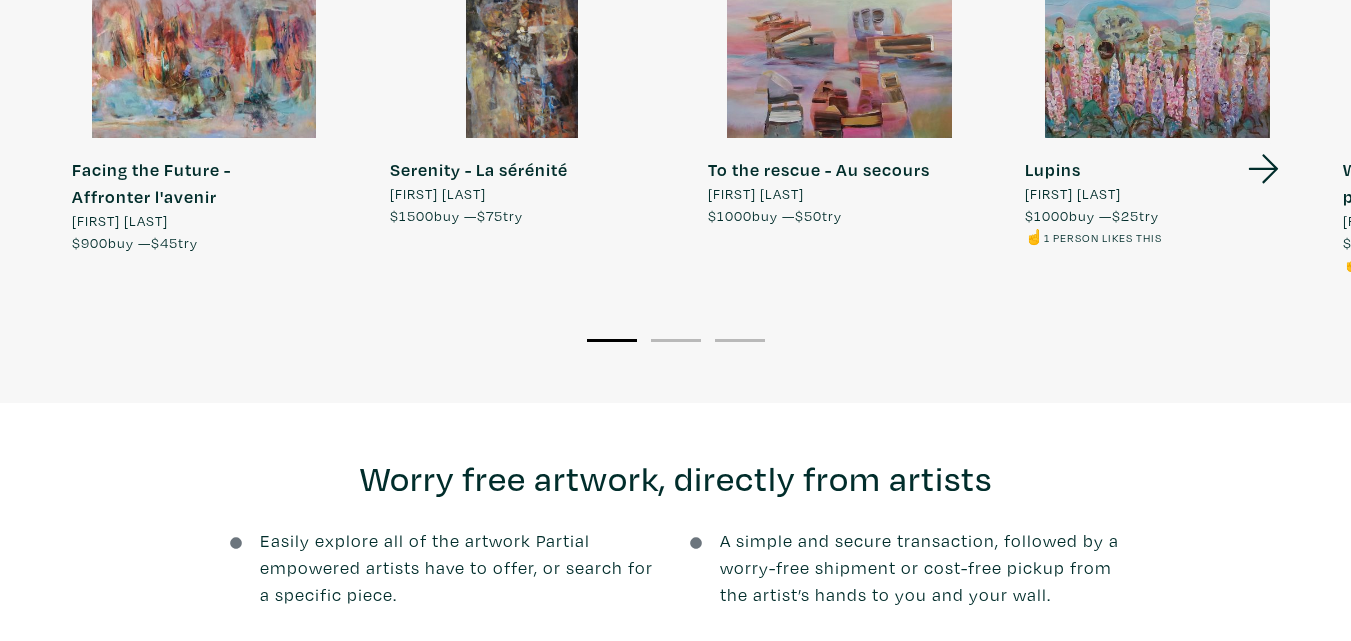 click 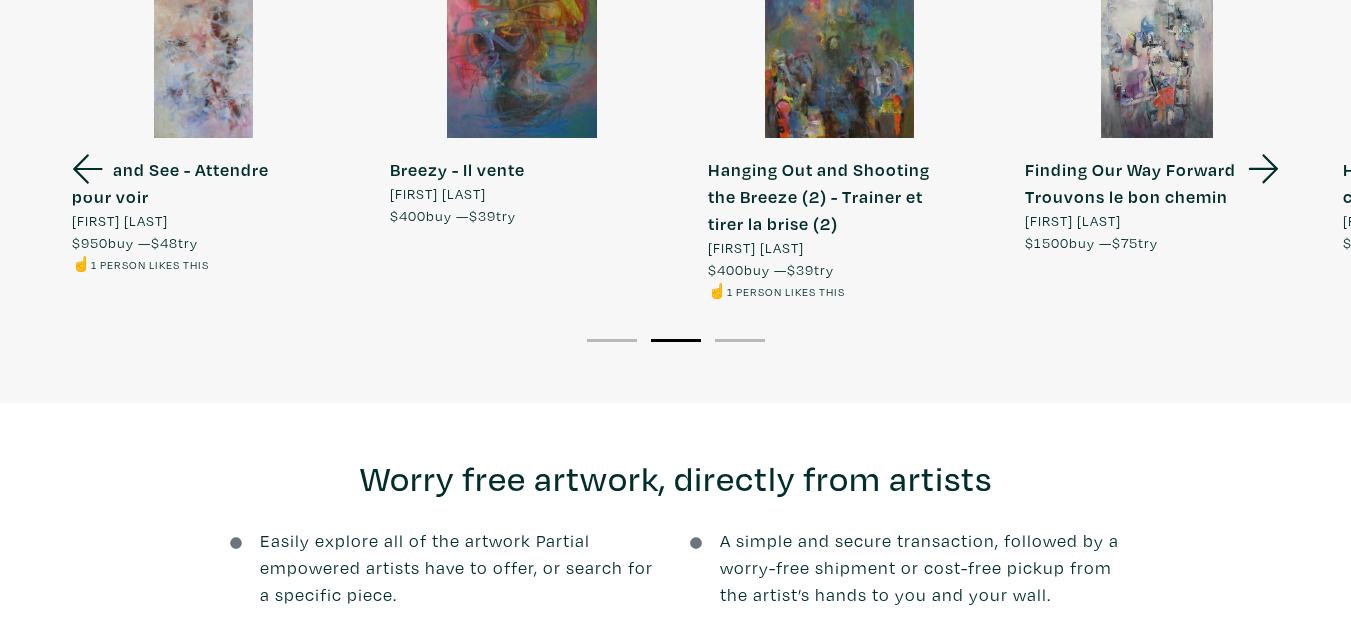 click 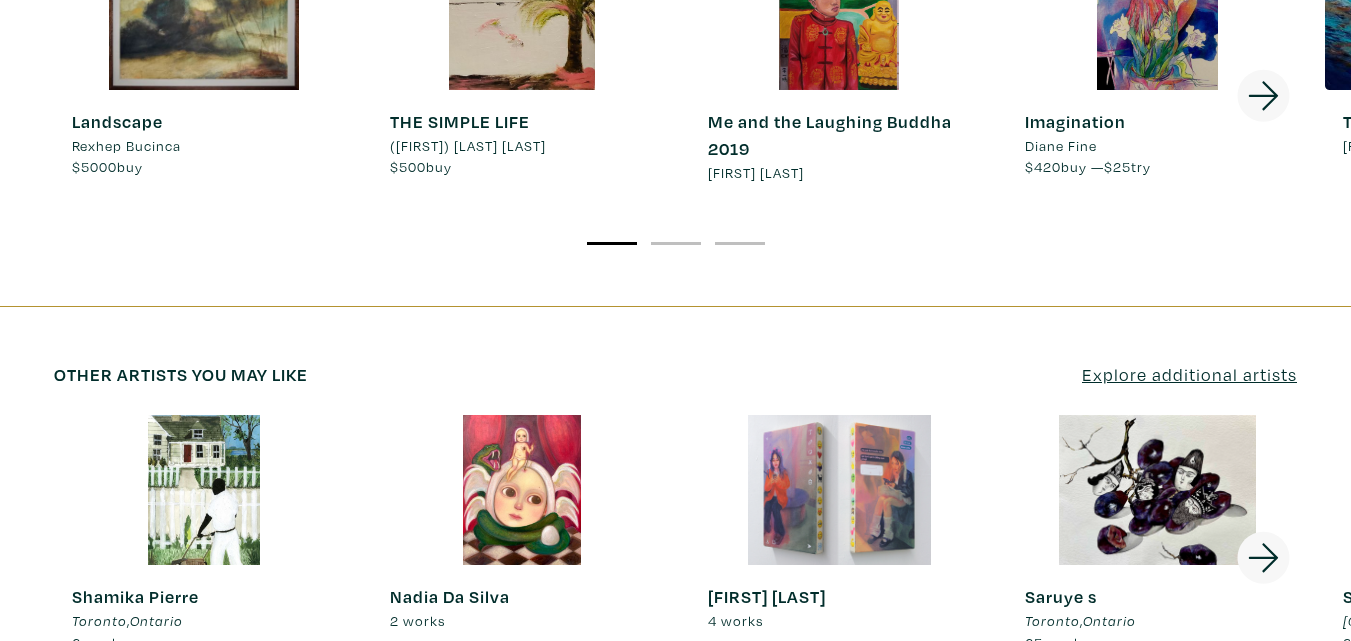 scroll, scrollTop: 3500, scrollLeft: 0, axis: vertical 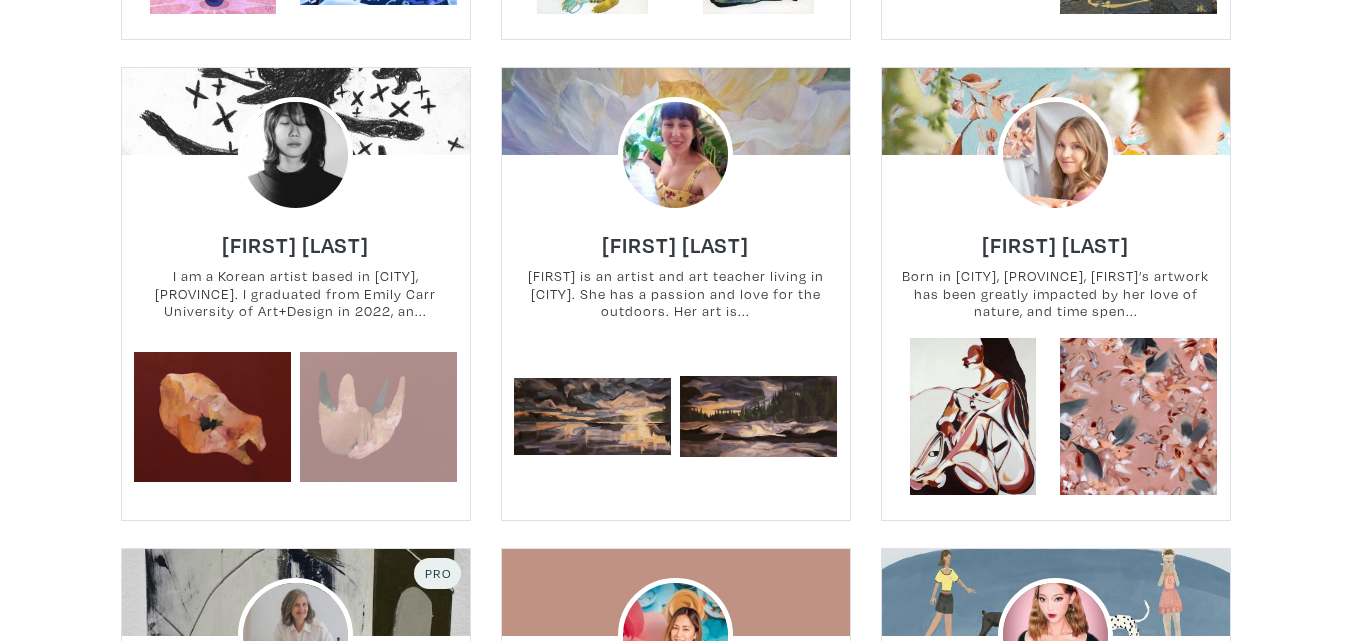 click at bounding box center (378, 416) 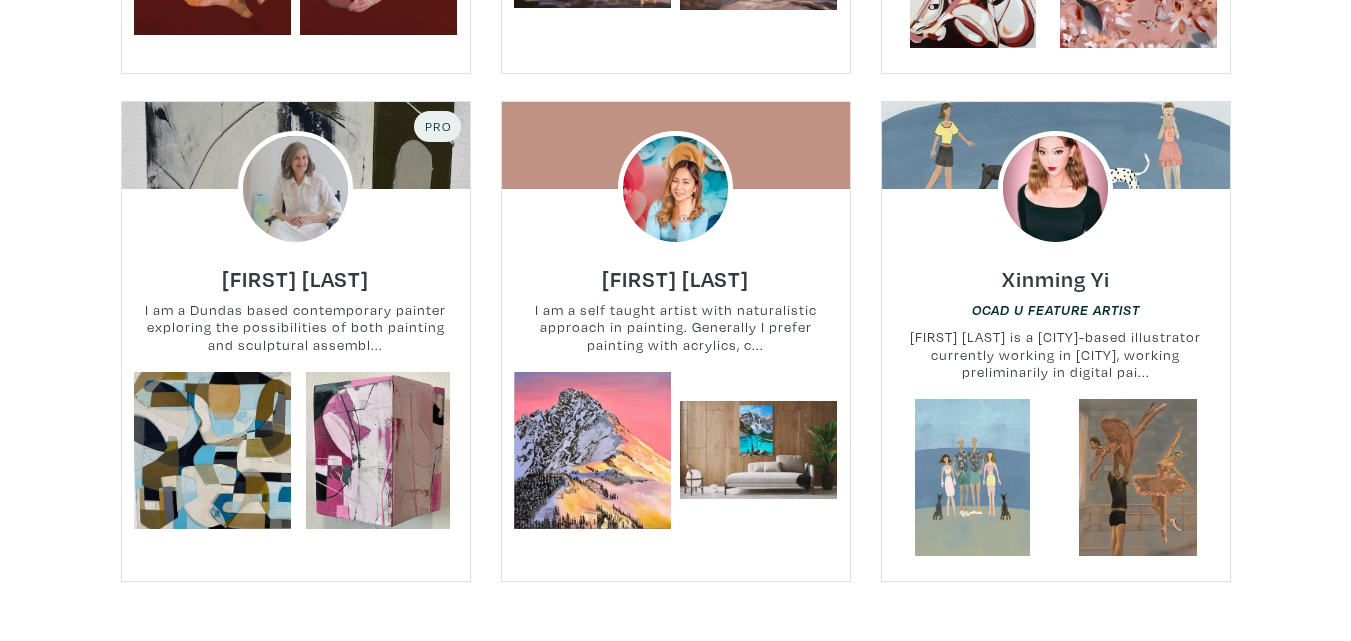 scroll, scrollTop: 4300, scrollLeft: 0, axis: vertical 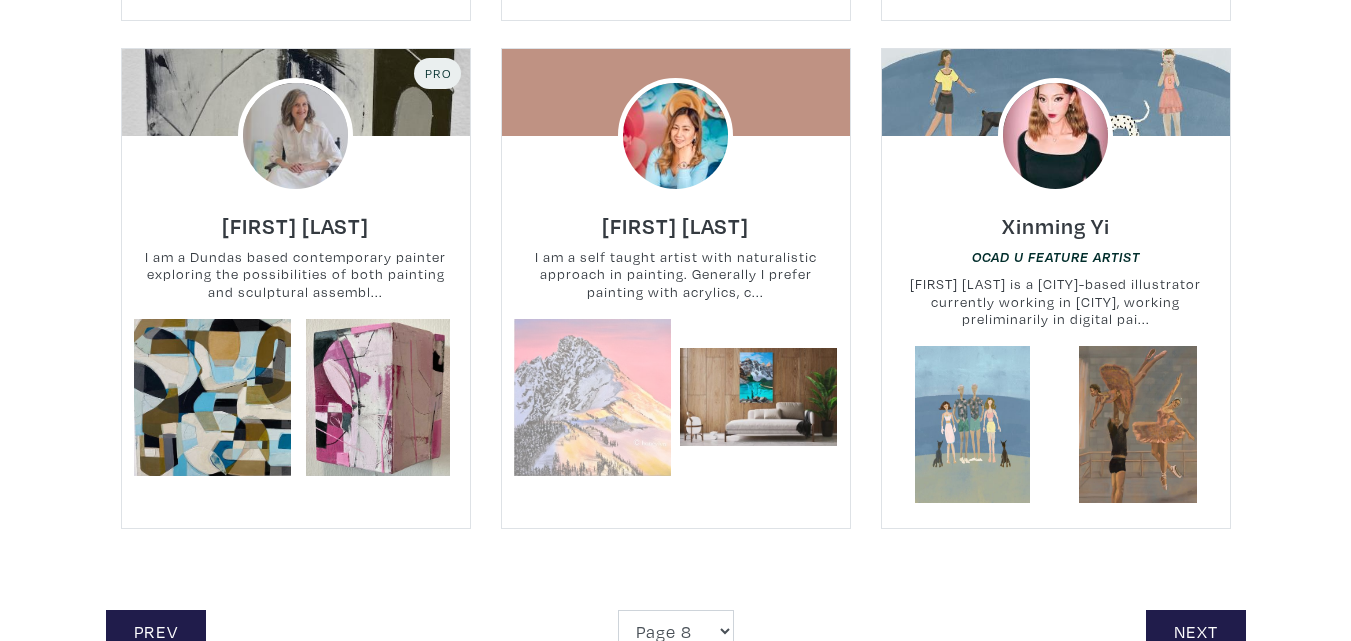 click at bounding box center [592, 397] 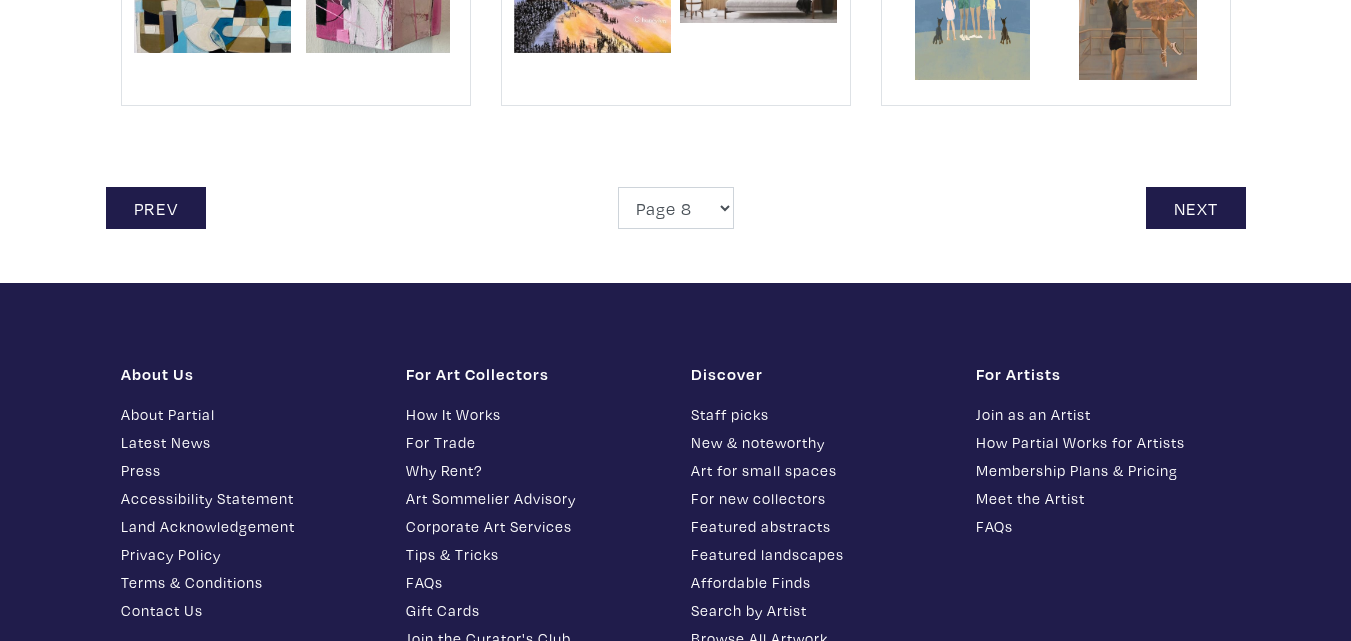 scroll, scrollTop: 4800, scrollLeft: 0, axis: vertical 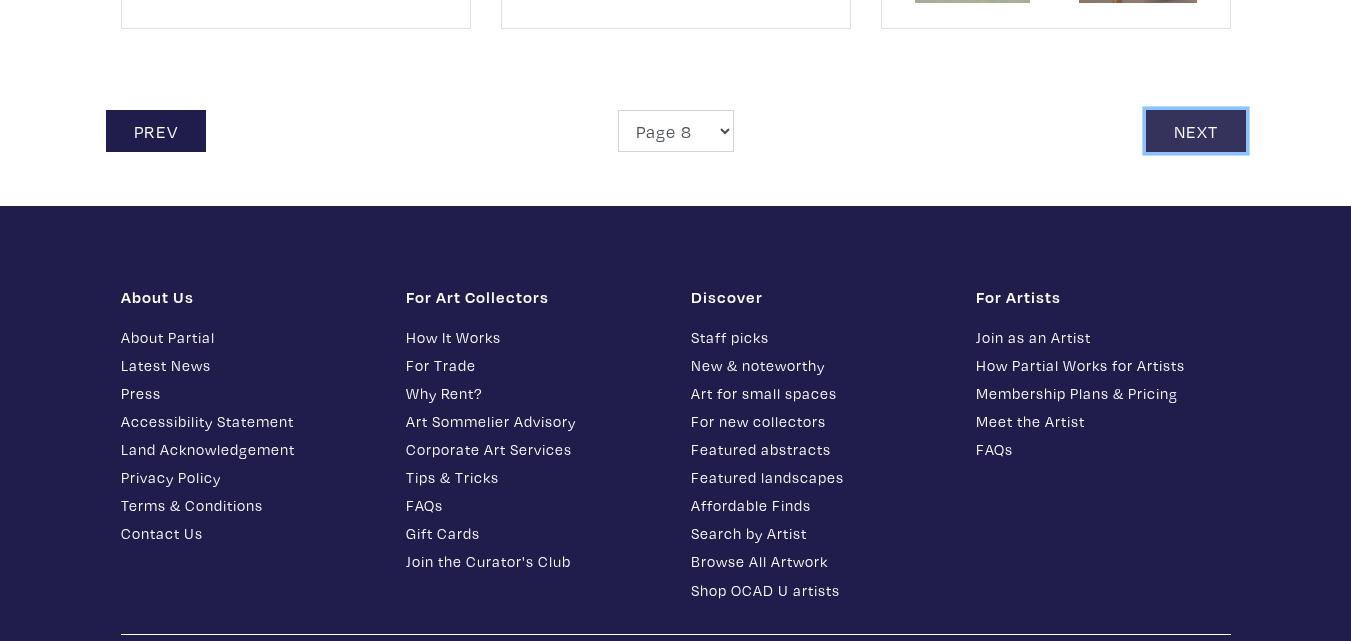 click on "Next" at bounding box center [1196, 131] 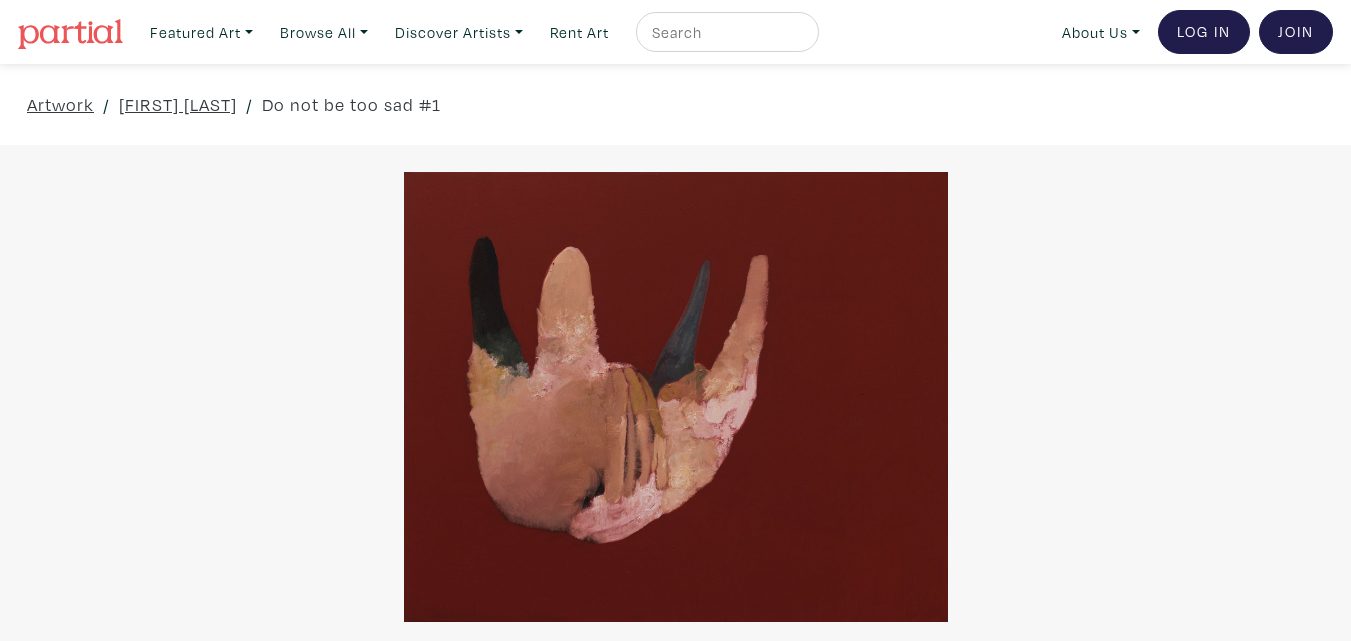 scroll, scrollTop: 0, scrollLeft: 0, axis: both 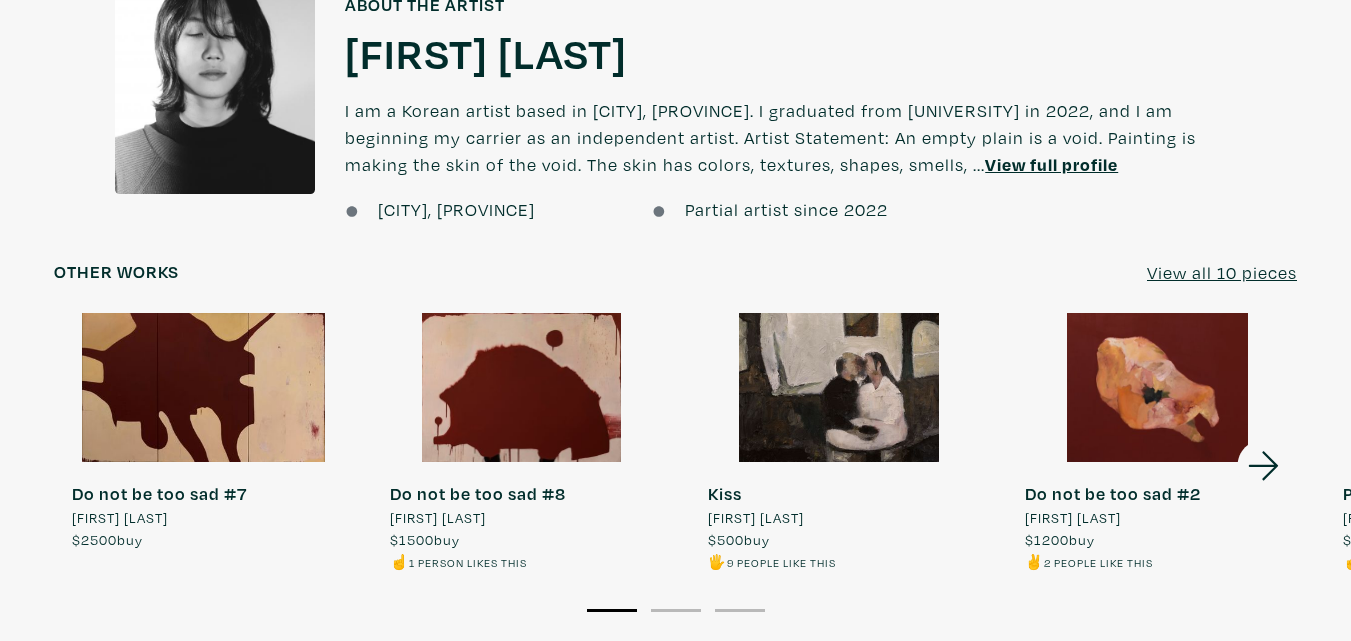 click 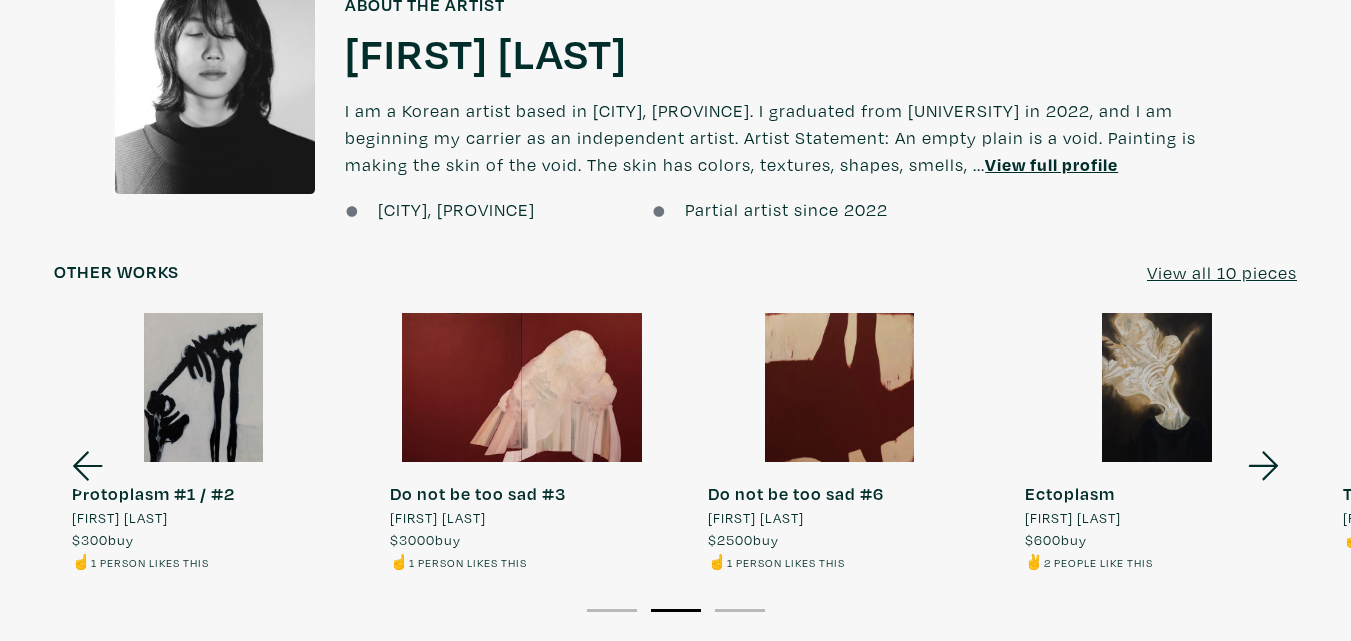click 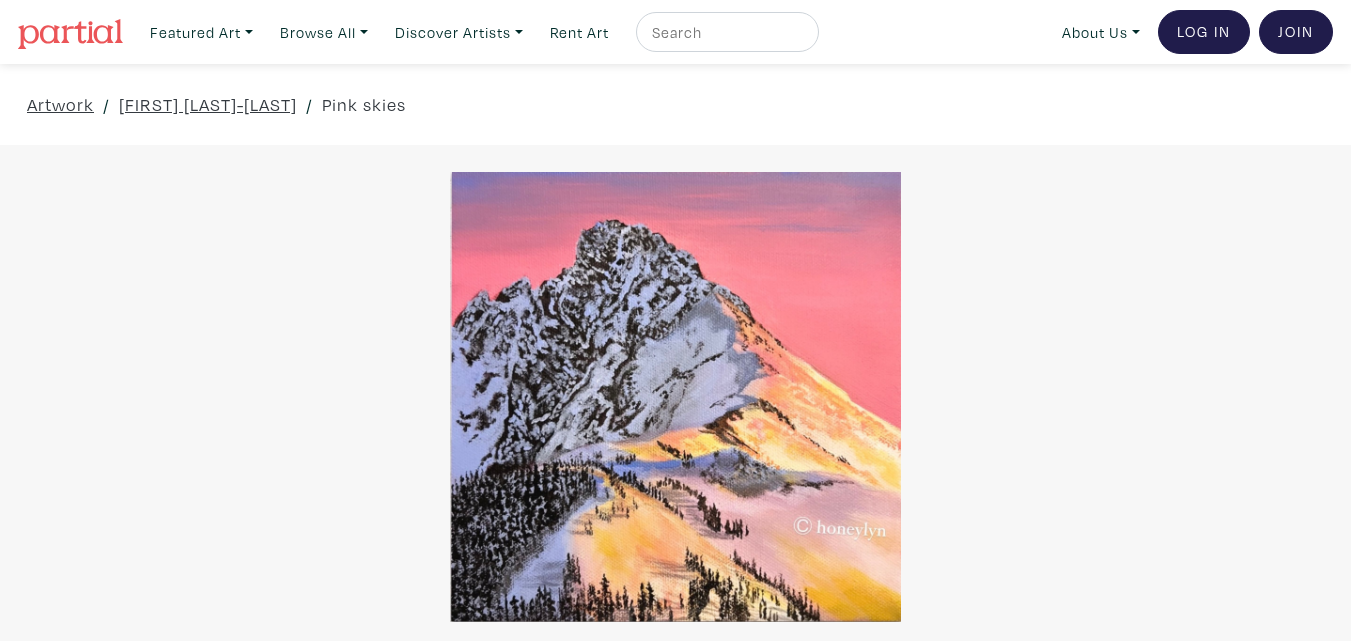 scroll, scrollTop: 0, scrollLeft: 0, axis: both 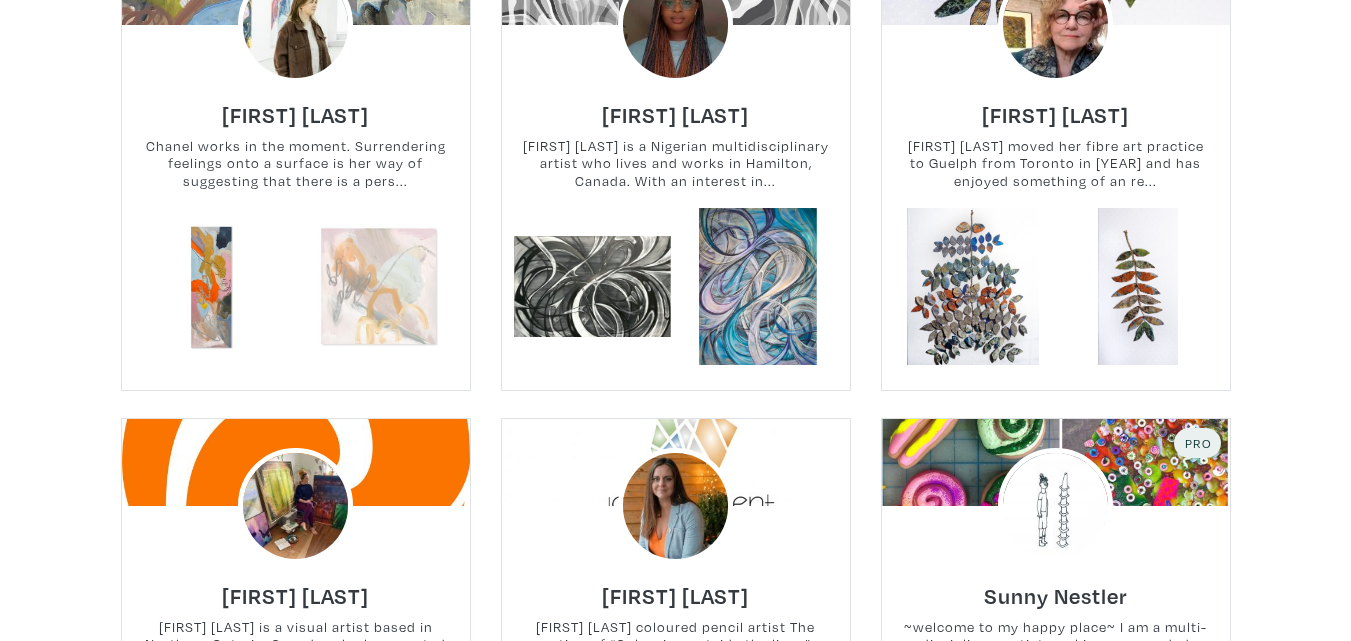 click at bounding box center [378, 286] 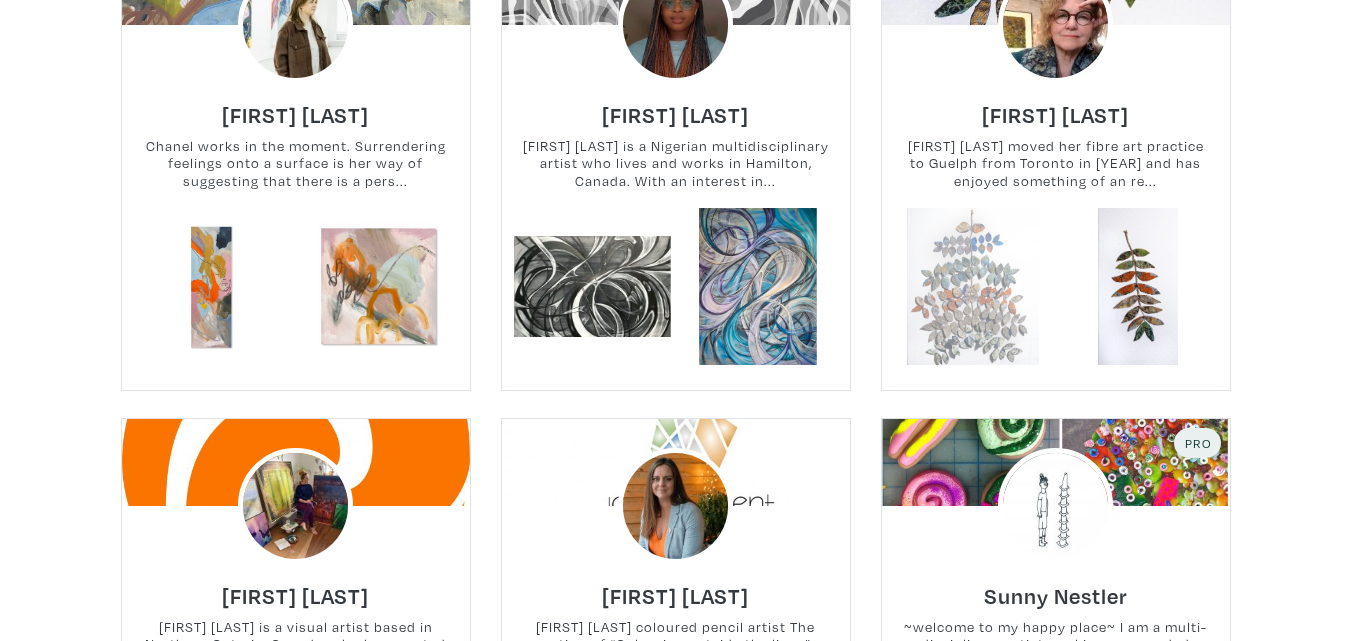 click at bounding box center [972, 286] 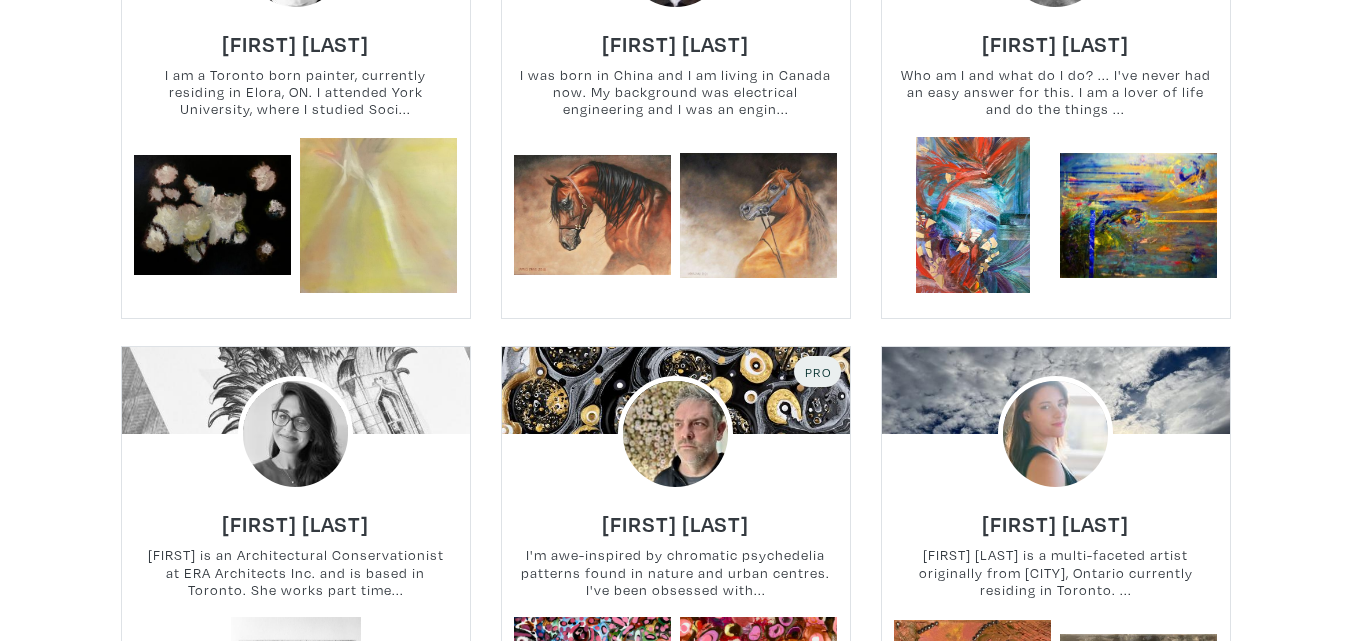scroll, scrollTop: 3600, scrollLeft: 0, axis: vertical 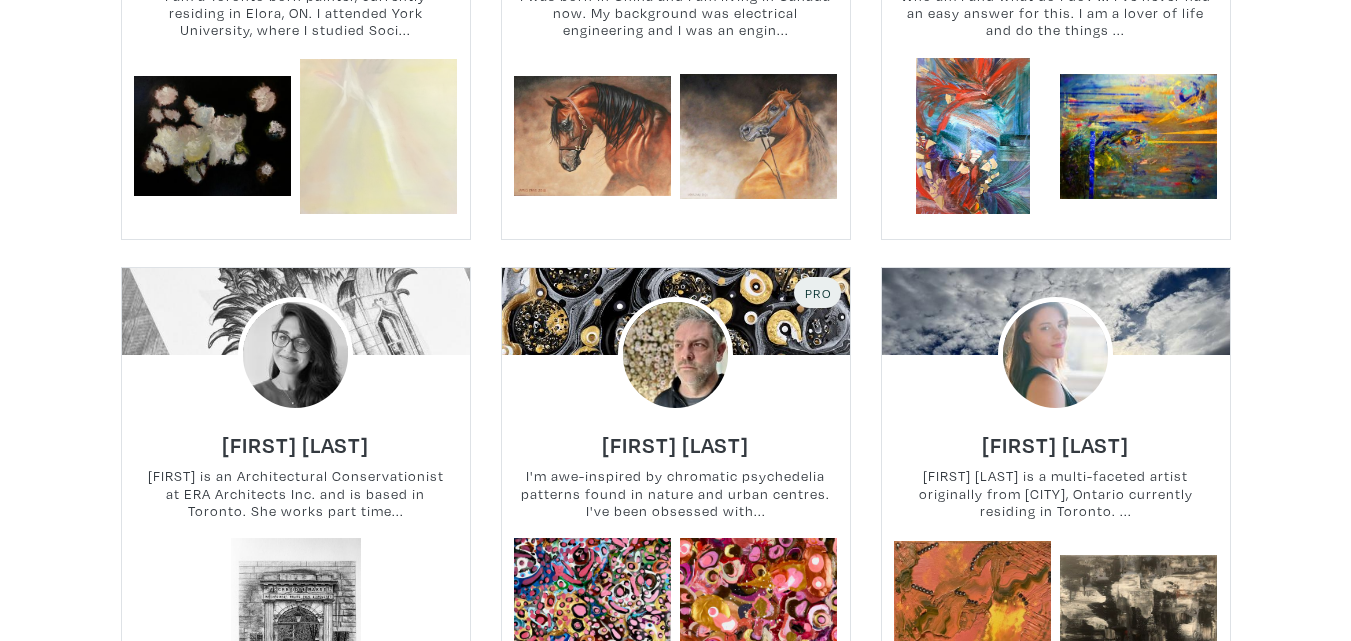 click at bounding box center [378, 136] 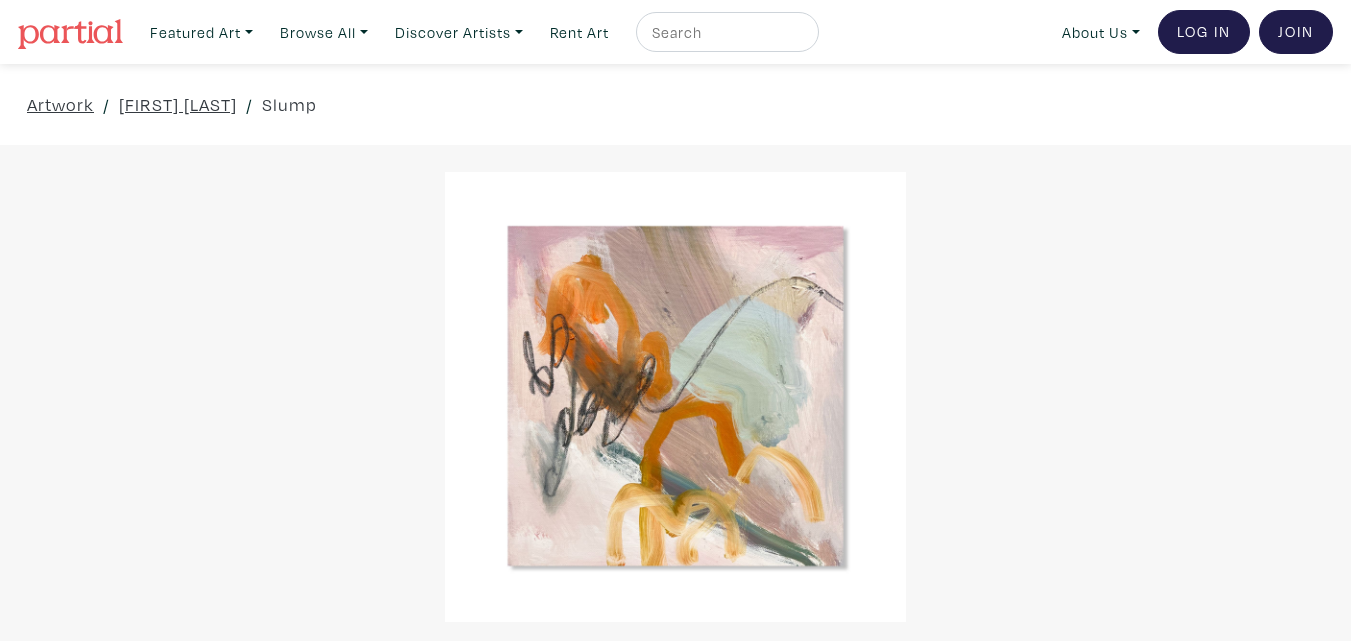 scroll, scrollTop: 0, scrollLeft: 0, axis: both 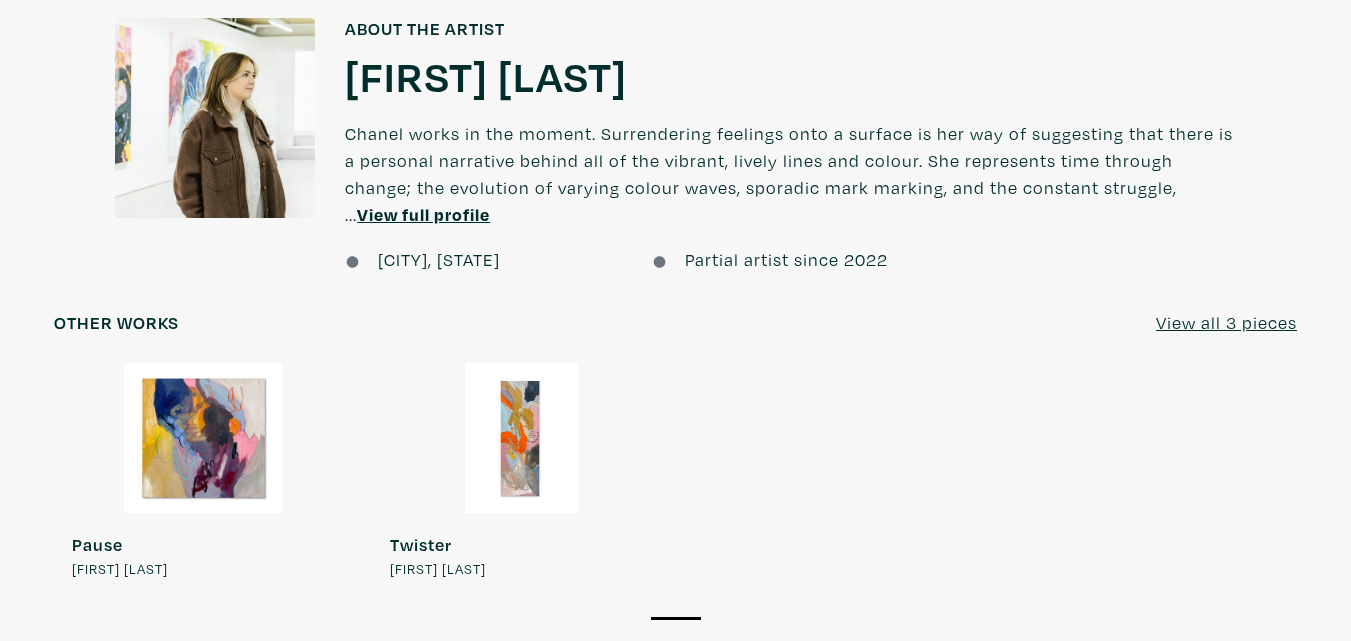 click at bounding box center (204, 438) 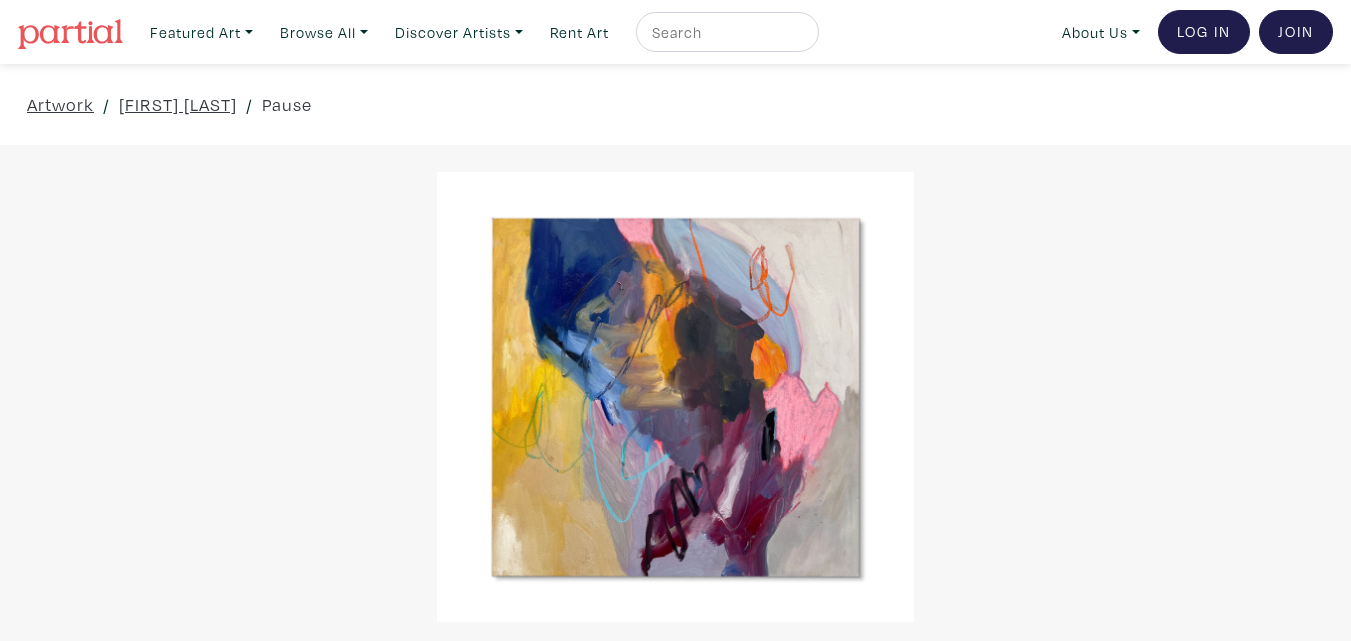scroll, scrollTop: 0, scrollLeft: 0, axis: both 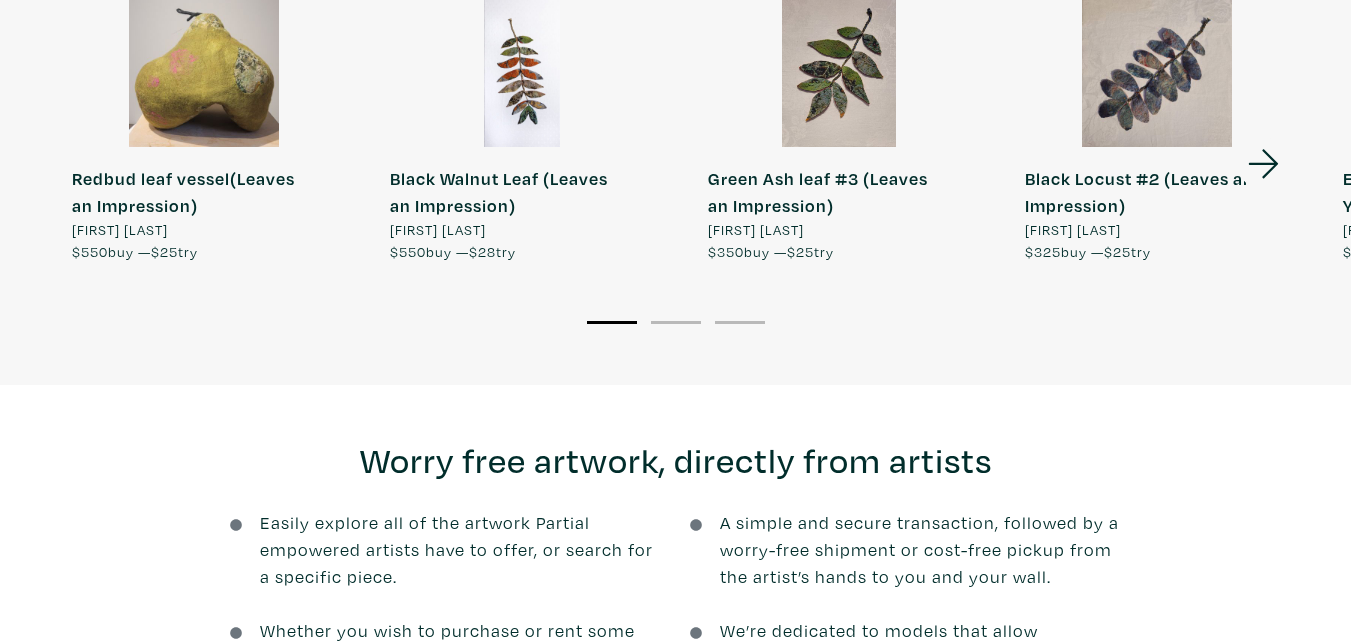 click 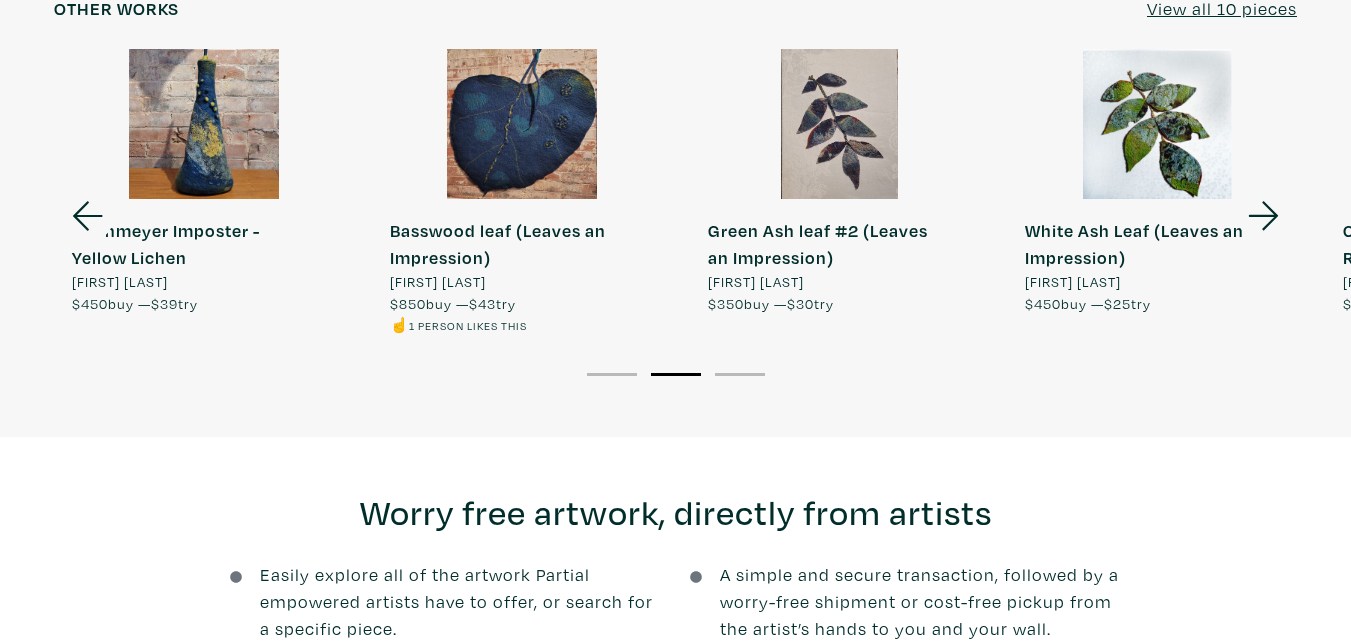 scroll, scrollTop: 1900, scrollLeft: 0, axis: vertical 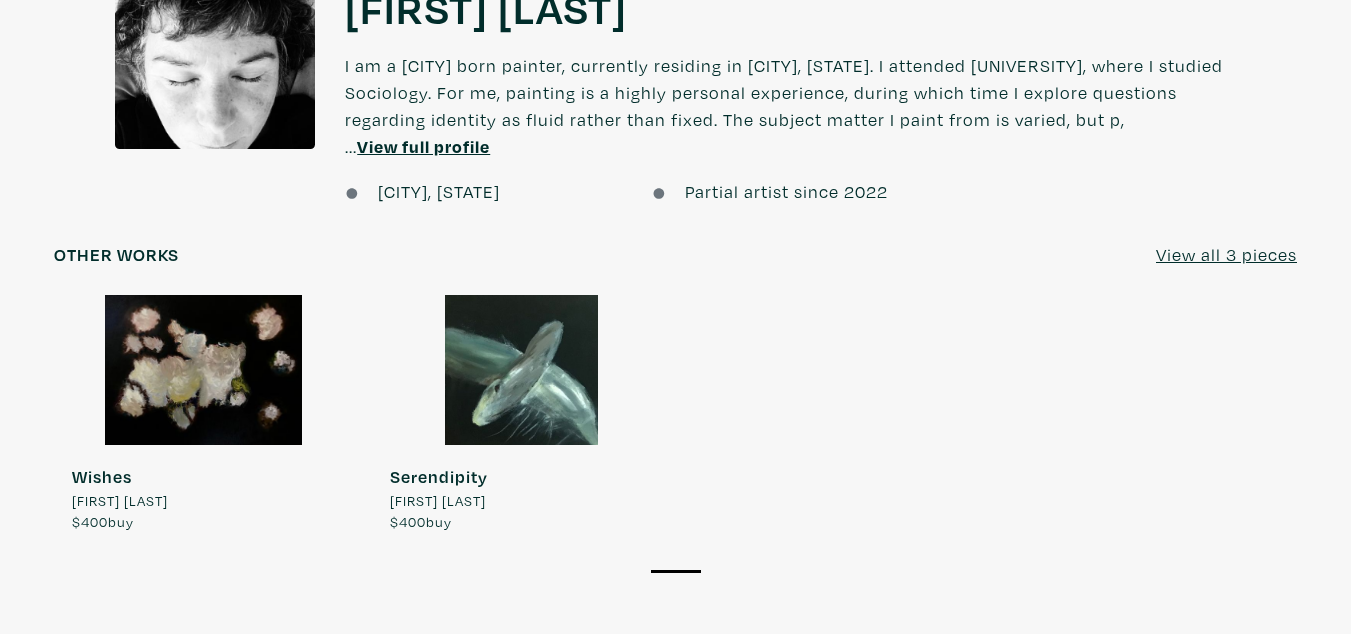 click at bounding box center (522, 370) 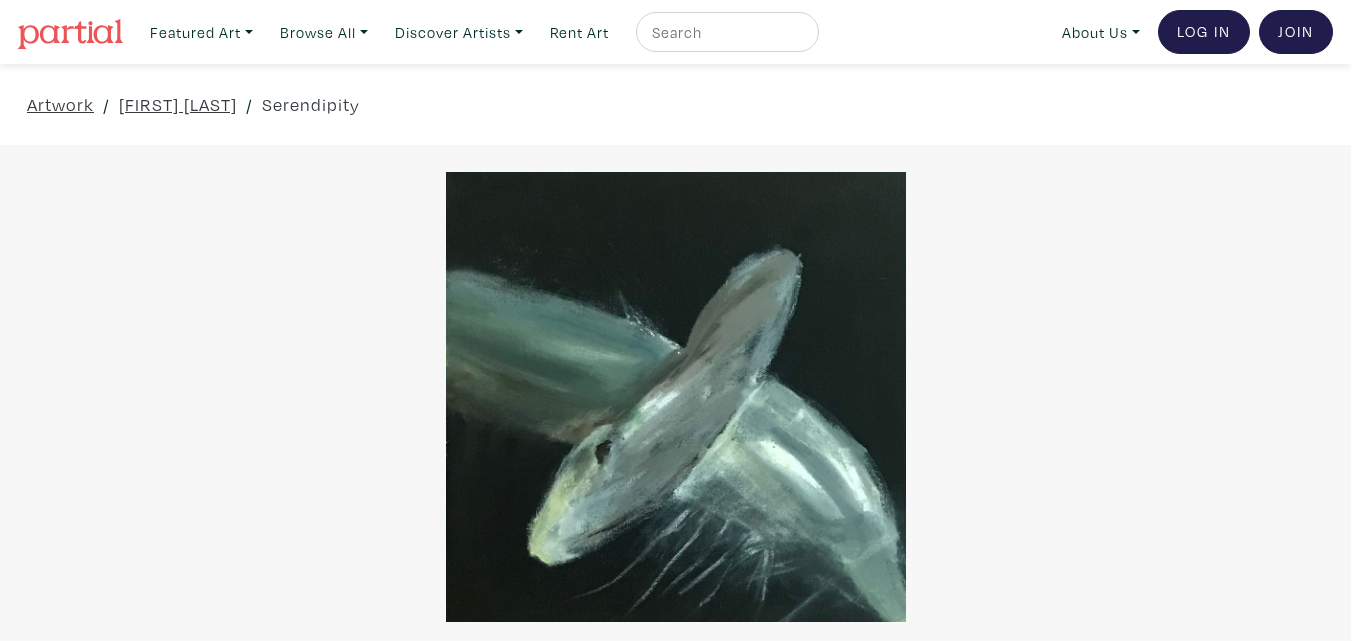 scroll, scrollTop: 0, scrollLeft: 0, axis: both 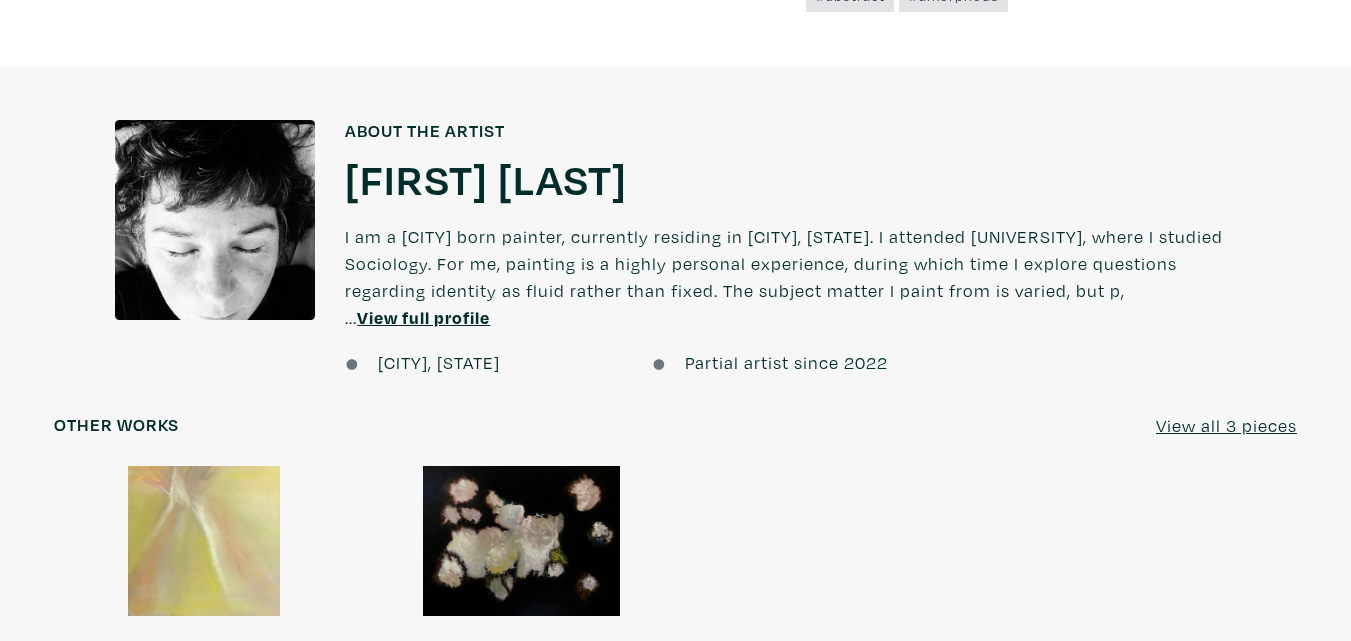 click on "View full profile" at bounding box center (423, 317) 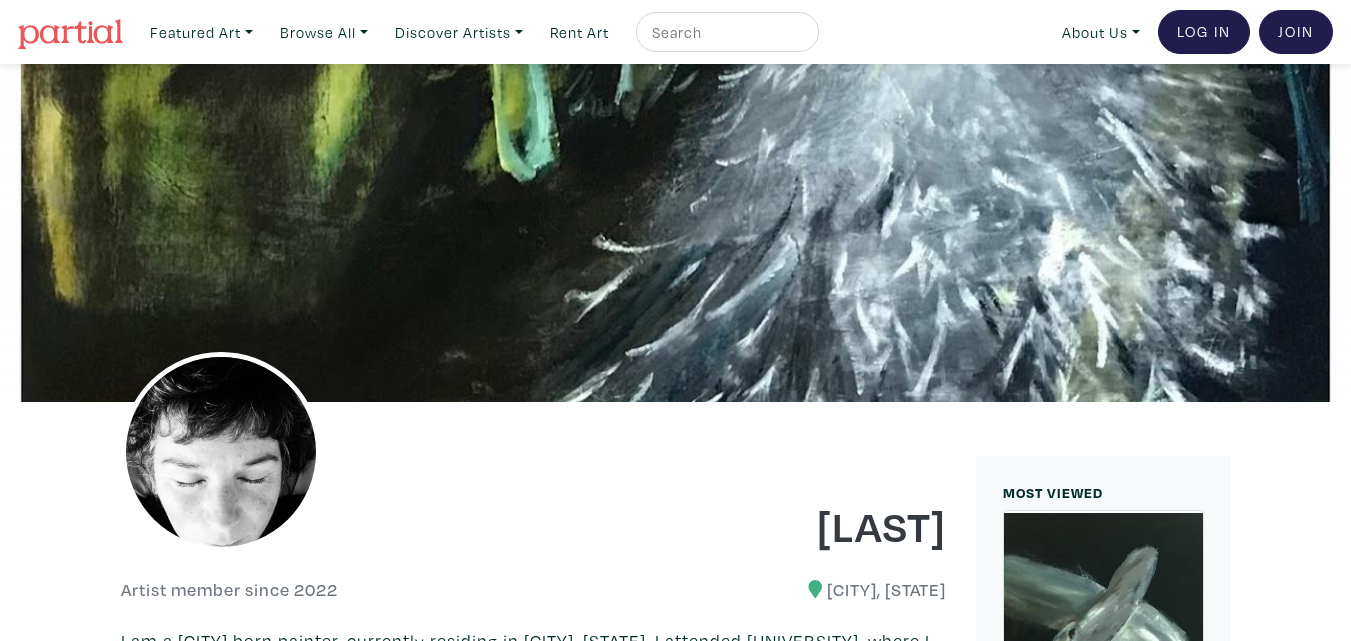 scroll, scrollTop: 0, scrollLeft: 0, axis: both 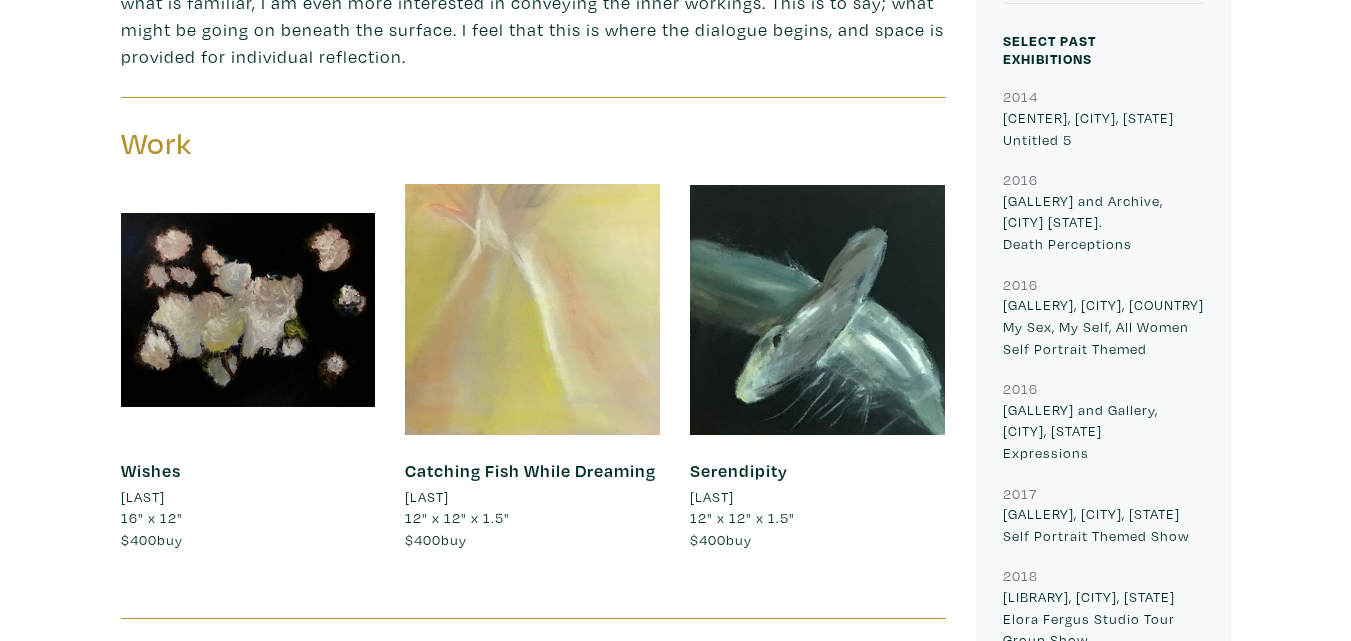 click at bounding box center (248, 309) 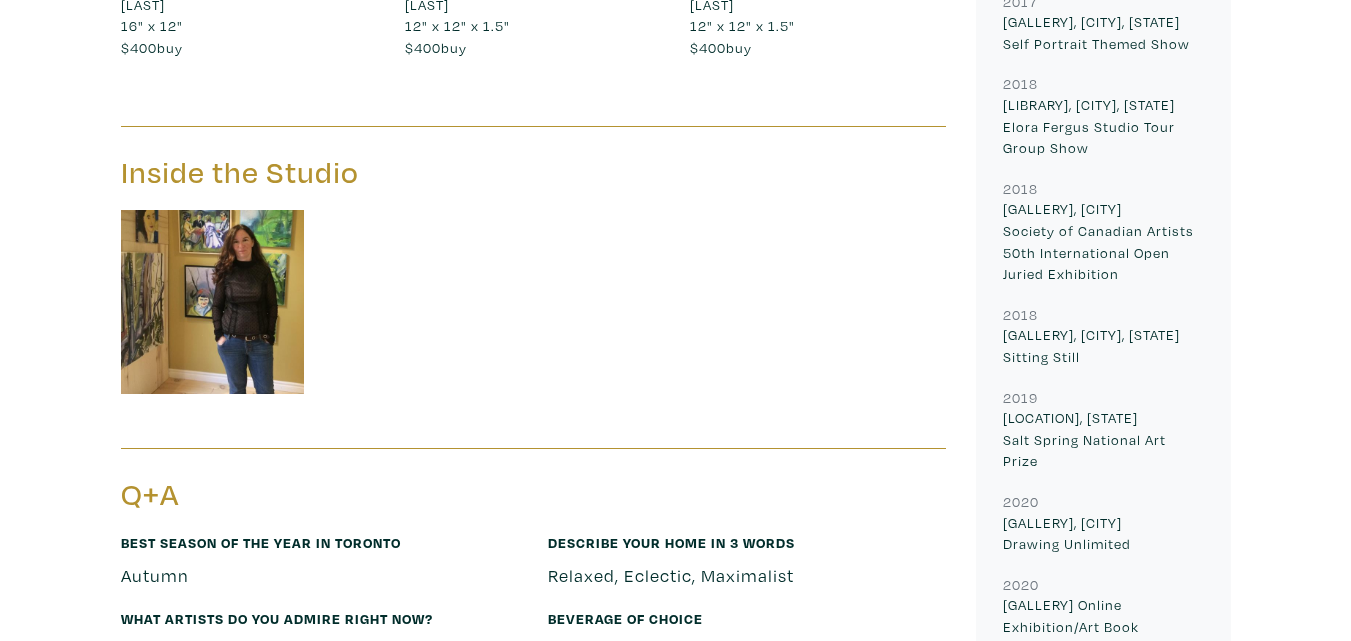 scroll, scrollTop: 1300, scrollLeft: 0, axis: vertical 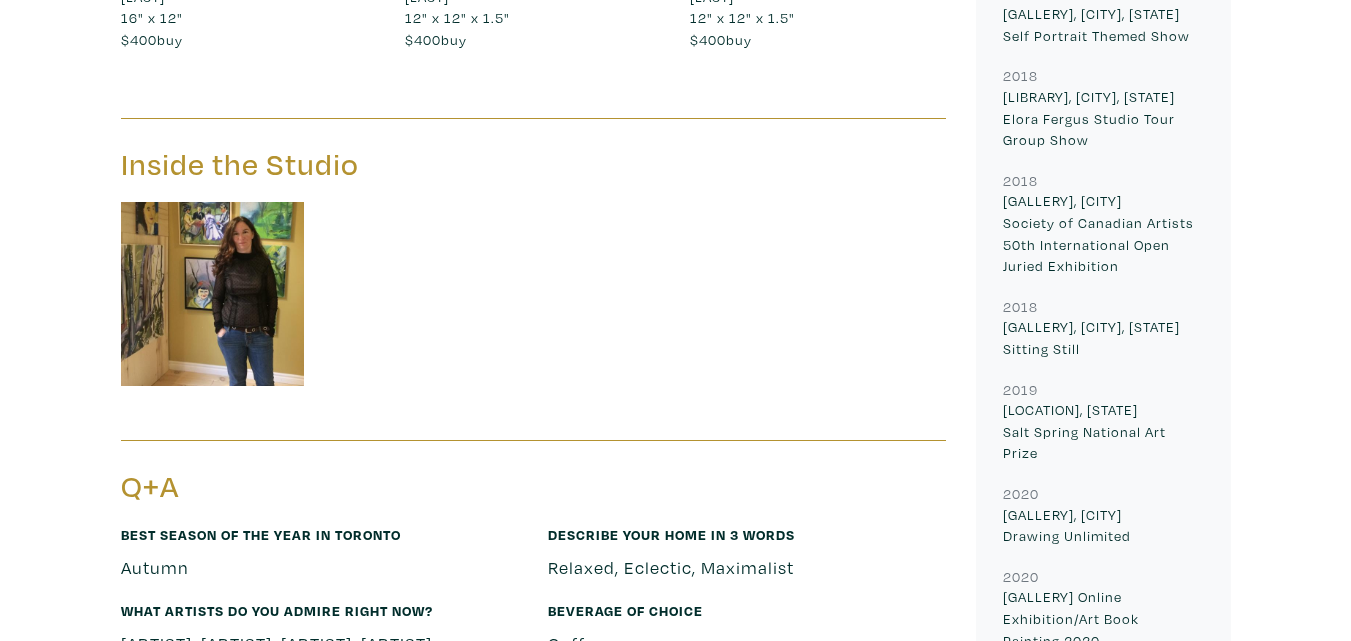 click at bounding box center (213, 294) 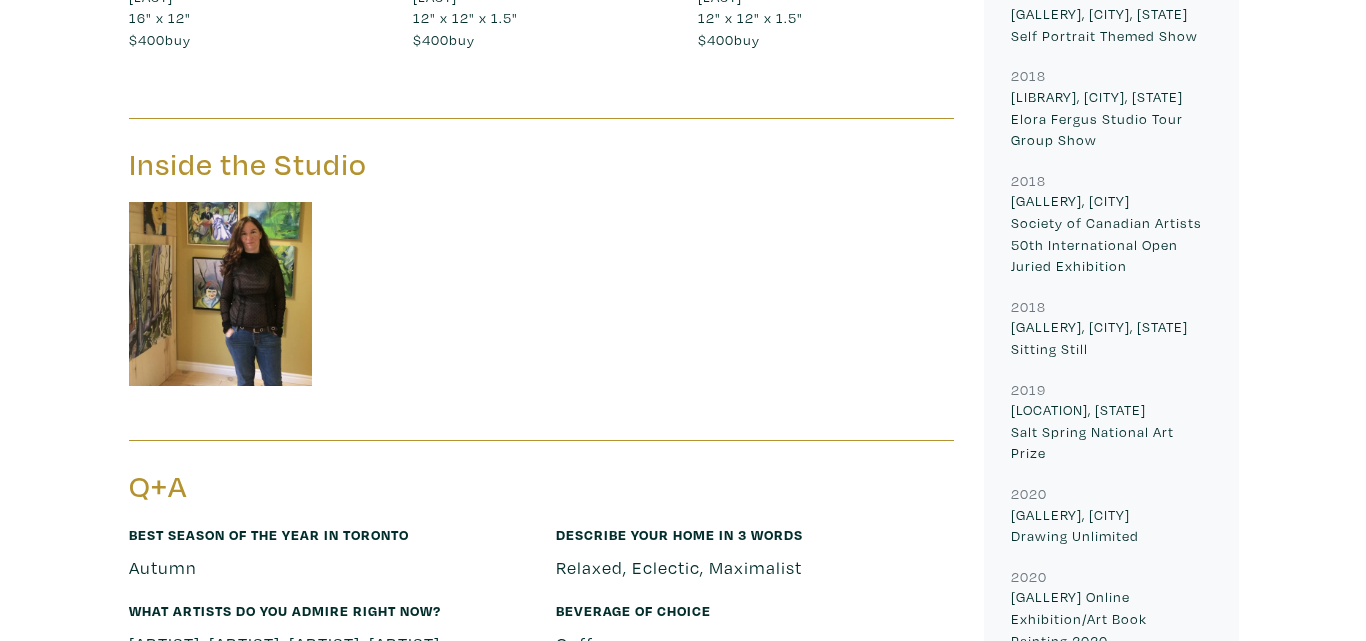 scroll, scrollTop: 1304, scrollLeft: 0, axis: vertical 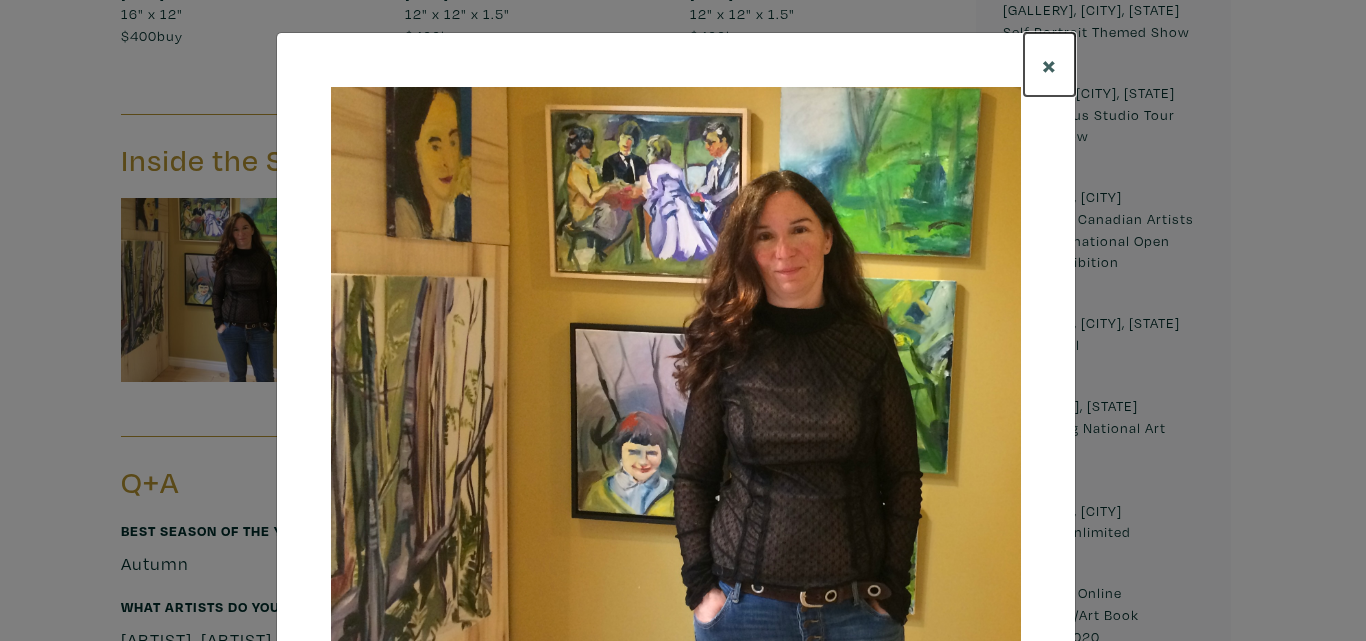 click on "×" at bounding box center (1049, 64) 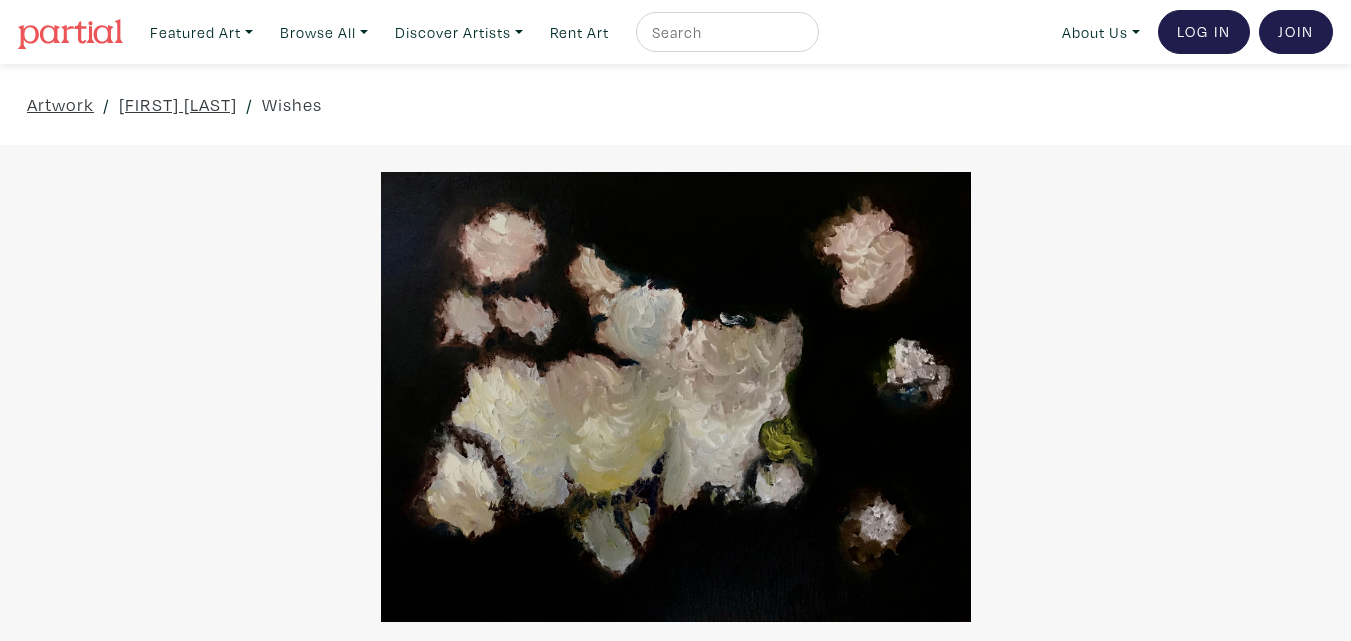 scroll, scrollTop: 0, scrollLeft: 0, axis: both 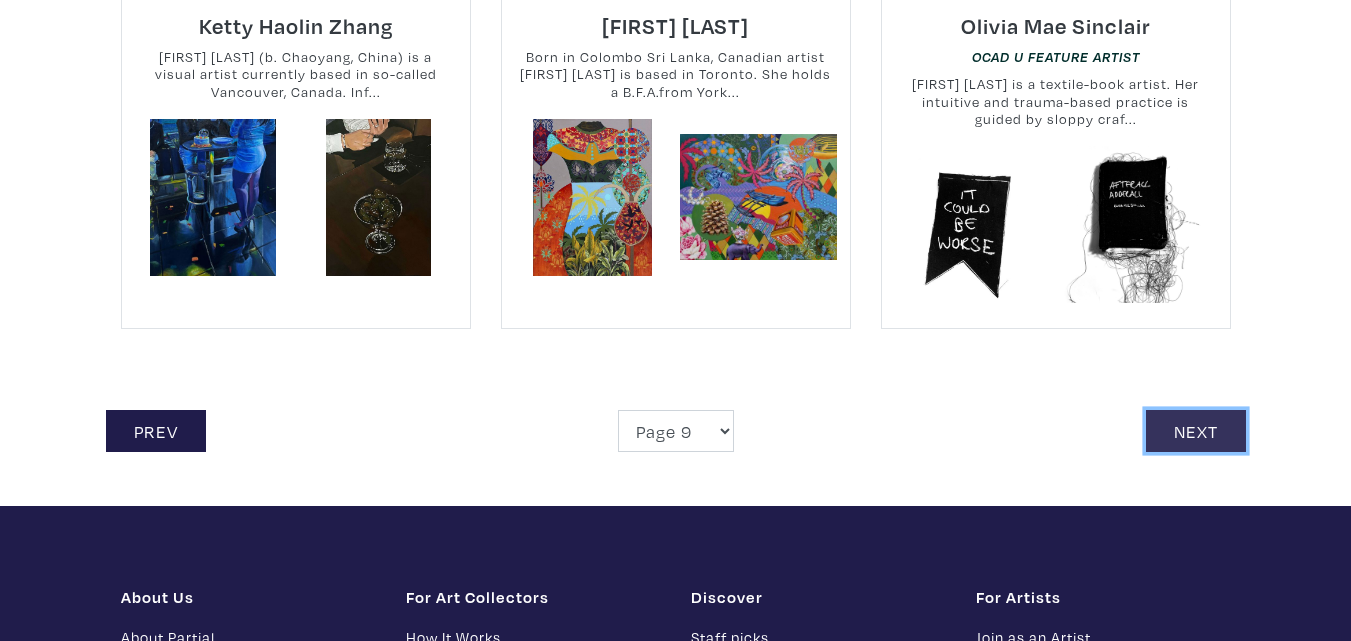 click on "Next" at bounding box center (1196, 431) 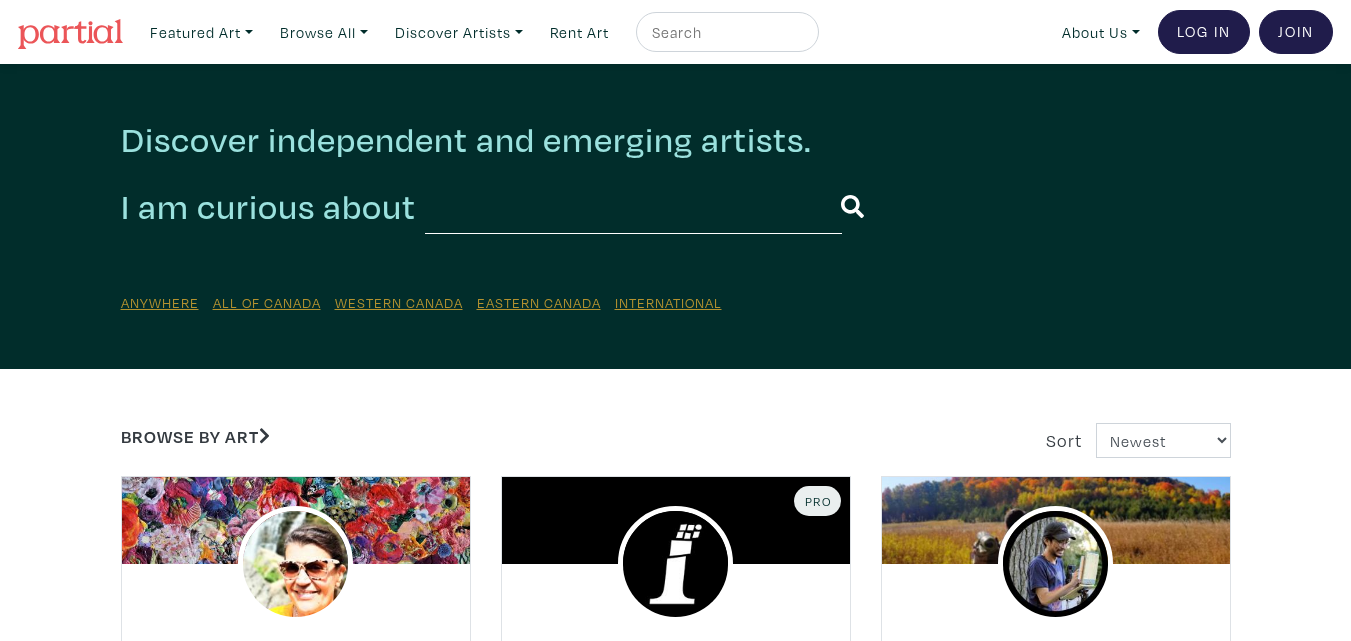 scroll, scrollTop: 400, scrollLeft: 0, axis: vertical 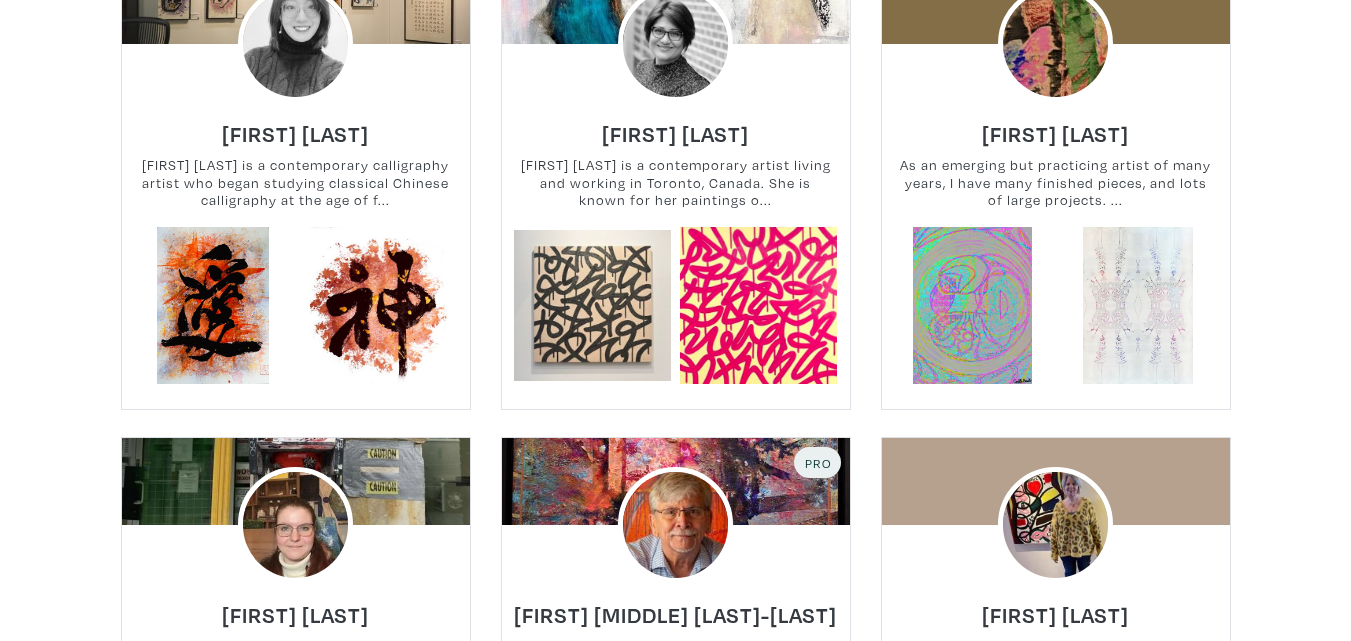 click at bounding box center [1138, 305] 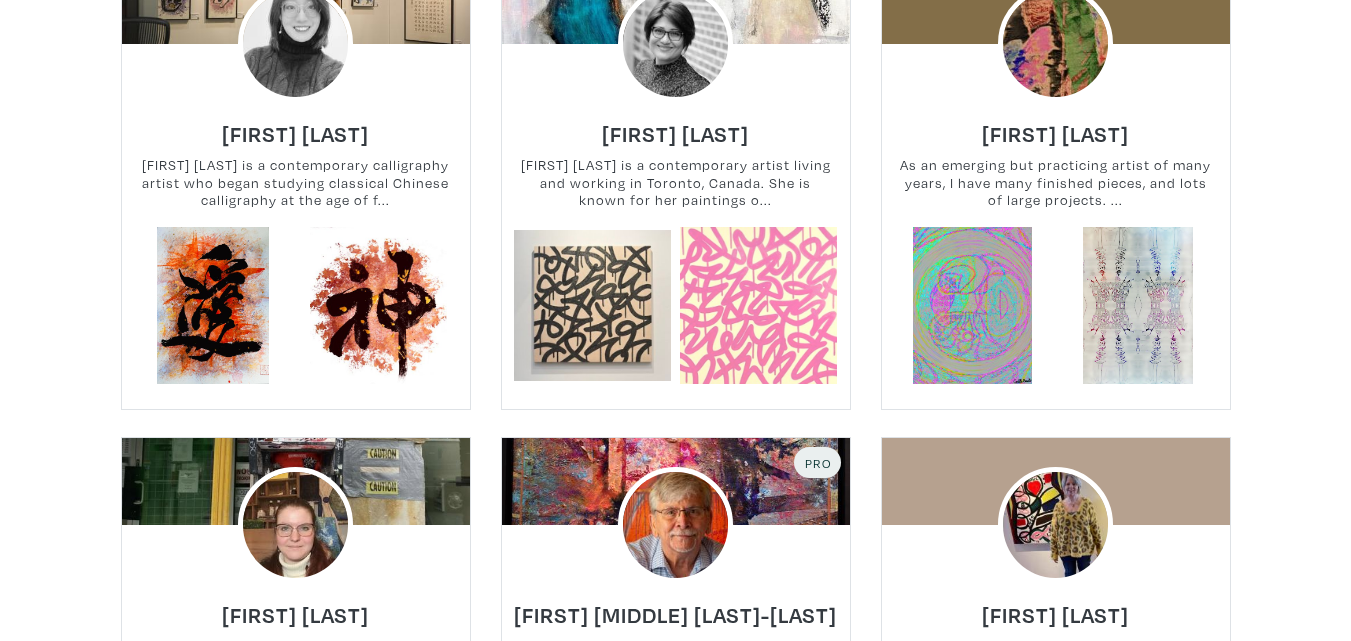 click at bounding box center (758, 305) 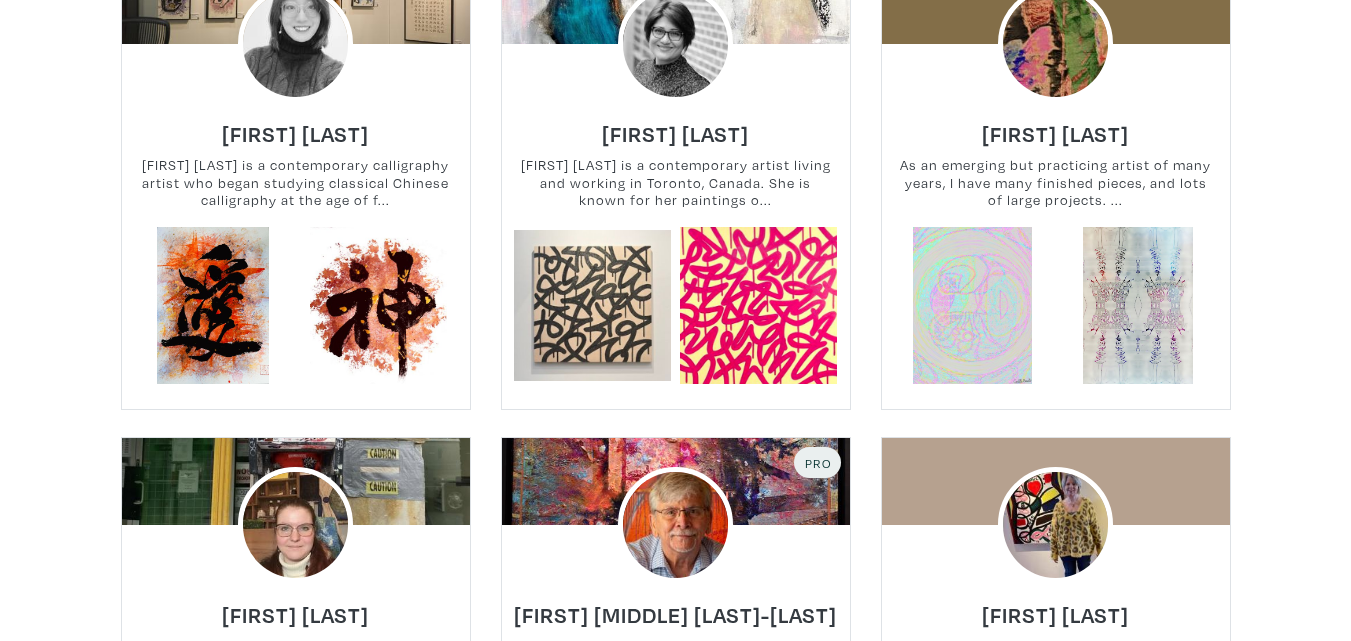 click at bounding box center [972, 305] 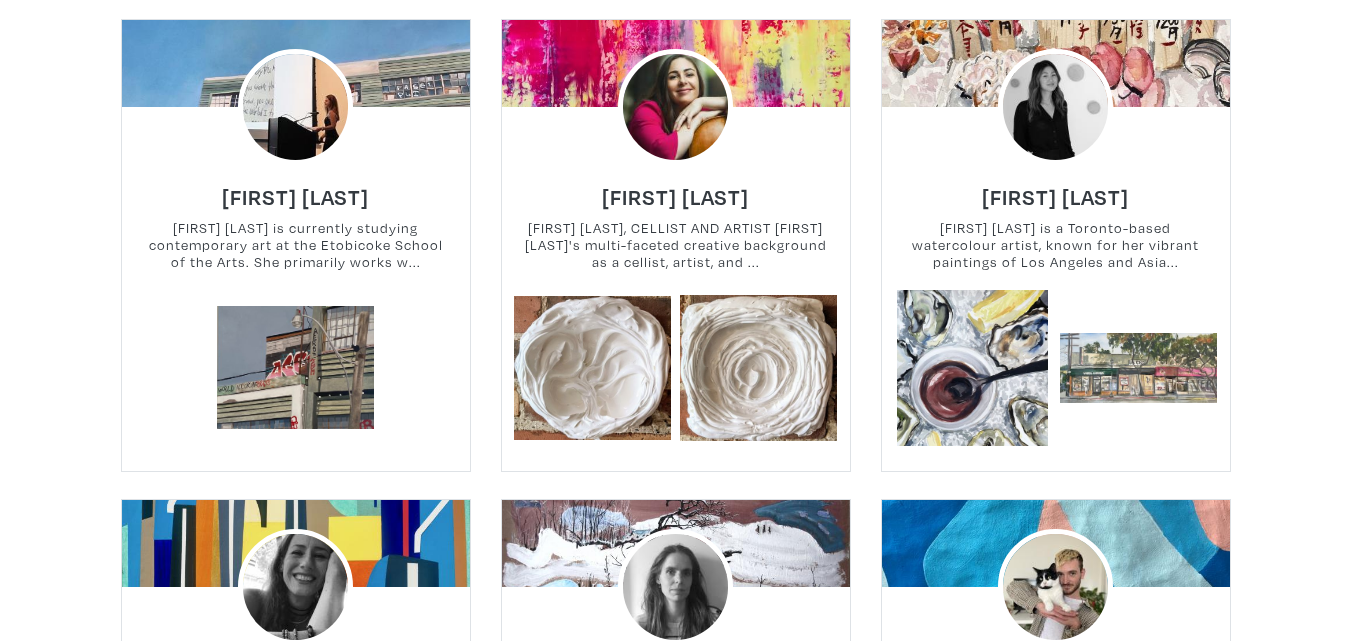 scroll, scrollTop: 1900, scrollLeft: 0, axis: vertical 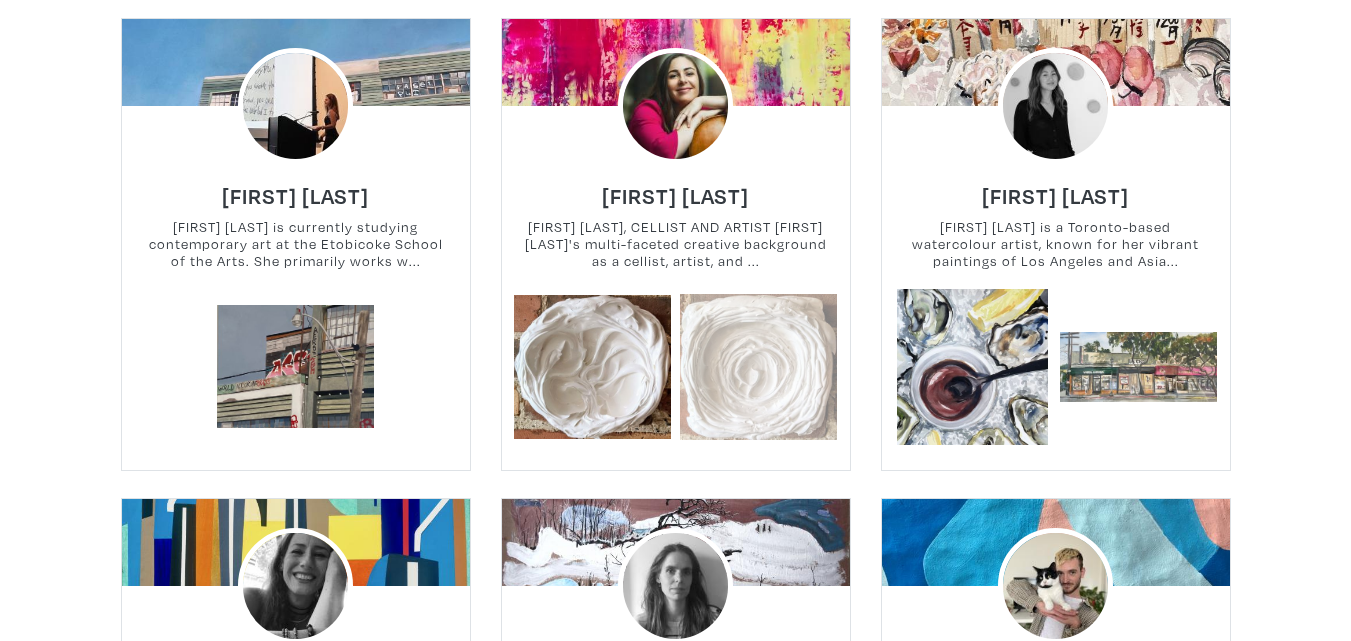 click at bounding box center (758, 367) 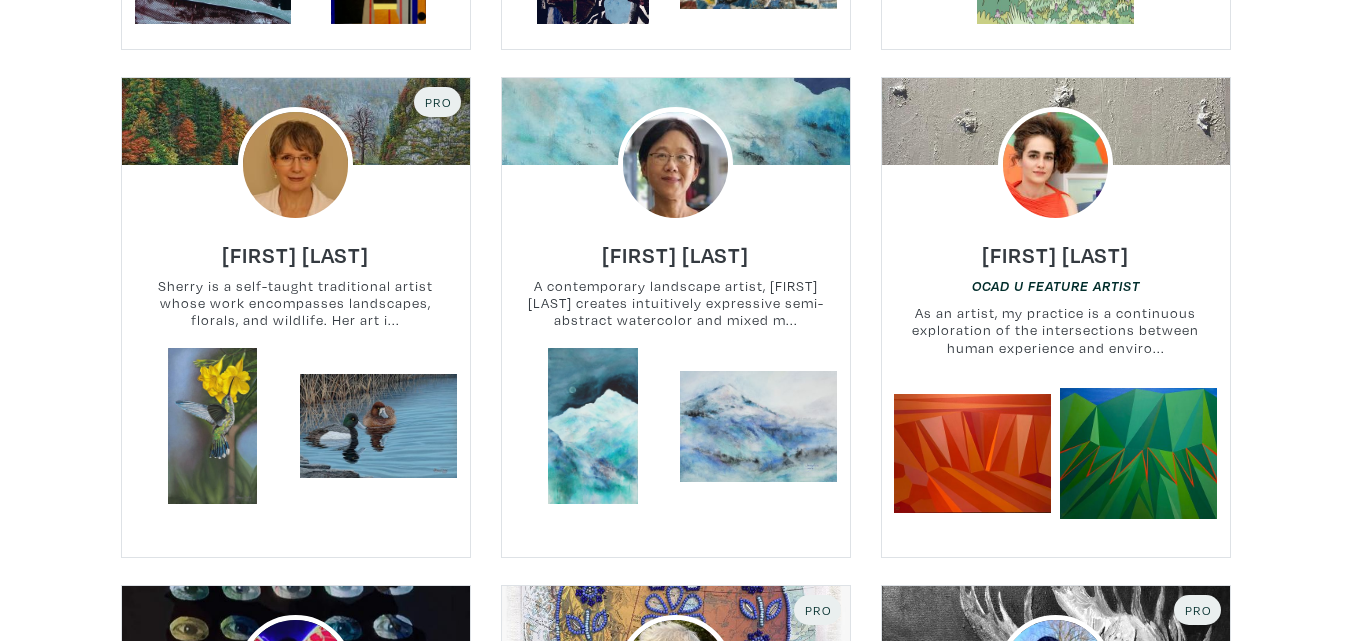 scroll, scrollTop: 2800, scrollLeft: 0, axis: vertical 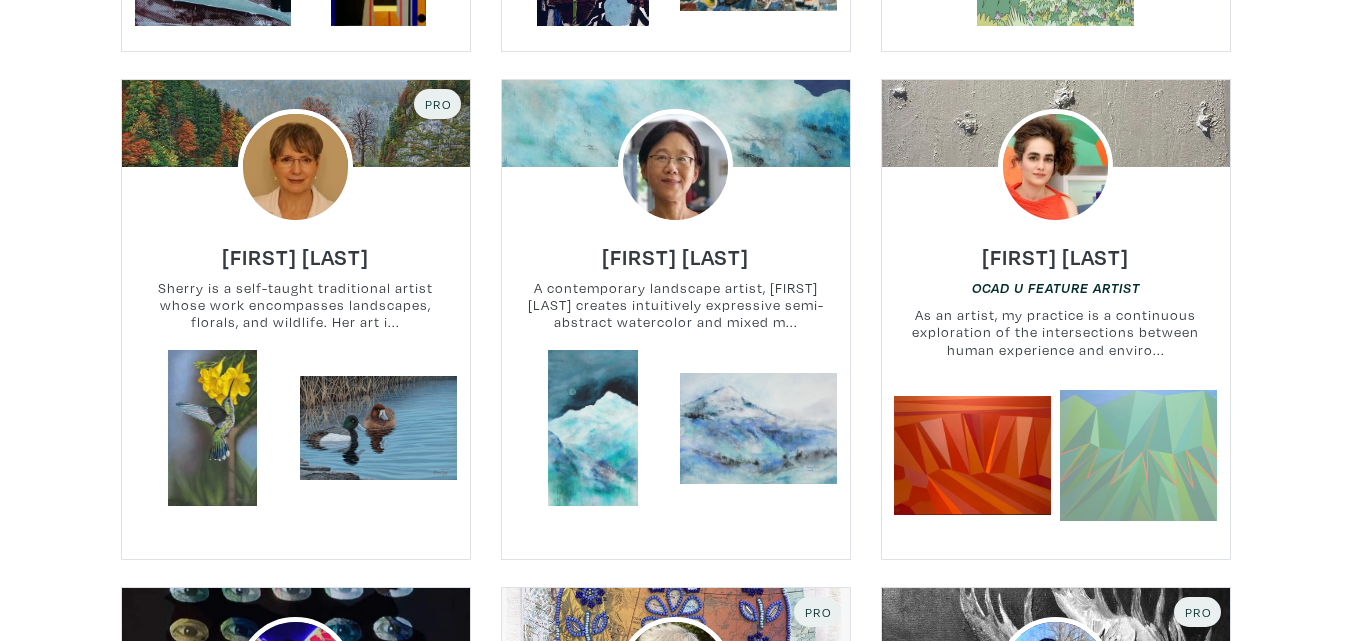 click at bounding box center [1138, 455] 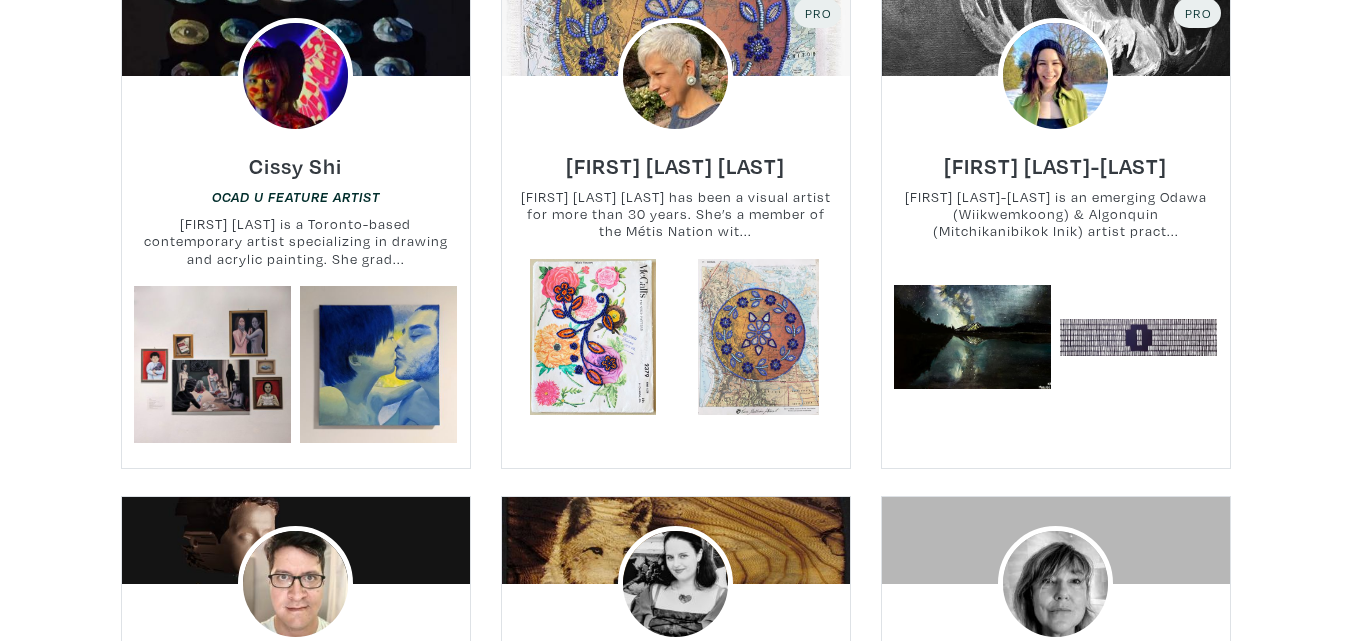 scroll, scrollTop: 3400, scrollLeft: 0, axis: vertical 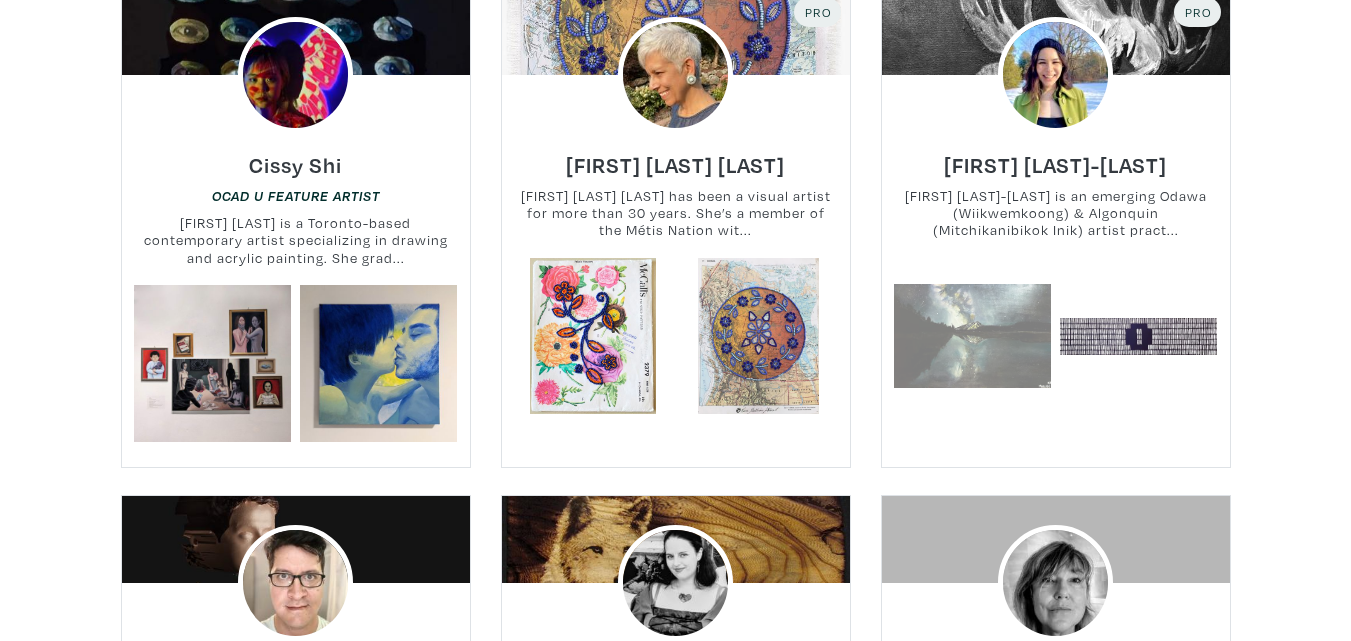 click at bounding box center [972, 336] 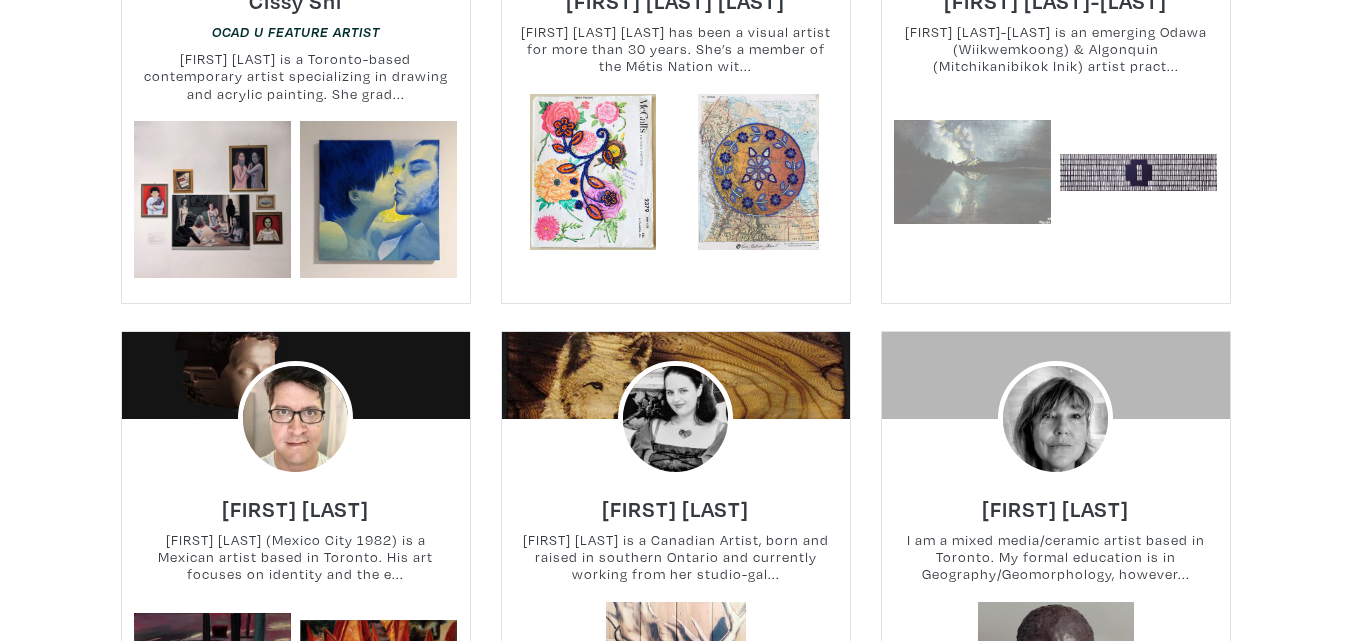 scroll, scrollTop: 3400, scrollLeft: 0, axis: vertical 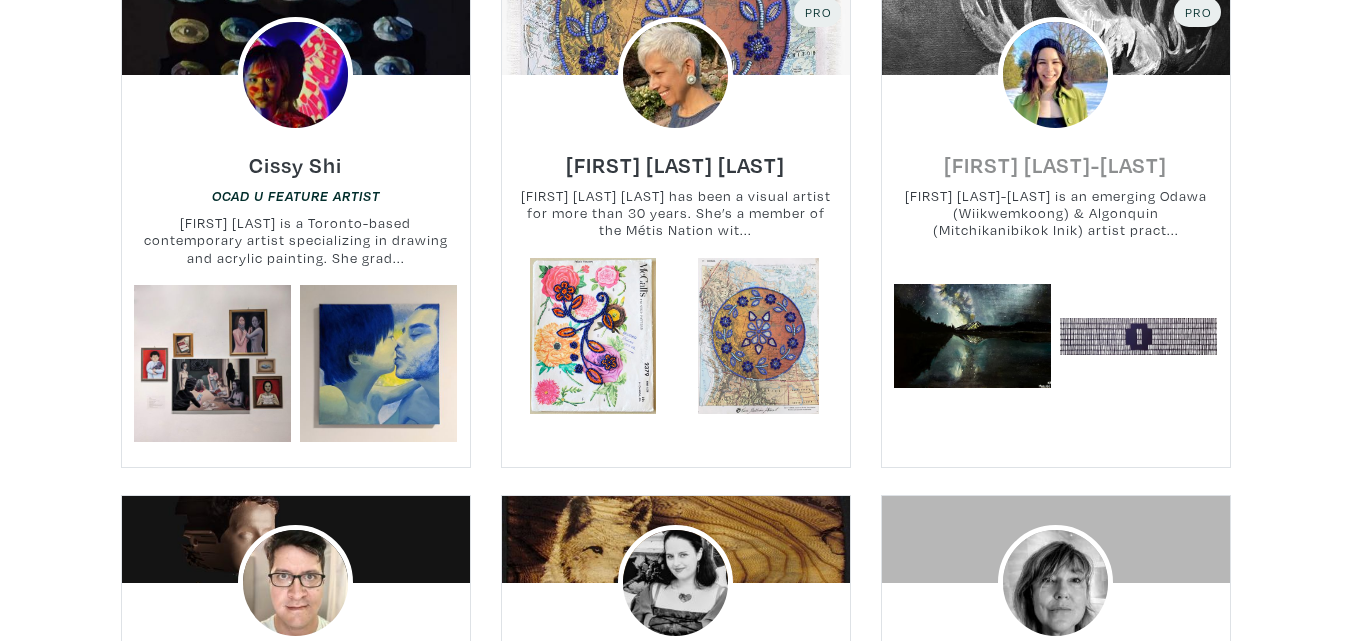 click on "[FIRST] [LAST]" at bounding box center [1055, 164] 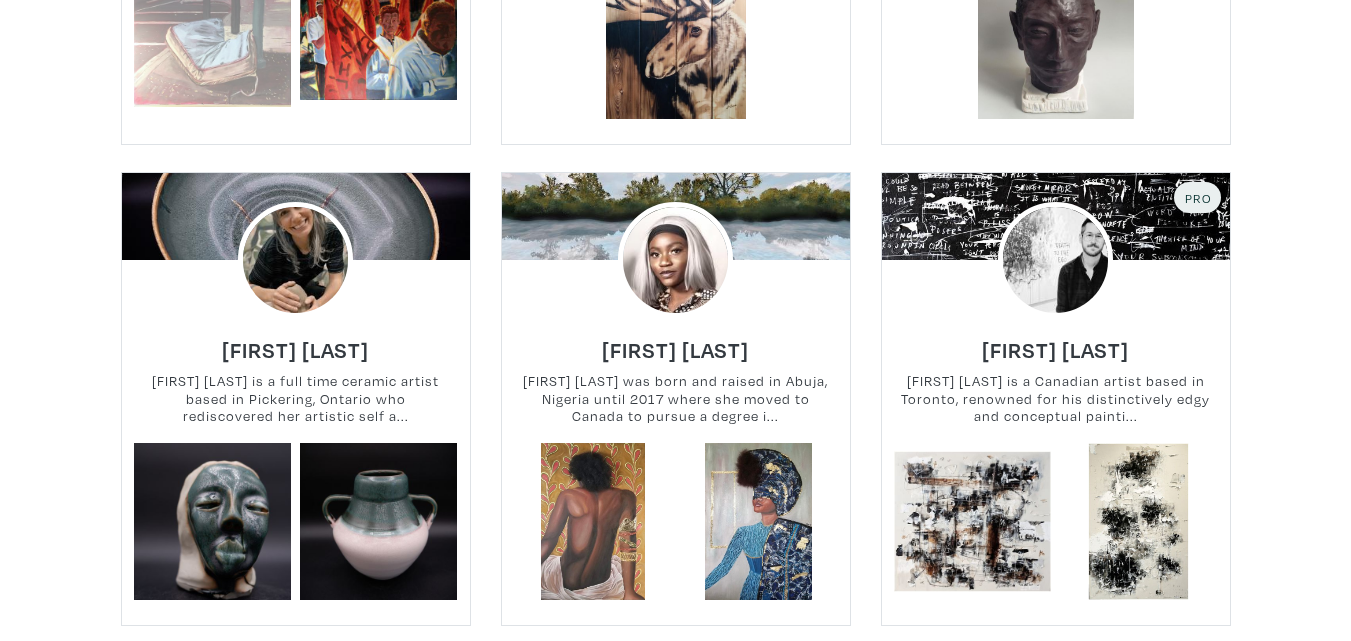 scroll, scrollTop: 4600, scrollLeft: 0, axis: vertical 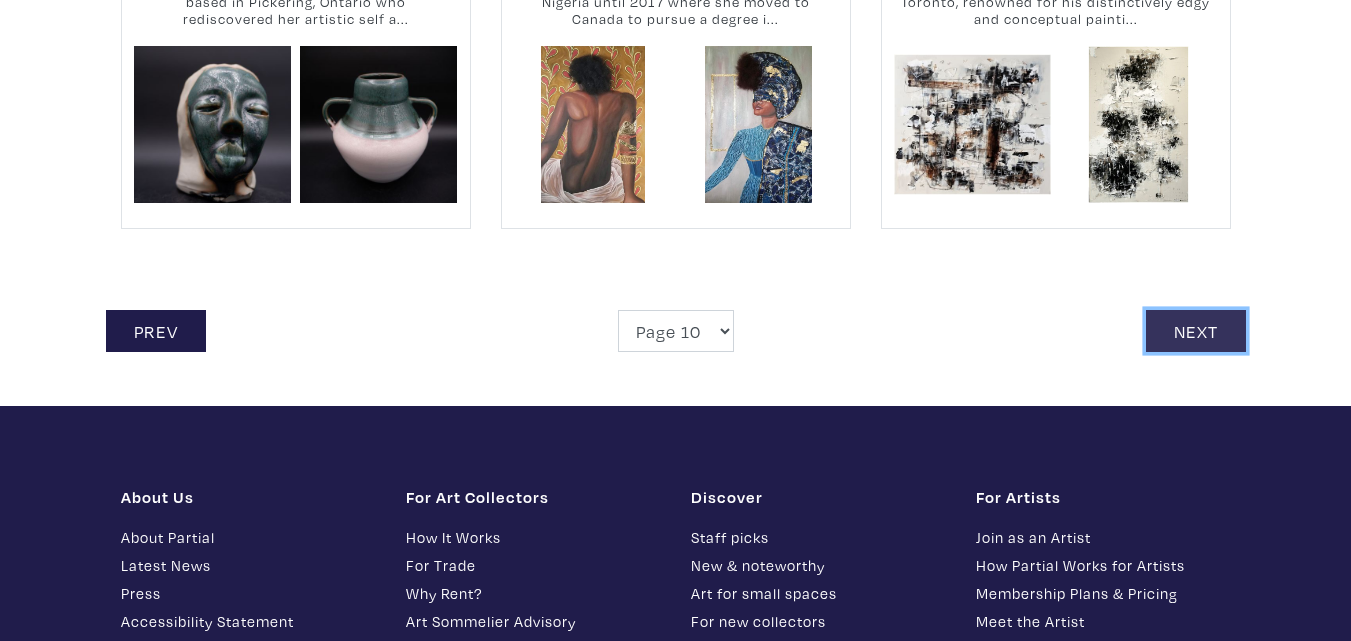 click on "Next" at bounding box center [1196, 331] 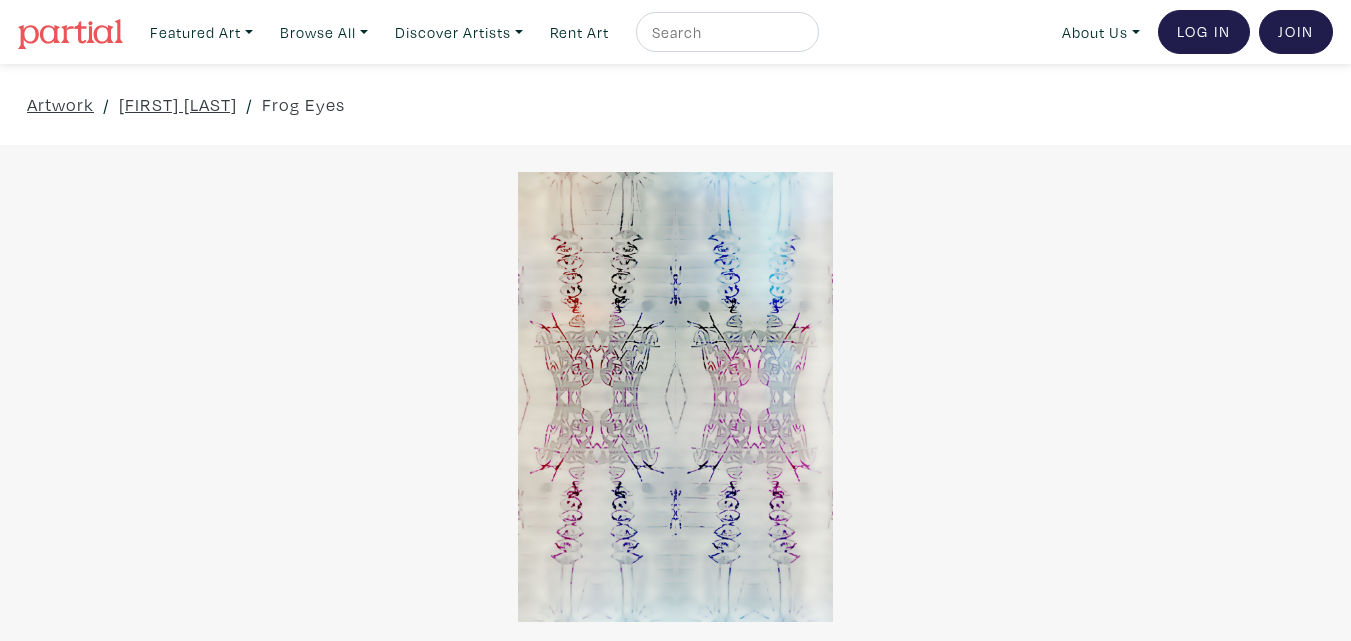 scroll, scrollTop: 0, scrollLeft: 0, axis: both 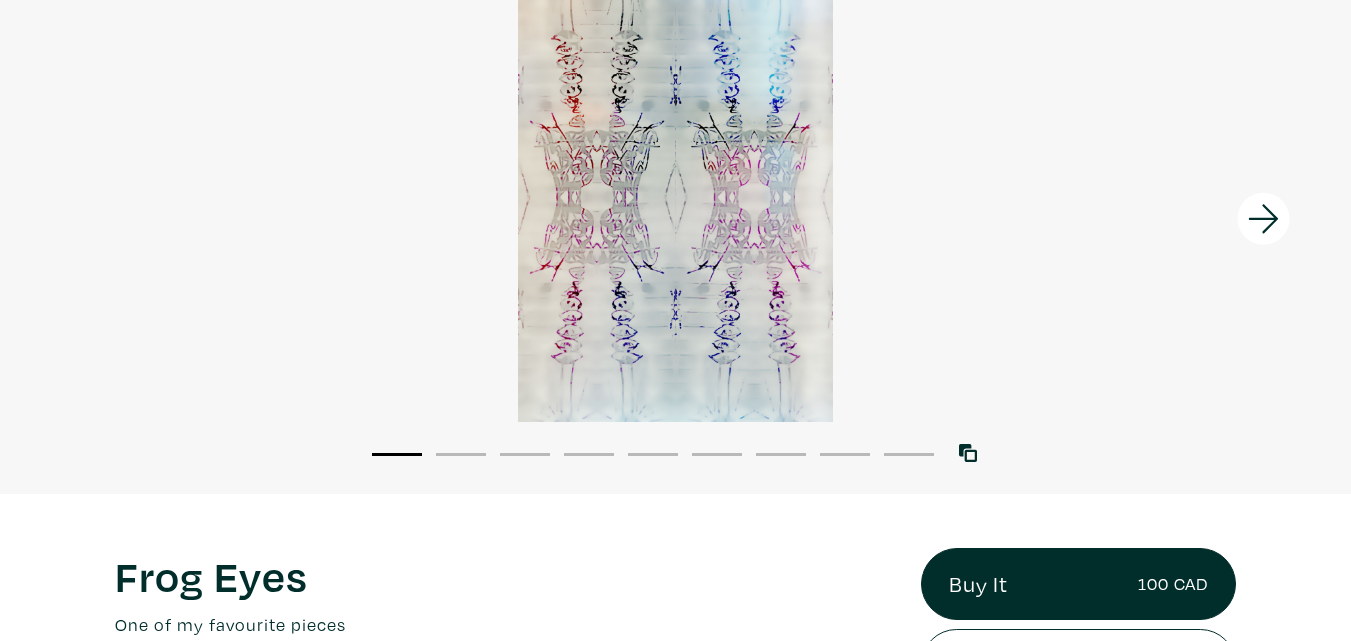 click on "2" at bounding box center (461, 453) 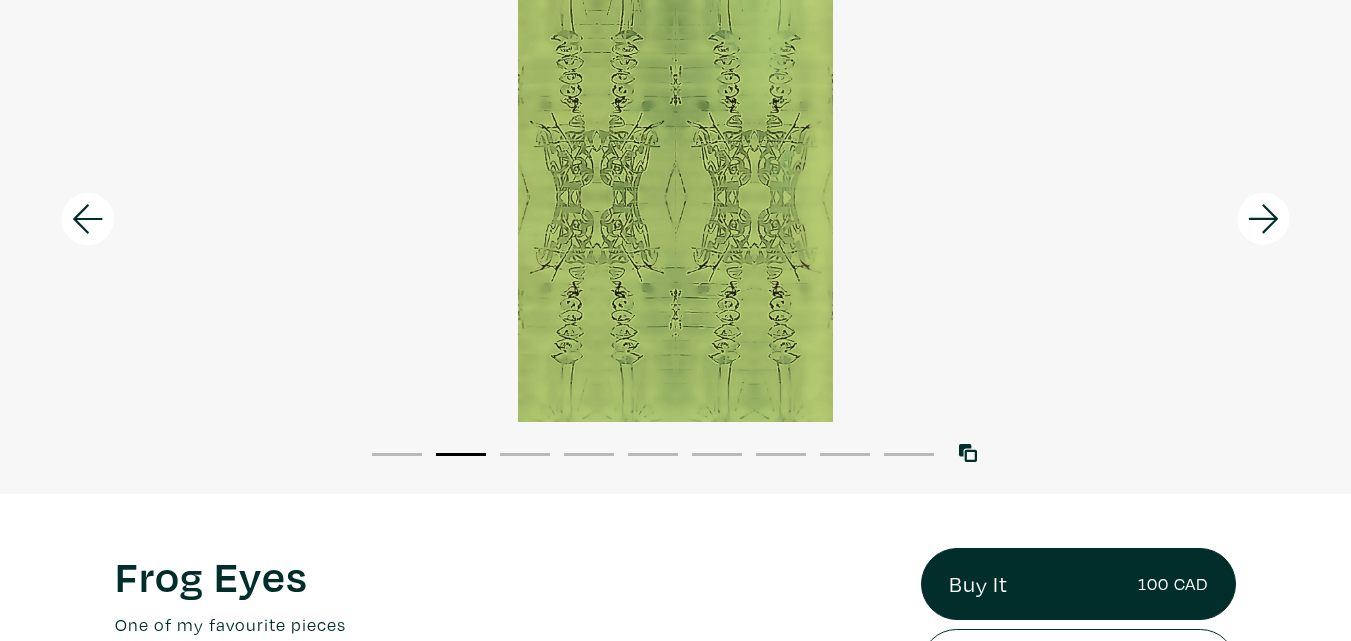 click on "3" at bounding box center (525, 454) 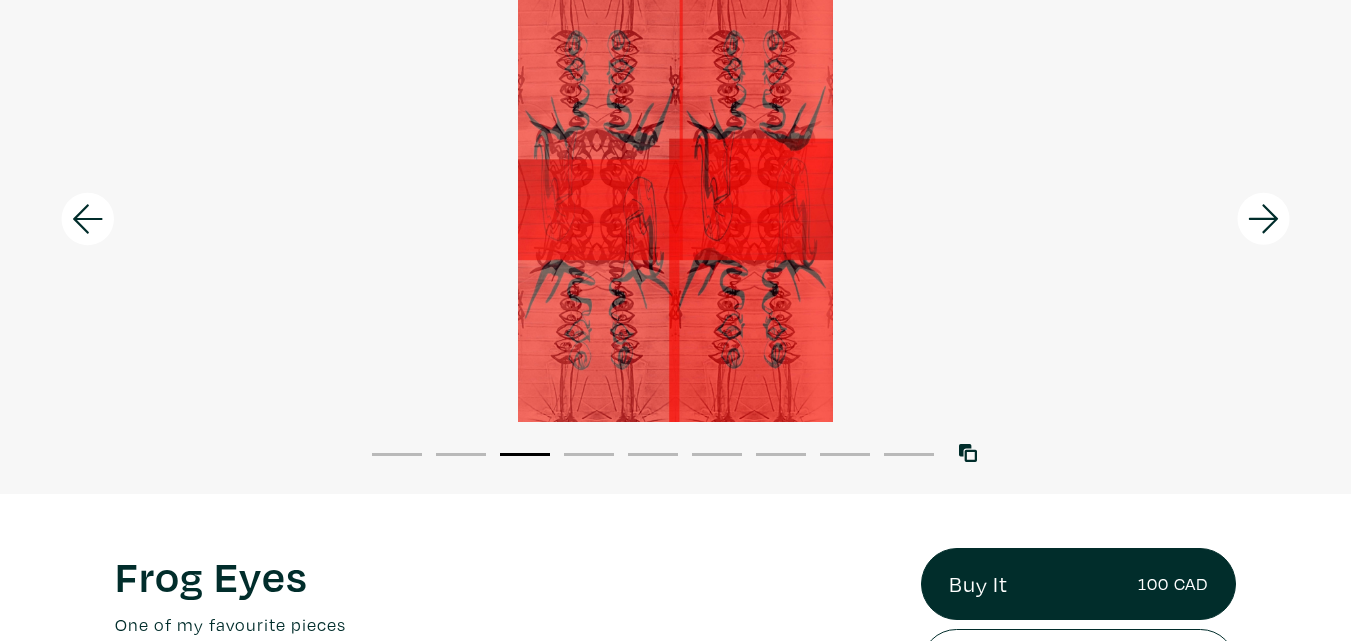 click on "4" at bounding box center [589, 453] 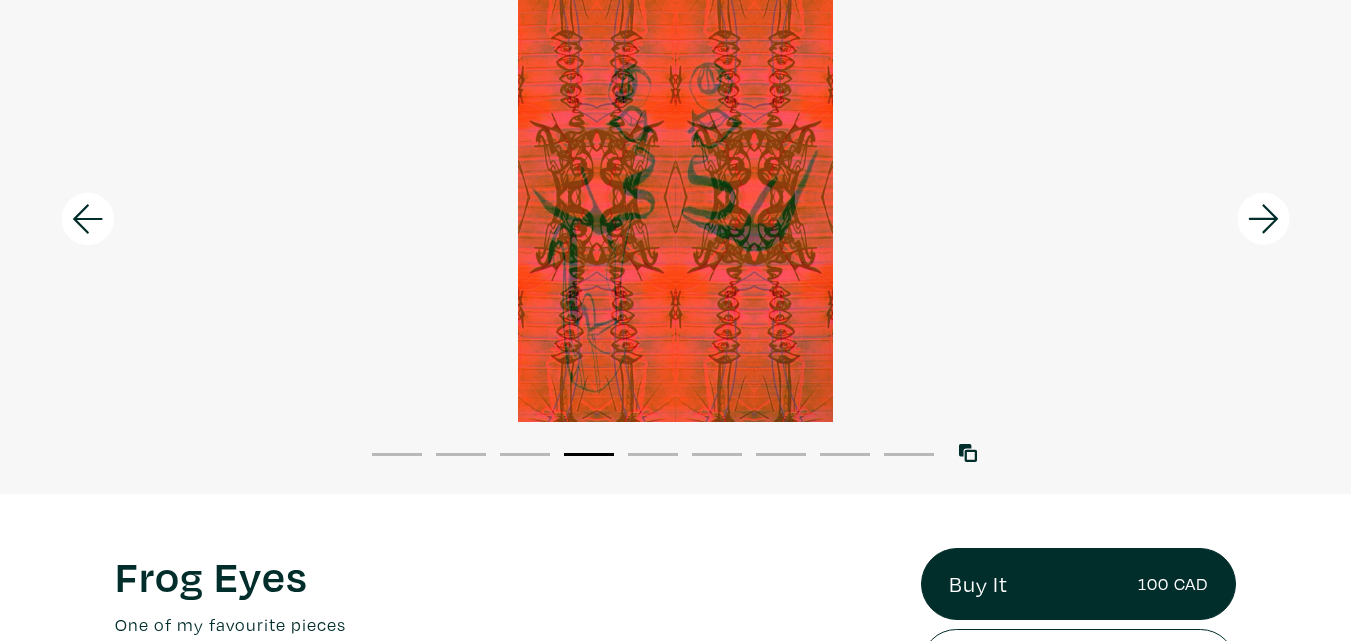 click on "5" at bounding box center (653, 453) 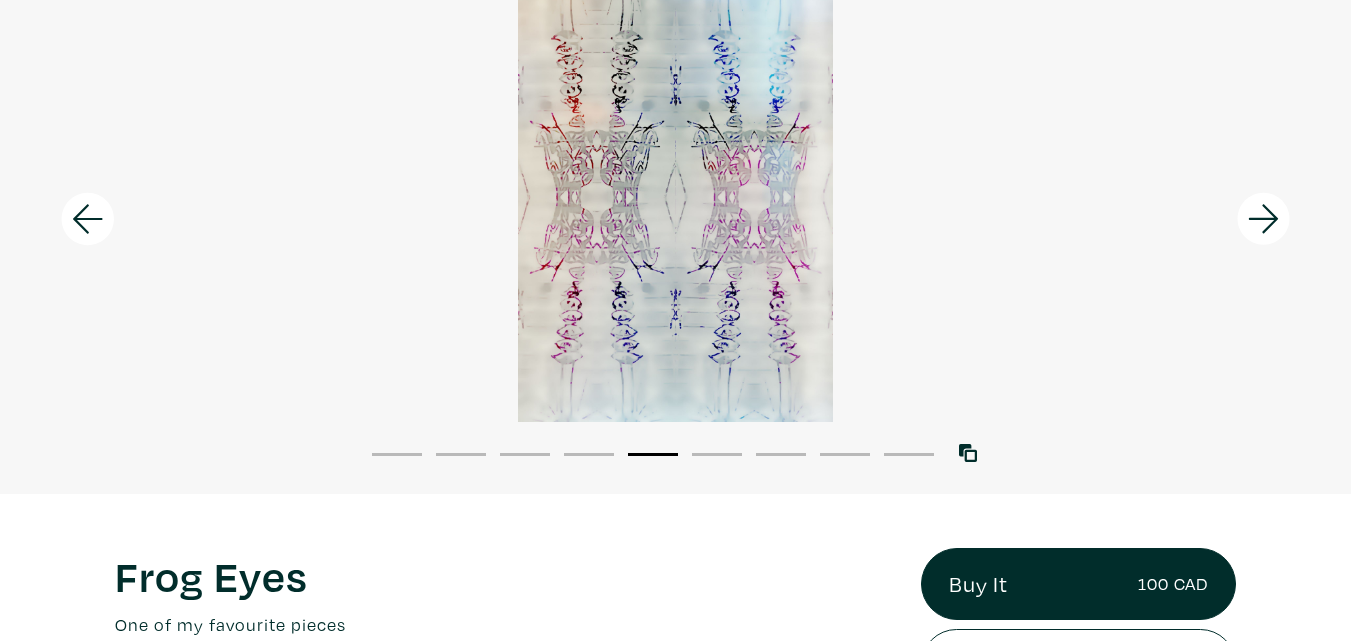 click on "6" at bounding box center (717, 454) 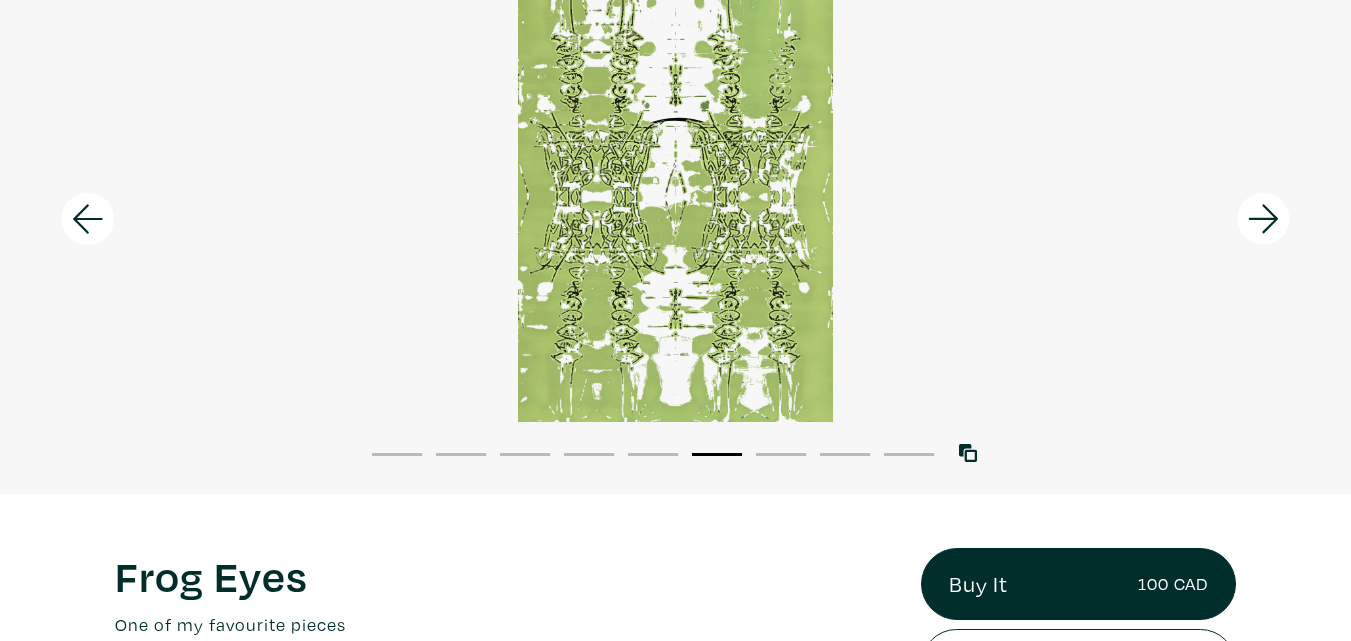 click on "7" at bounding box center [781, 454] 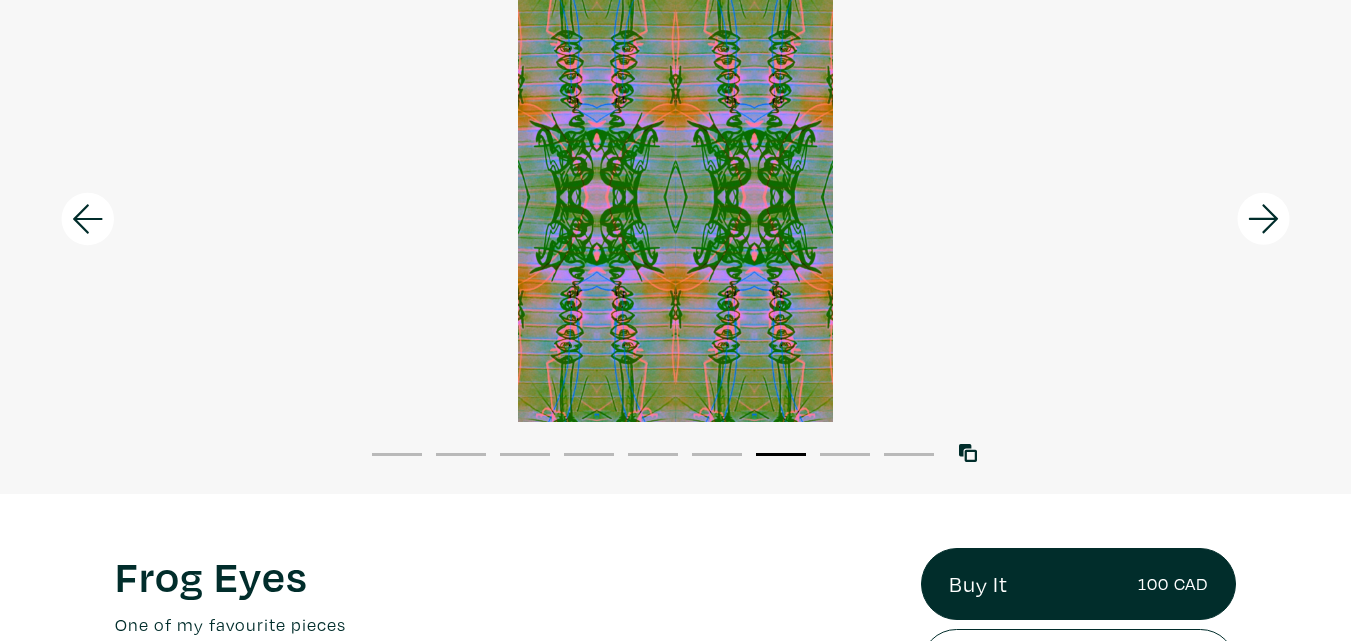 click on "8" at bounding box center (845, 454) 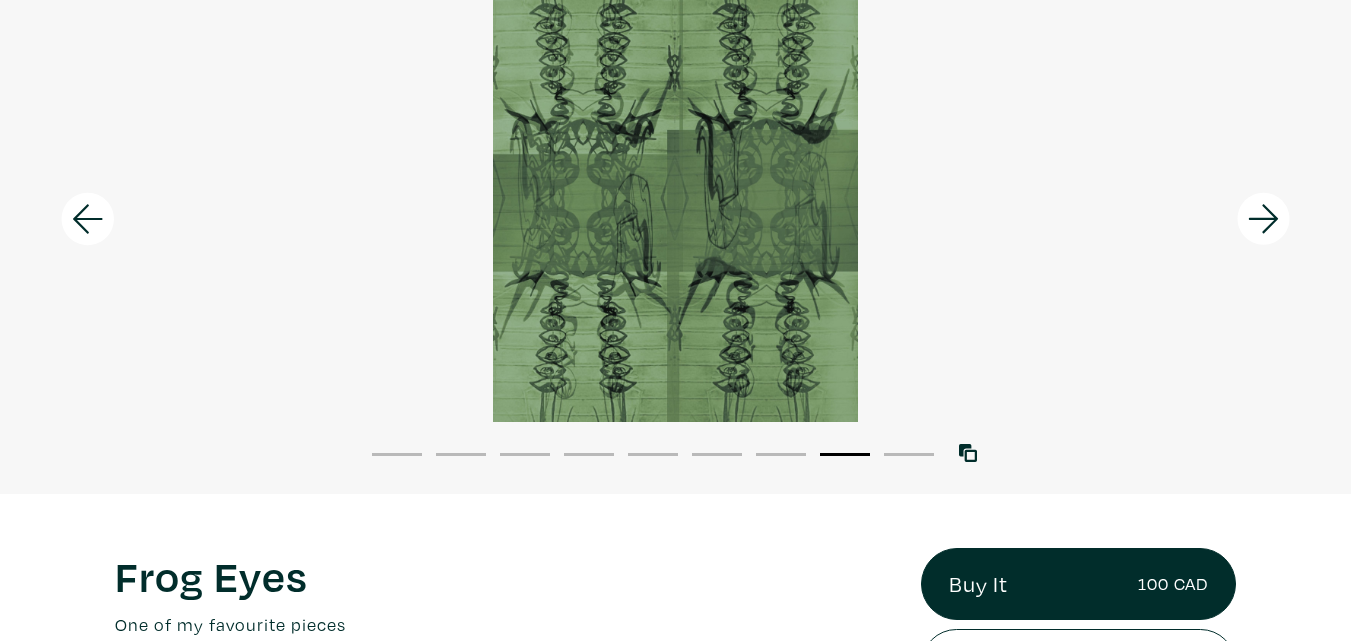 click on "9" at bounding box center (909, 454) 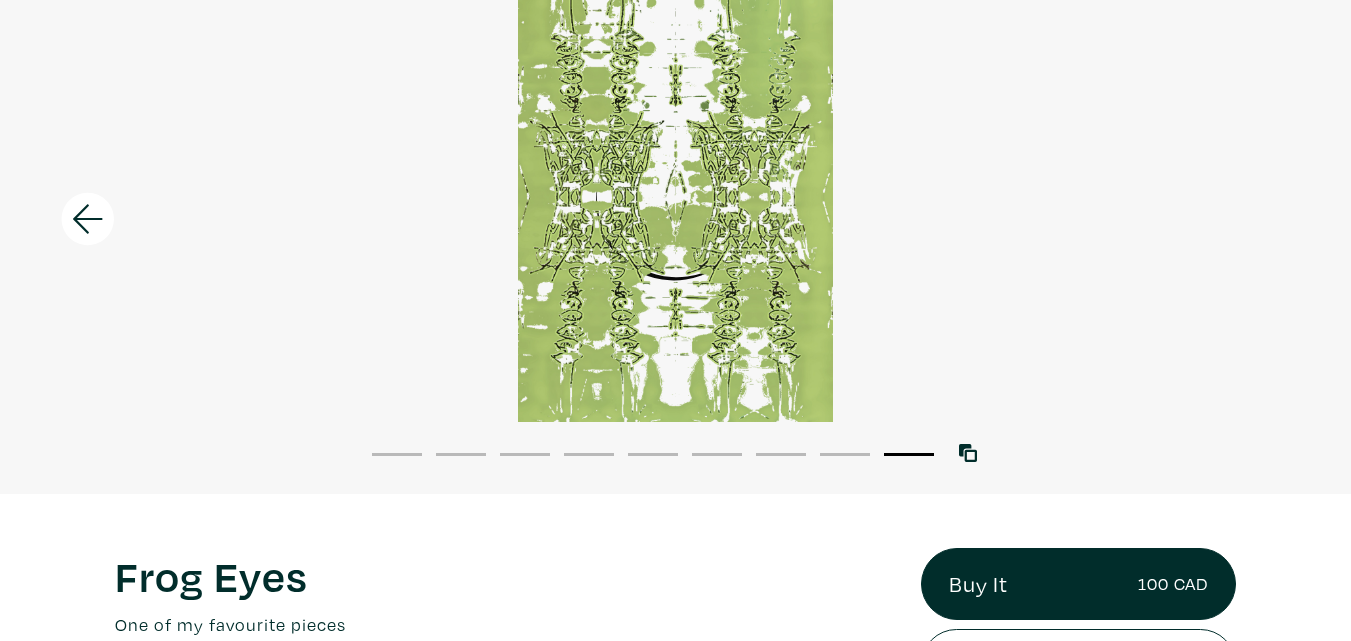 click on "4" at bounding box center [589, 453] 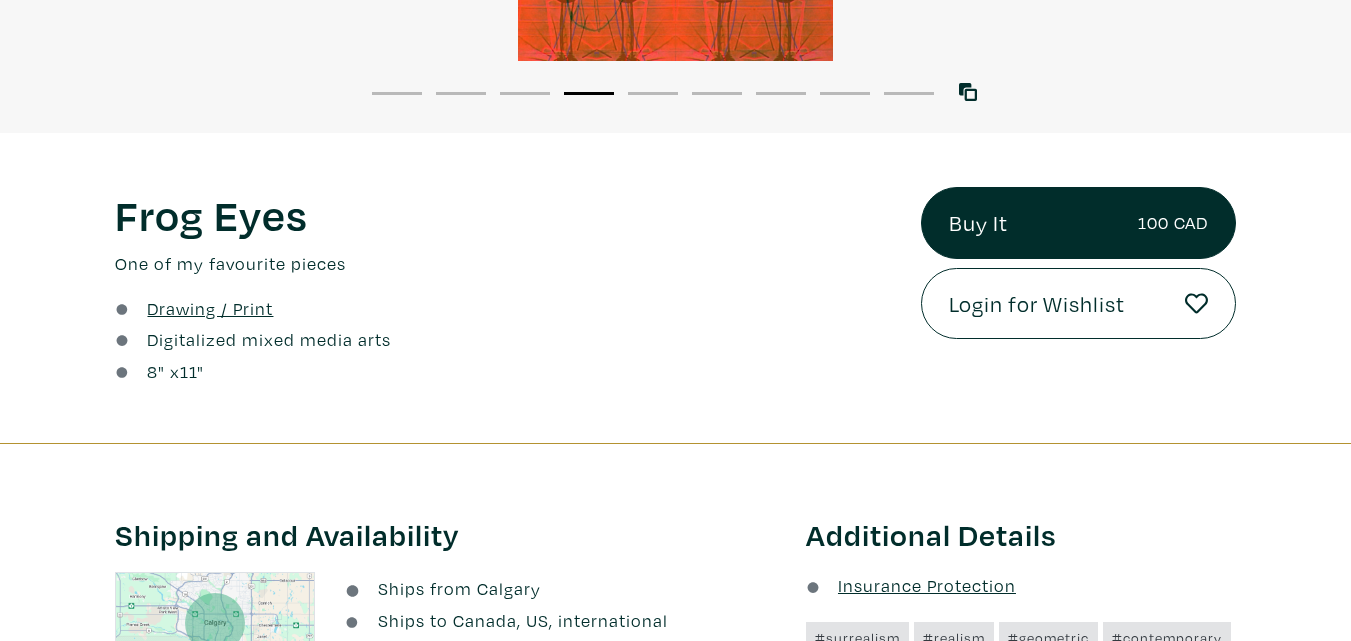 scroll, scrollTop: 600, scrollLeft: 0, axis: vertical 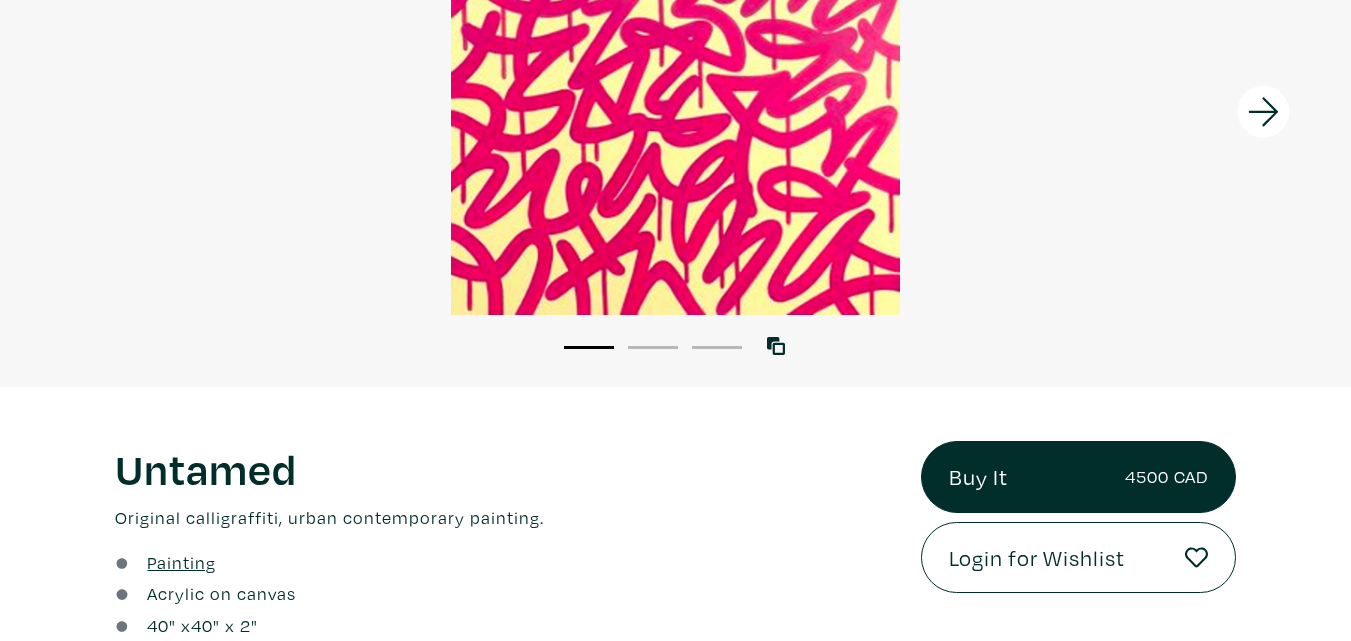 click on "2" at bounding box center [653, 346] 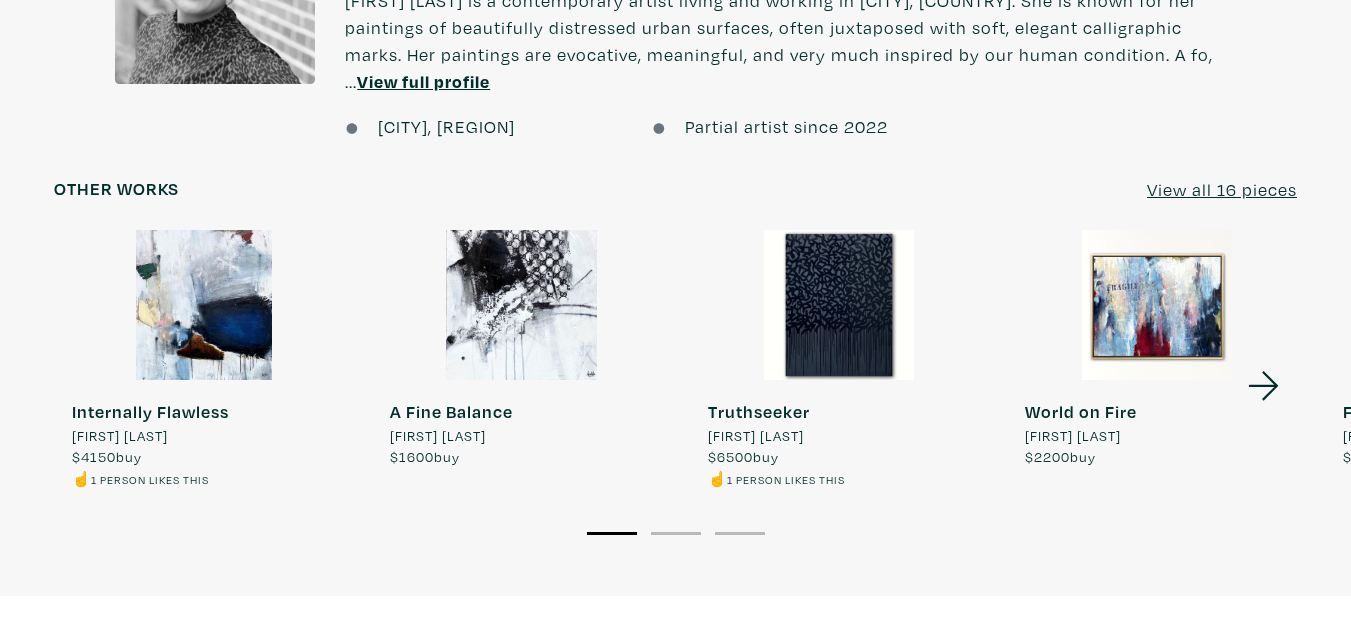 scroll, scrollTop: 1600, scrollLeft: 0, axis: vertical 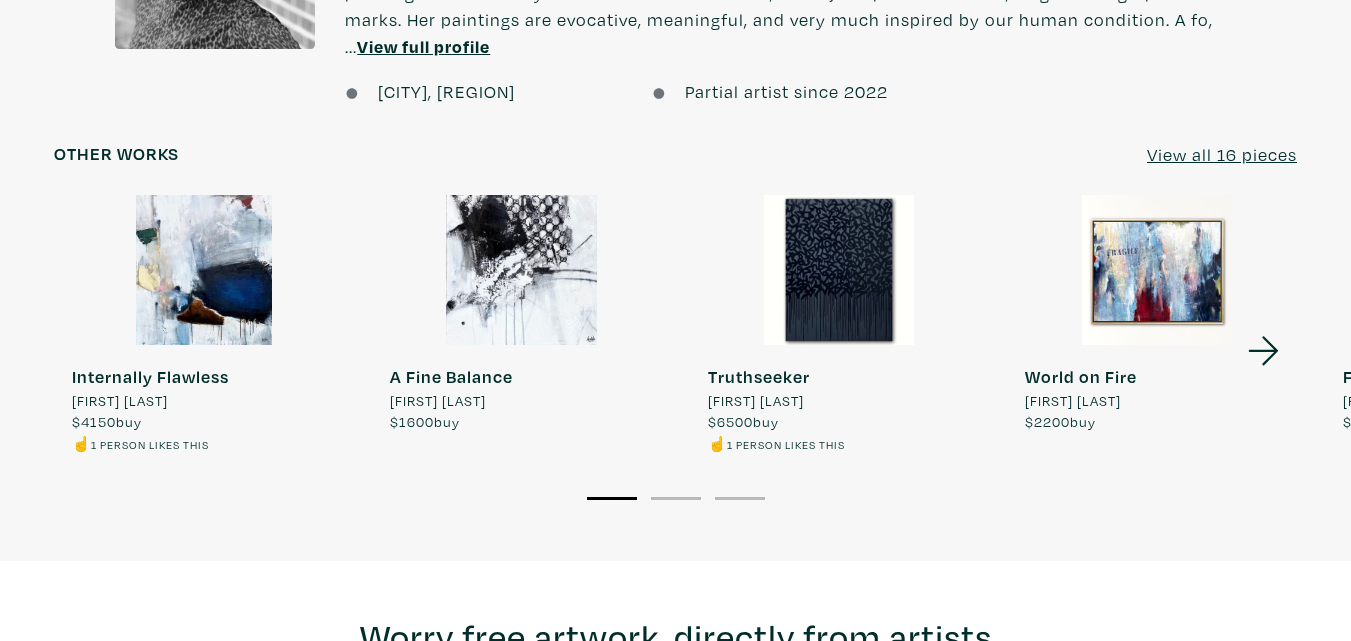 click 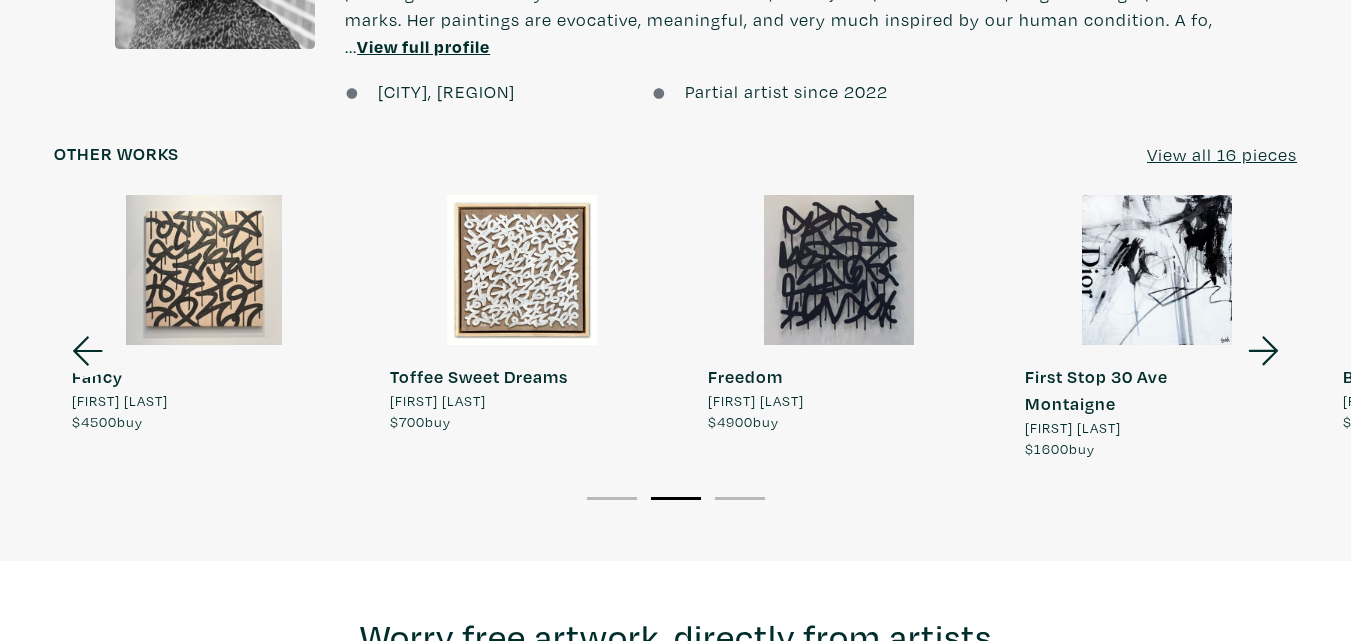 click 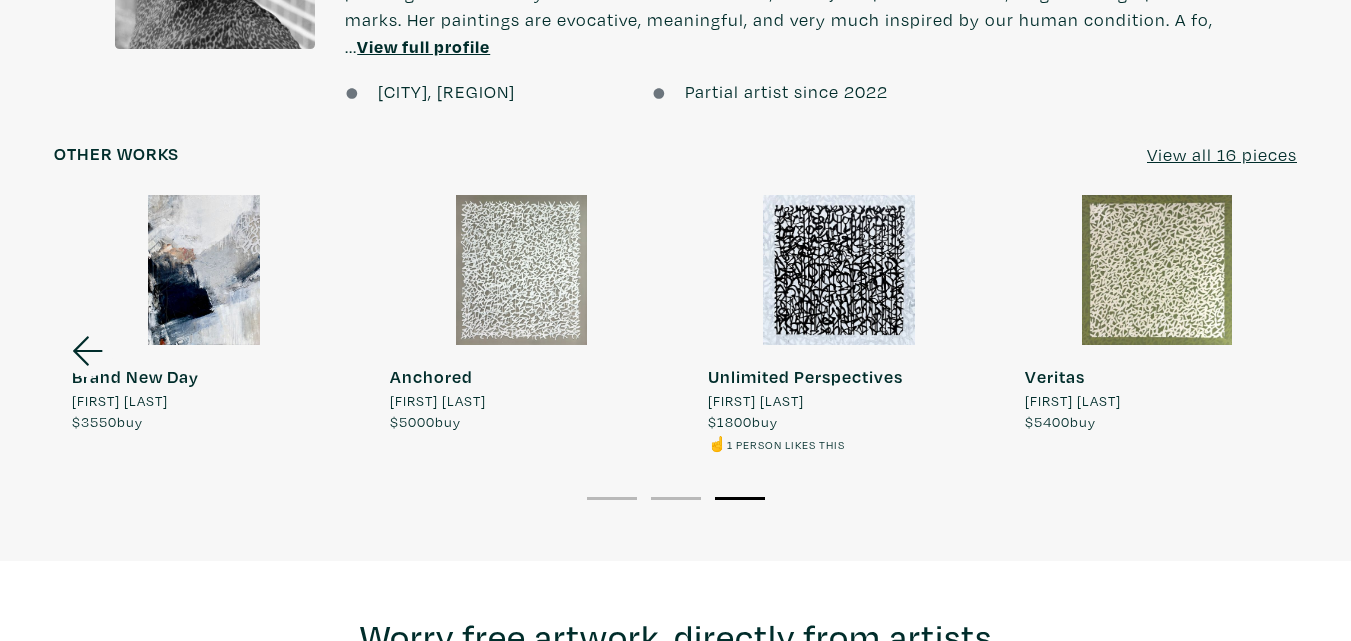 click at bounding box center [1157, 270] 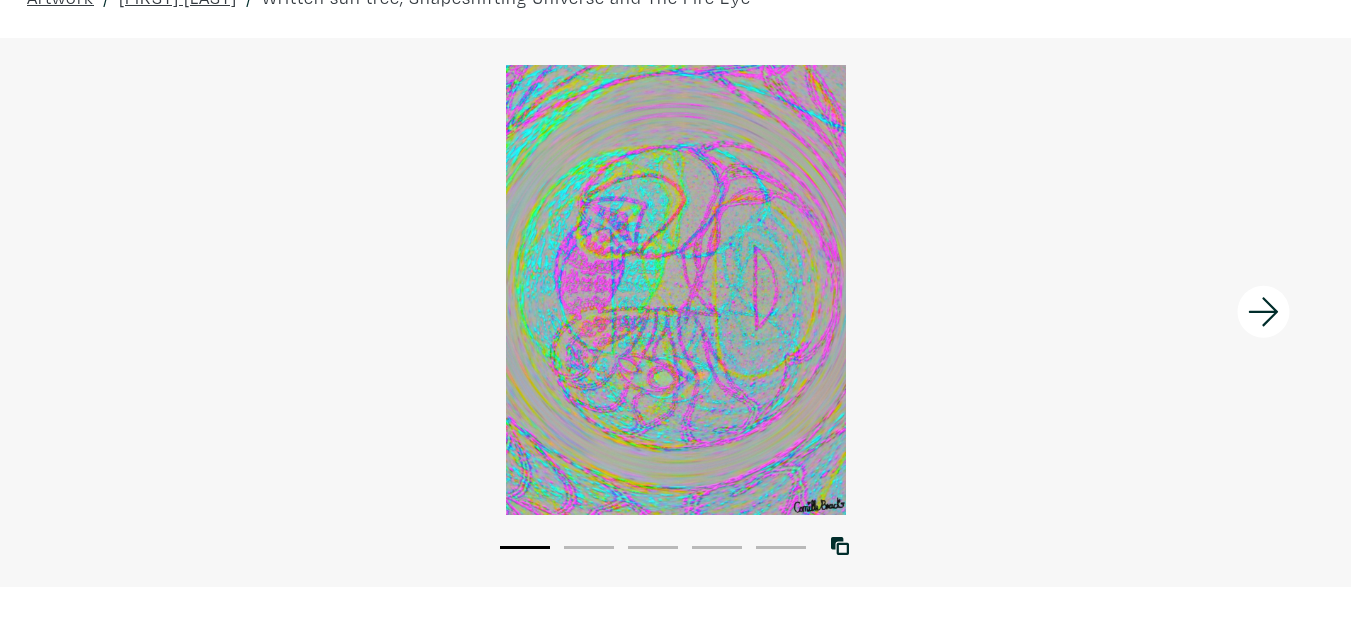 scroll, scrollTop: 0, scrollLeft: 0, axis: both 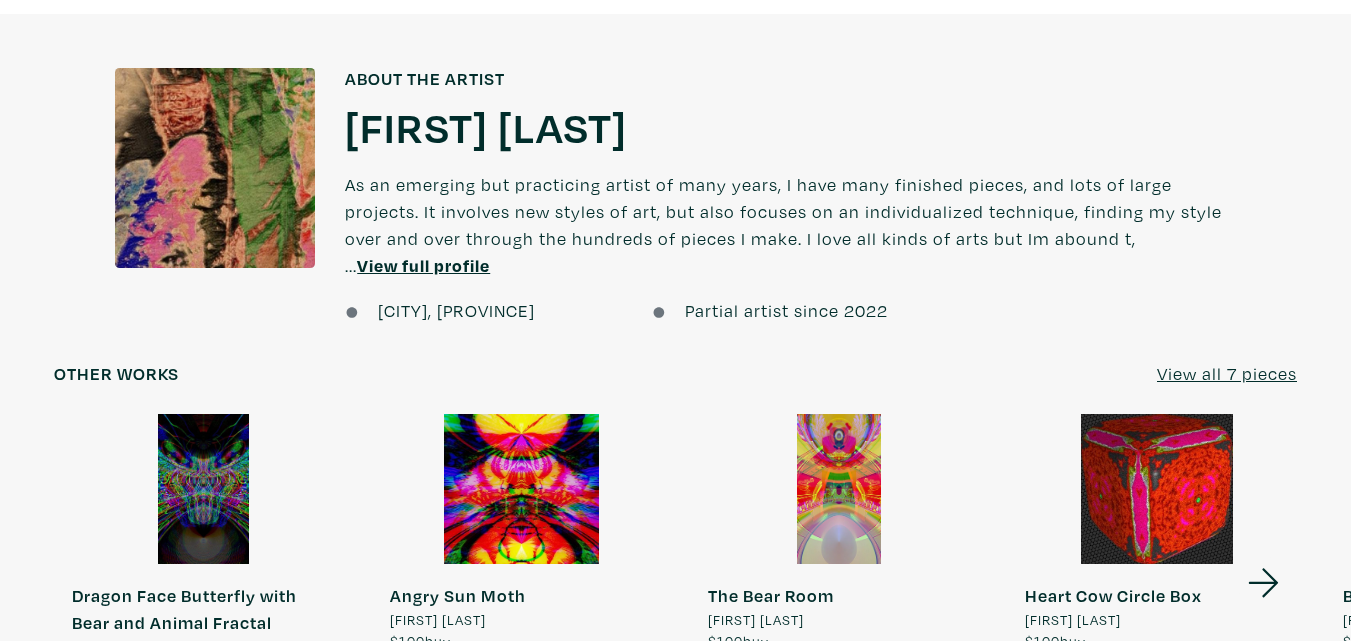 click 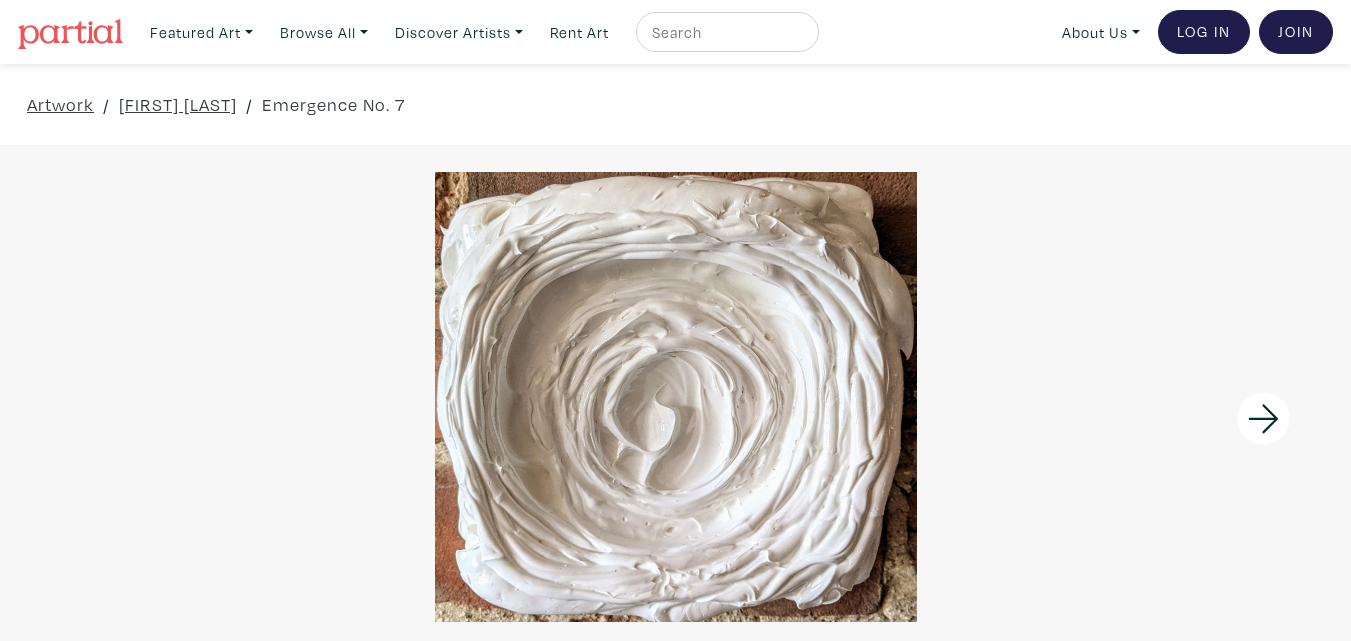 scroll, scrollTop: 0, scrollLeft: 0, axis: both 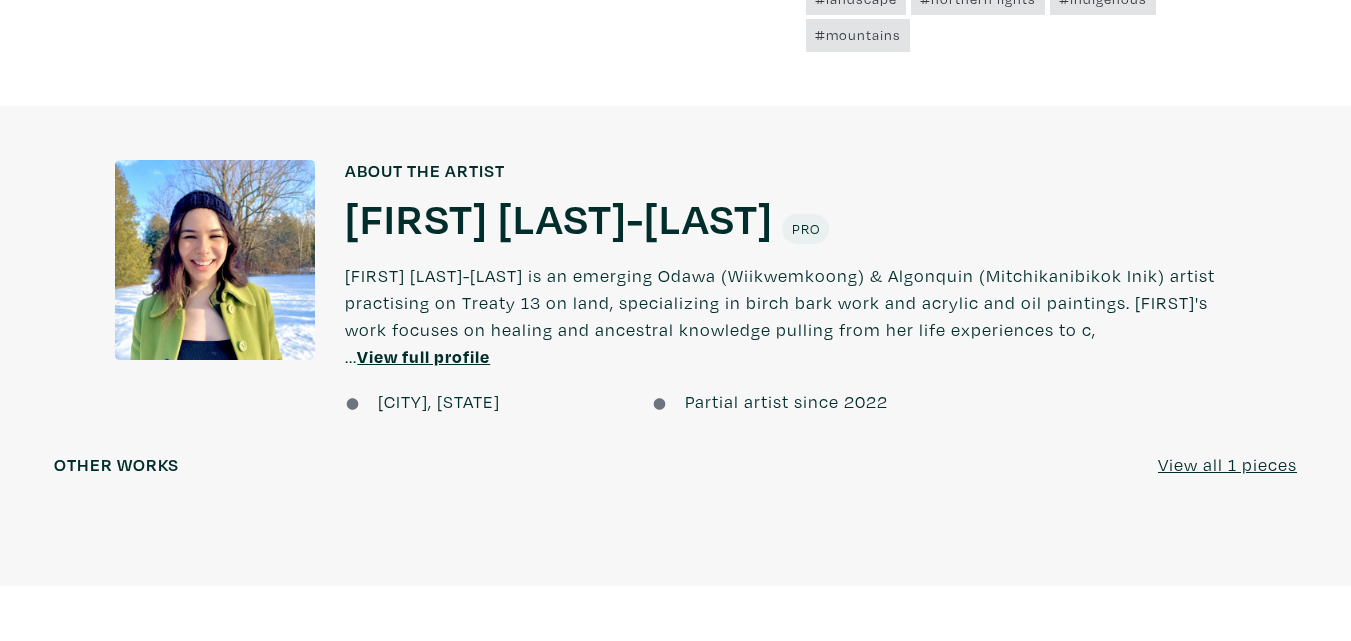 click on "Other works" at bounding box center [116, 465] 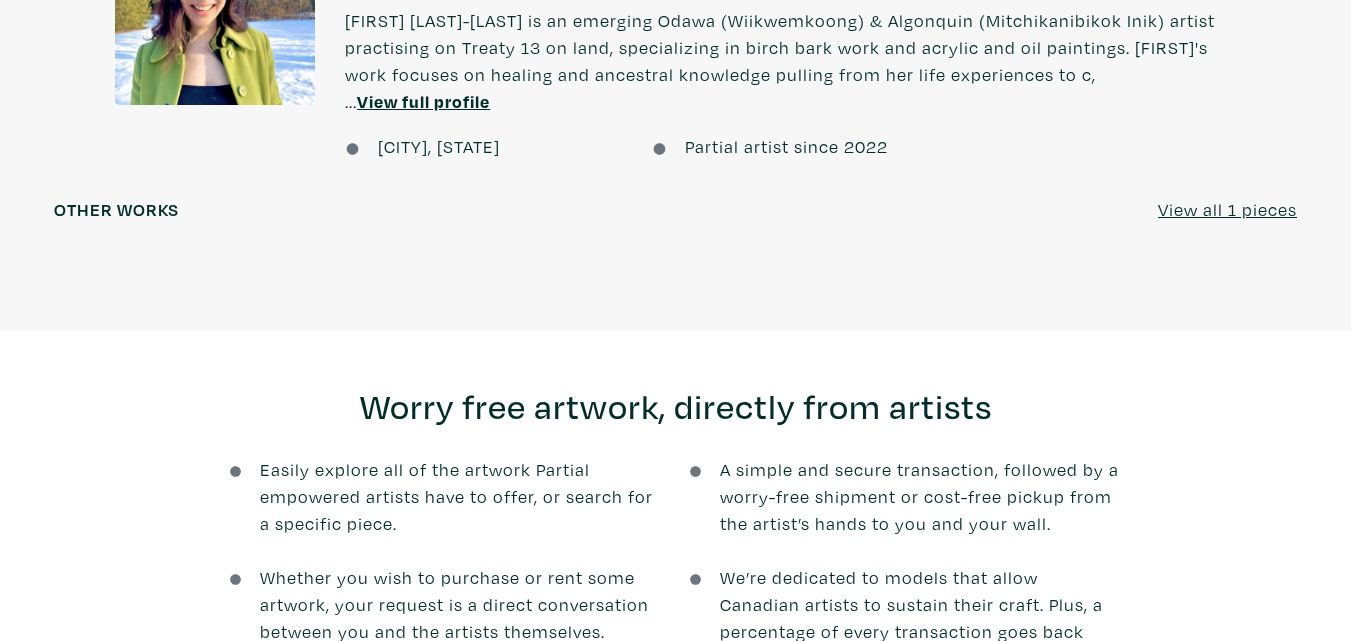 scroll, scrollTop: 1500, scrollLeft: 0, axis: vertical 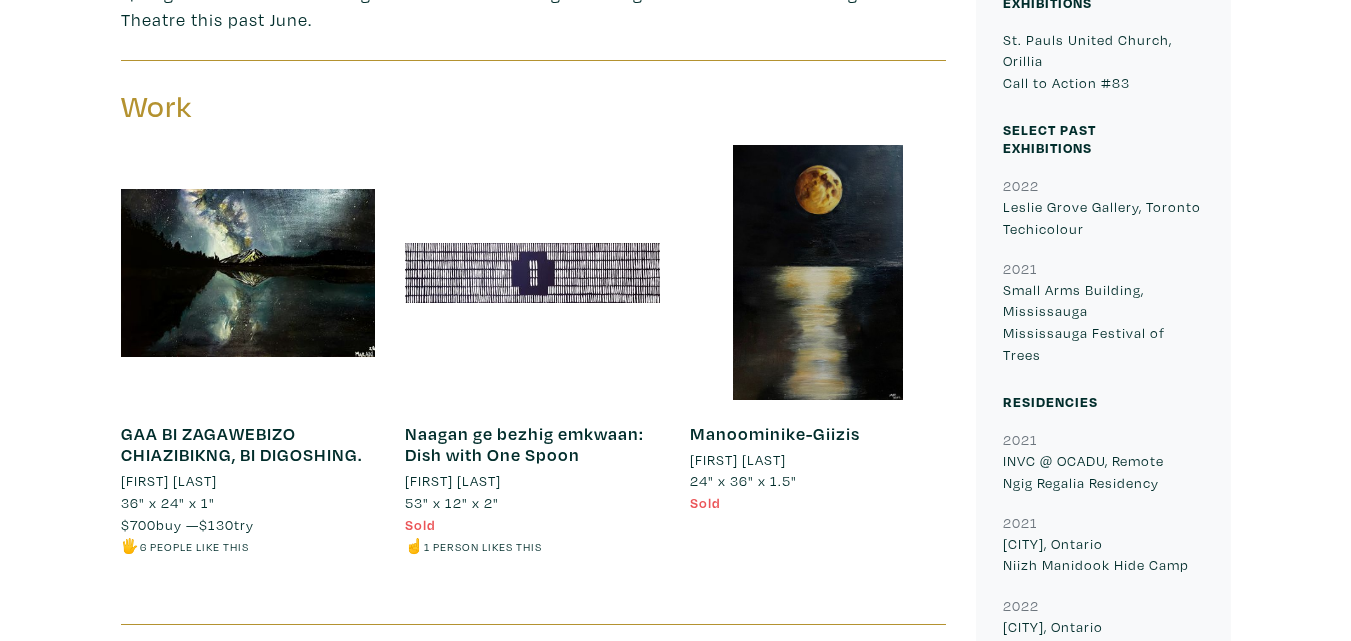 click at bounding box center [532, 272] 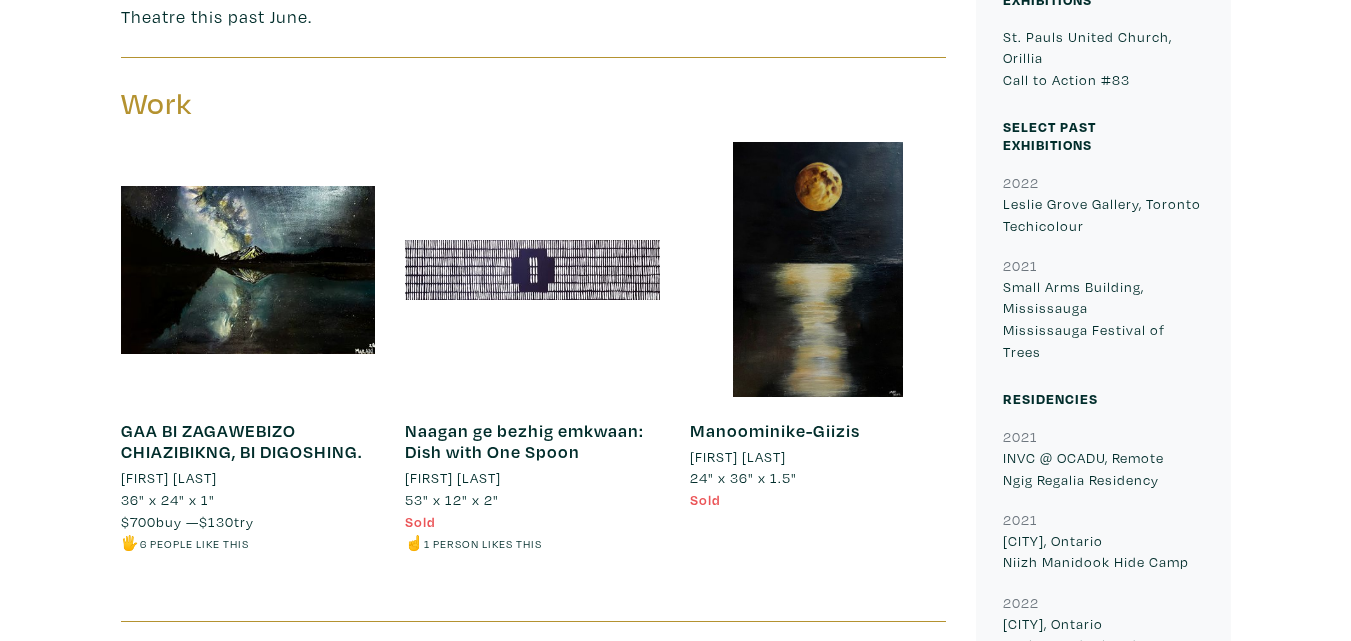 scroll, scrollTop: 900, scrollLeft: 0, axis: vertical 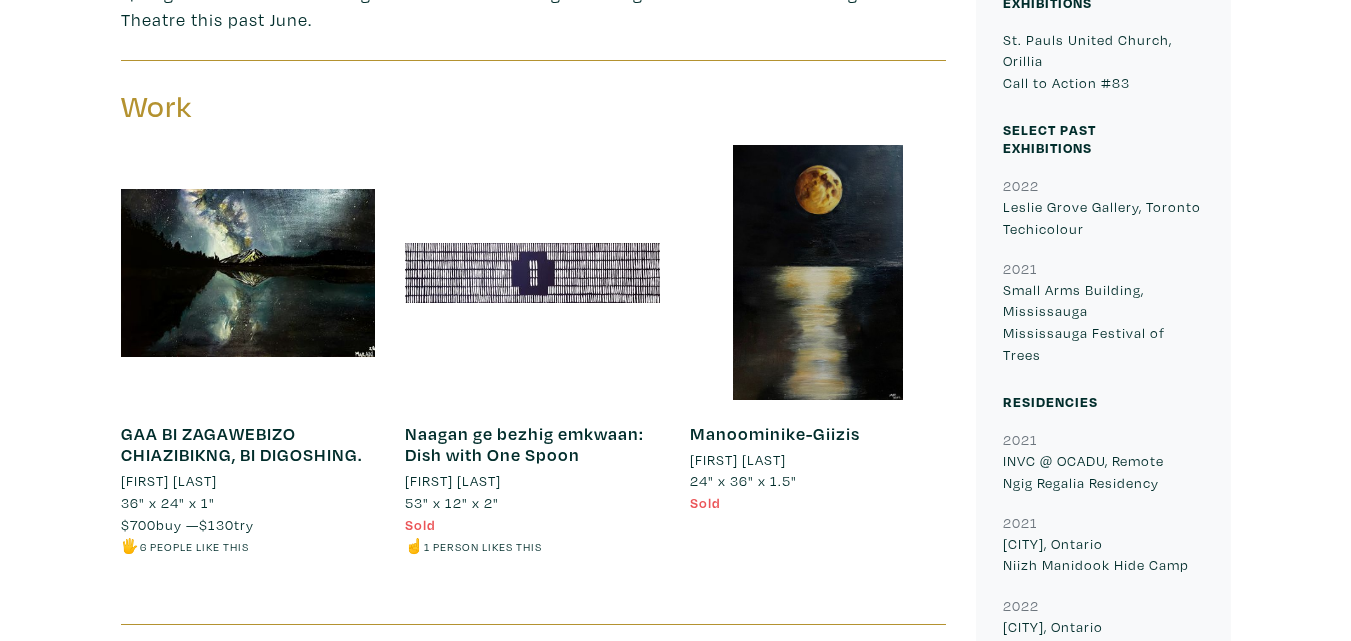 click at bounding box center [817, 272] 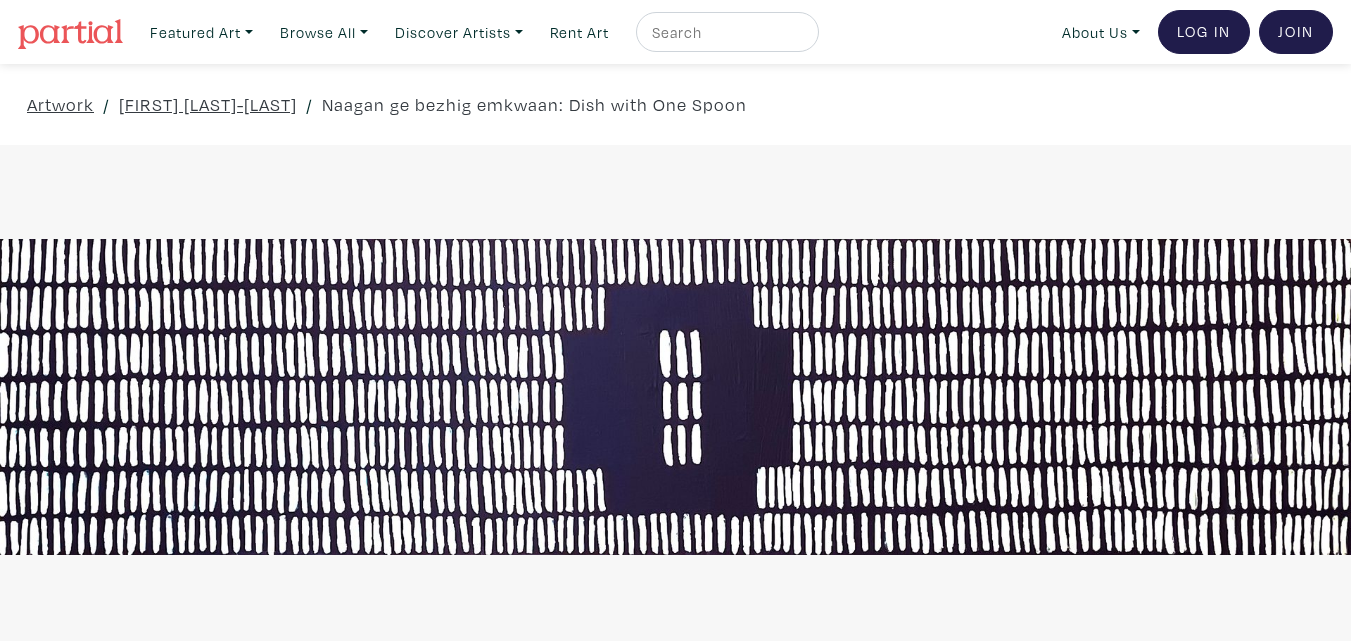 scroll, scrollTop: 0, scrollLeft: 0, axis: both 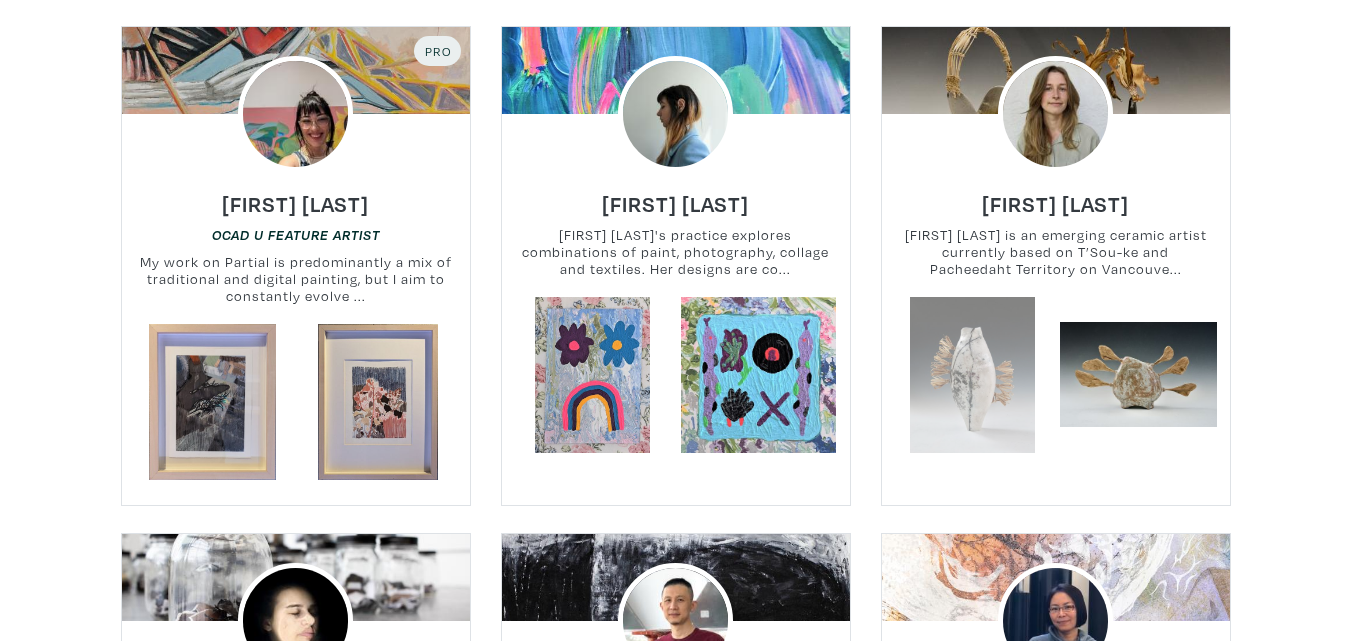 click at bounding box center [972, 375] 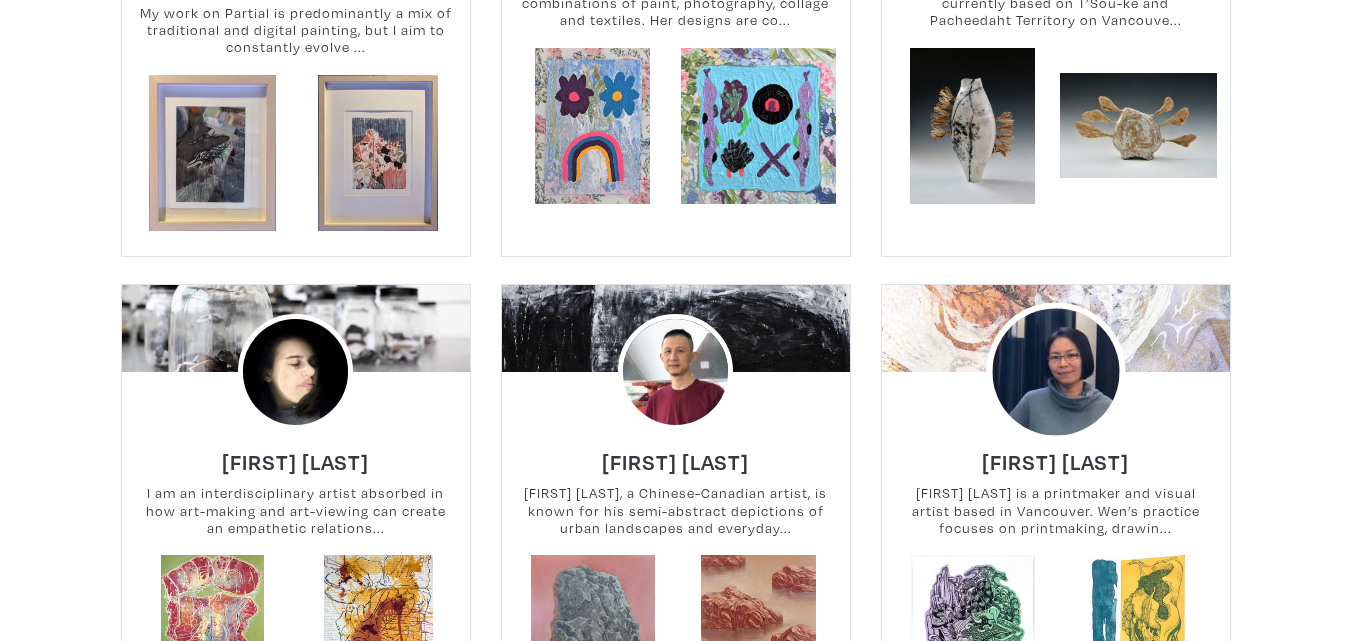 scroll, scrollTop: 2600, scrollLeft: 0, axis: vertical 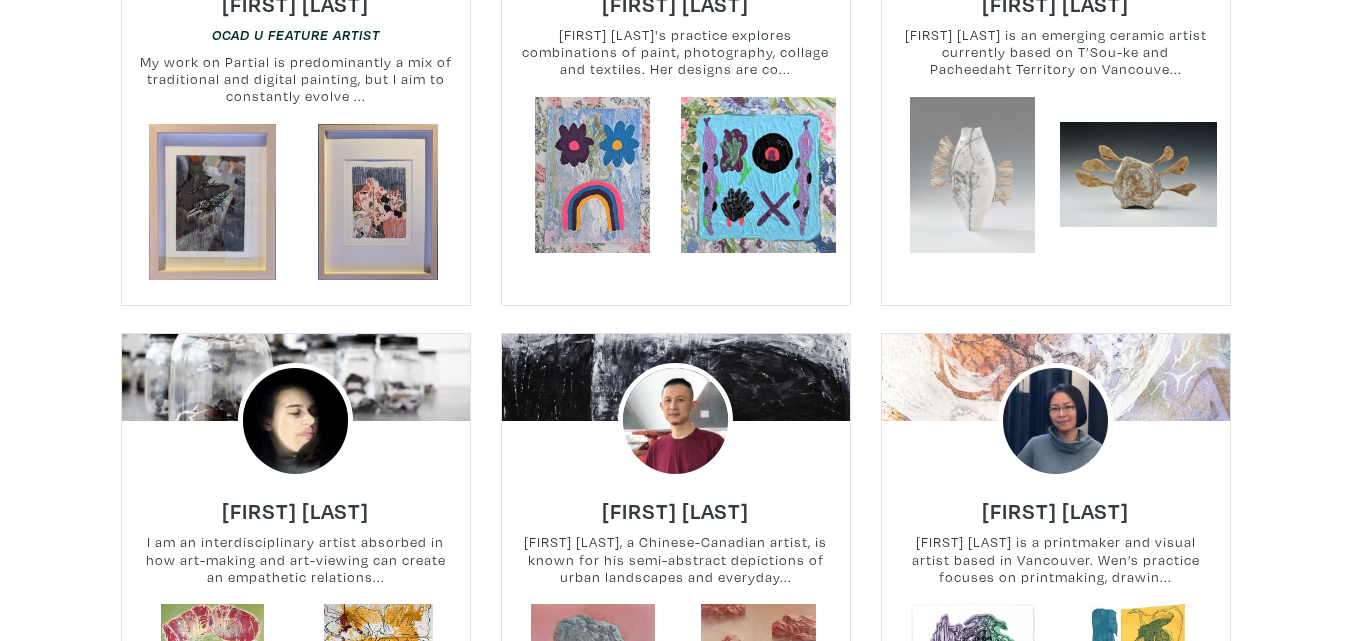 click at bounding box center (972, 175) 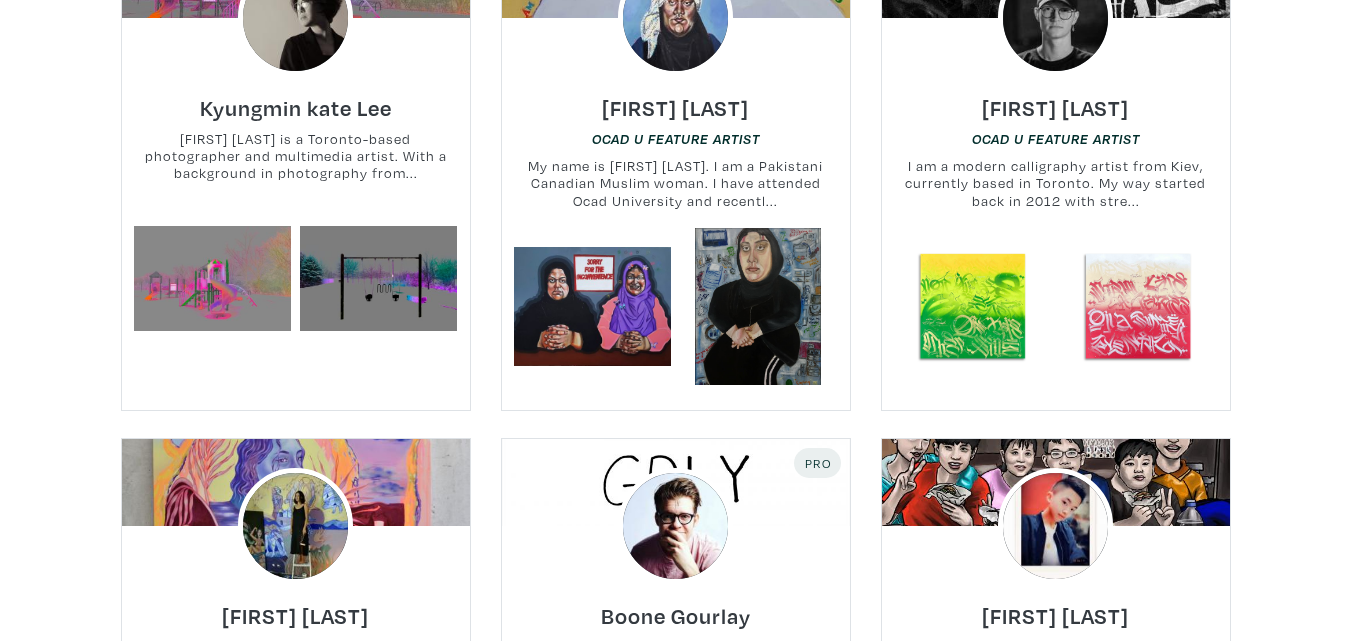 scroll, scrollTop: 4000, scrollLeft: 0, axis: vertical 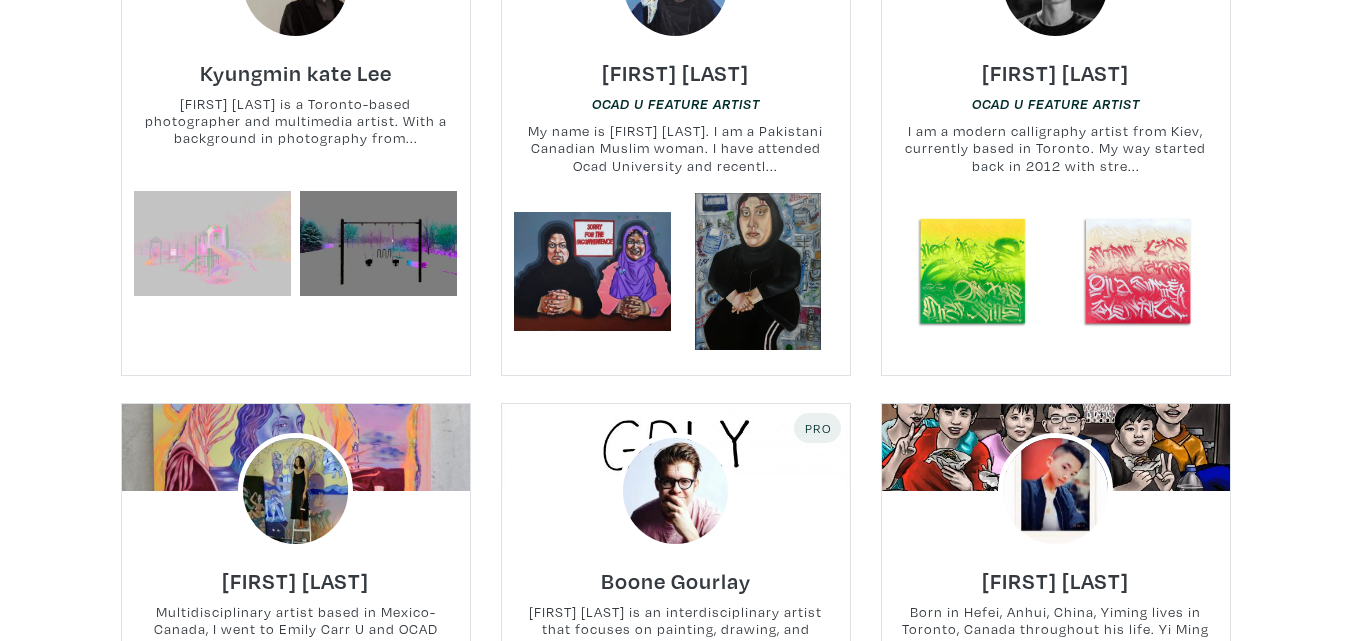 click at bounding box center [212, 244] 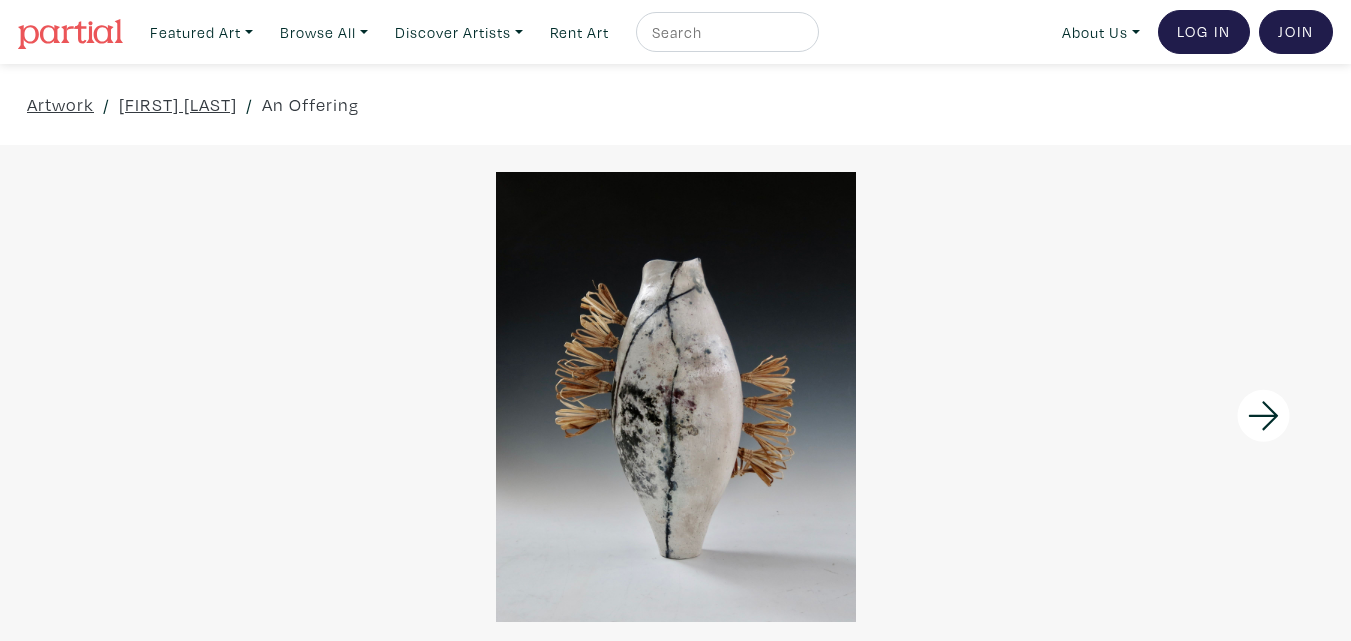 scroll, scrollTop: 0, scrollLeft: 0, axis: both 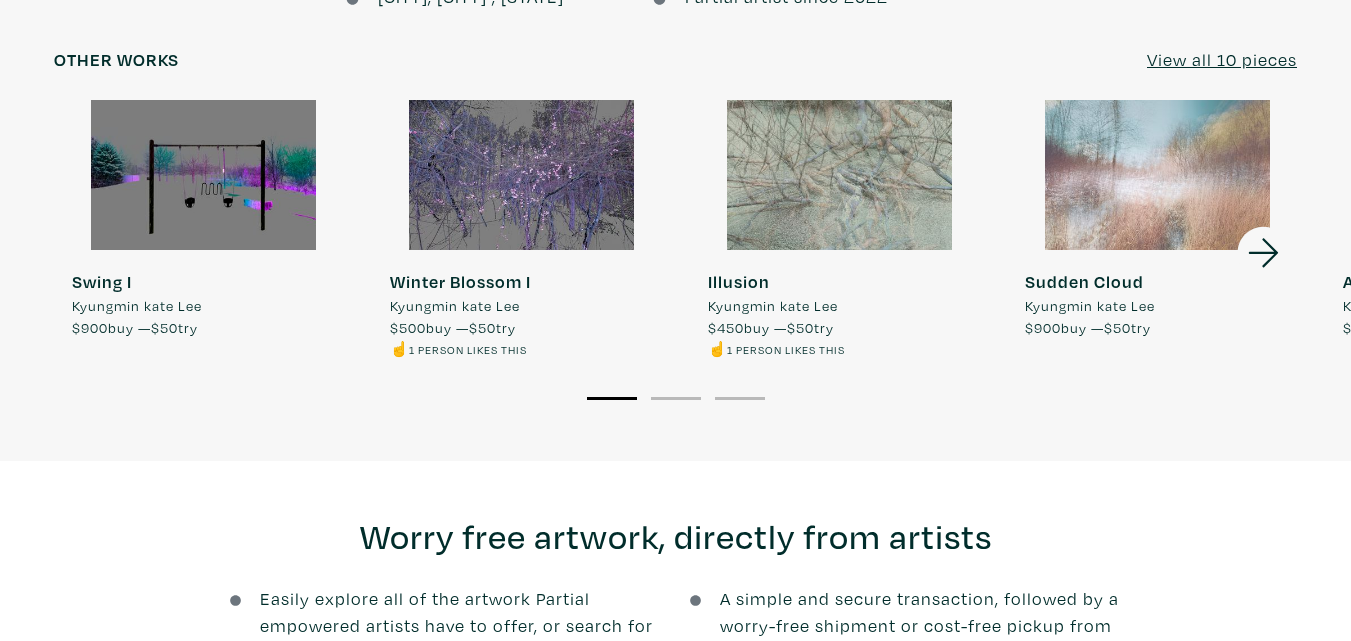 click at bounding box center [1157, 175] 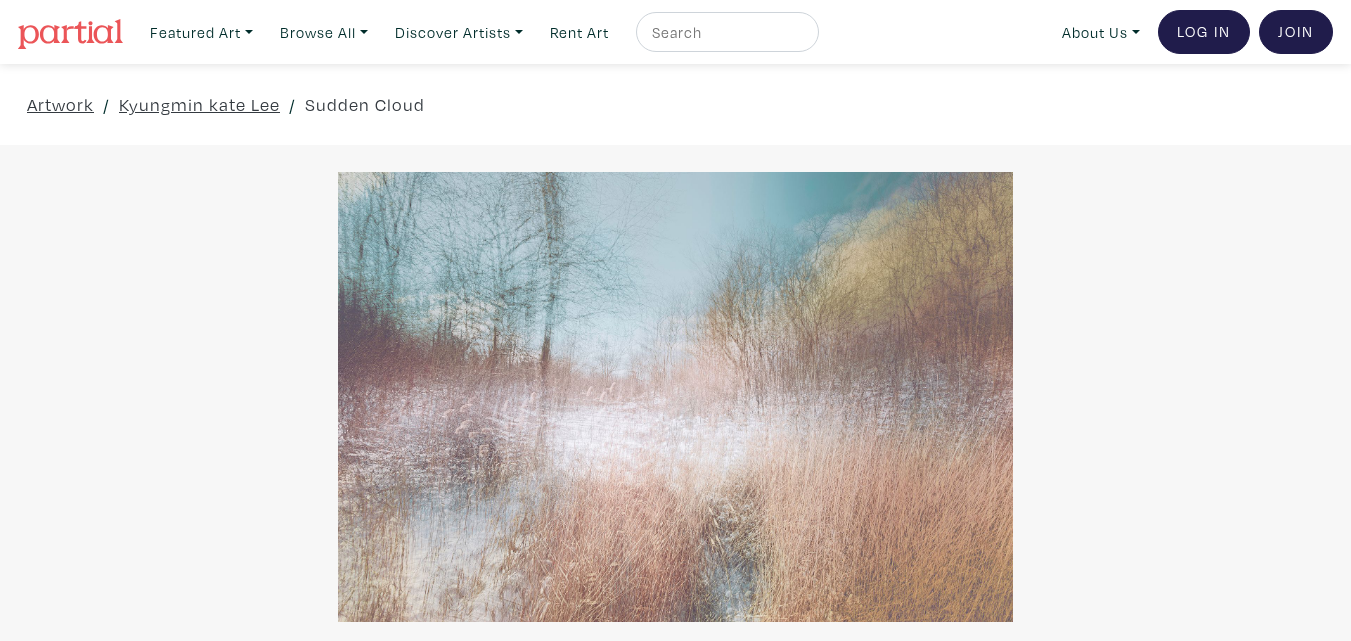 scroll, scrollTop: 0, scrollLeft: 0, axis: both 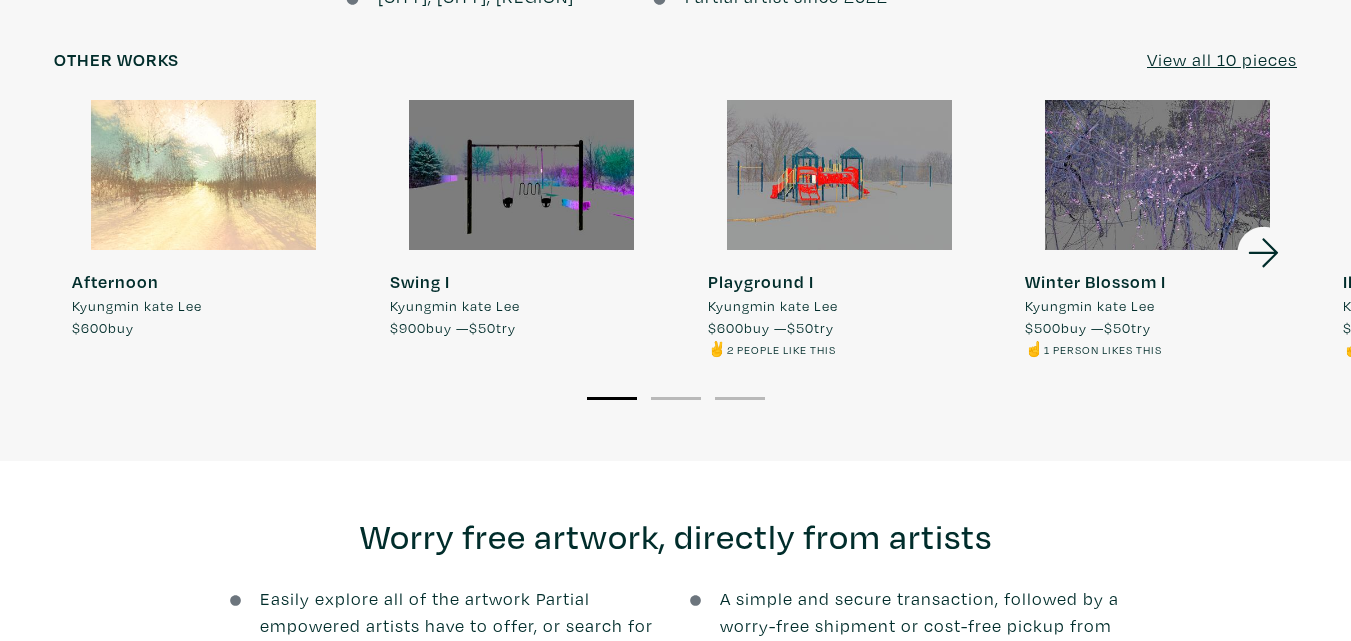 click at bounding box center (1157, 175) 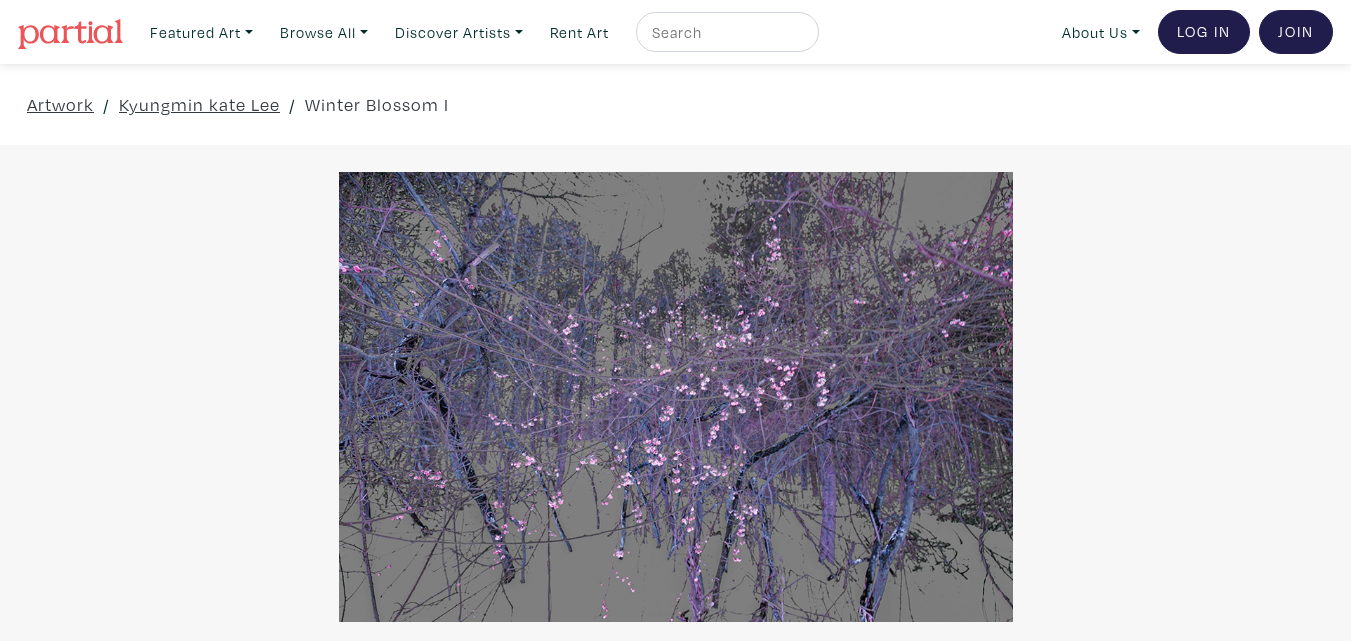 scroll, scrollTop: 0, scrollLeft: 0, axis: both 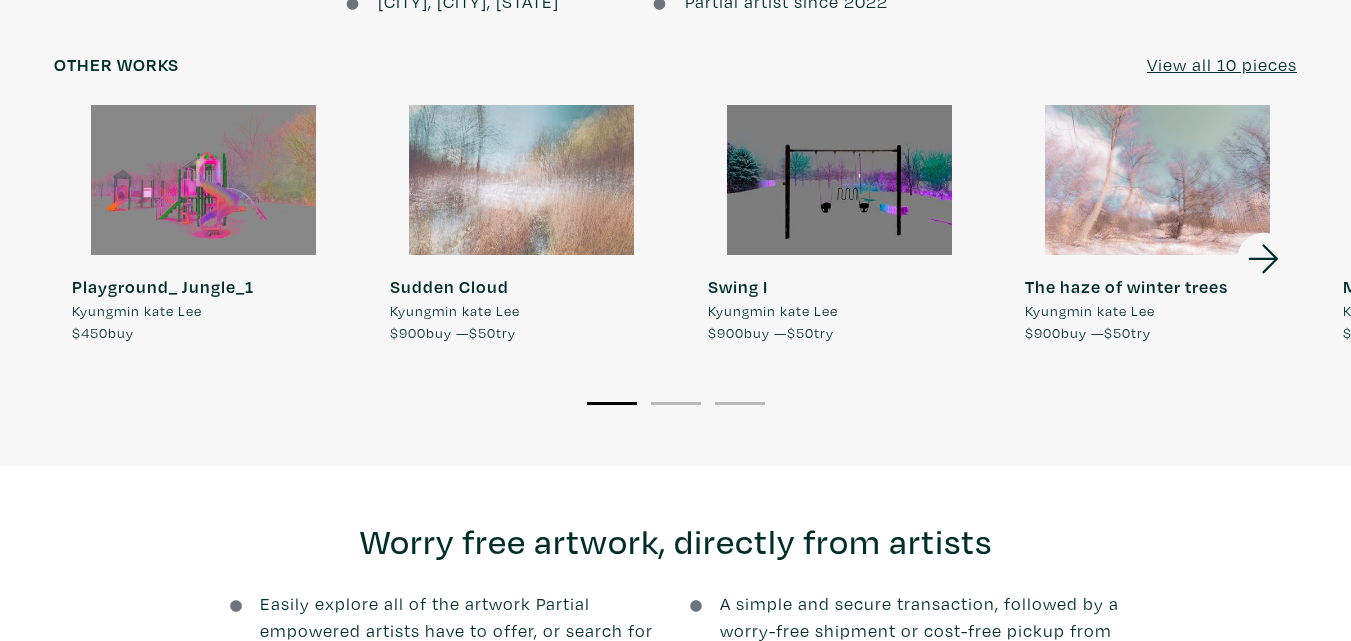 click 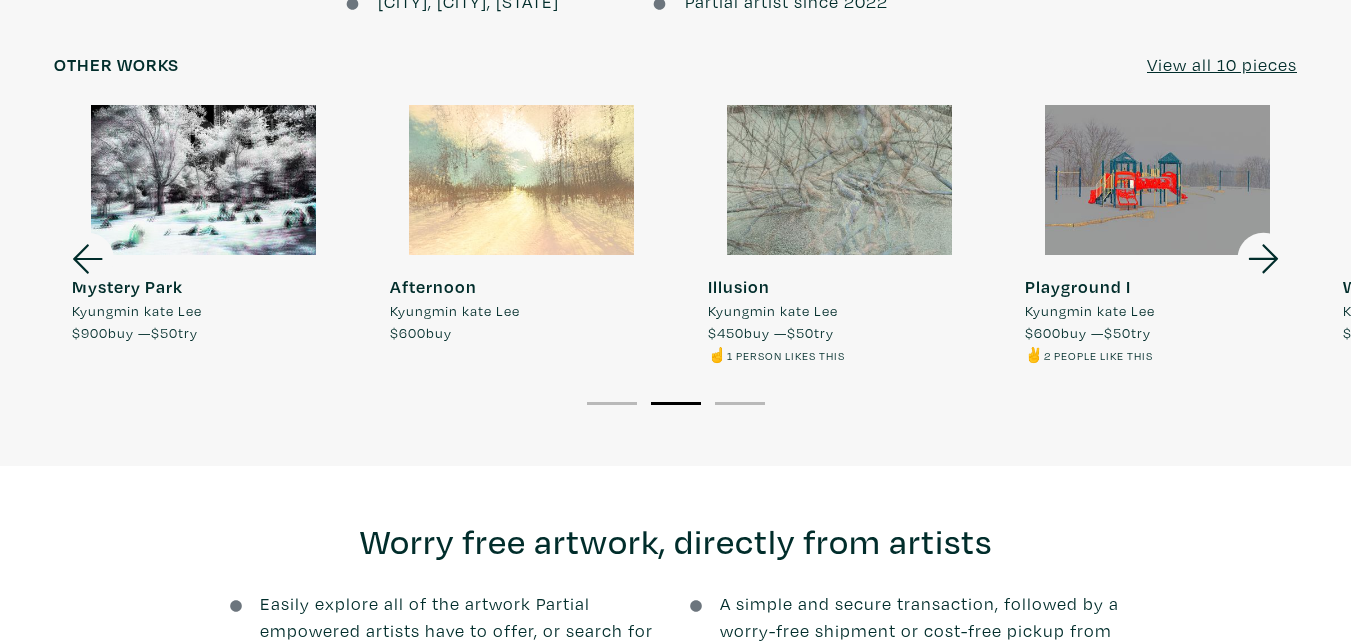 click 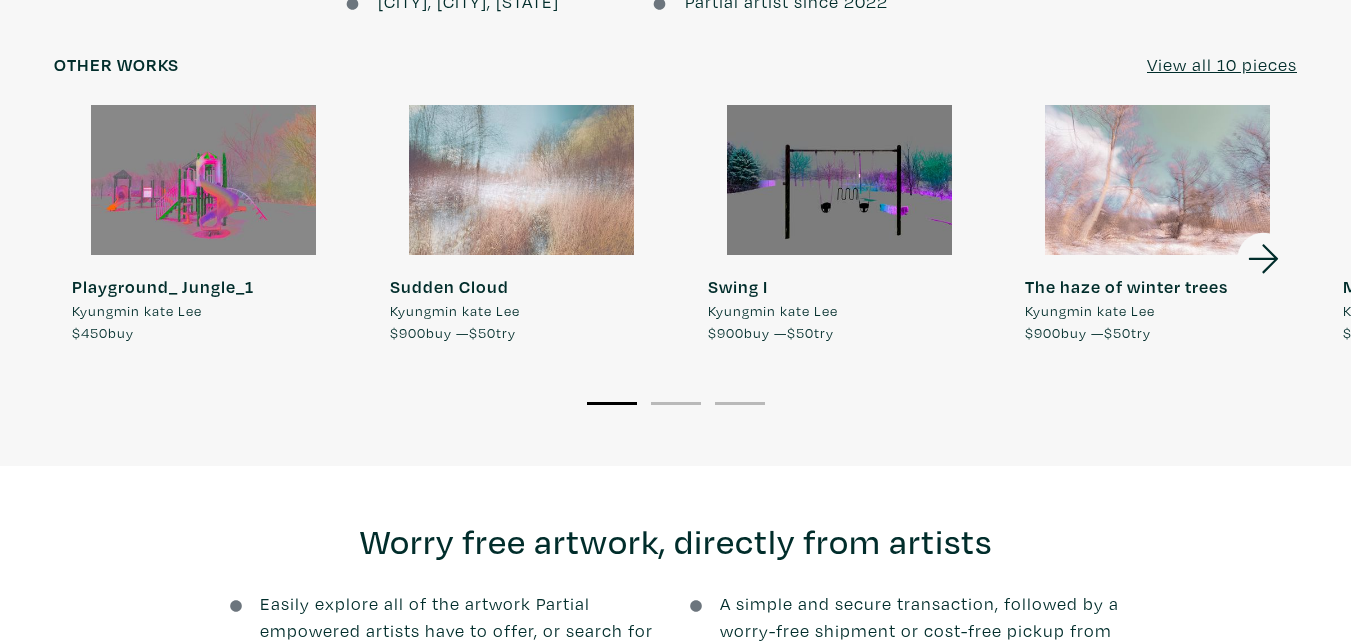 click at bounding box center (1157, 180) 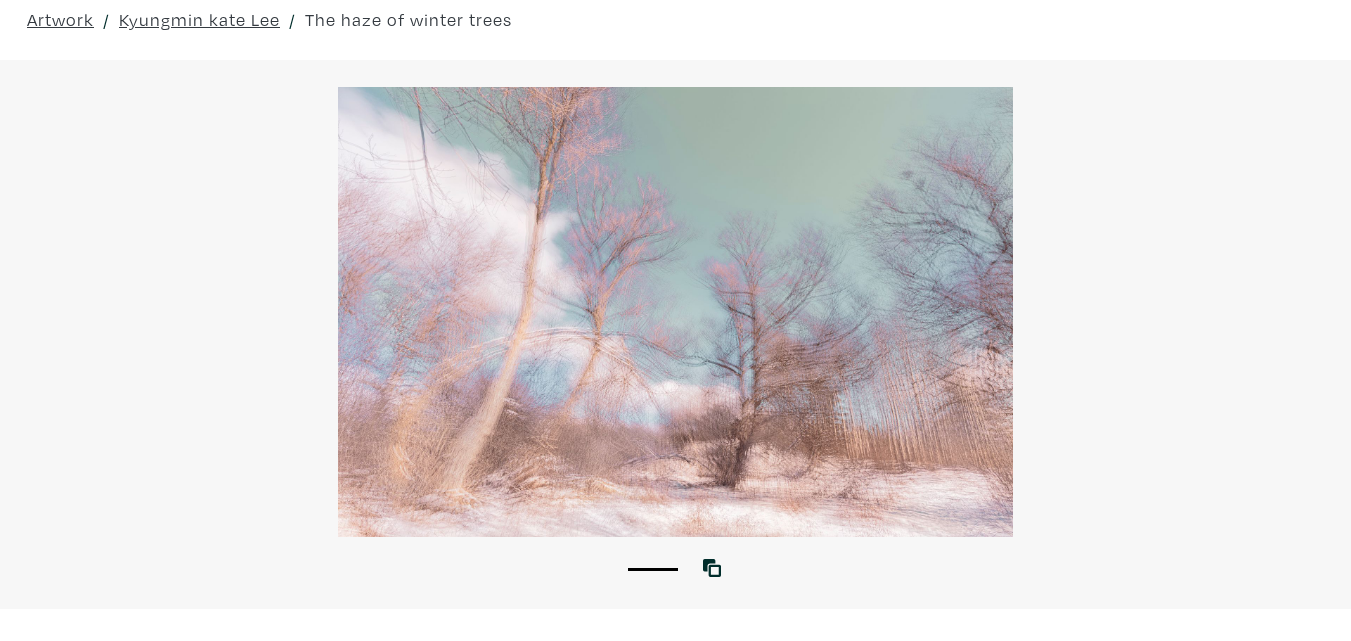scroll, scrollTop: 0, scrollLeft: 0, axis: both 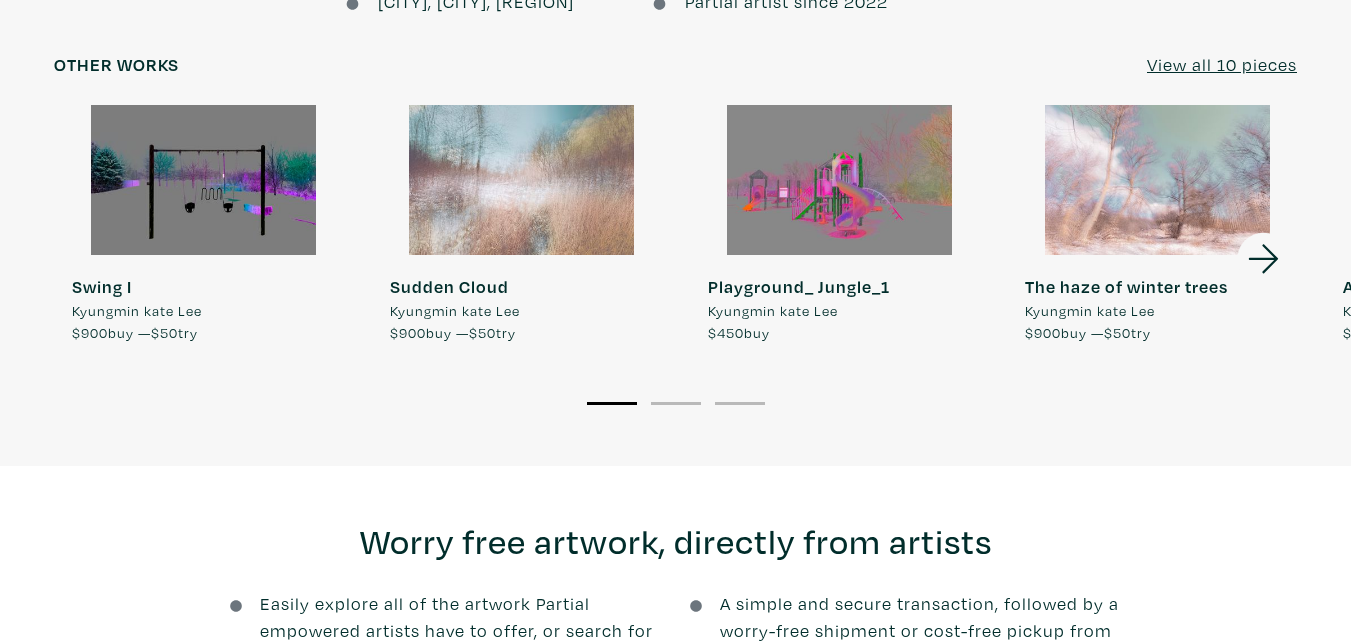 click 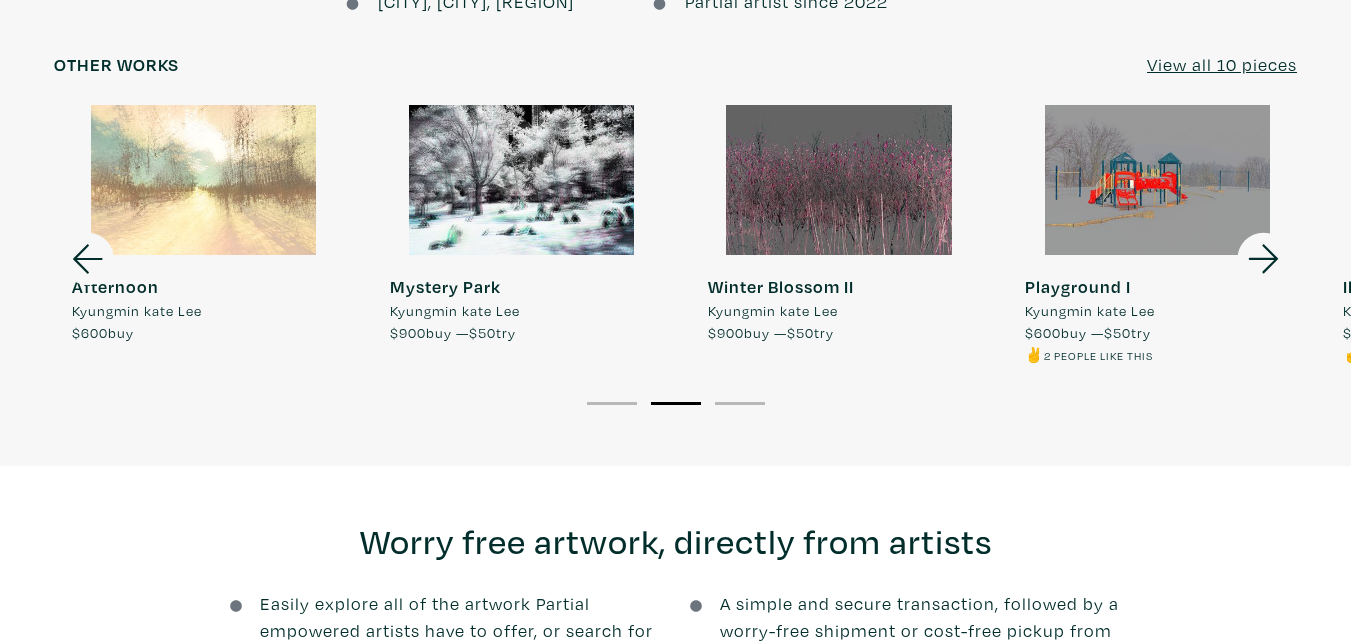 click at bounding box center [522, 180] 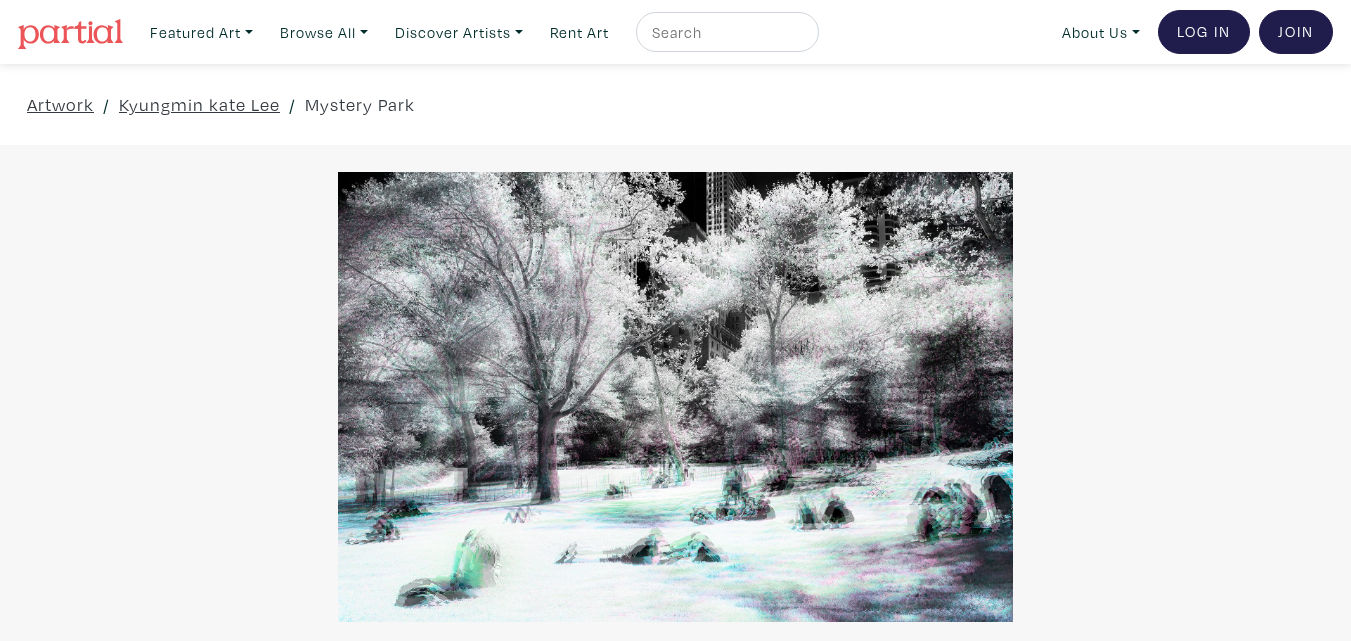 scroll, scrollTop: 0, scrollLeft: 0, axis: both 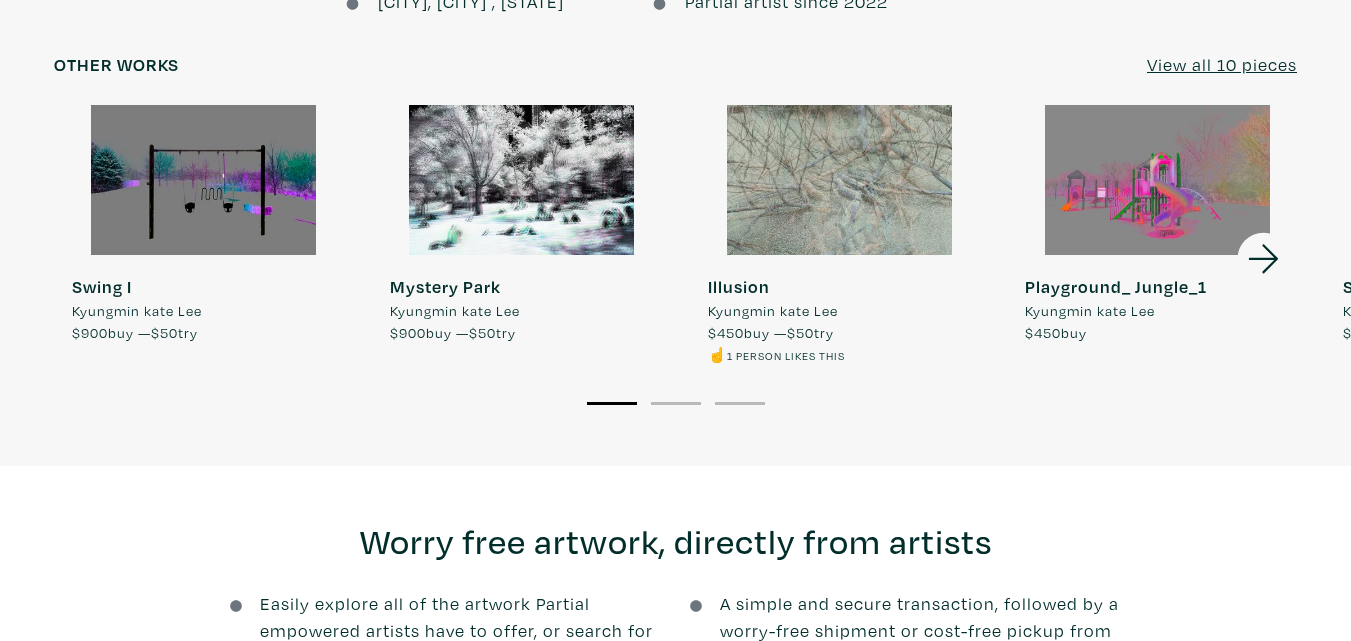 click 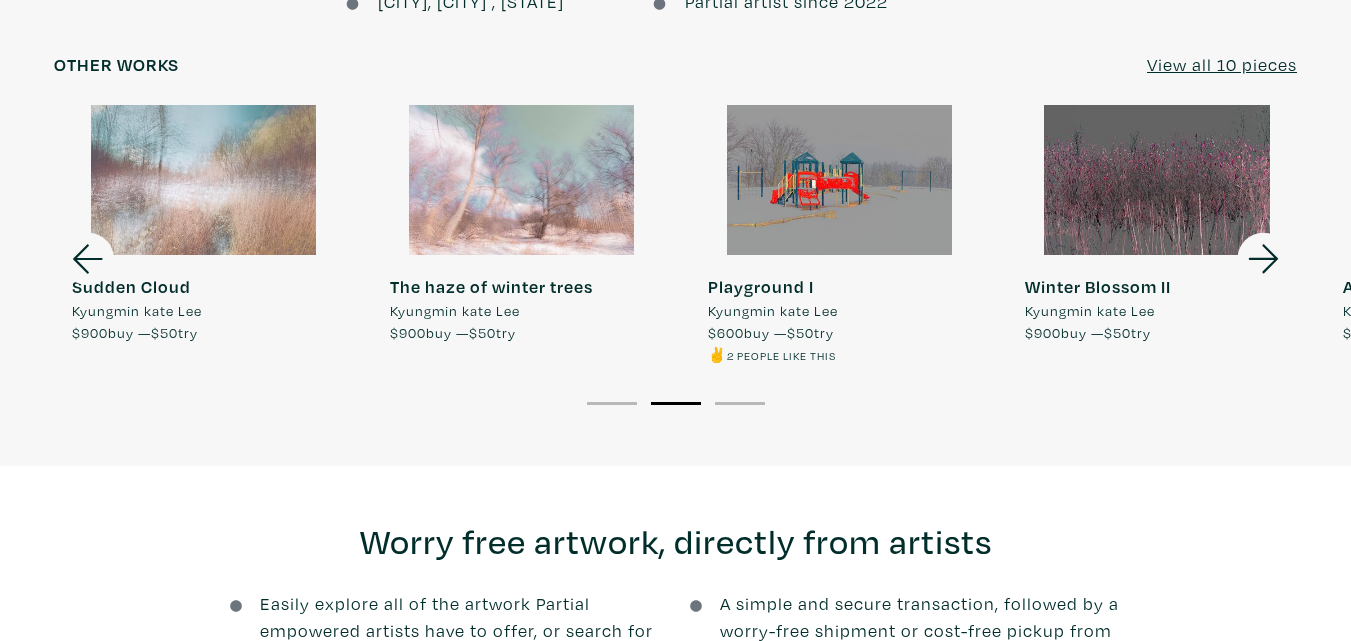click 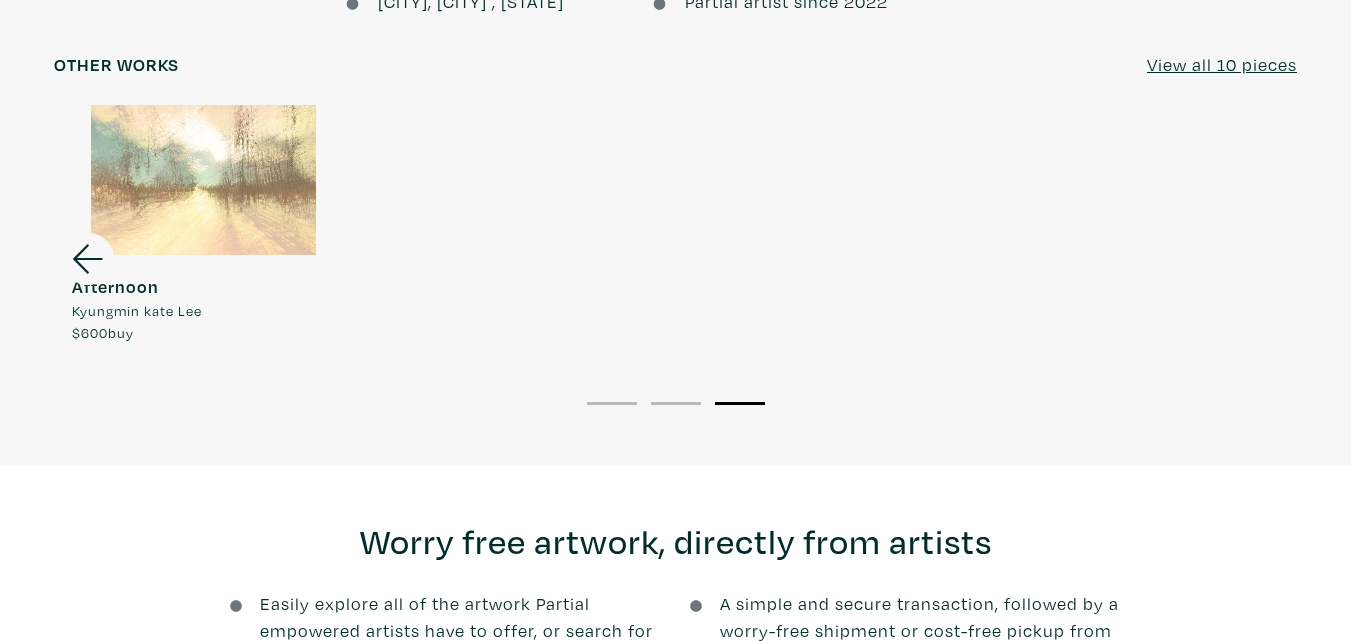 click 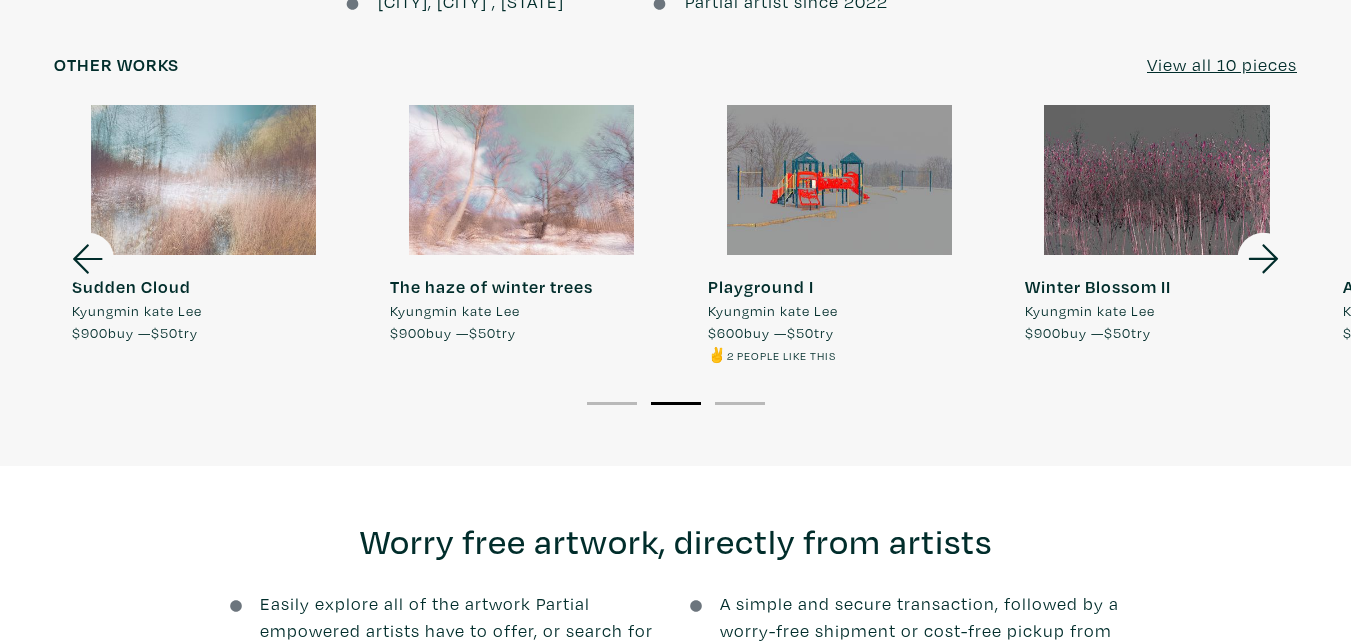 click 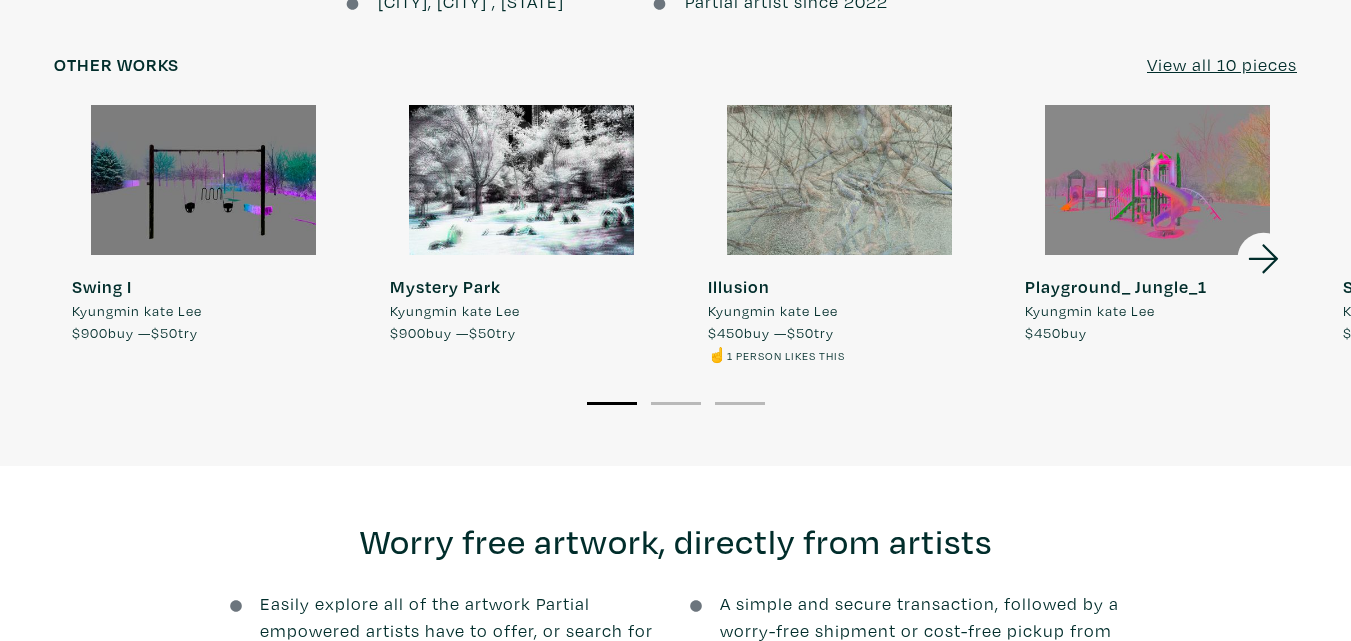 click on "Swing I
Kyungmin kate Lee
$900  buy   —  $50  try" at bounding box center [204, 224] 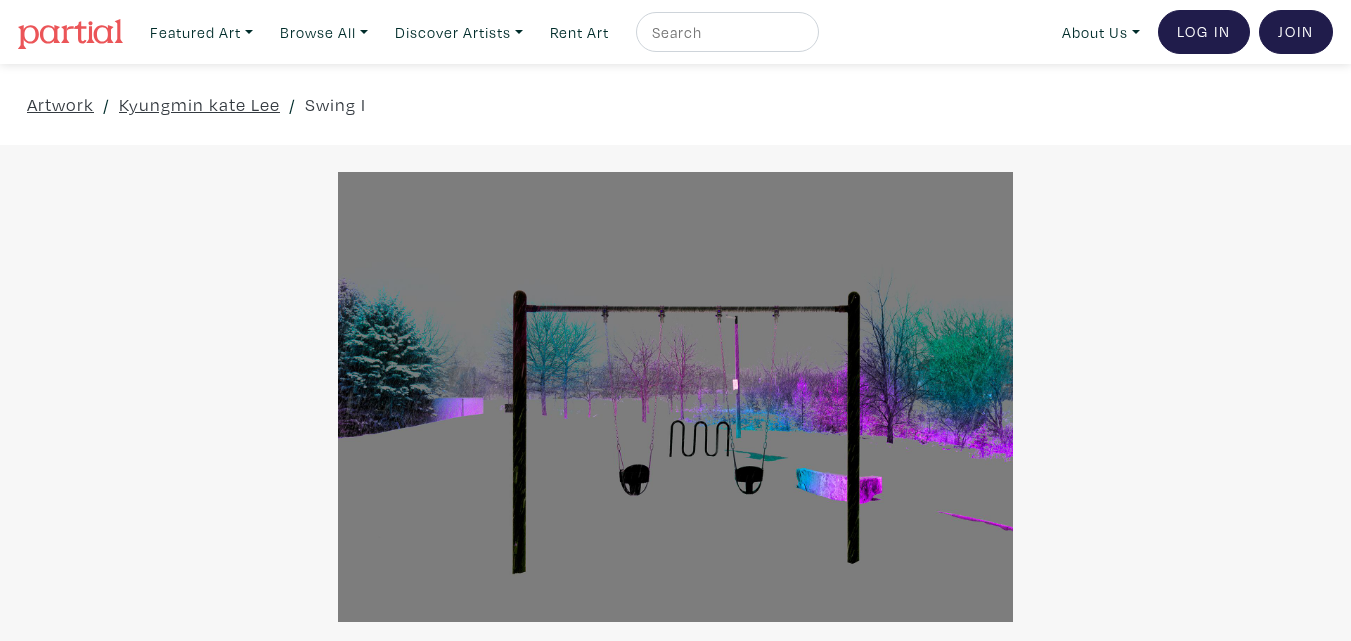 scroll, scrollTop: 0, scrollLeft: 0, axis: both 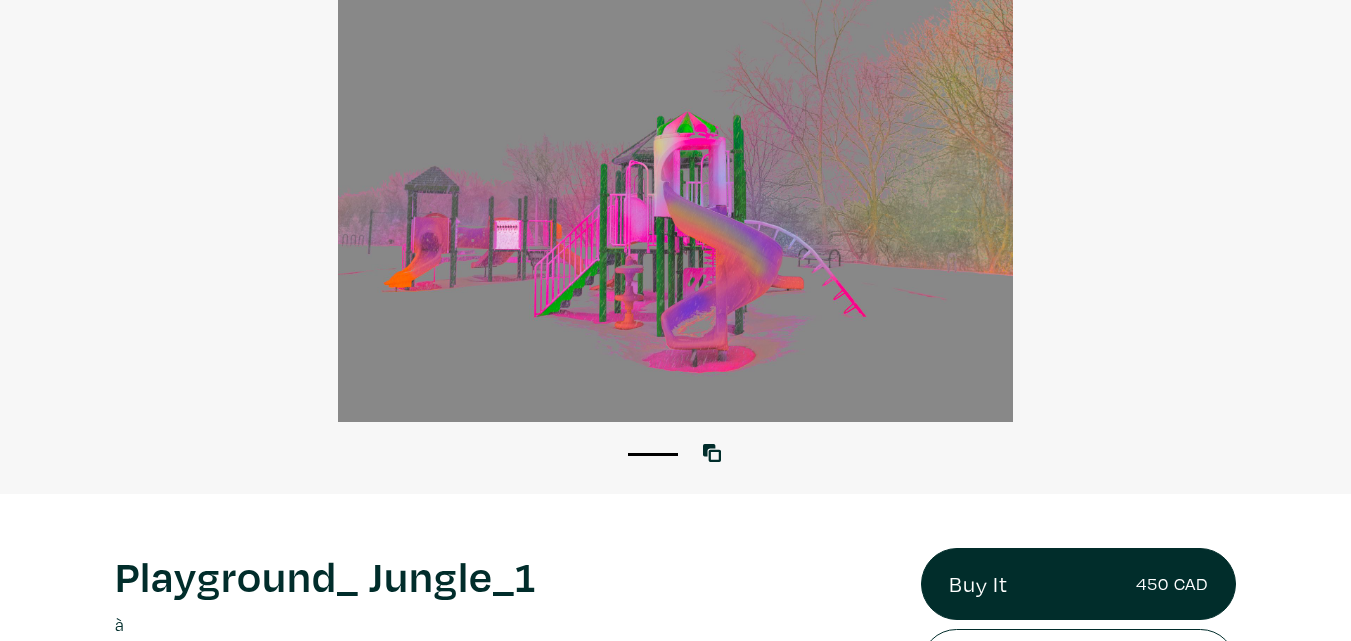 click at bounding box center (675, 197) 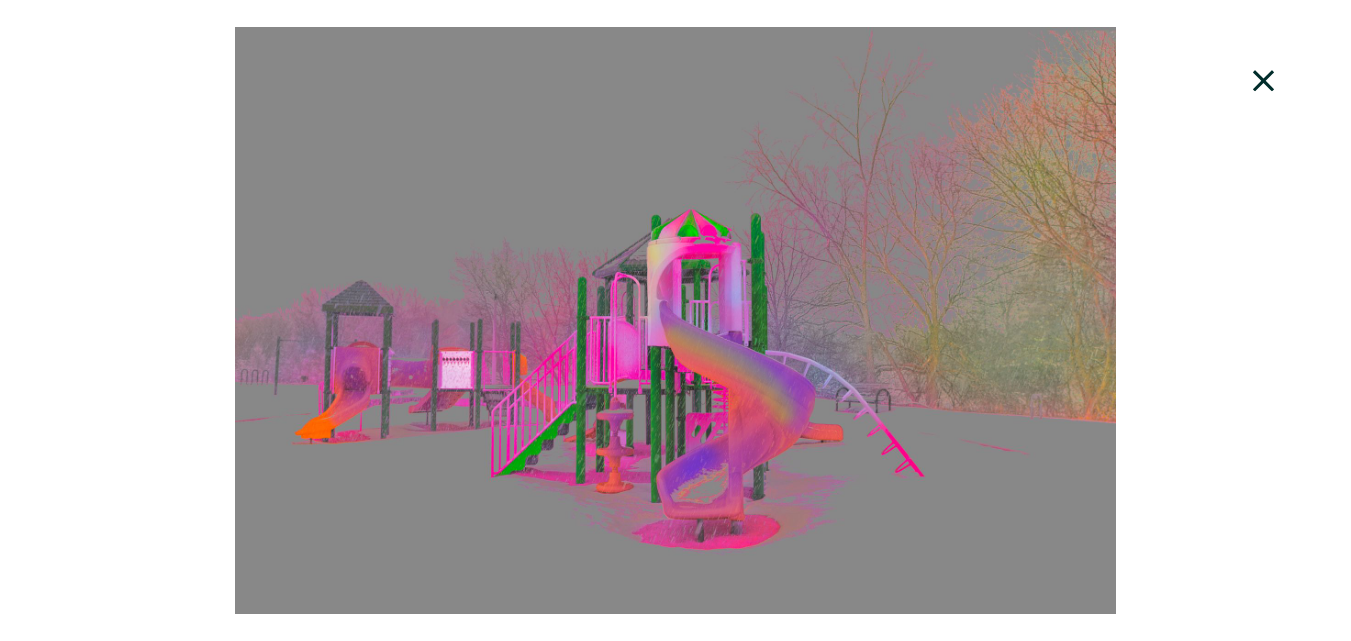 scroll, scrollTop: 900, scrollLeft: 0, axis: vertical 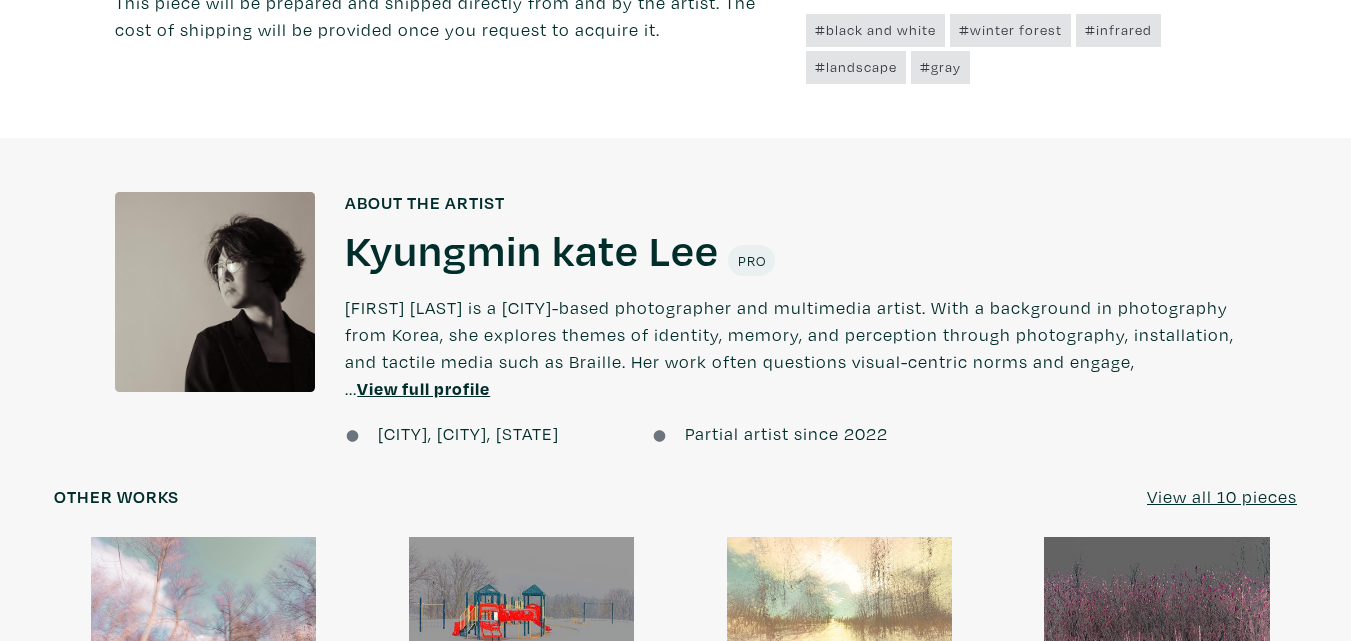 click on "View full profile" at bounding box center (423, 388) 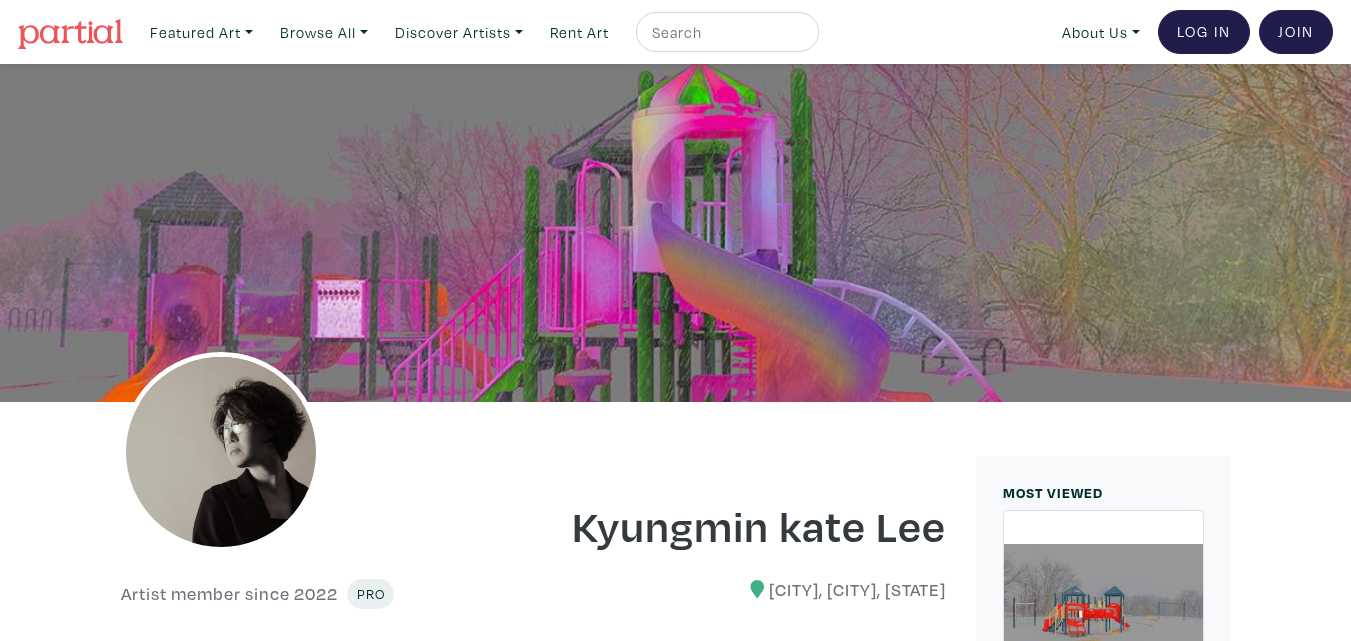 scroll, scrollTop: 115, scrollLeft: 0, axis: vertical 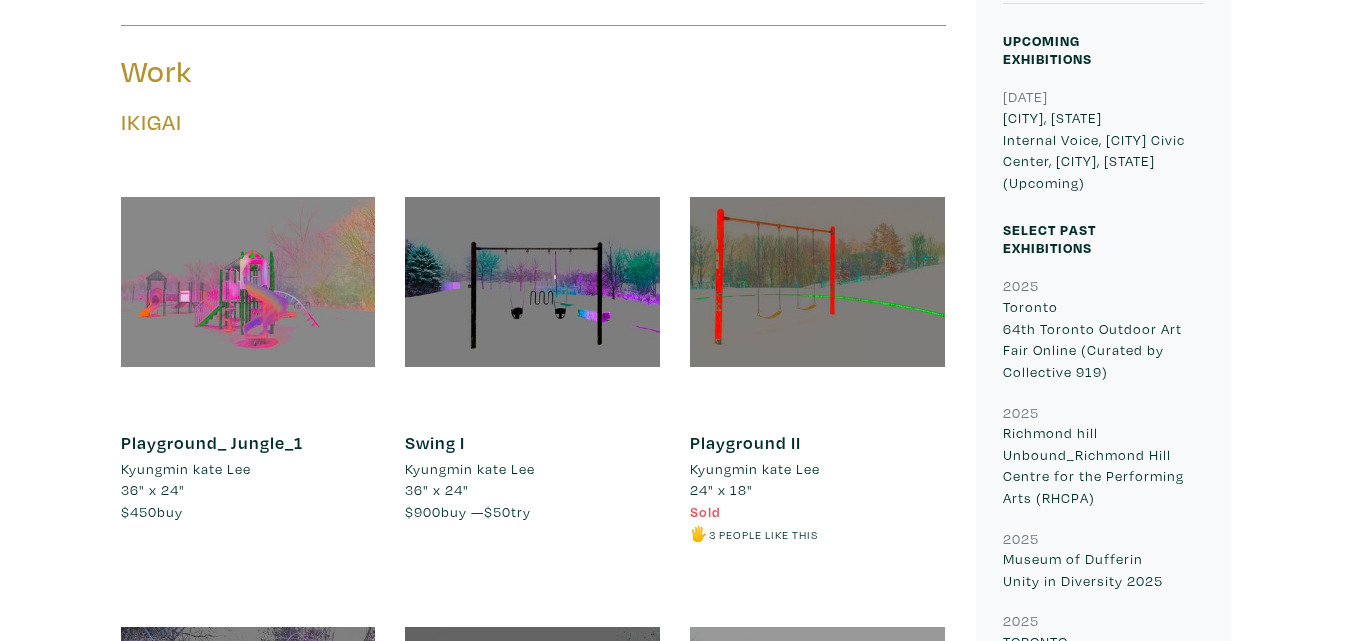 click at bounding box center (817, 281) 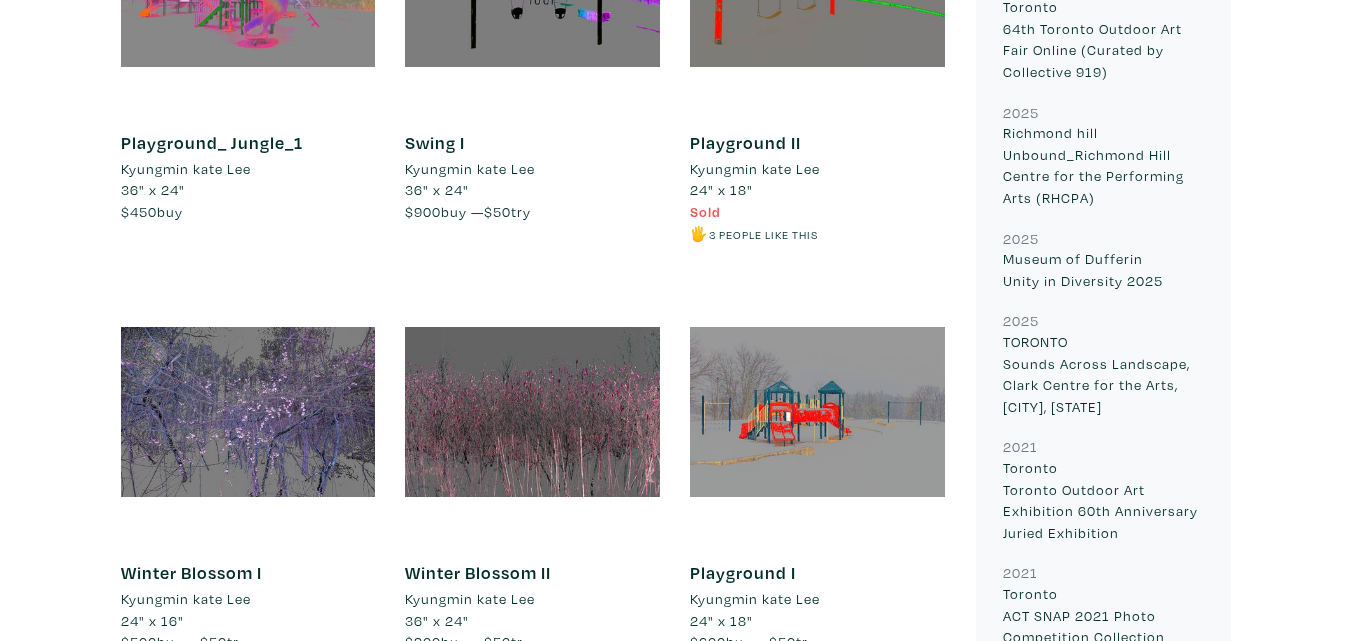 scroll, scrollTop: 1200, scrollLeft: 0, axis: vertical 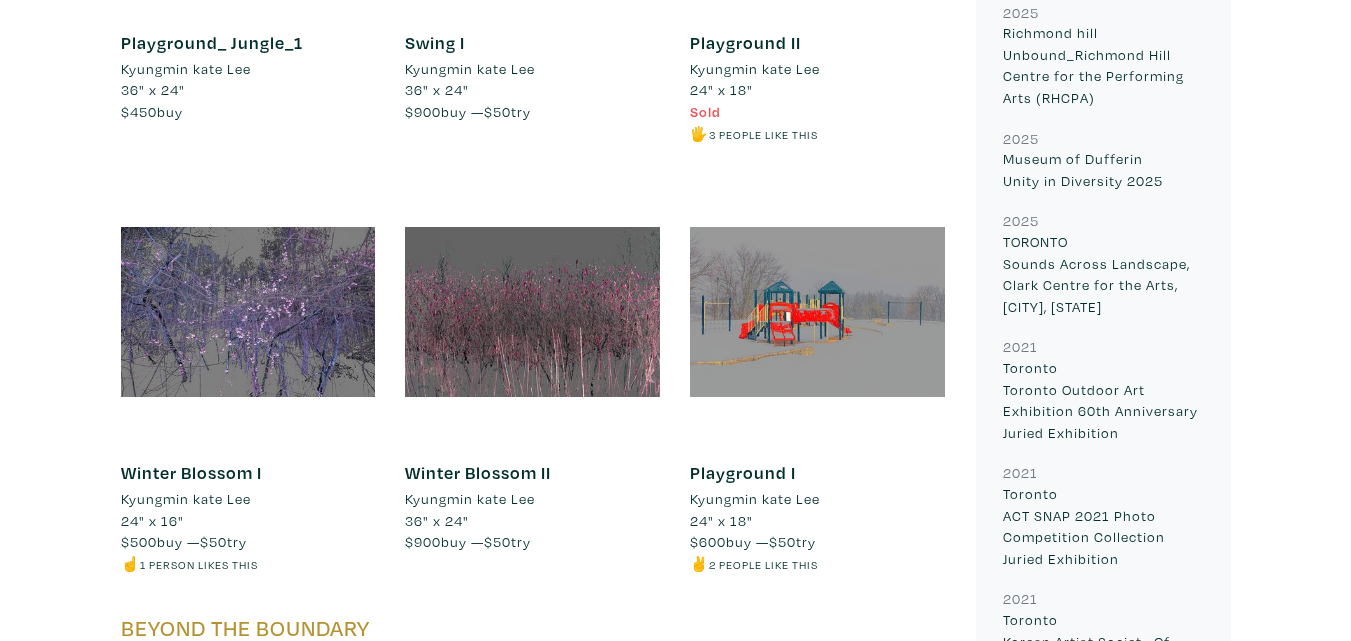 click at bounding box center [817, 312] 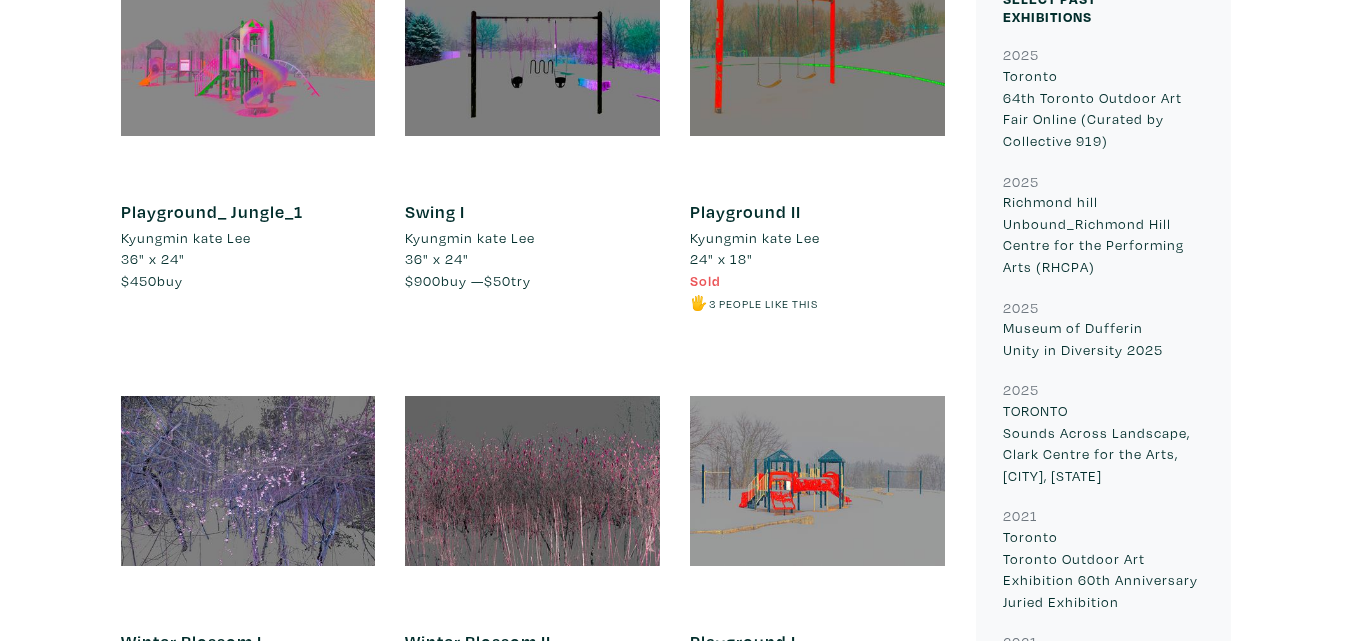 scroll, scrollTop: 1000, scrollLeft: 0, axis: vertical 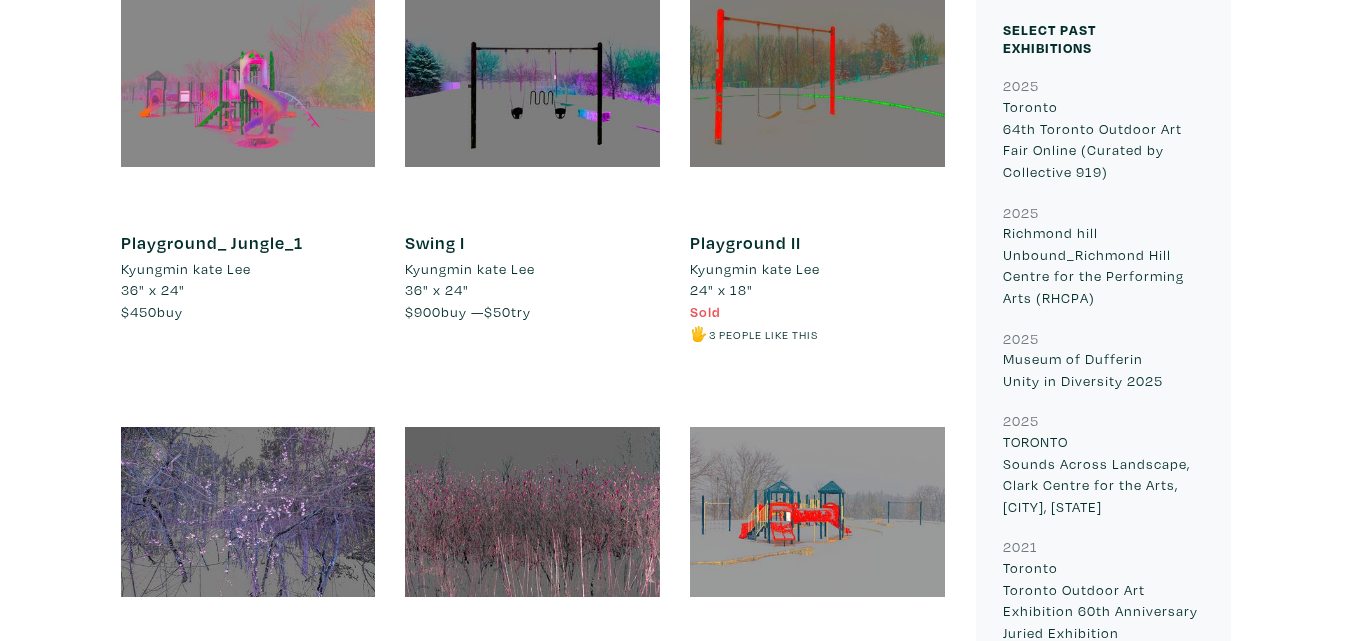 click at bounding box center [532, 512] 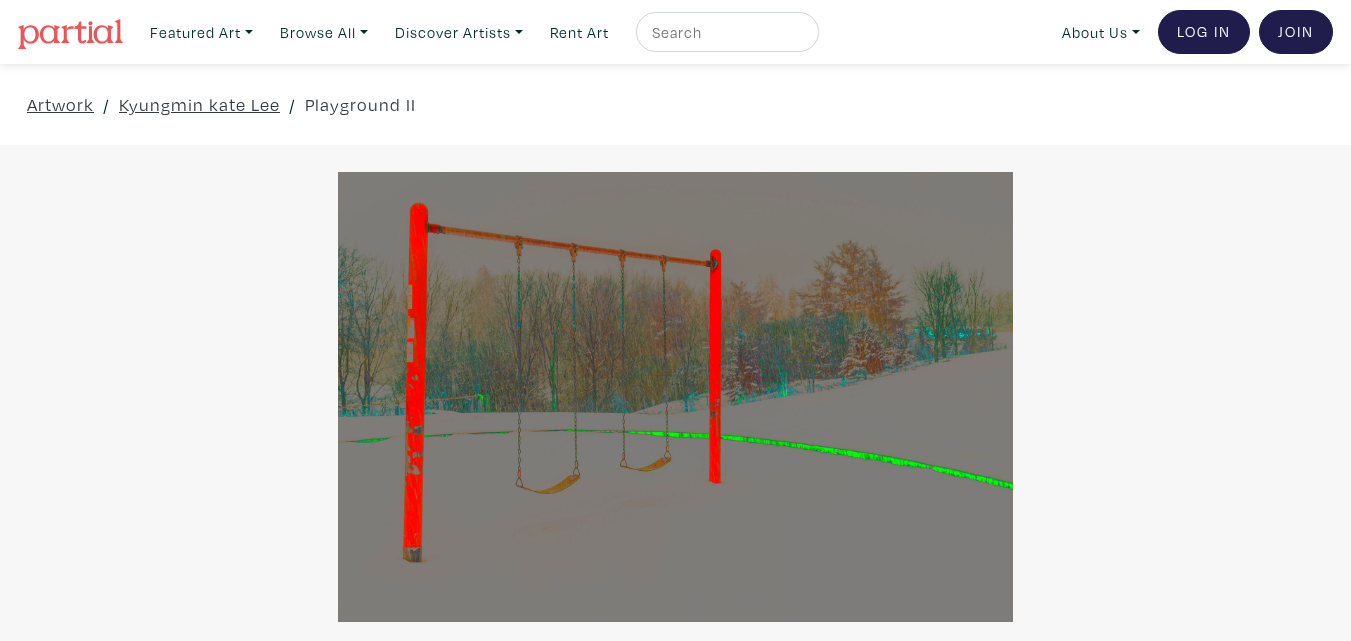 scroll, scrollTop: 0, scrollLeft: 0, axis: both 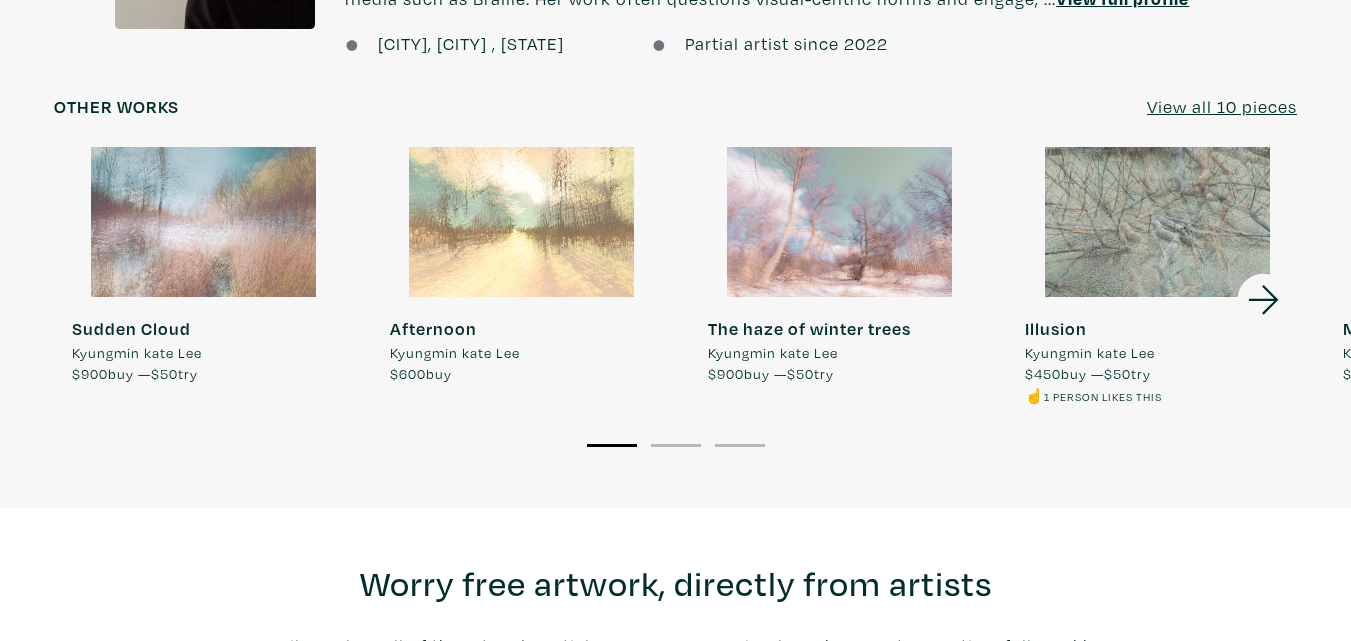 click at bounding box center [1157, 222] 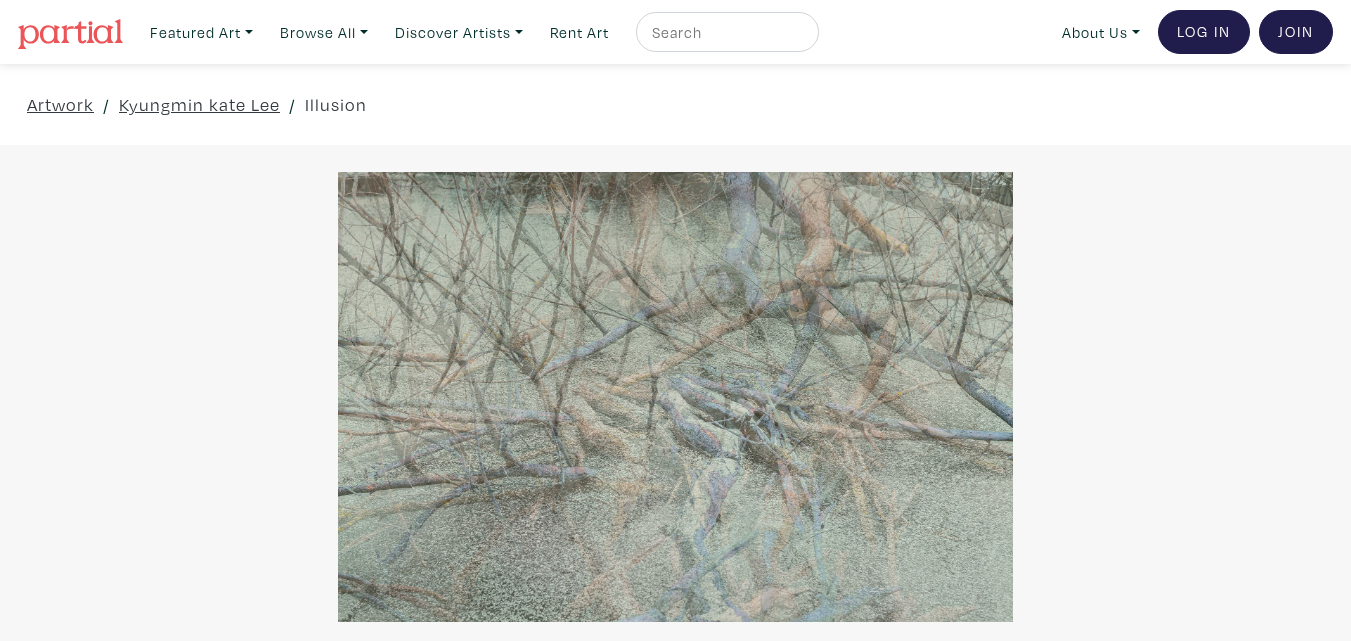 scroll, scrollTop: 0, scrollLeft: 0, axis: both 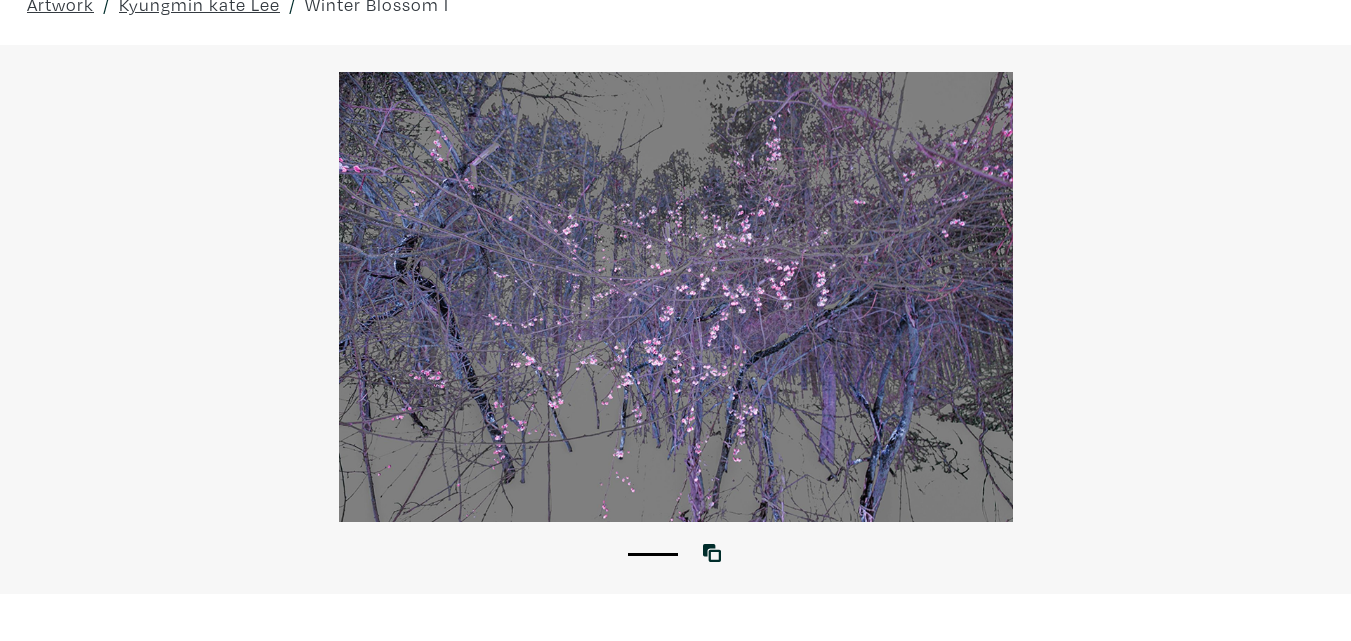 click at bounding box center (675, 297) 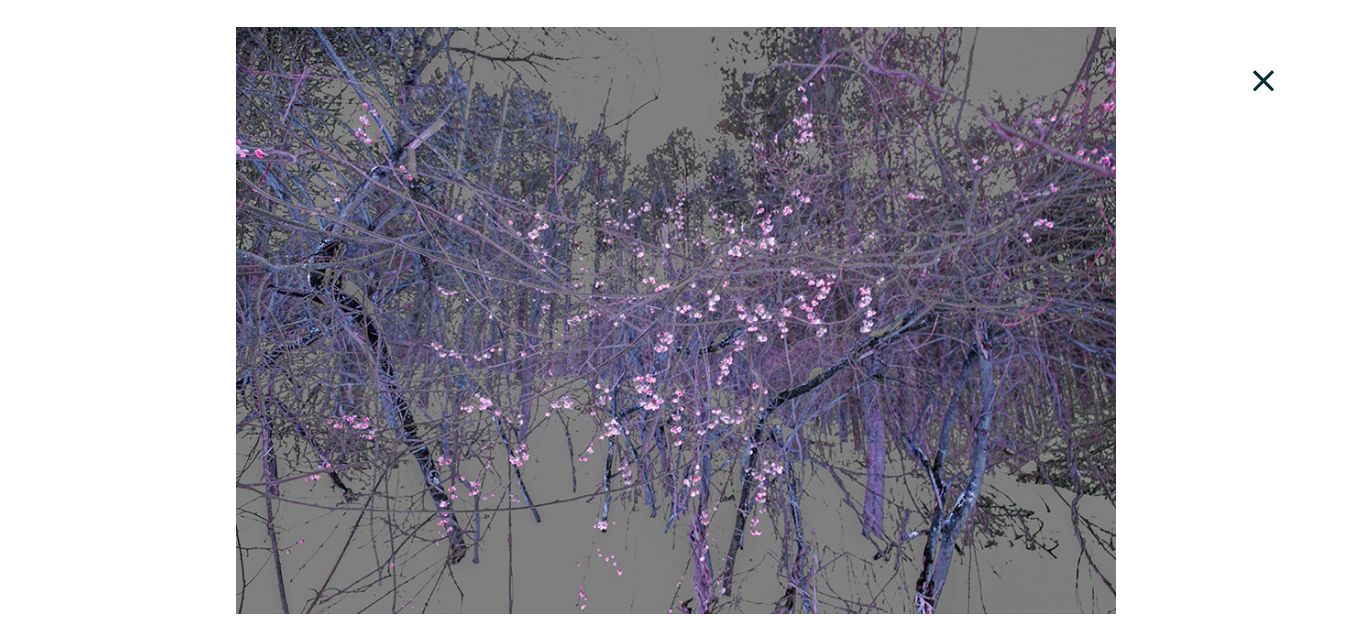 scroll, scrollTop: 192, scrollLeft: 0, axis: vertical 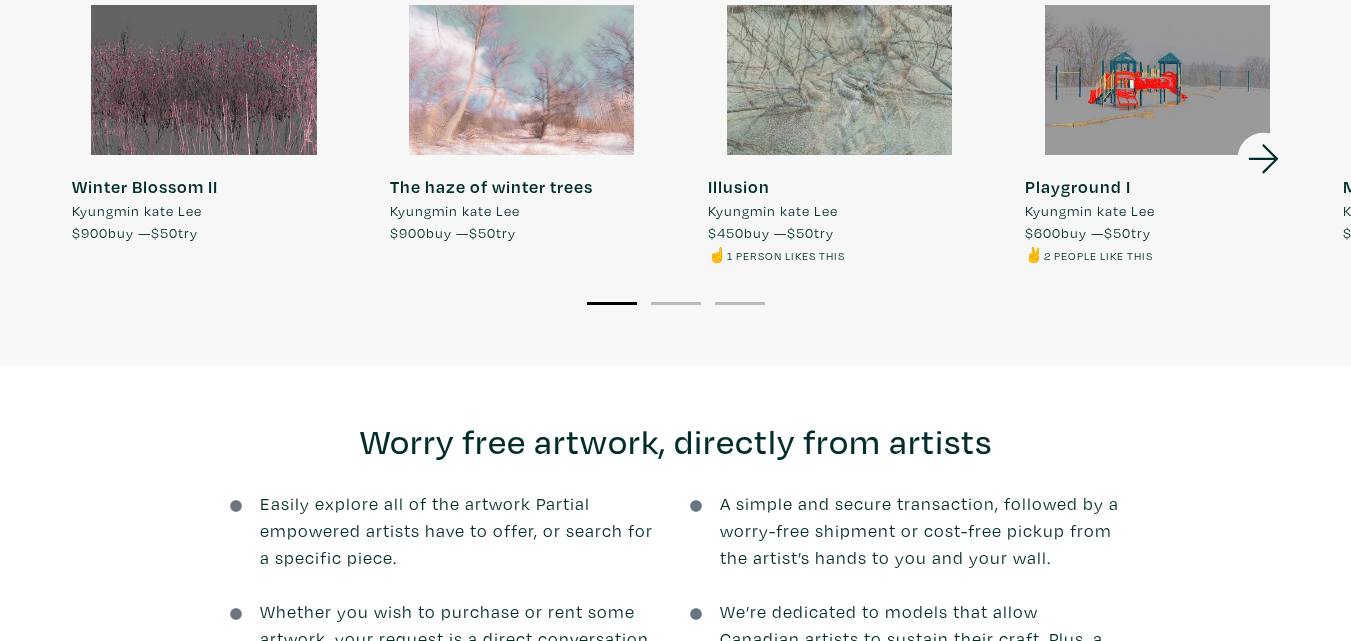 click 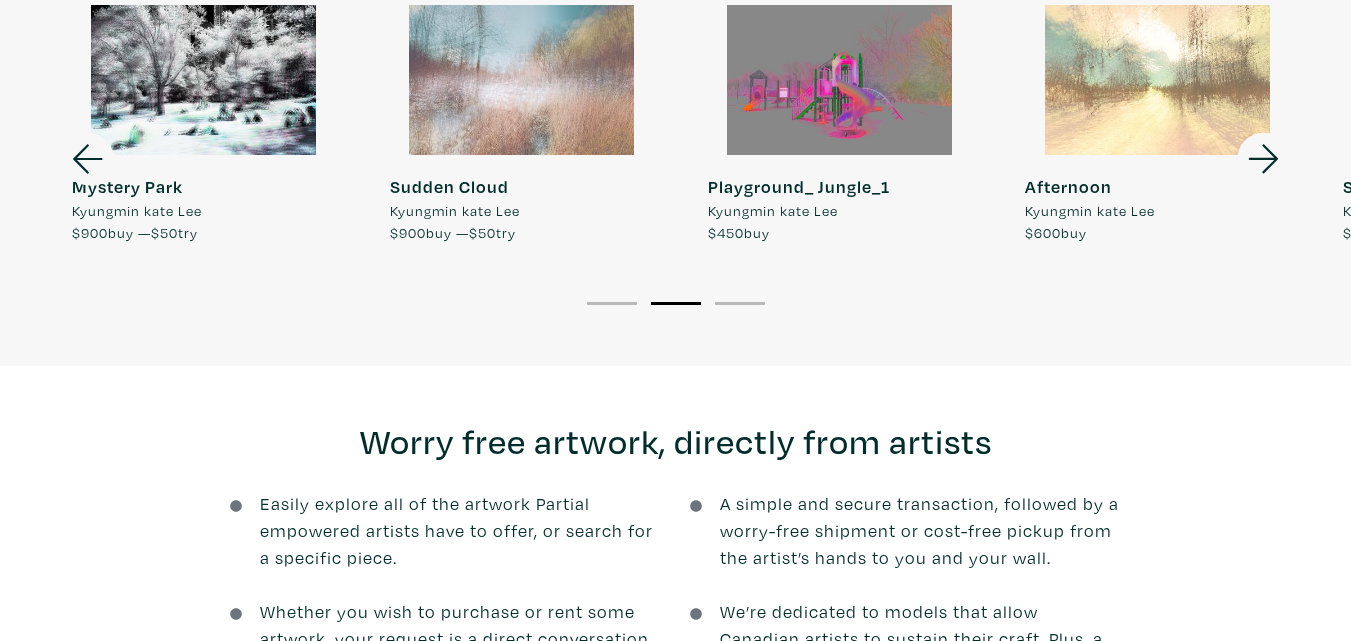 click at bounding box center [840, 80] 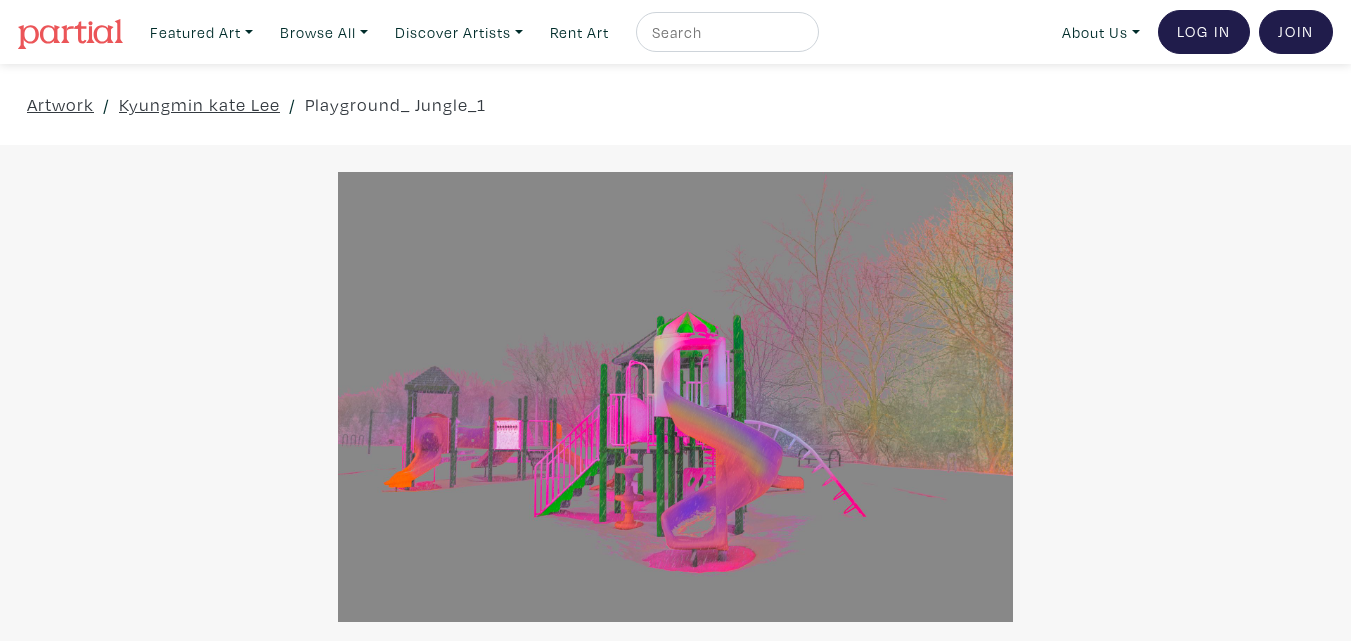 scroll, scrollTop: 325, scrollLeft: 0, axis: vertical 